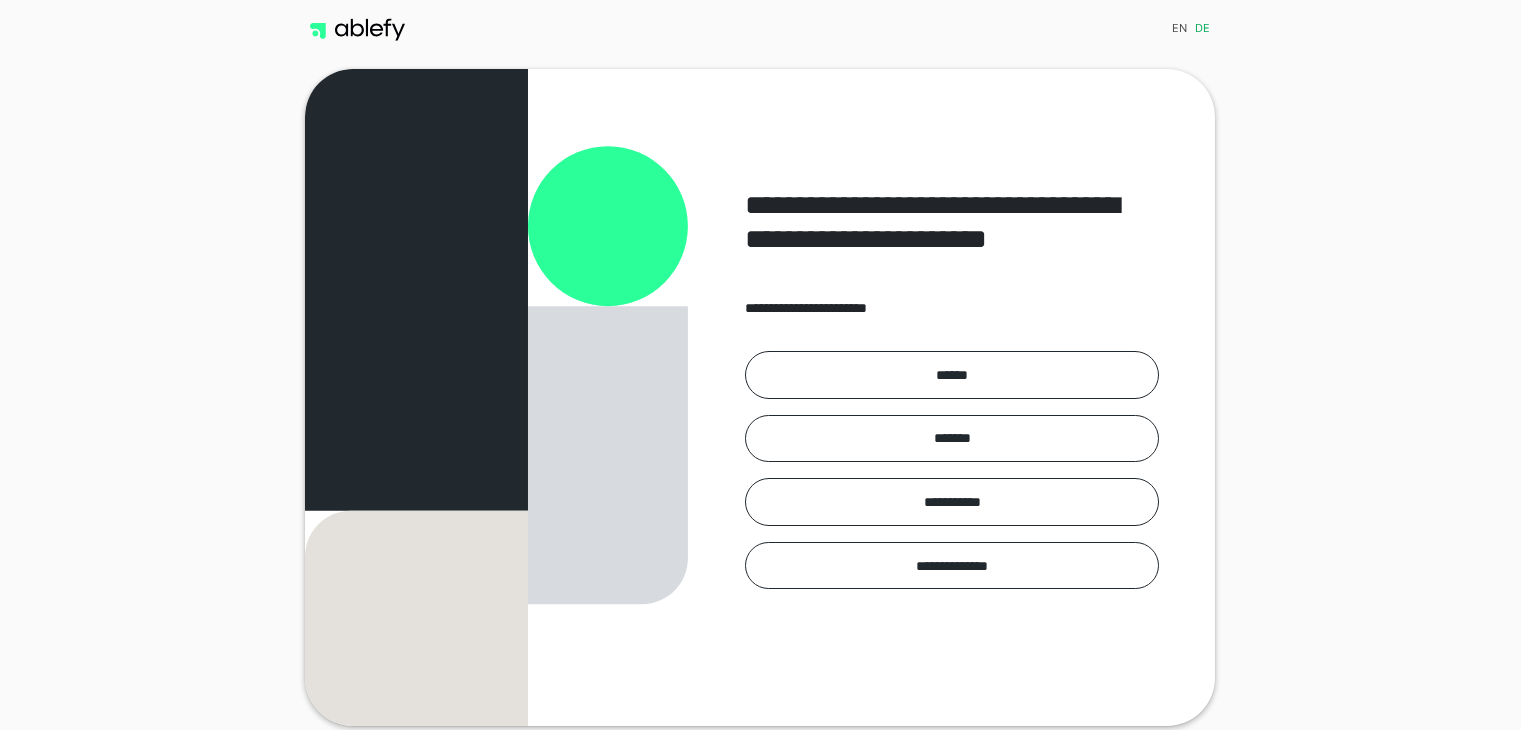 scroll, scrollTop: 0, scrollLeft: 0, axis: both 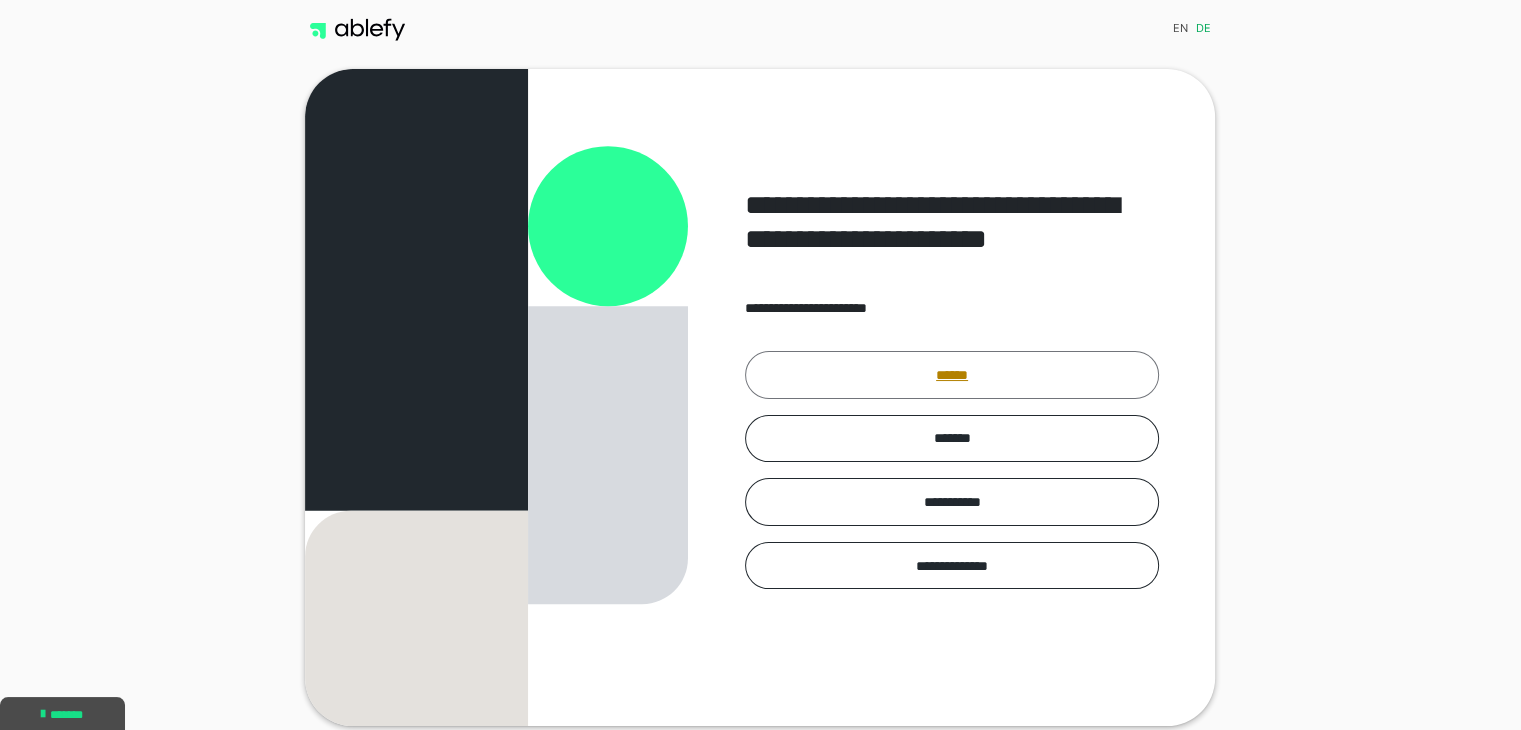 click on "******" at bounding box center (952, 375) 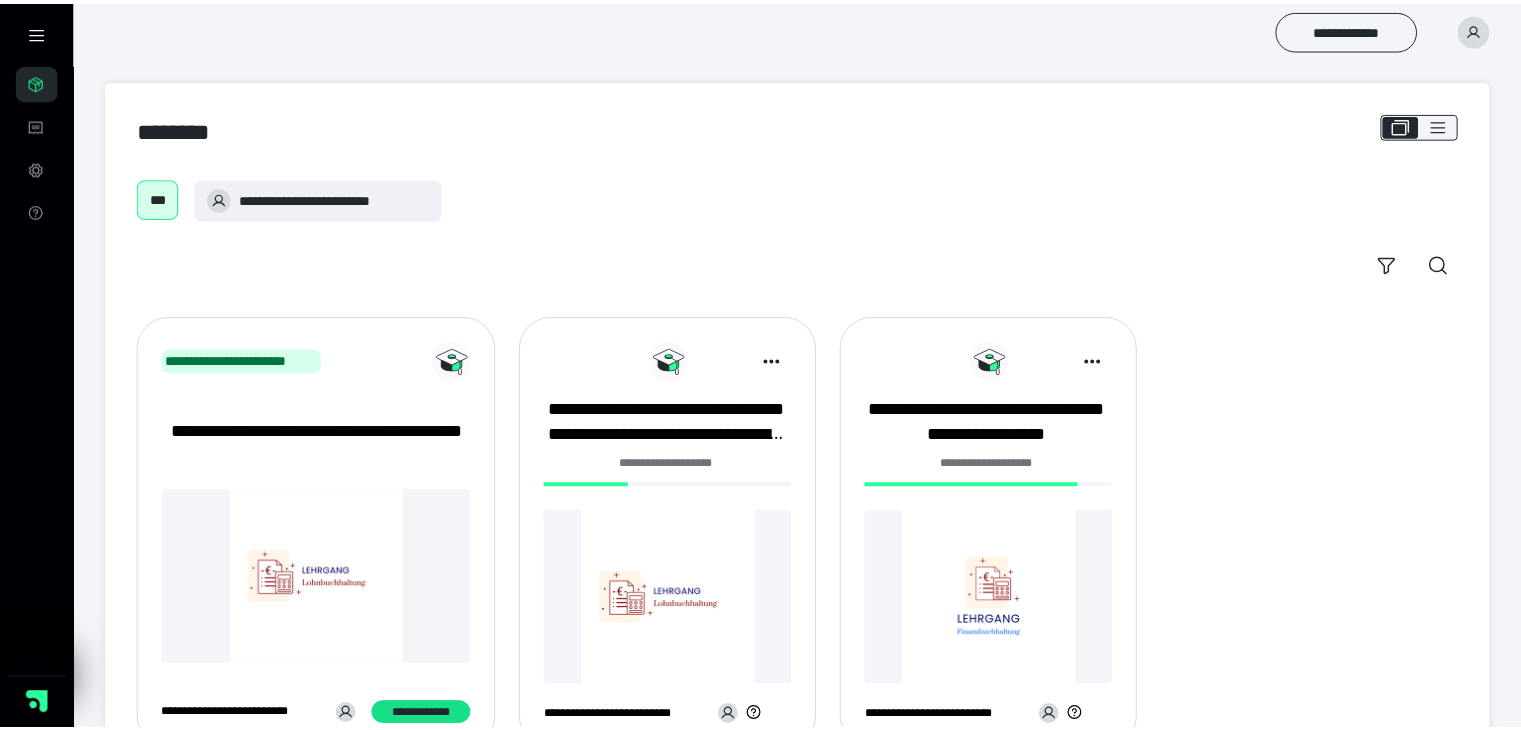 scroll, scrollTop: 0, scrollLeft: 0, axis: both 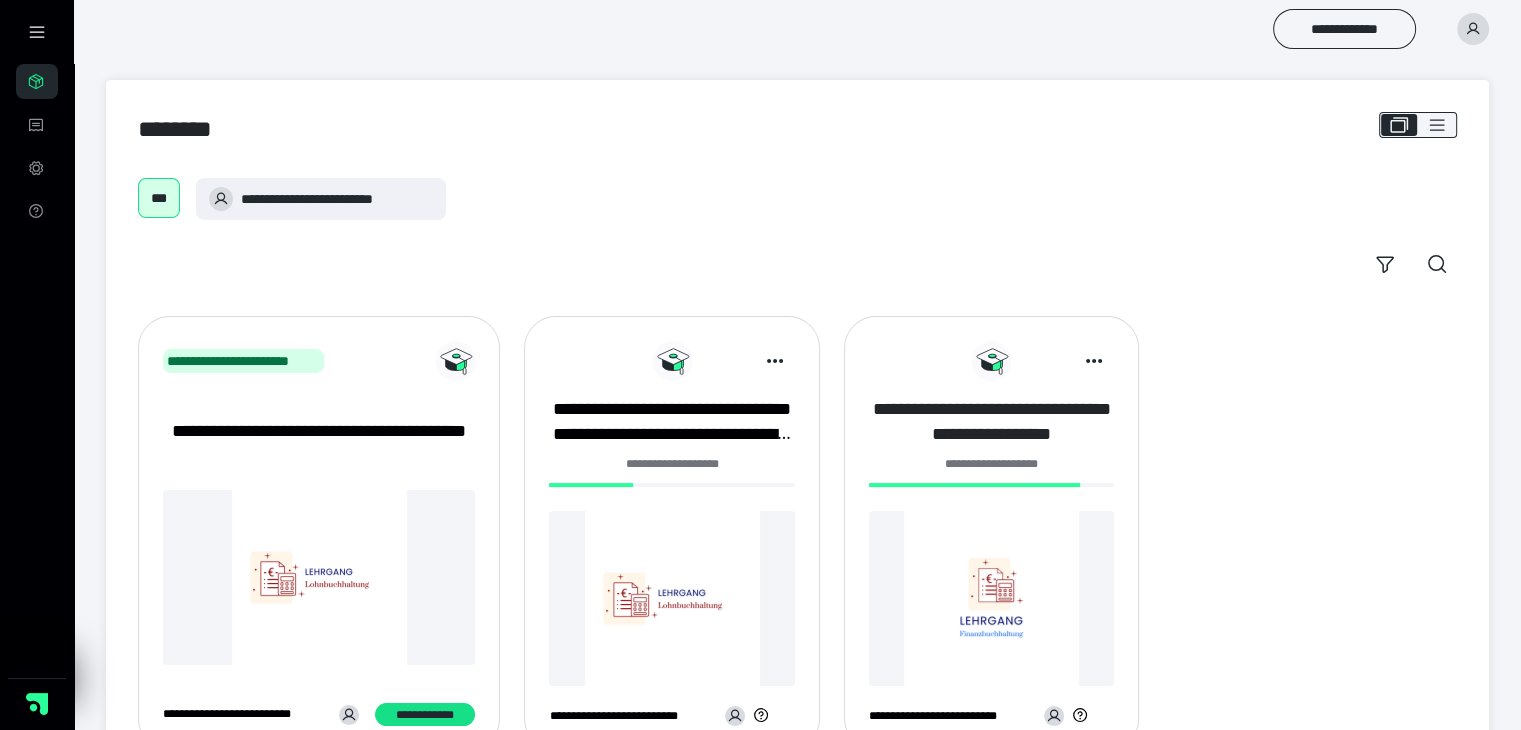 click on "**********" at bounding box center (991, 422) 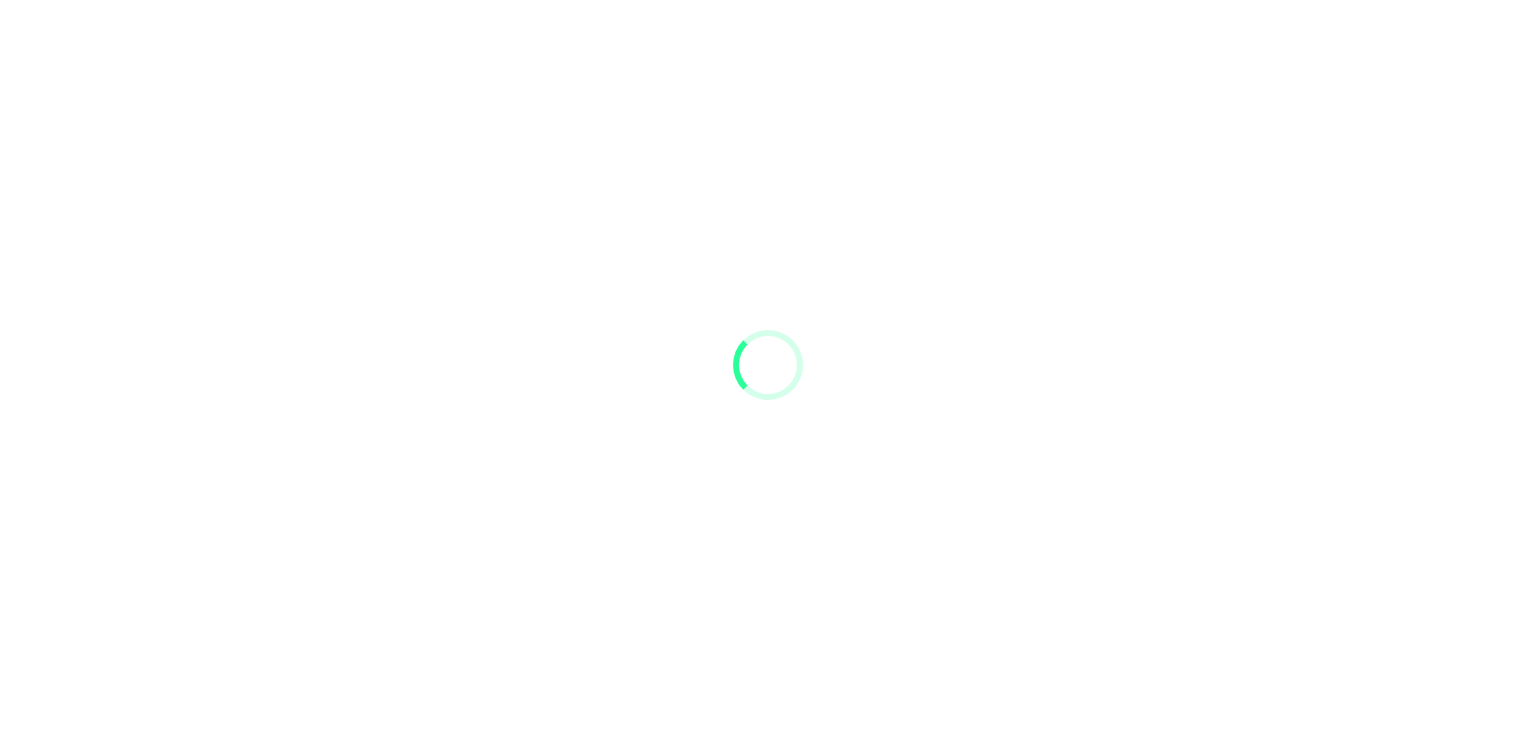 scroll, scrollTop: 0, scrollLeft: 0, axis: both 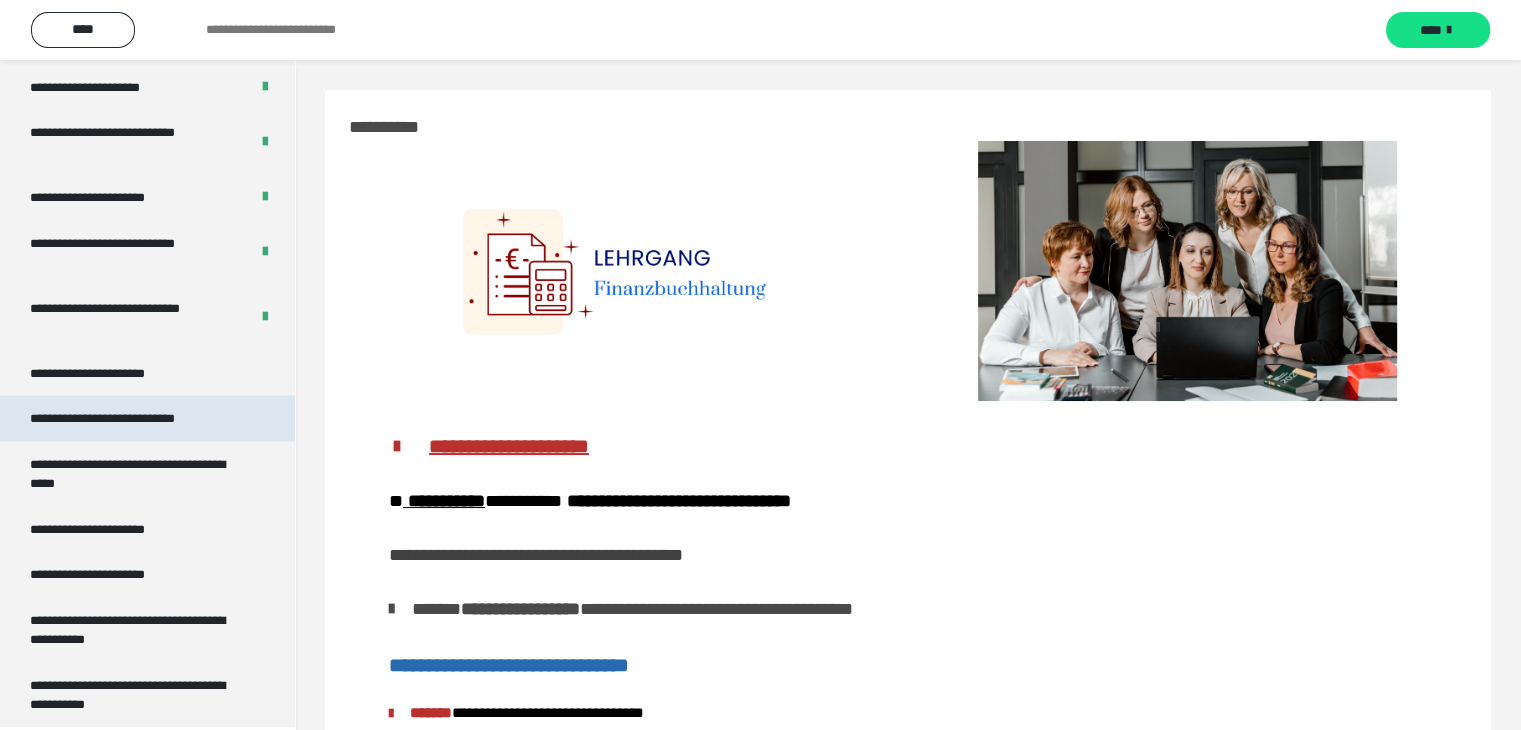 click on "**********" at bounding box center (129, 418) 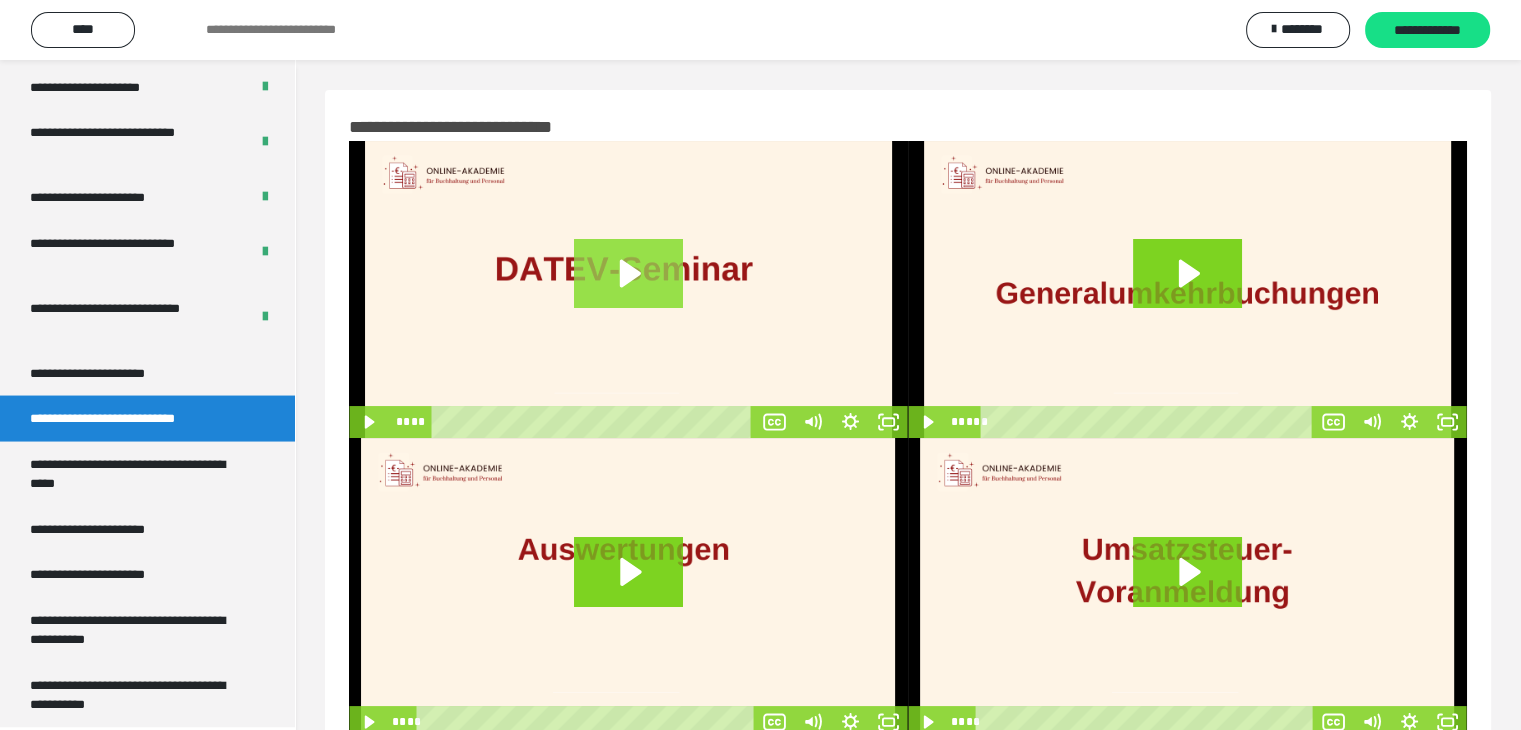 click 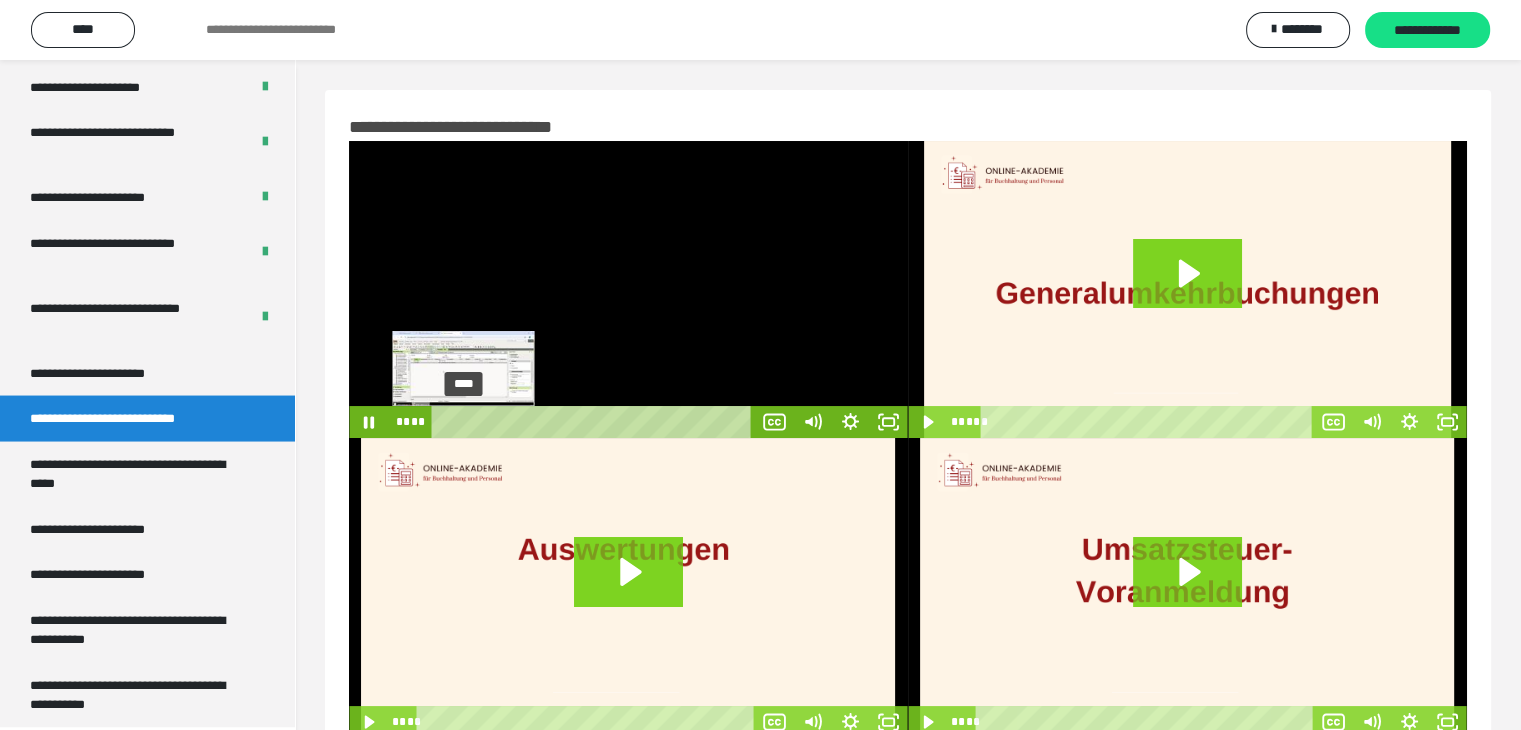 click at bounding box center [463, 422] 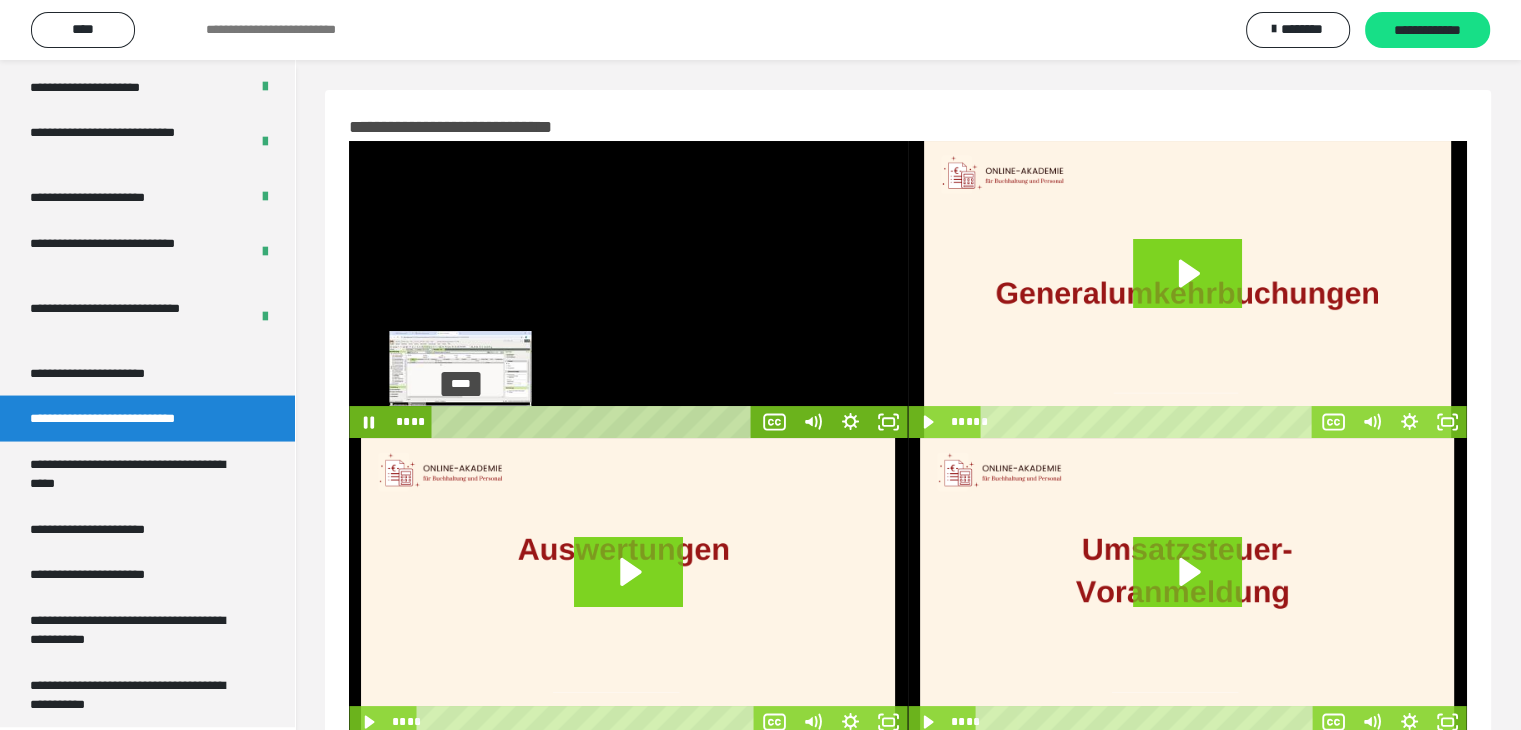 click at bounding box center (460, 422) 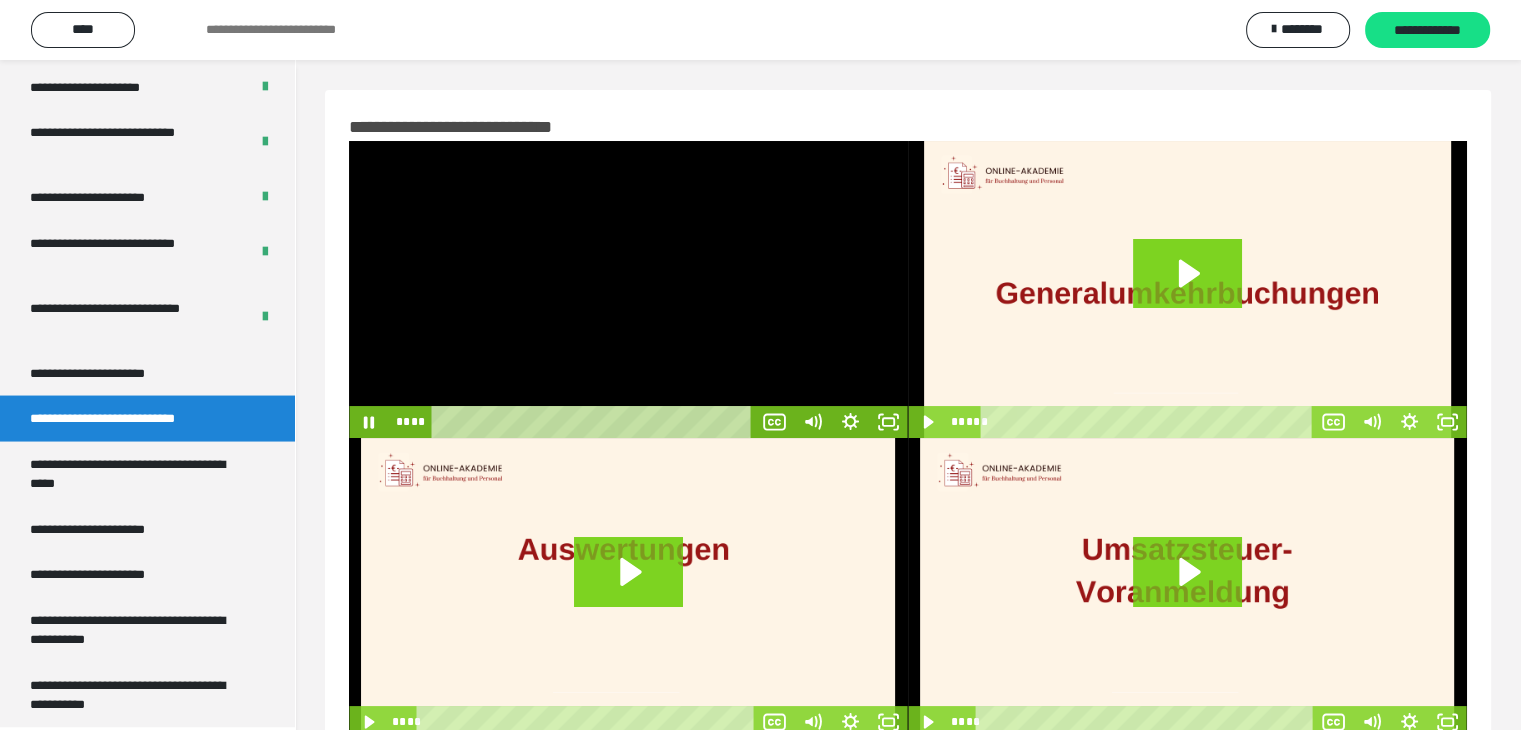 click at bounding box center [628, 289] 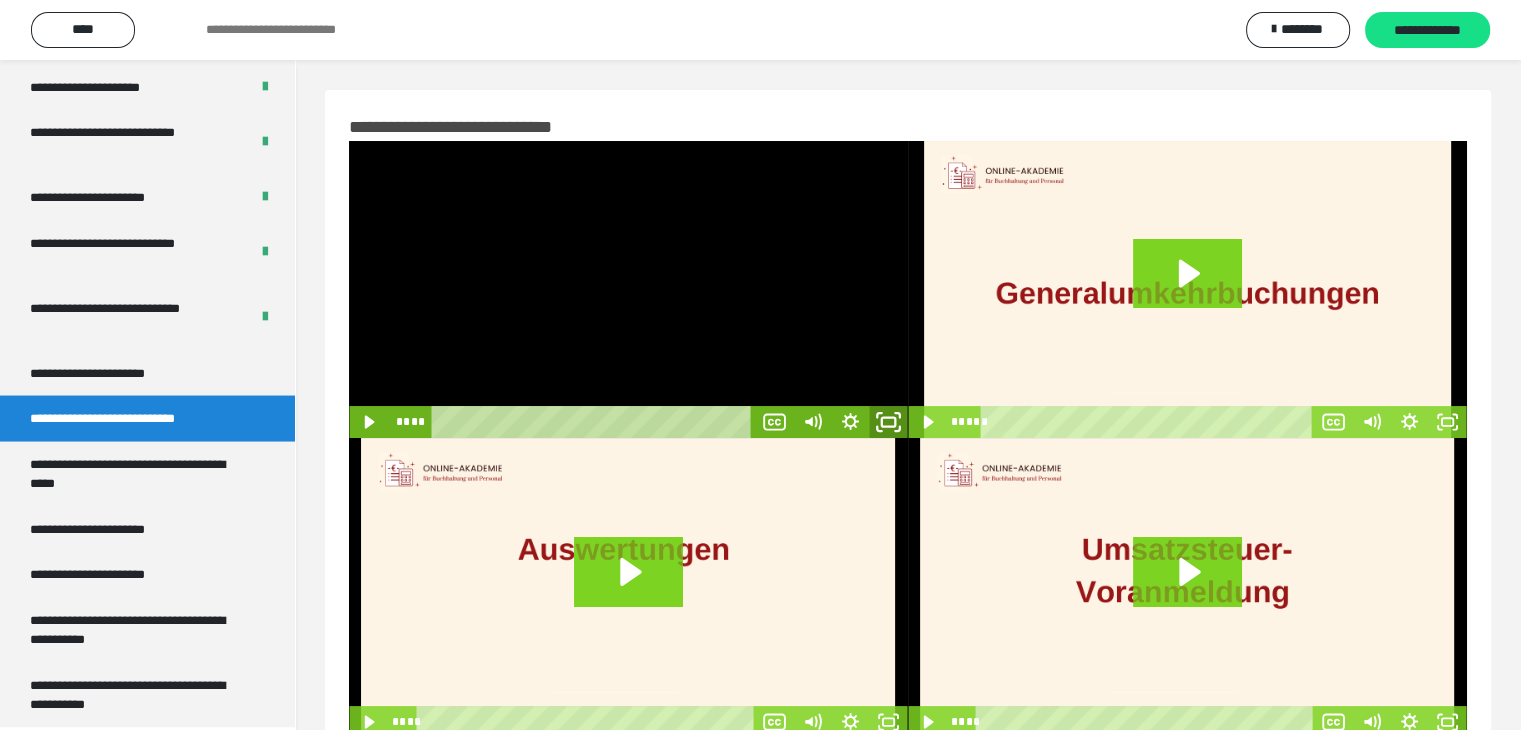 click 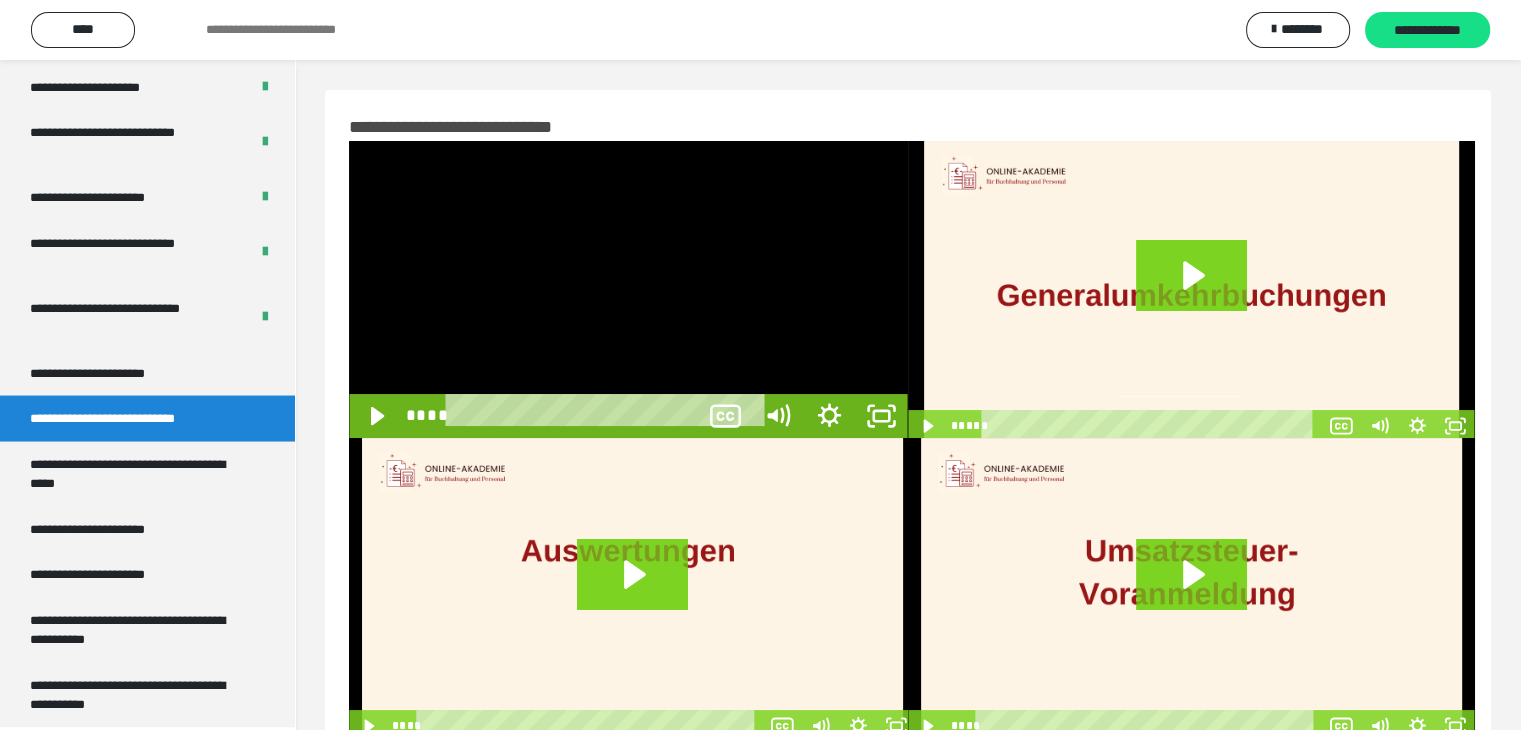 scroll, scrollTop: 3673, scrollLeft: 0, axis: vertical 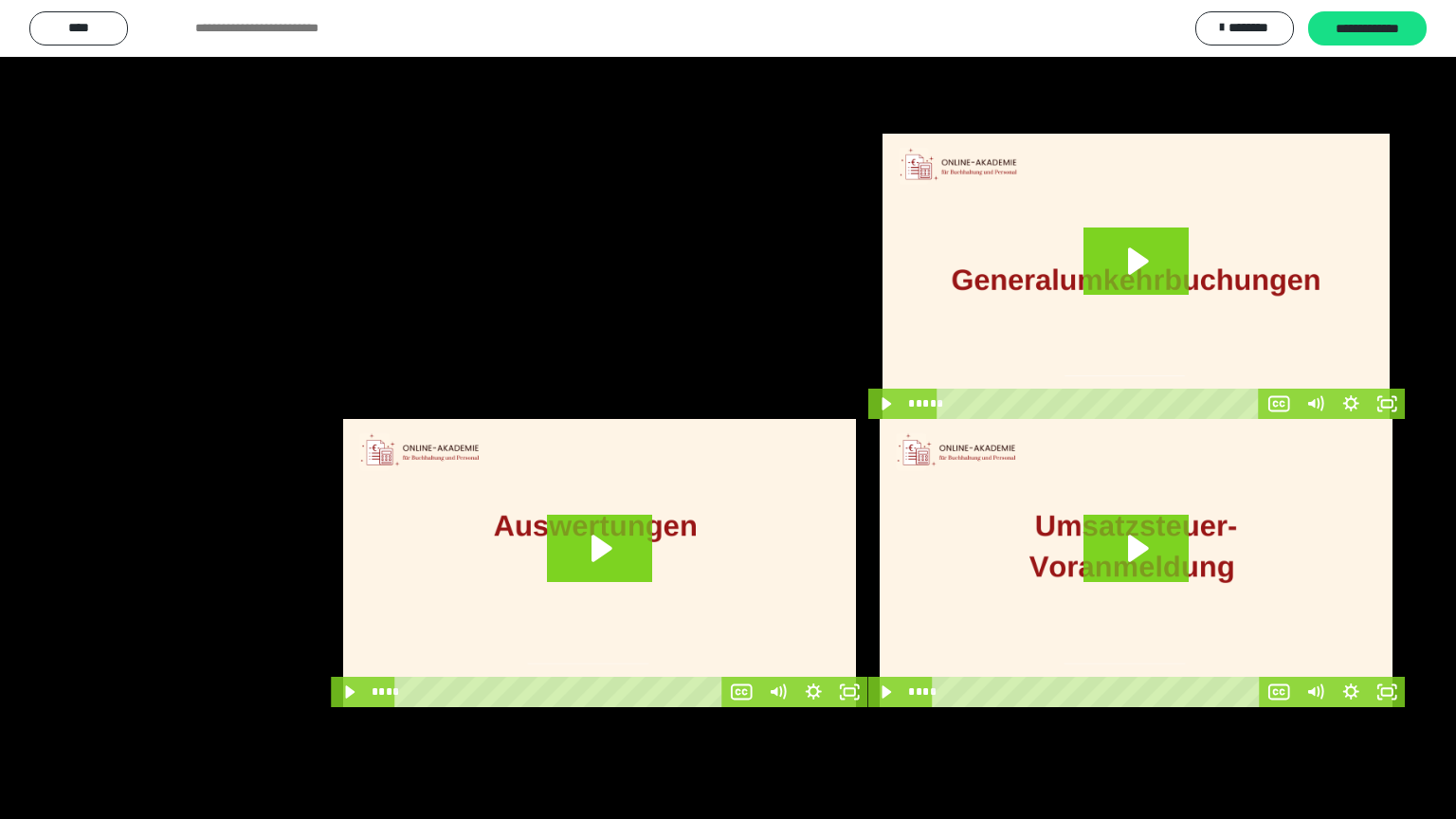 click at bounding box center [728, 410] 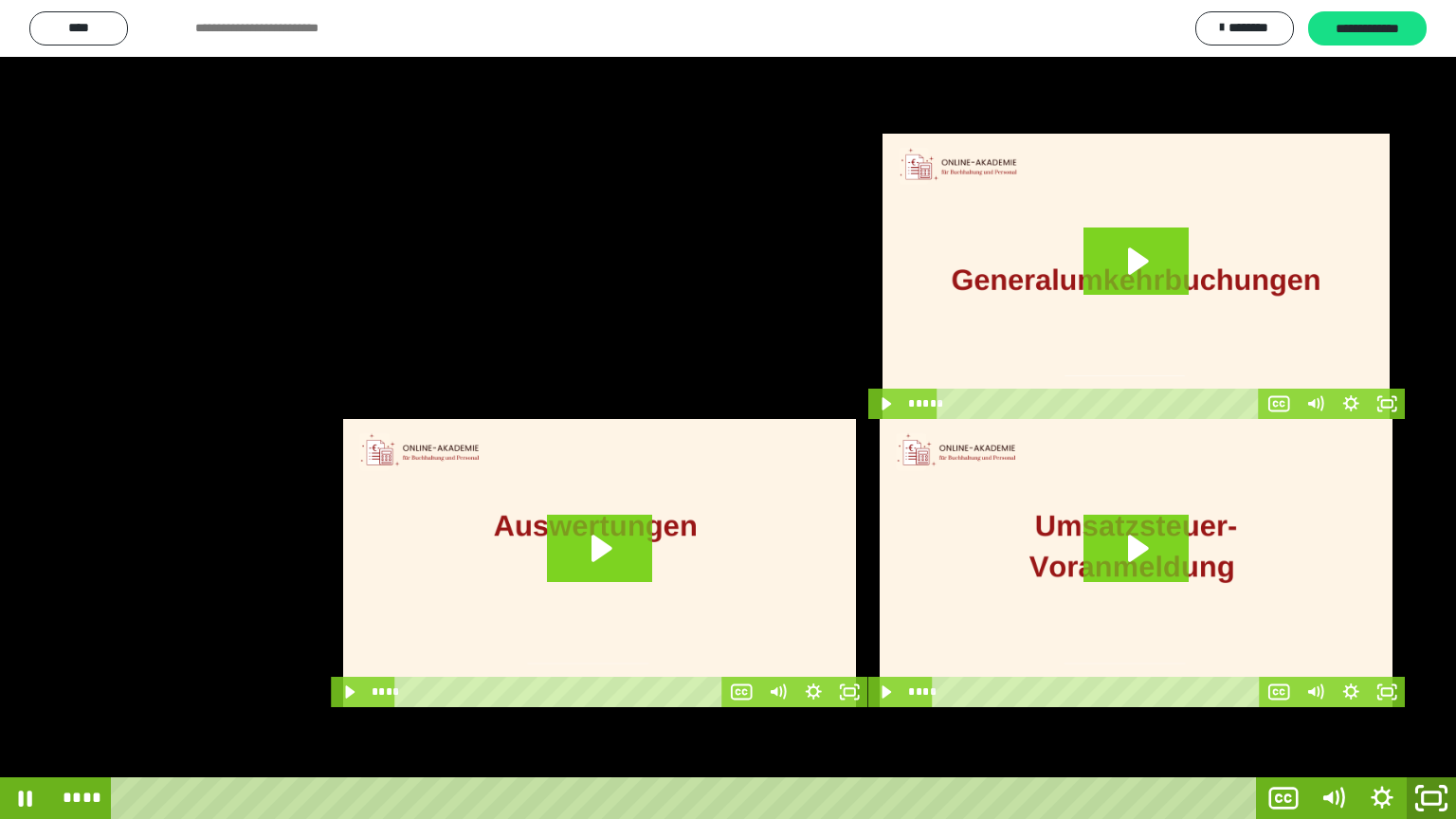 click 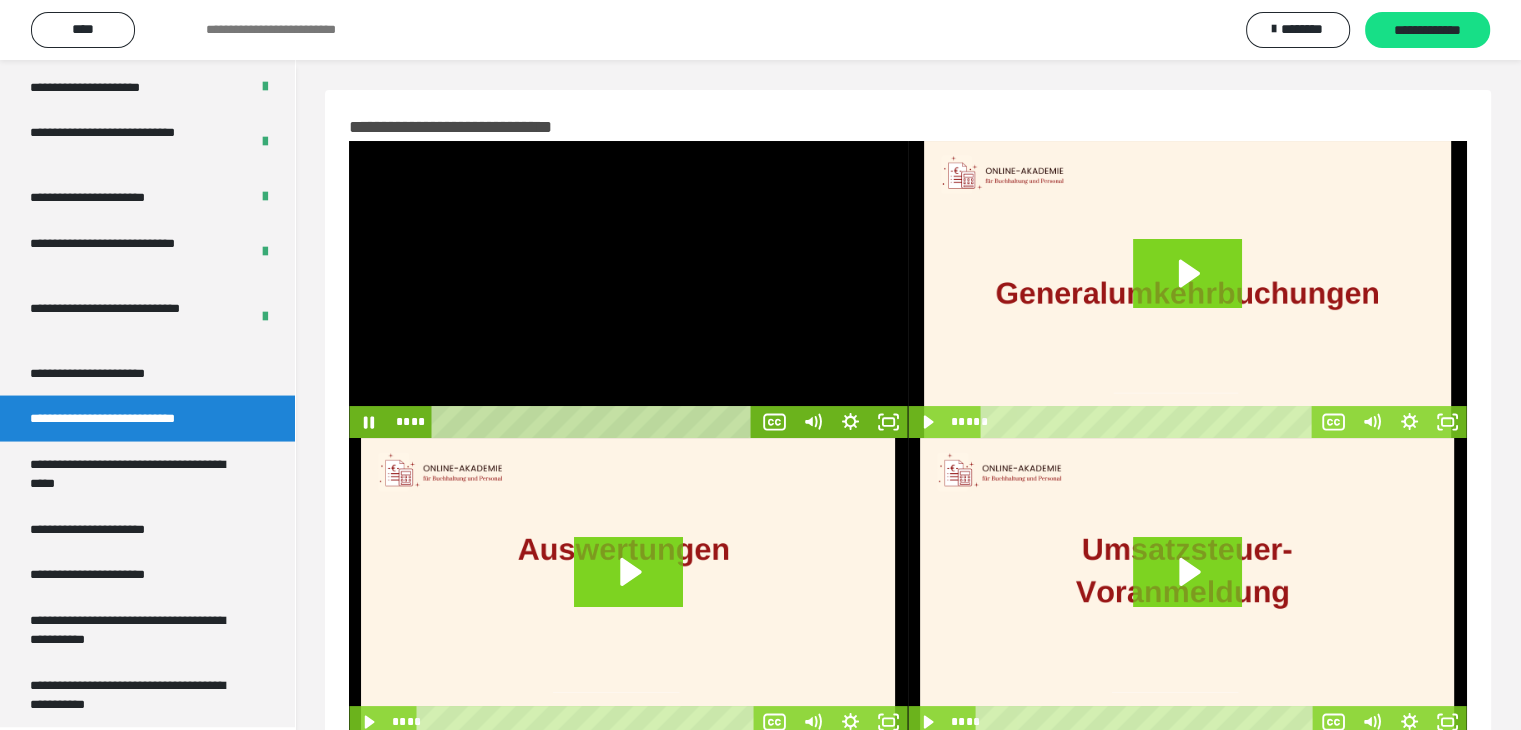 click at bounding box center [628, 289] 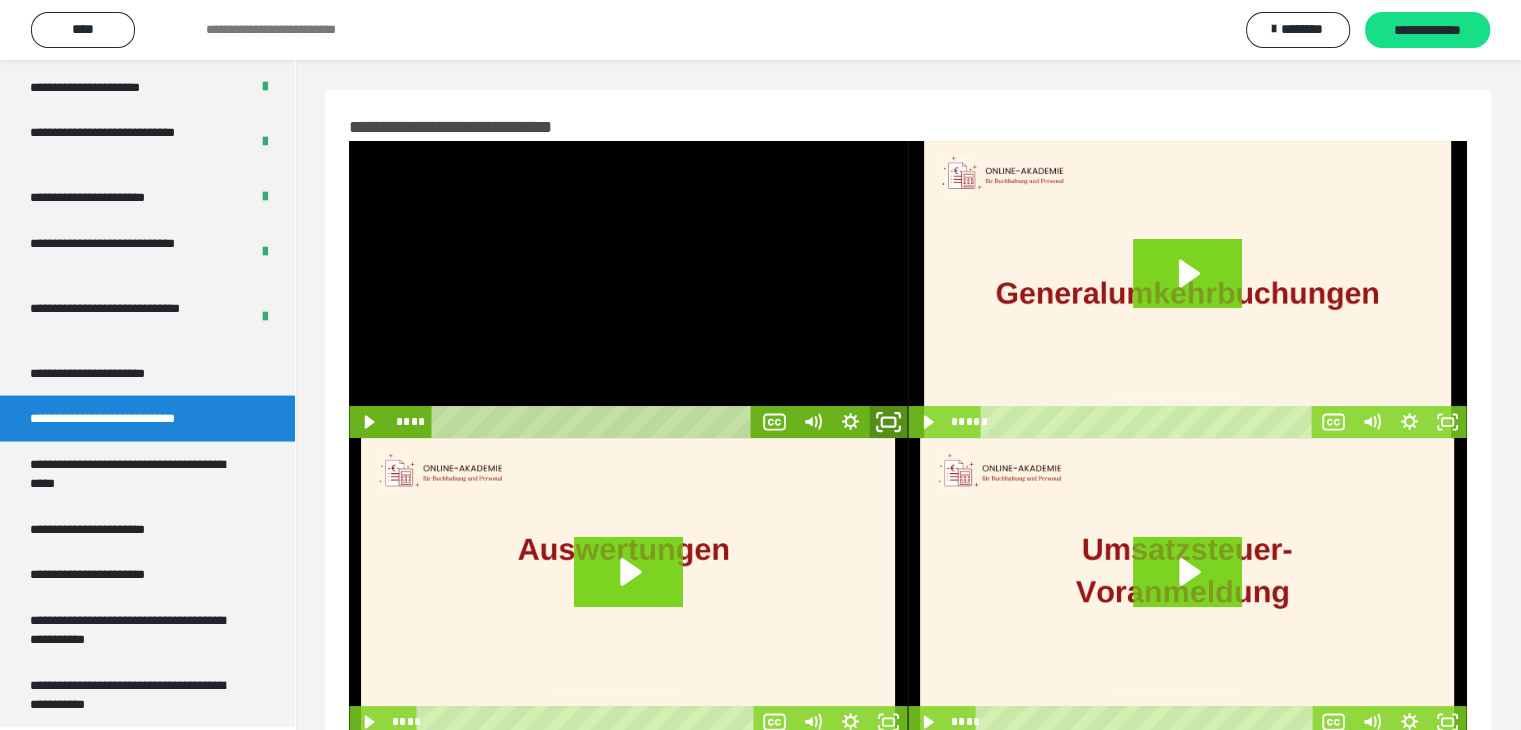 click 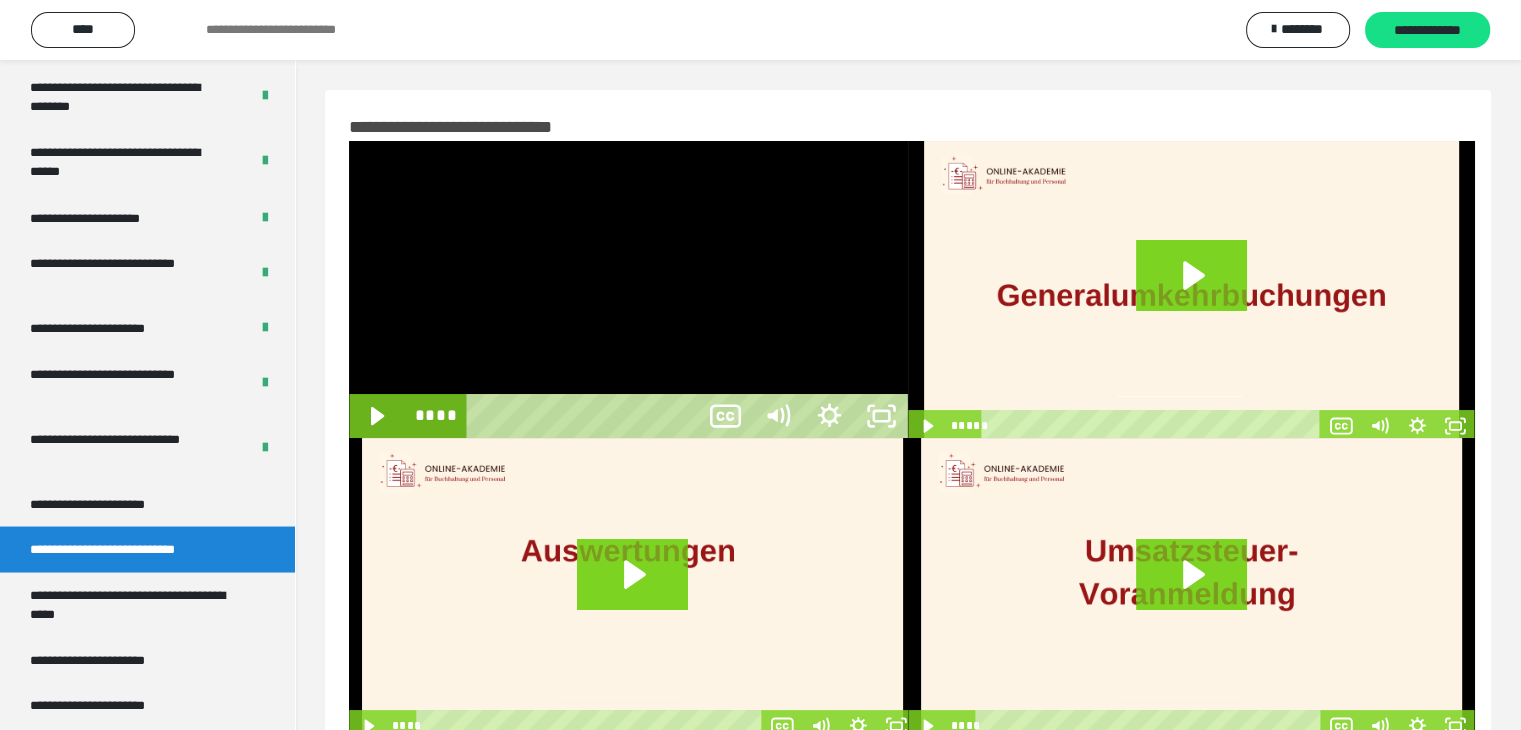scroll, scrollTop: 3673, scrollLeft: 0, axis: vertical 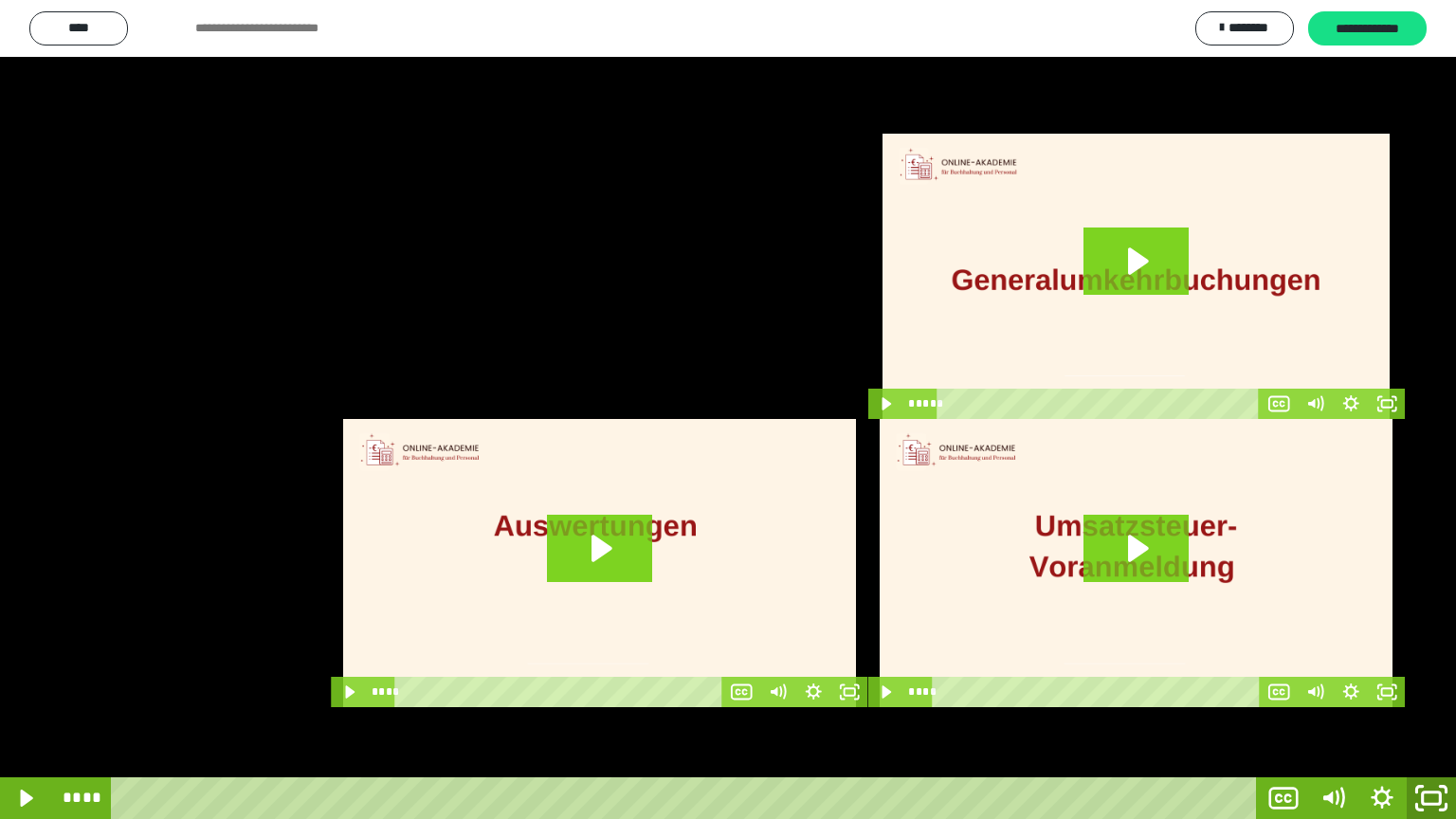 click 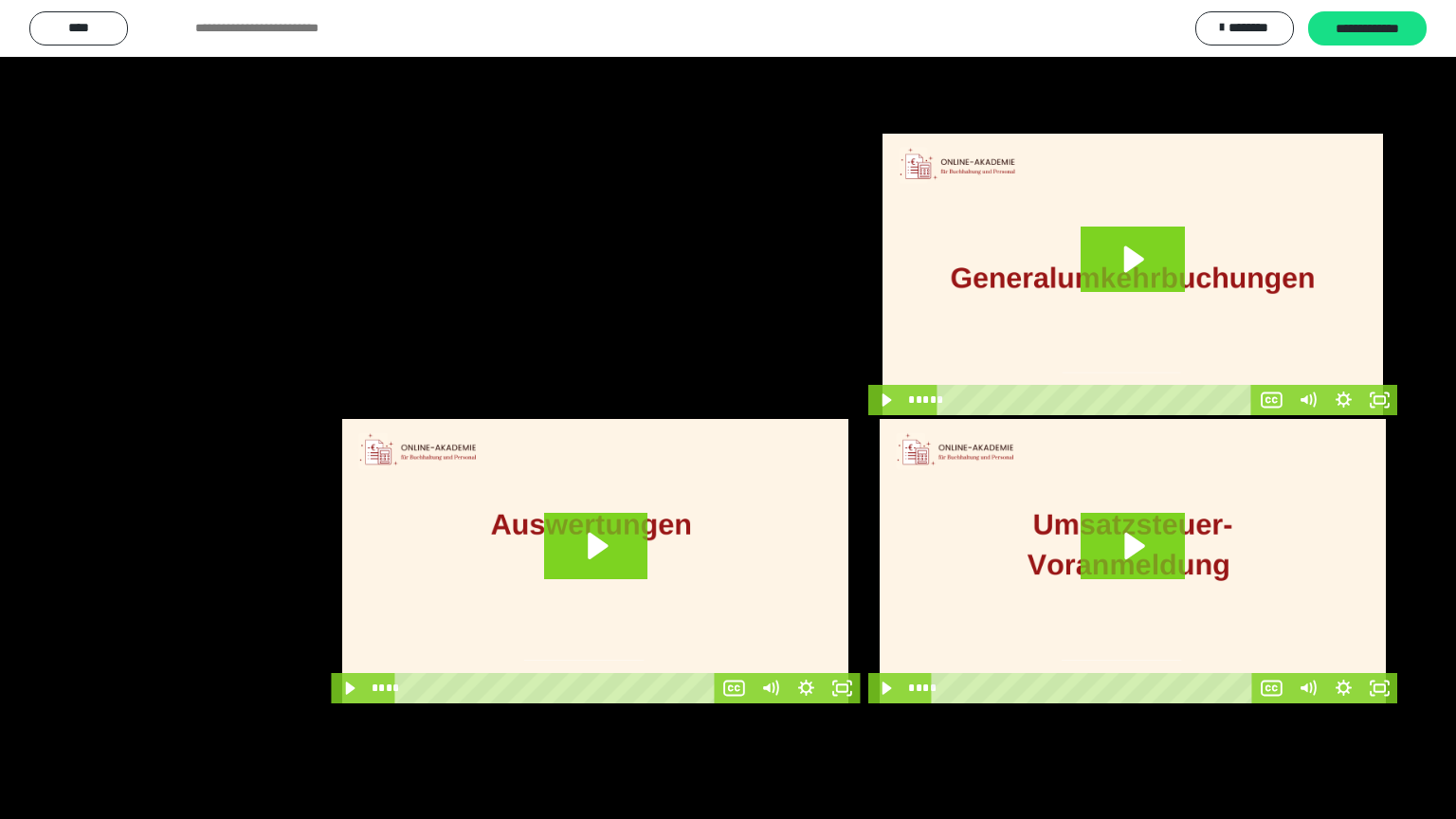 scroll, scrollTop: 3610, scrollLeft: 0, axis: vertical 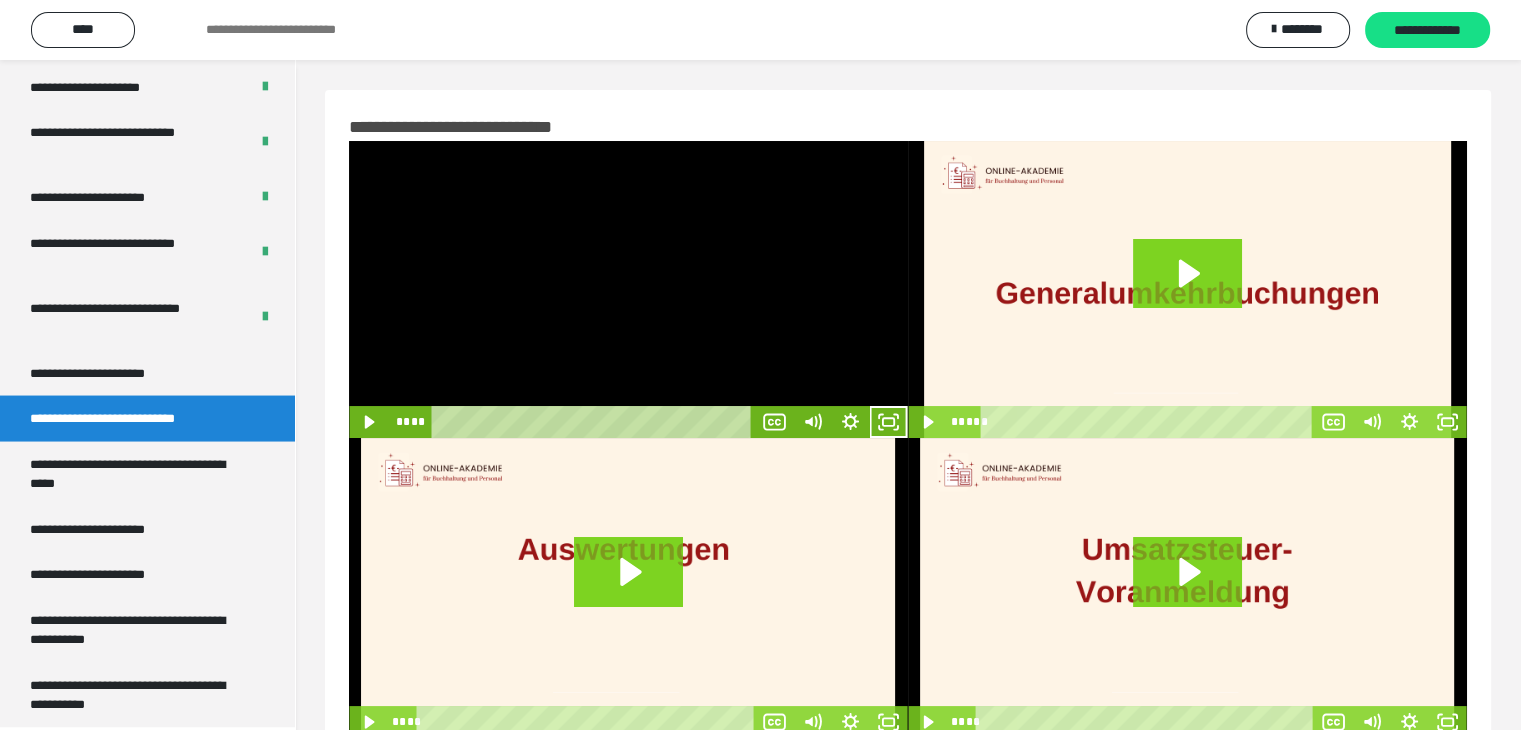 click at bounding box center [628, 289] 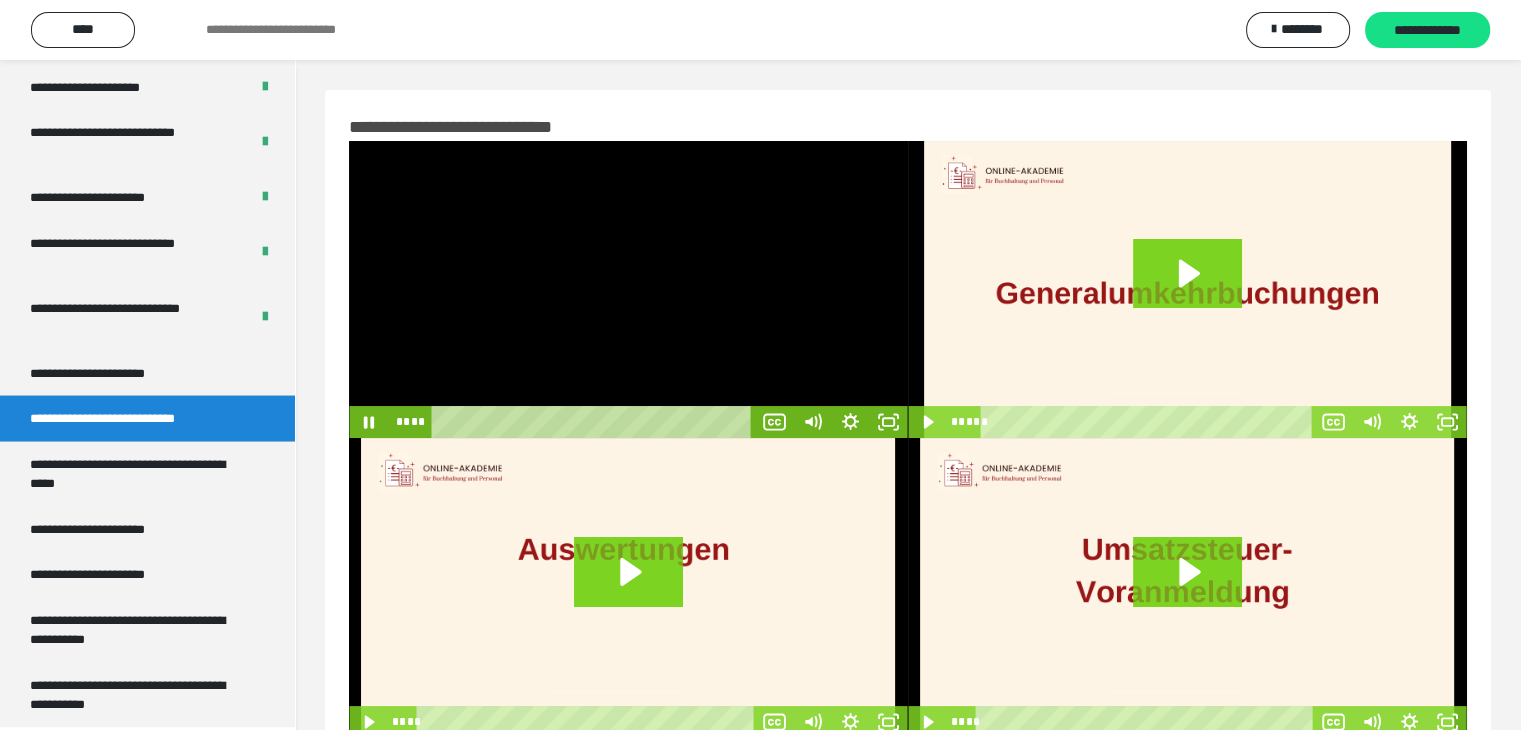 click at bounding box center (628, 289) 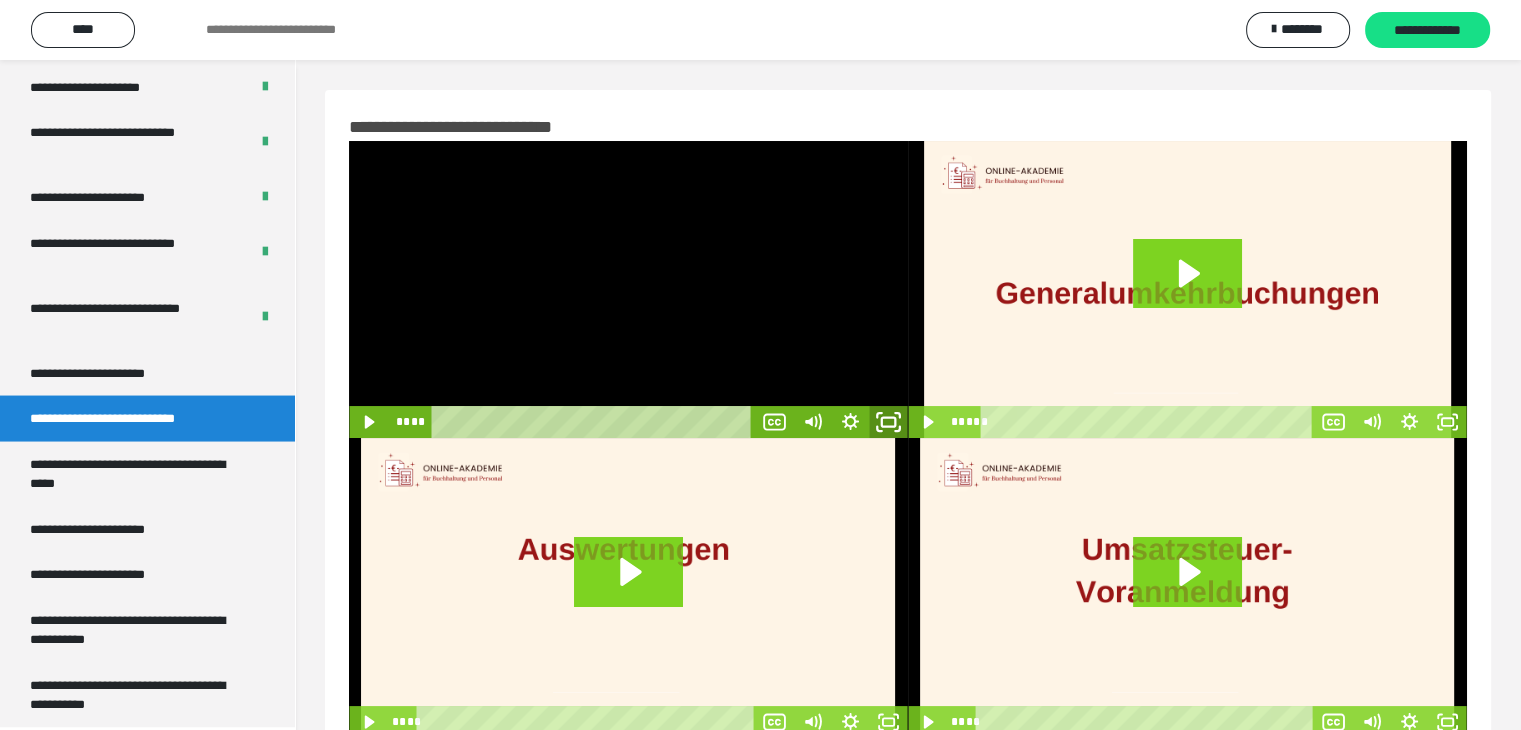 click 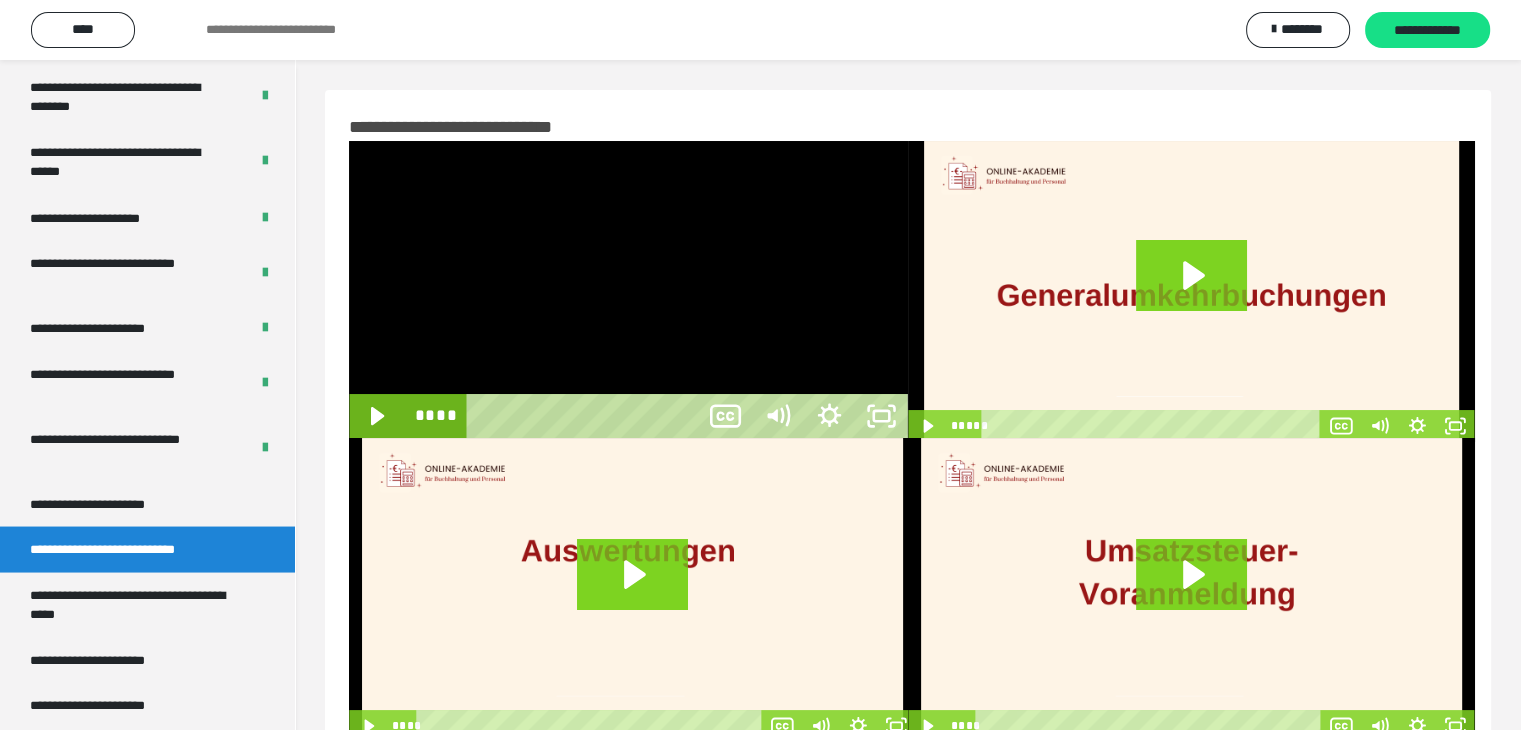 scroll, scrollTop: 3673, scrollLeft: 0, axis: vertical 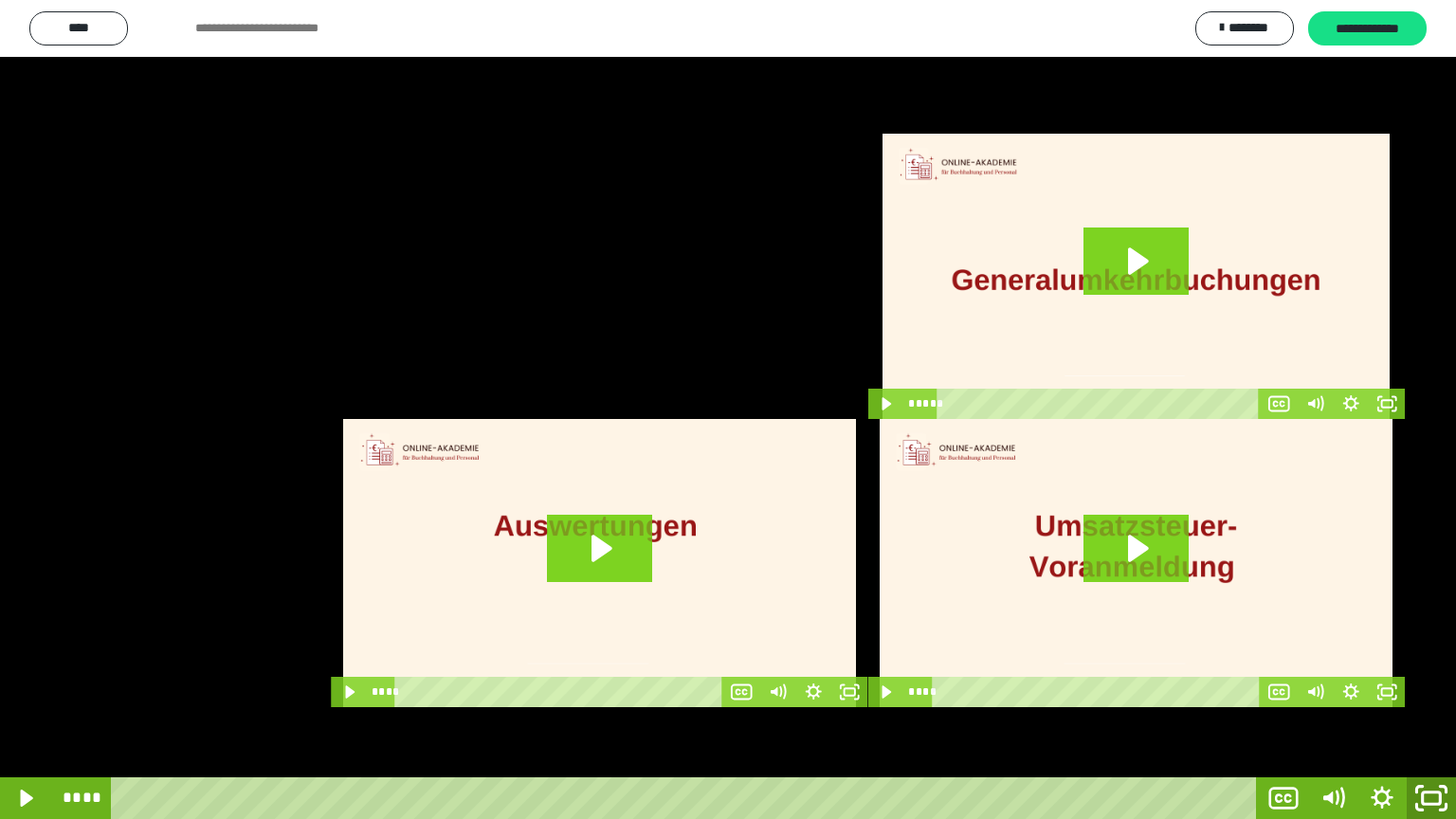 click 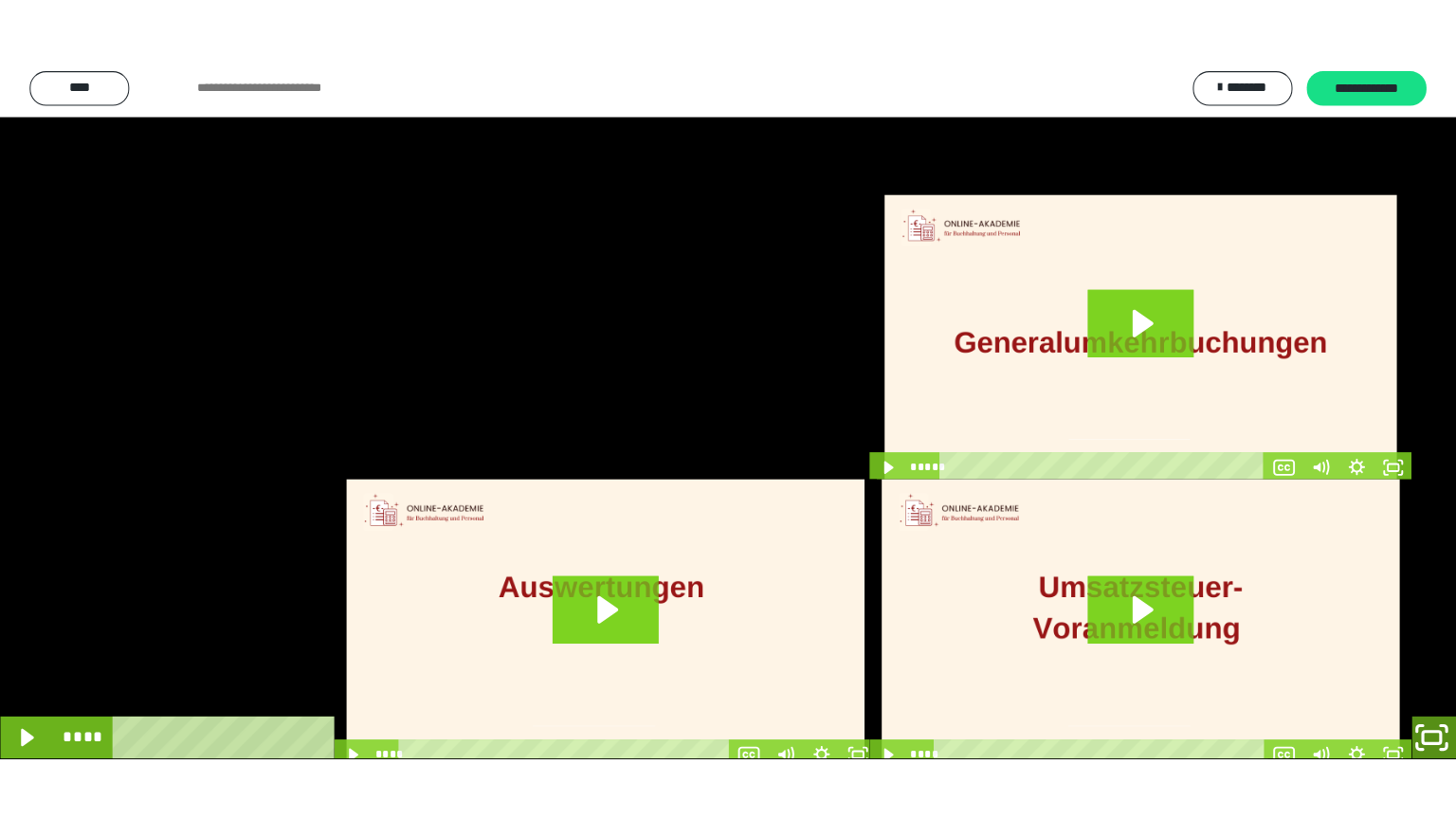 scroll, scrollTop: 3610, scrollLeft: 0, axis: vertical 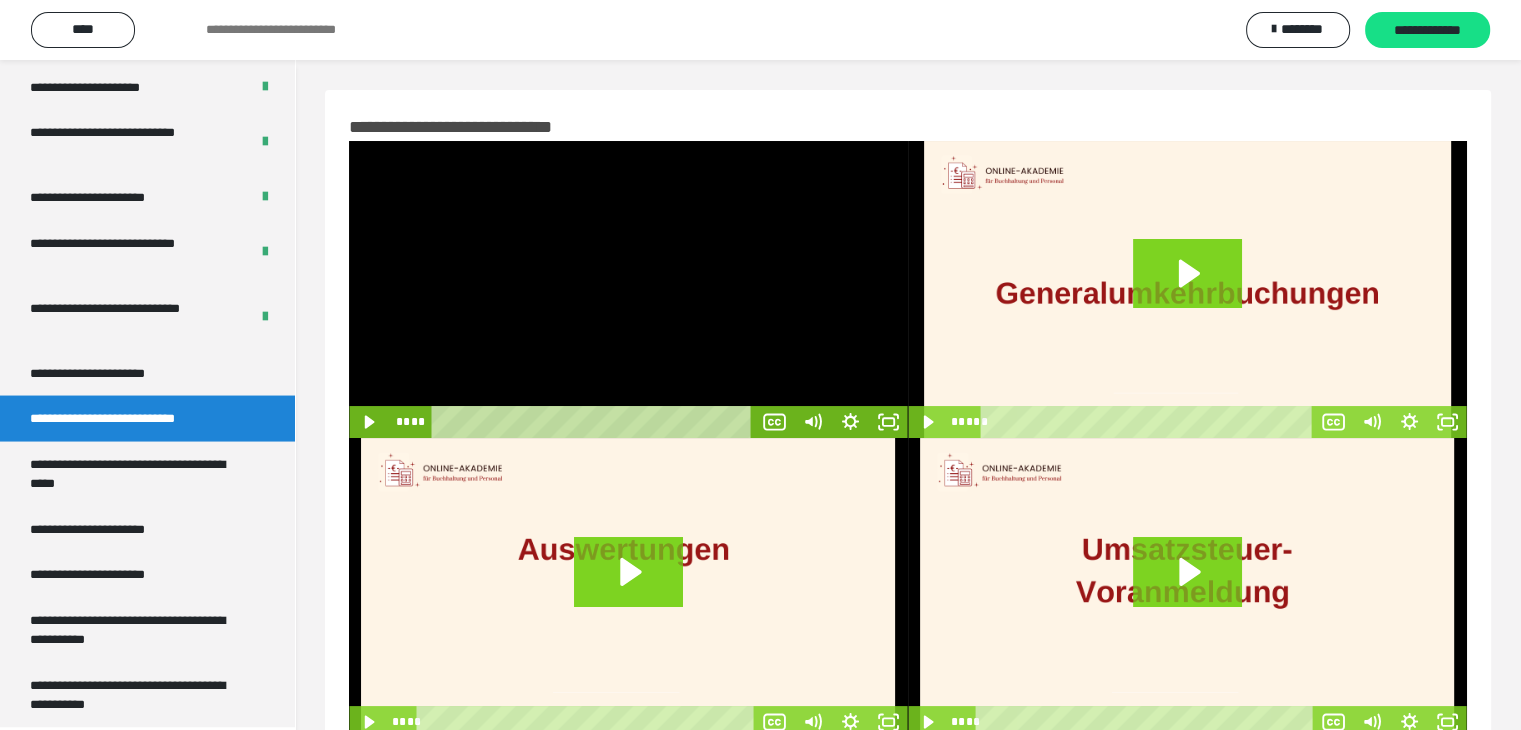 click at bounding box center (628, 289) 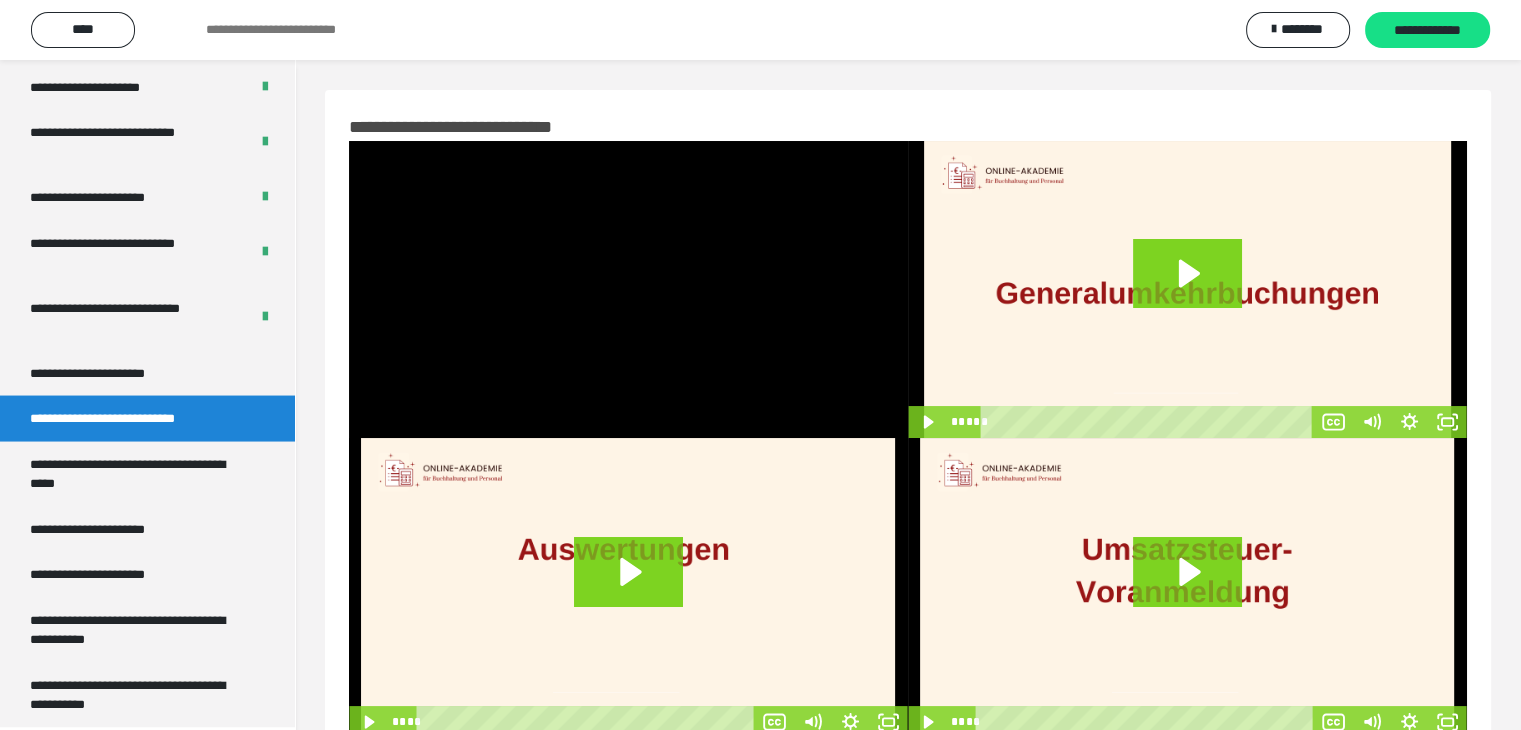 click at bounding box center [628, 289] 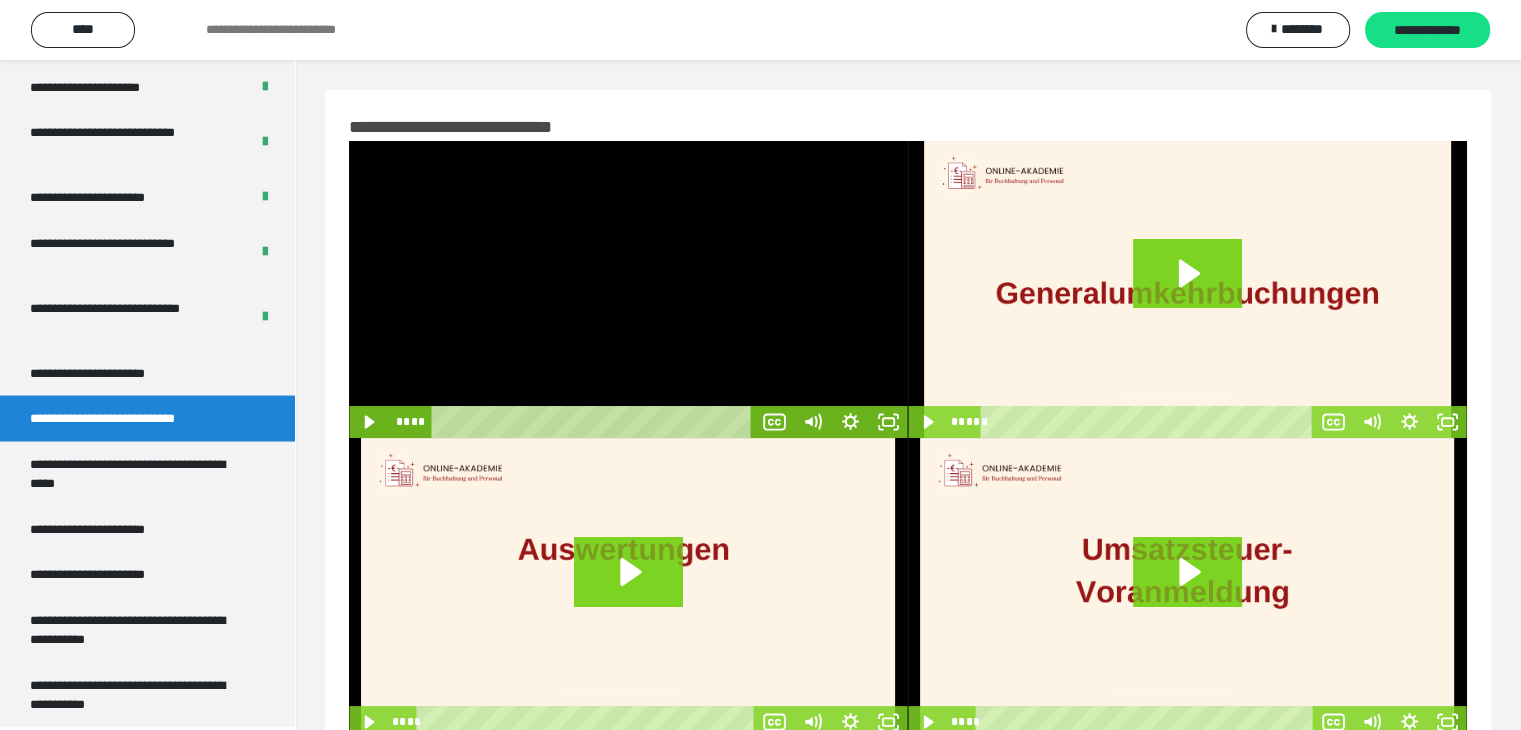 click at bounding box center (628, 289) 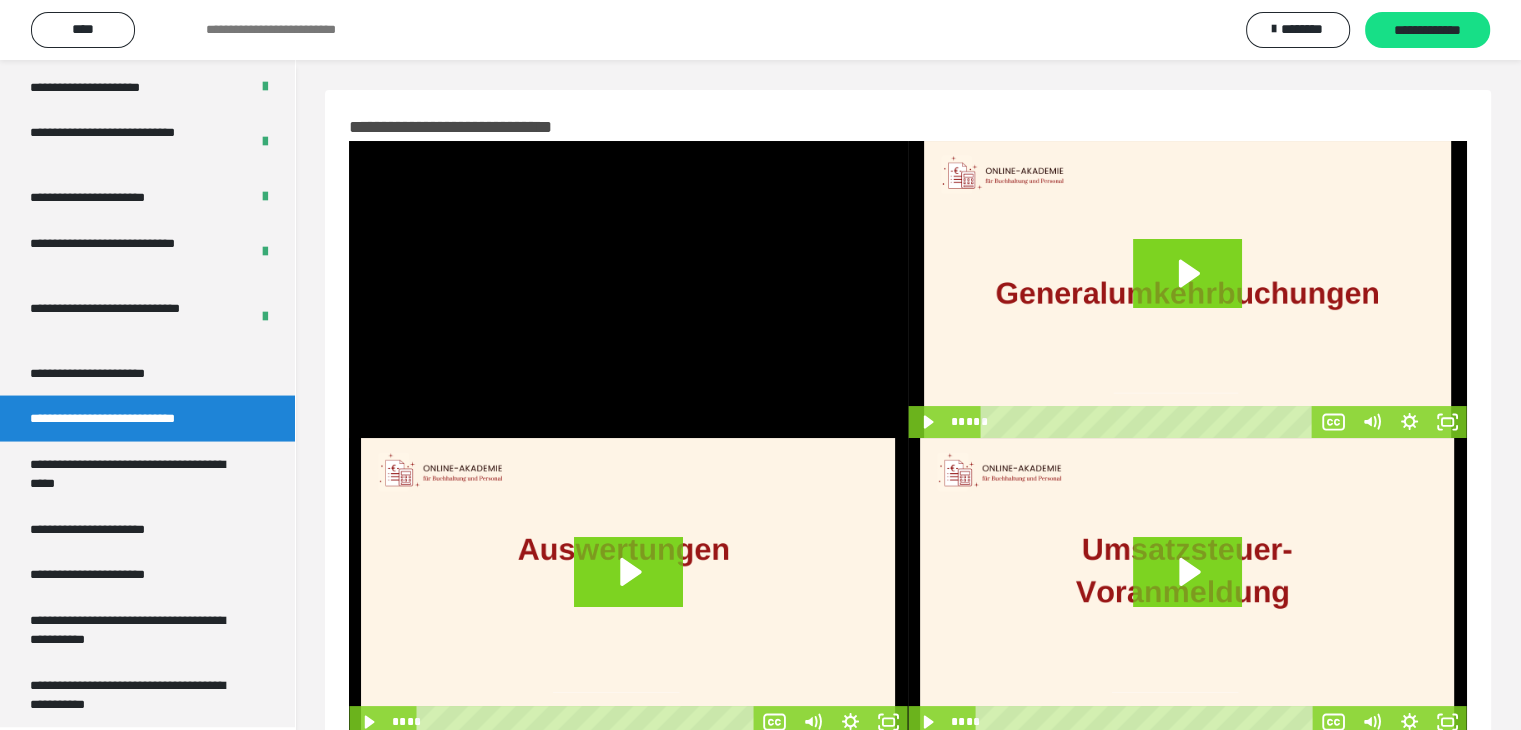 click at bounding box center [628, 289] 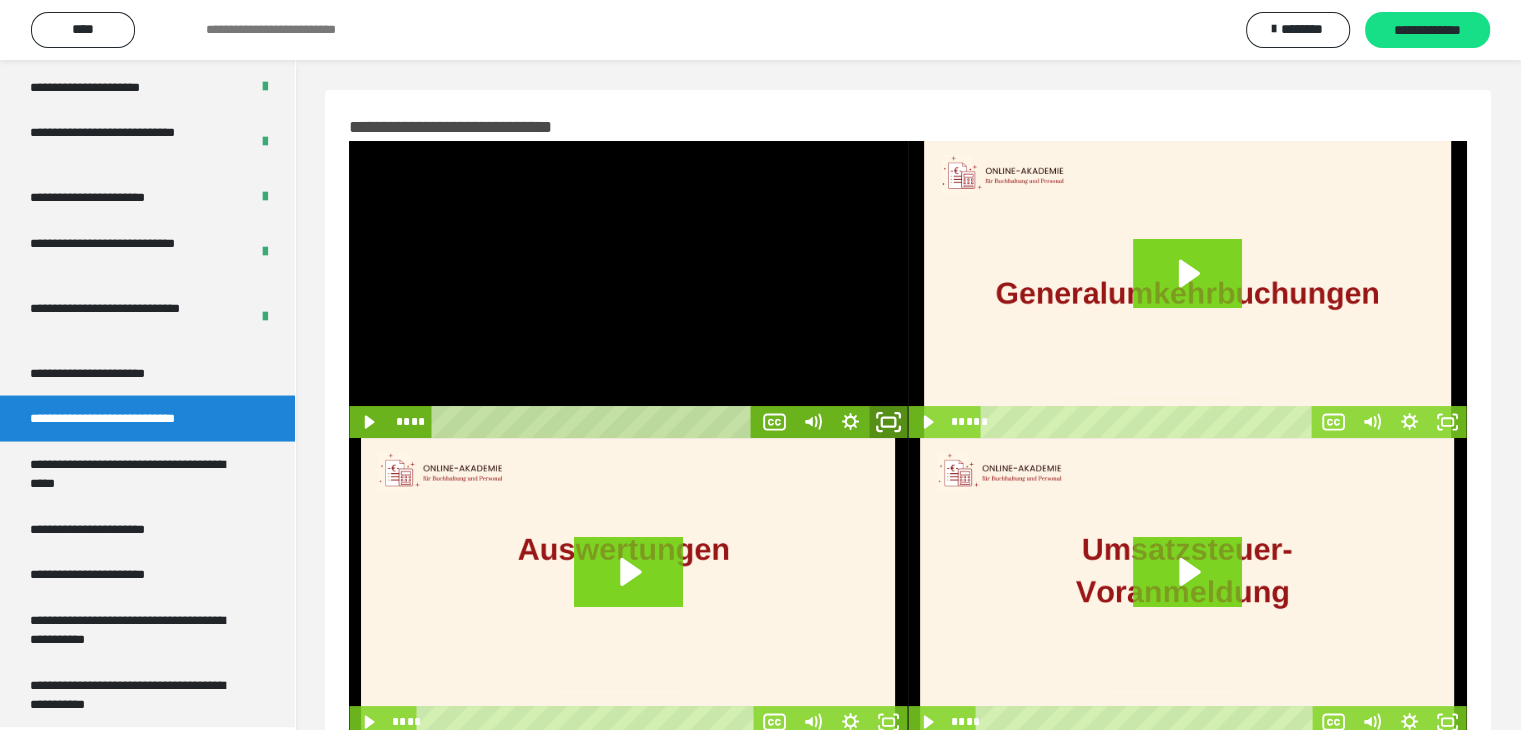 click 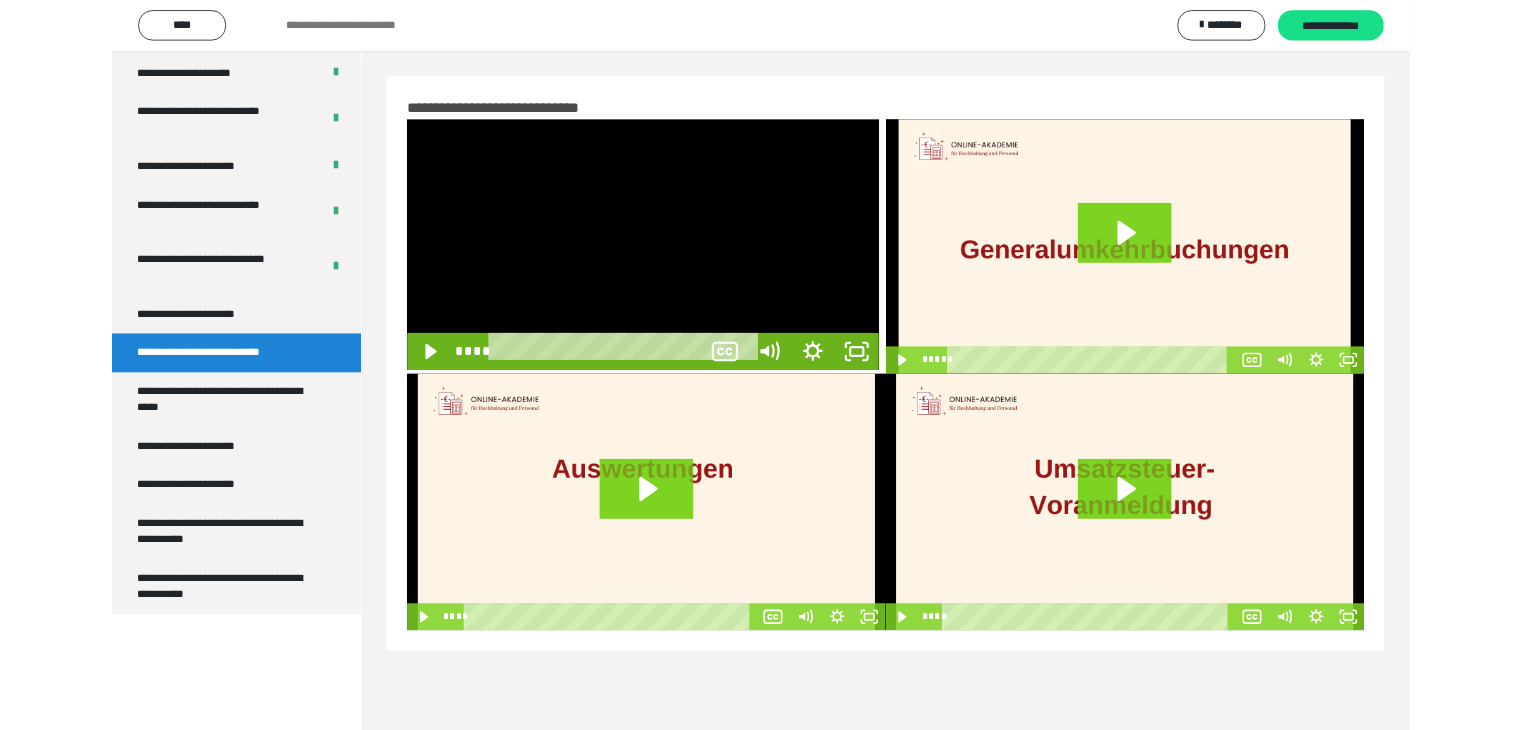 scroll, scrollTop: 3673, scrollLeft: 0, axis: vertical 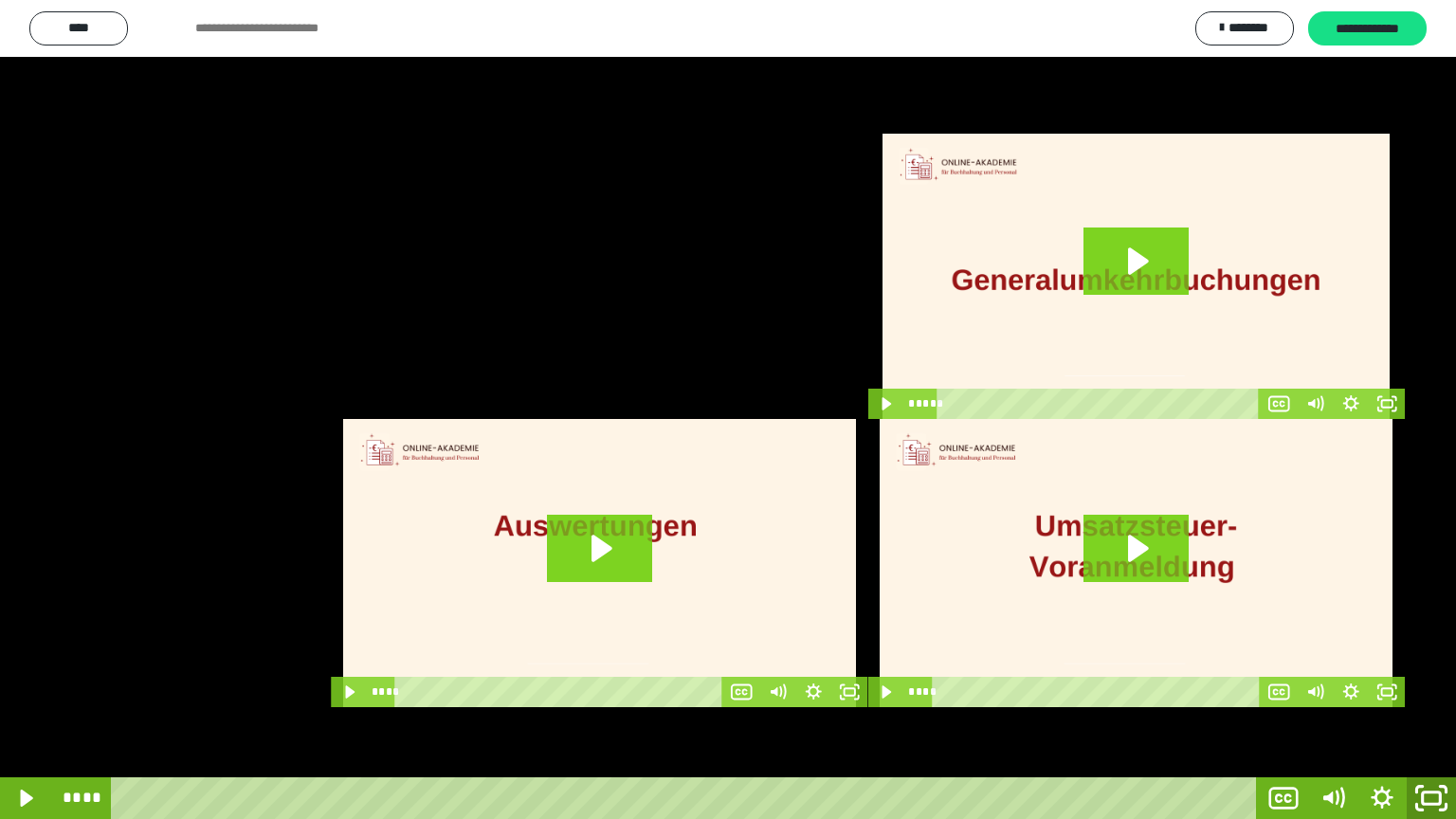 click 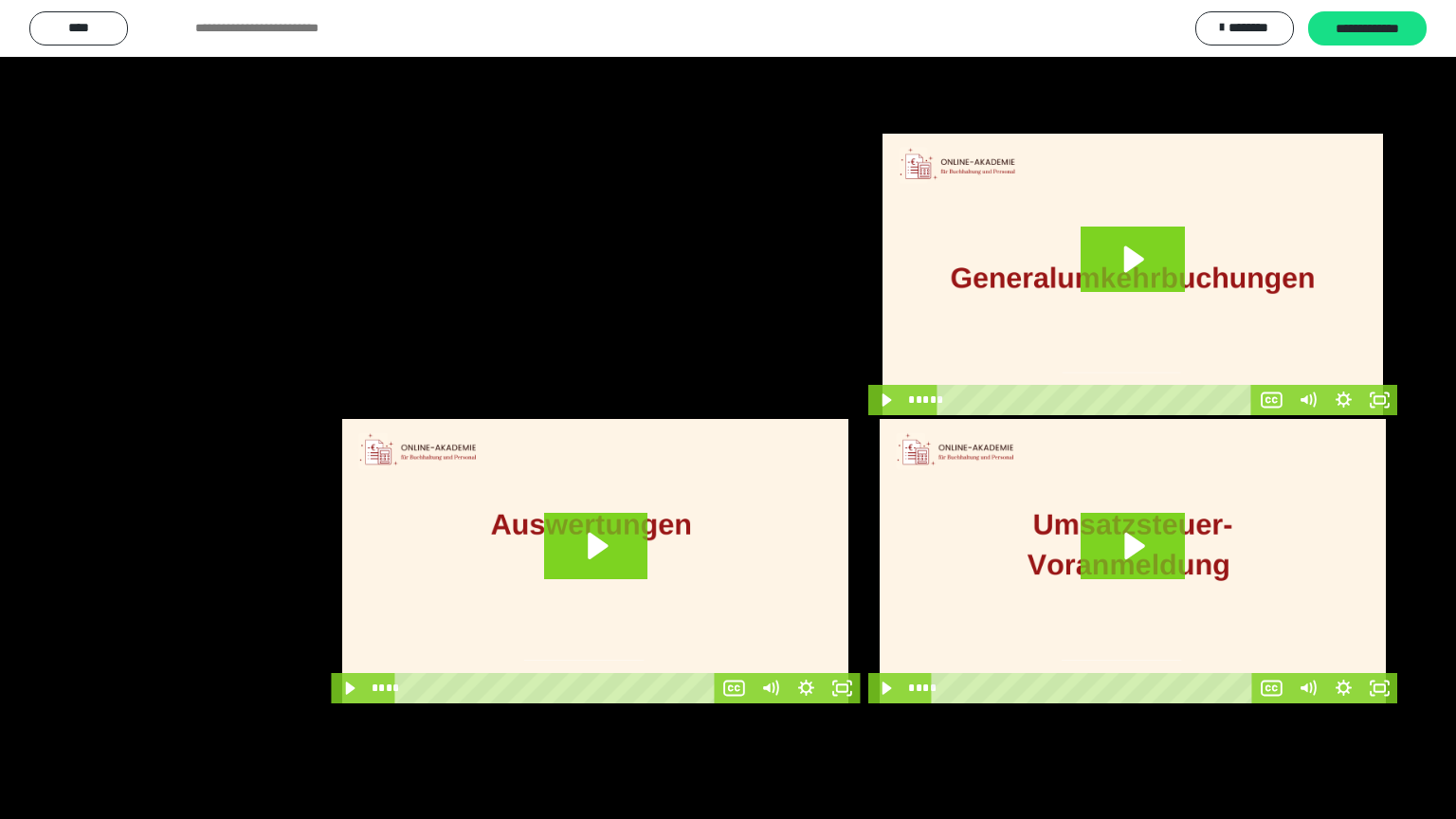 scroll, scrollTop: 3610, scrollLeft: 0, axis: vertical 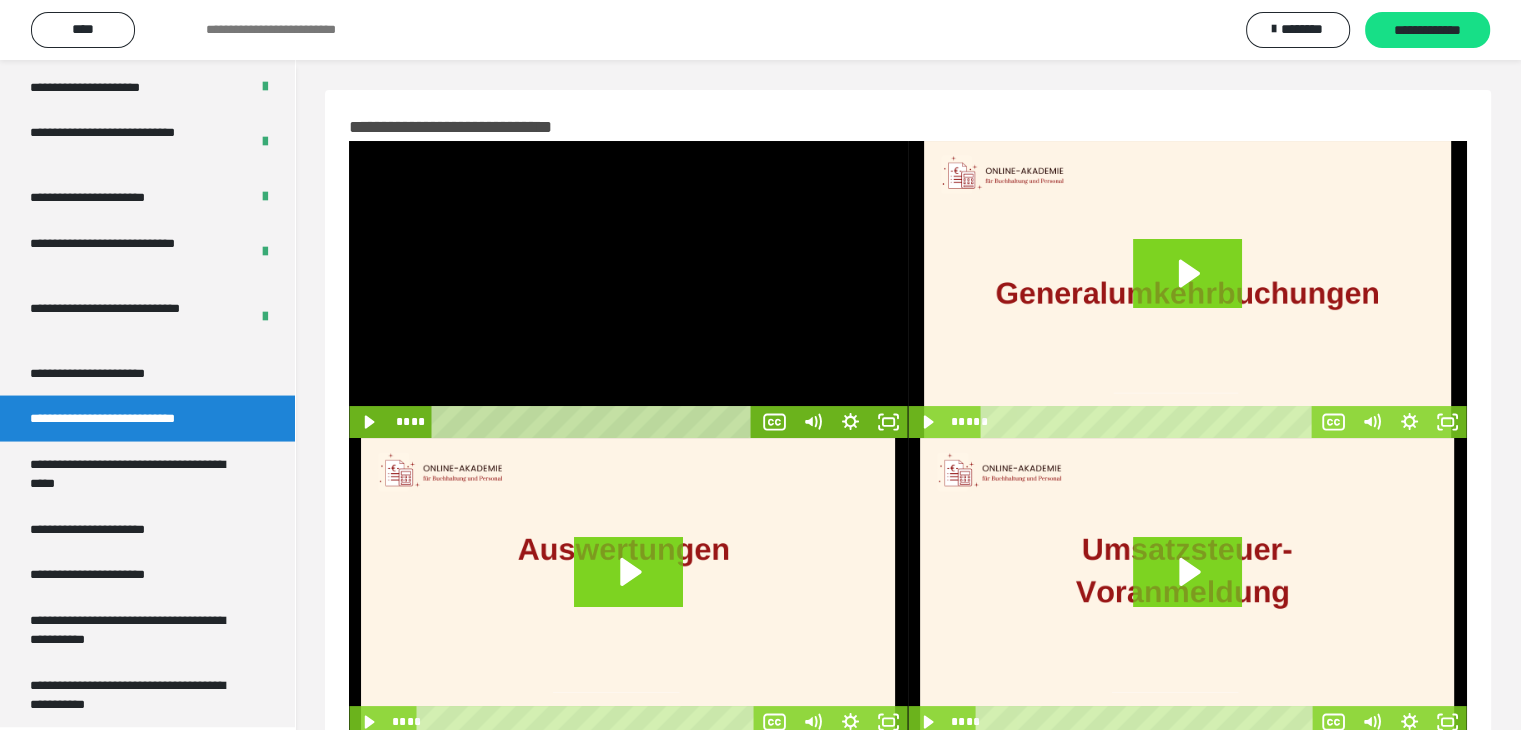 click at bounding box center (628, 289) 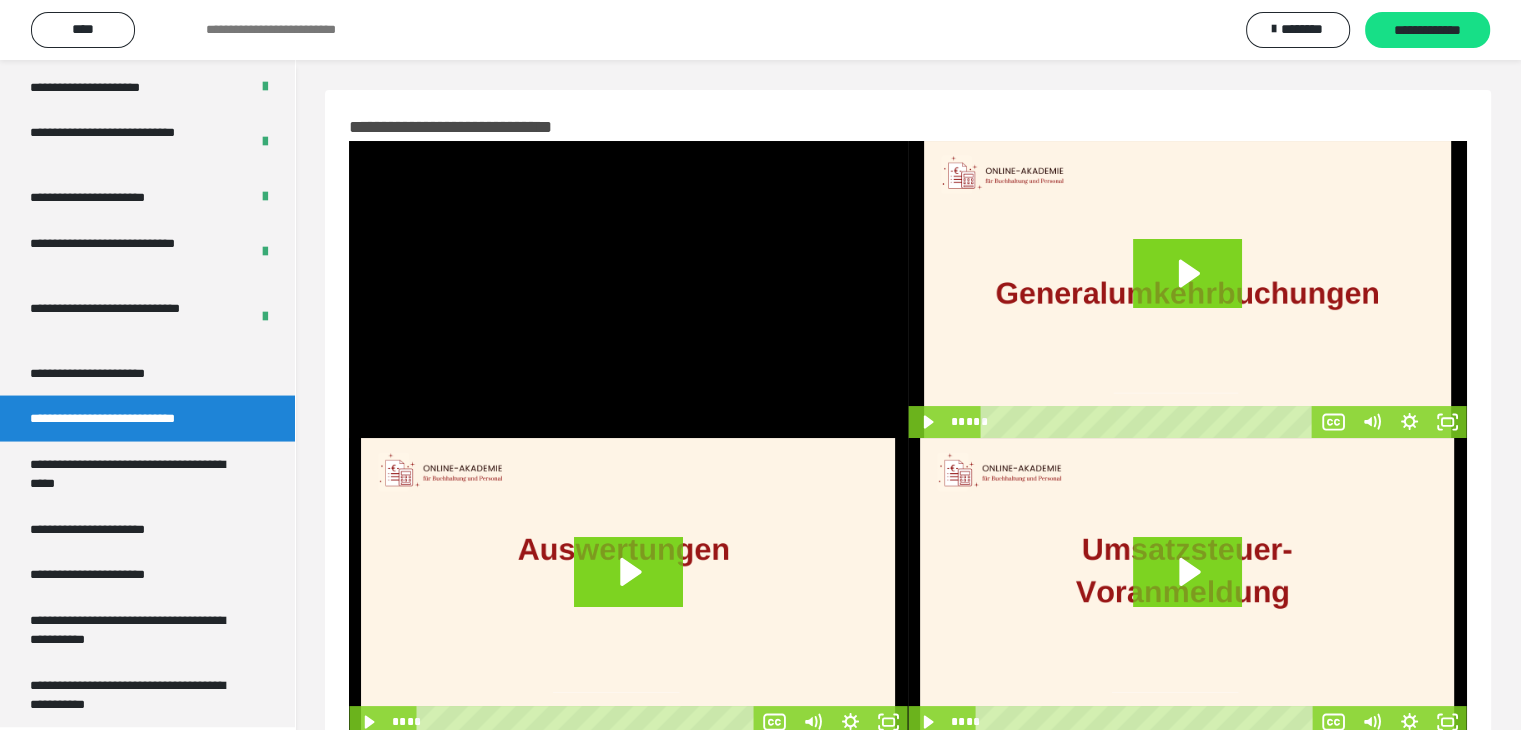 click at bounding box center (628, 289) 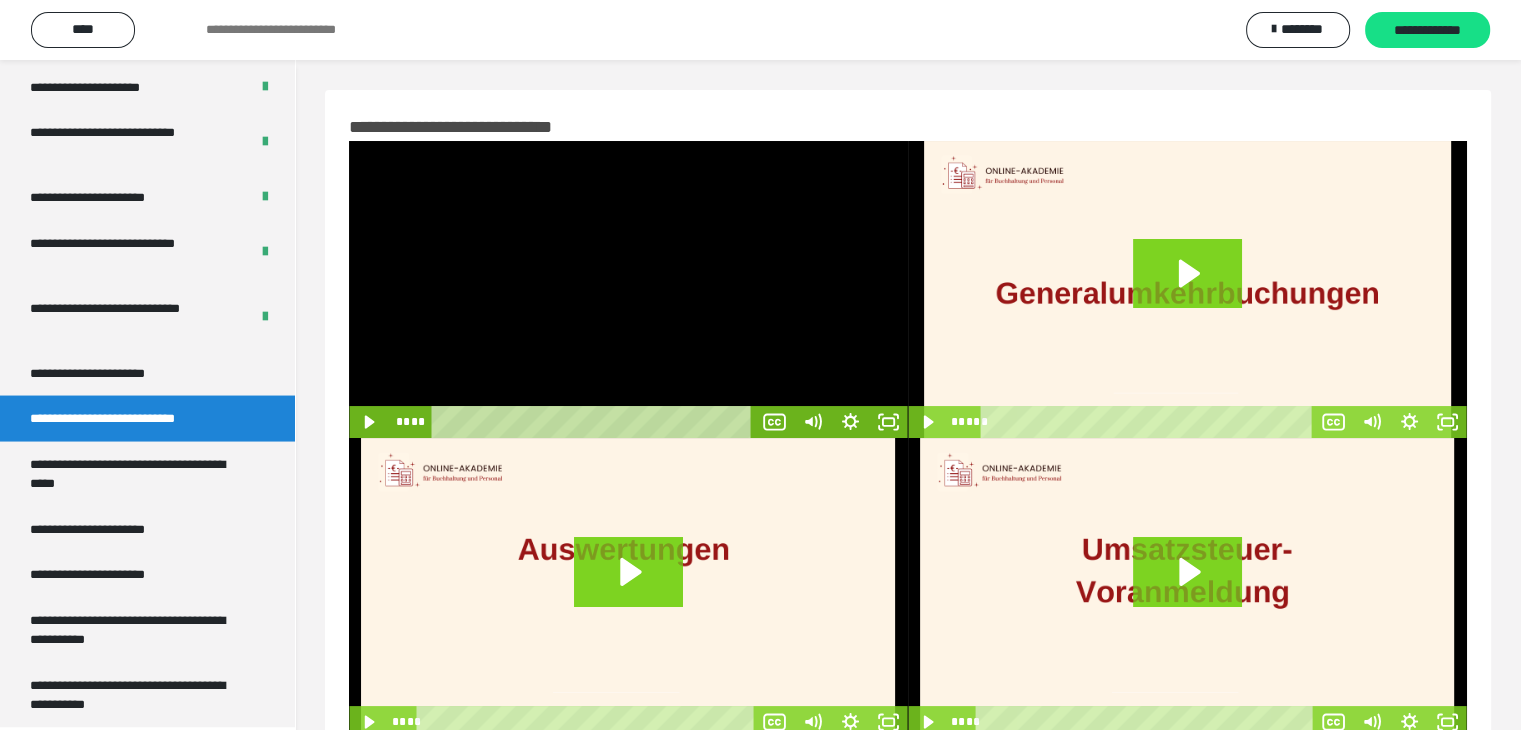 click at bounding box center (628, 289) 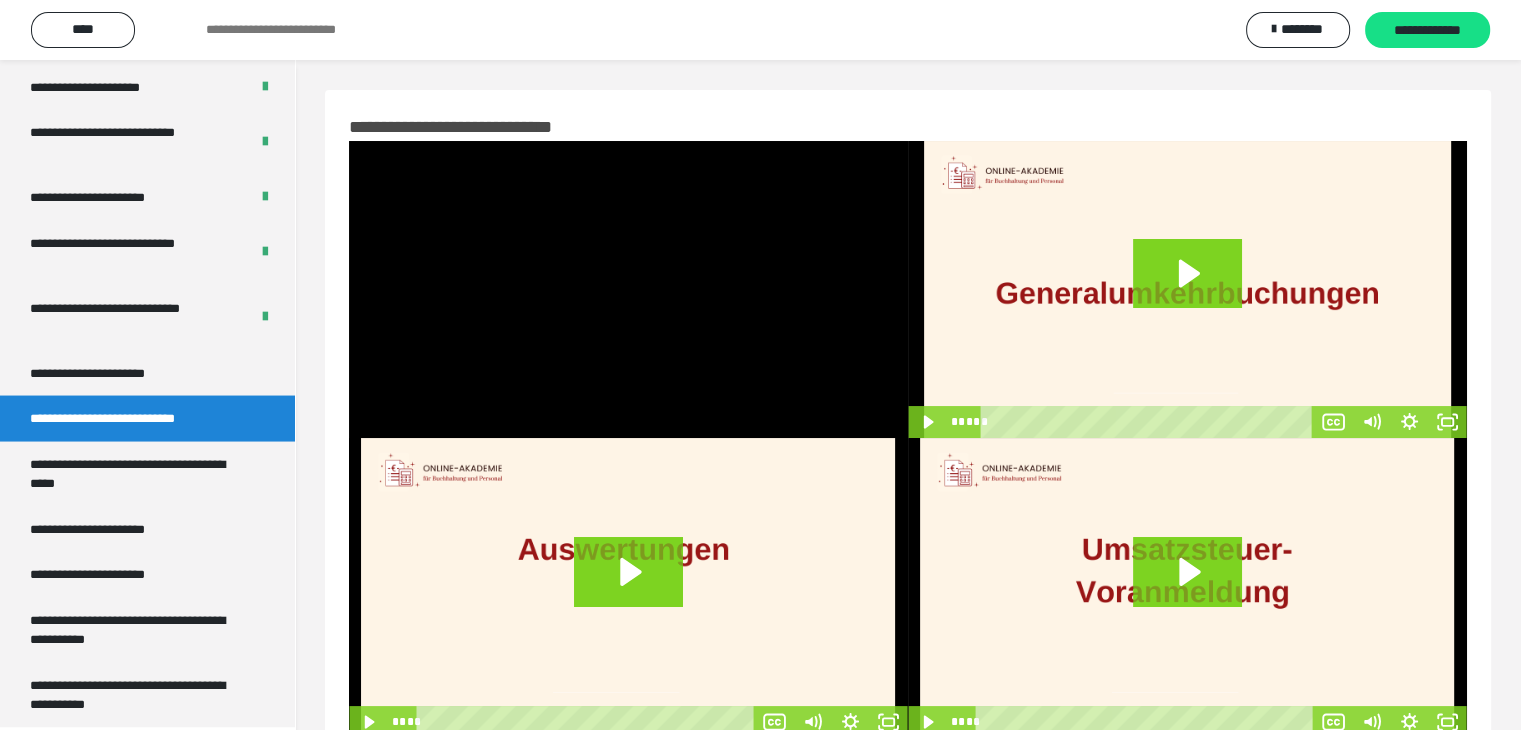 click at bounding box center (628, 289) 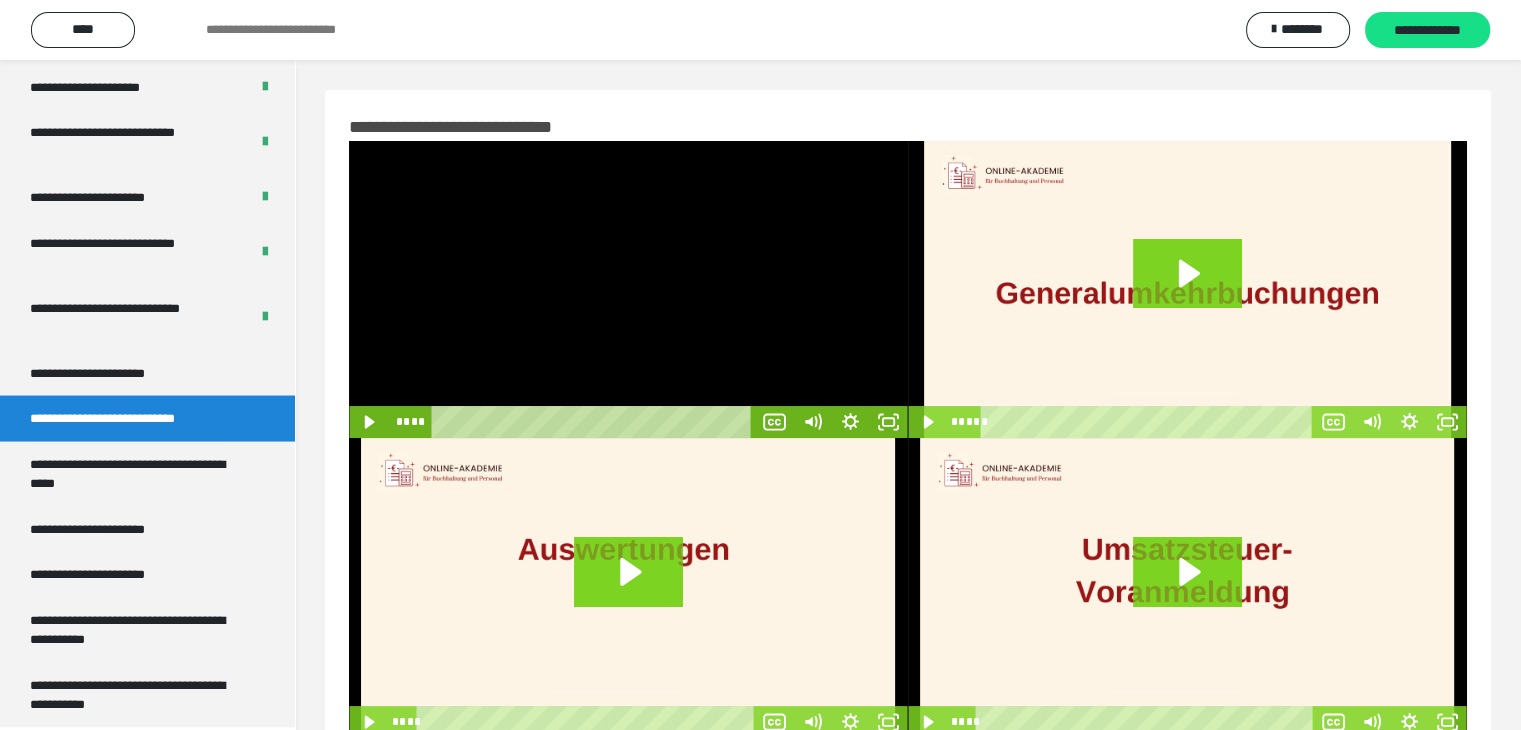 click at bounding box center [628, 289] 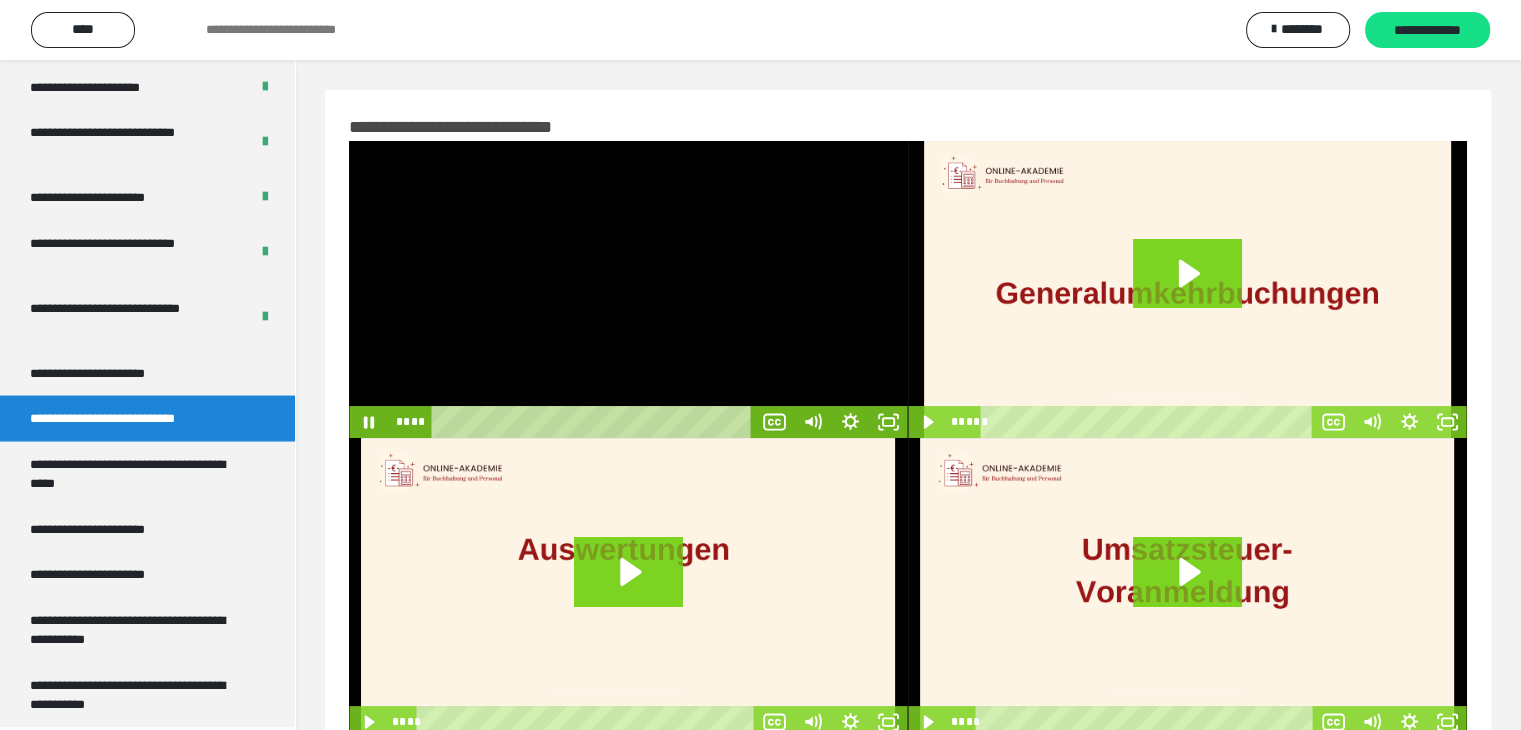 click at bounding box center [628, 289] 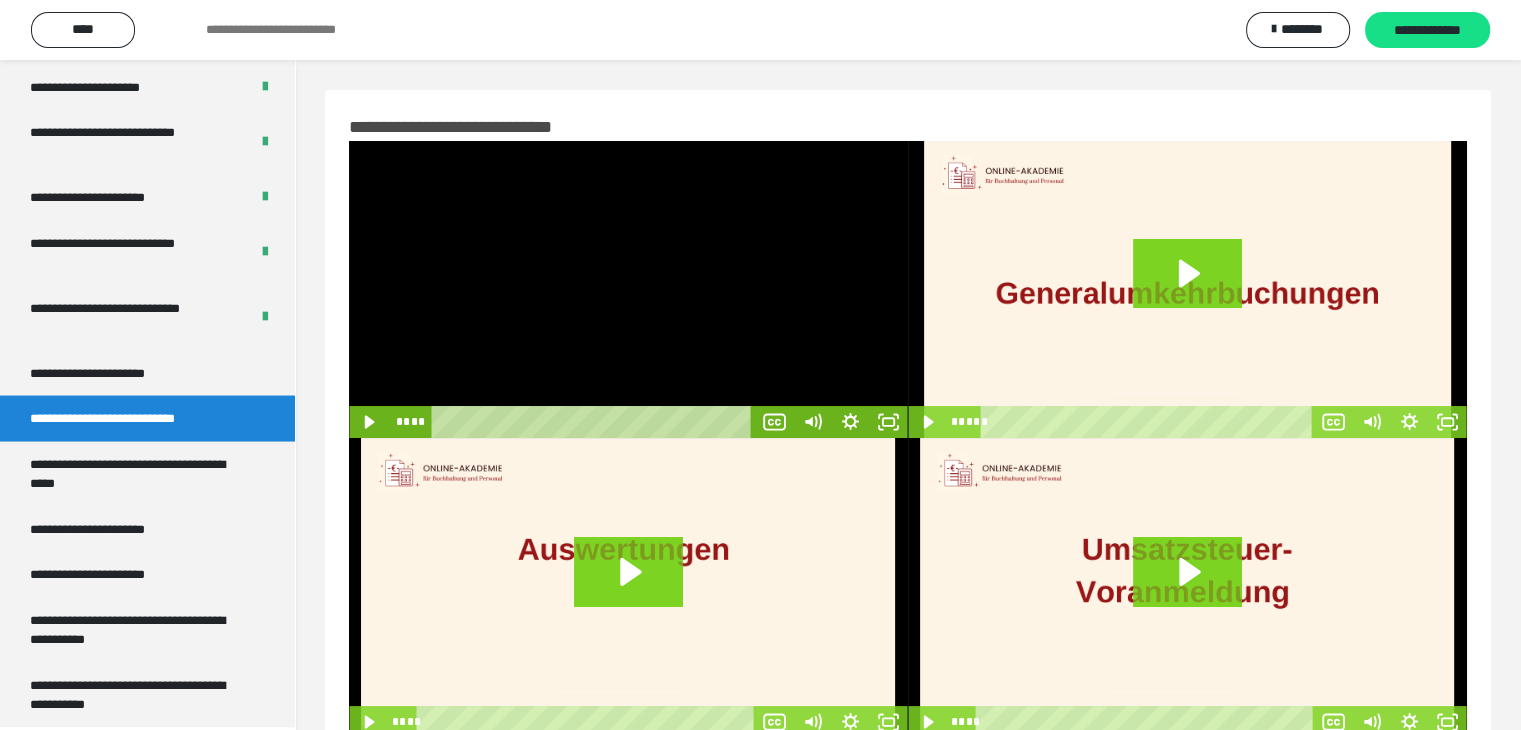 click at bounding box center [628, 289] 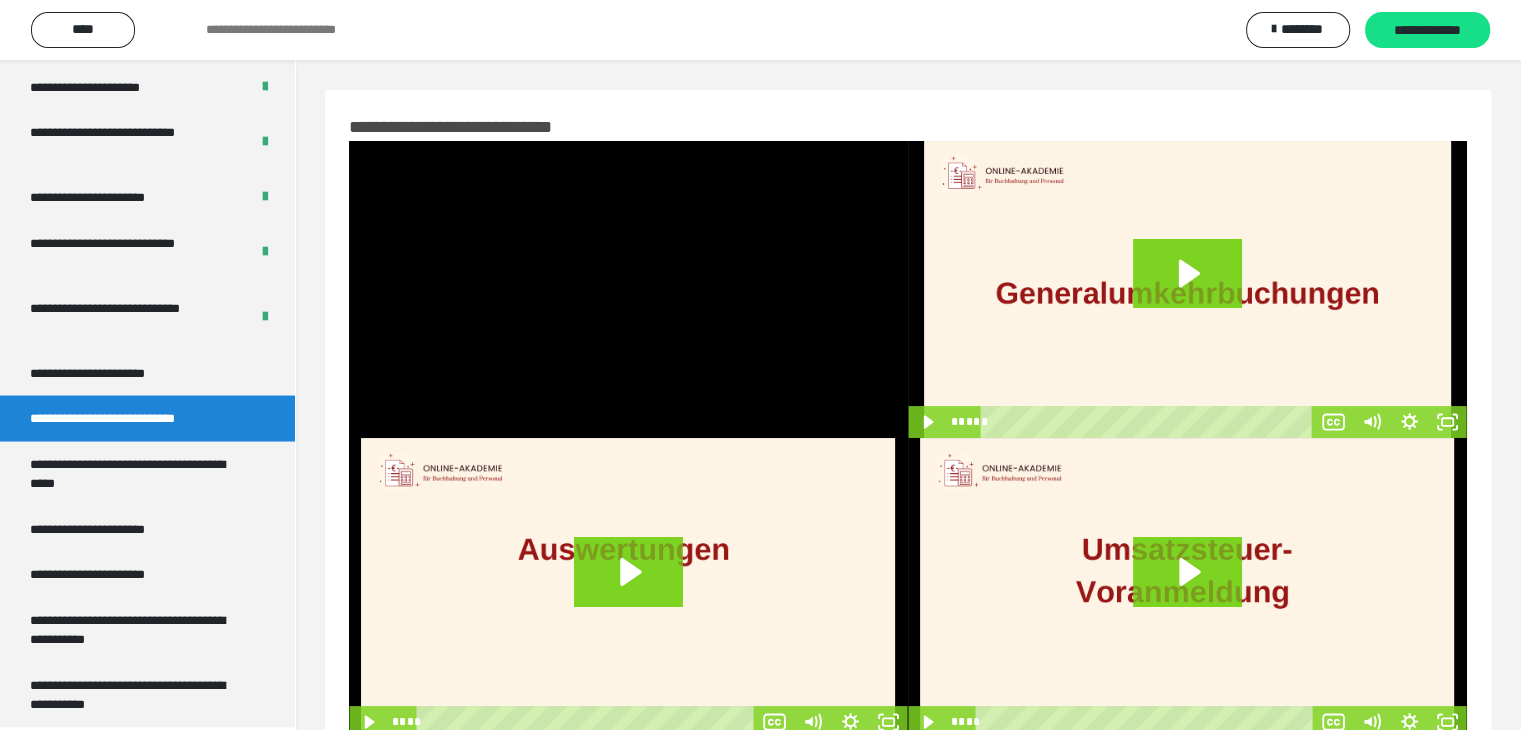 click at bounding box center [628, 289] 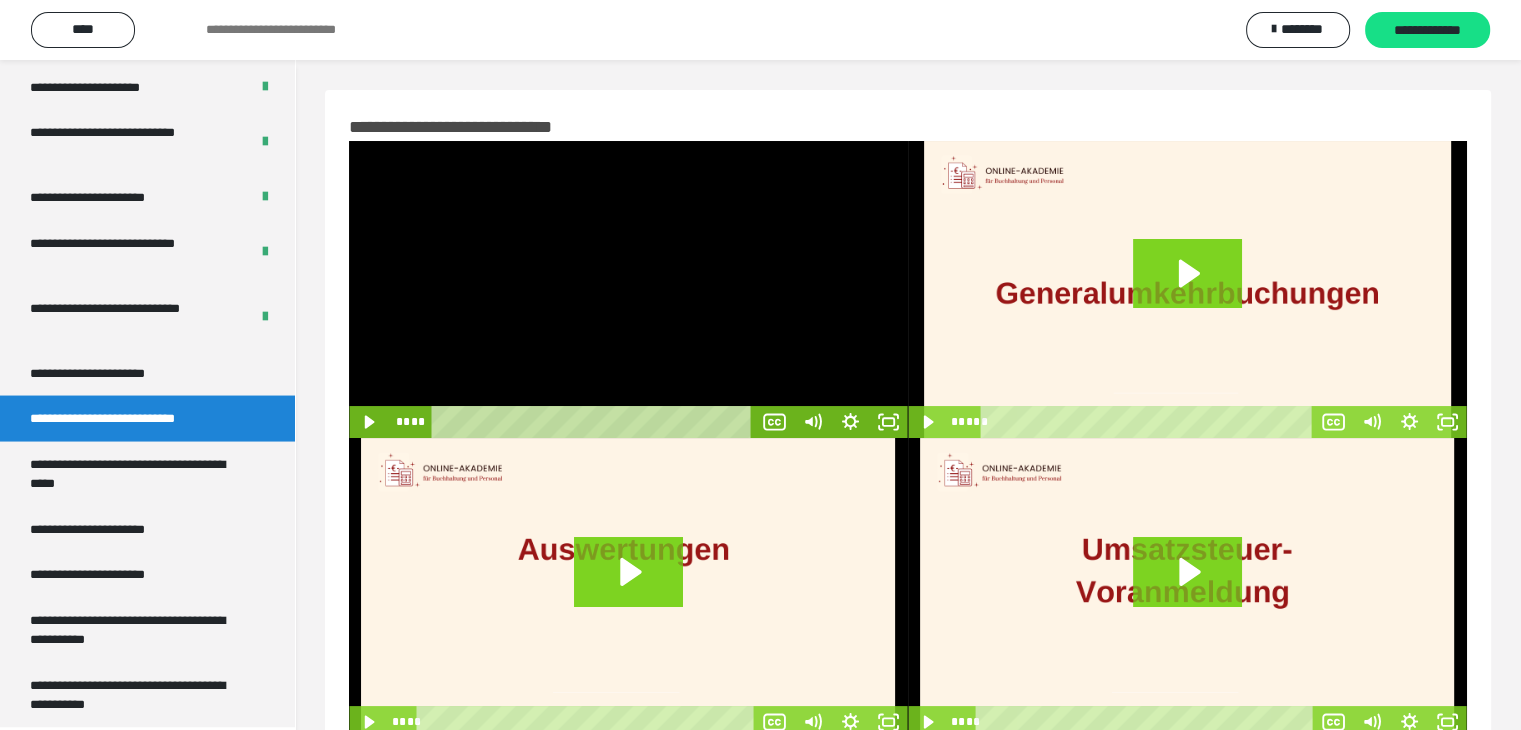 click at bounding box center [628, 289] 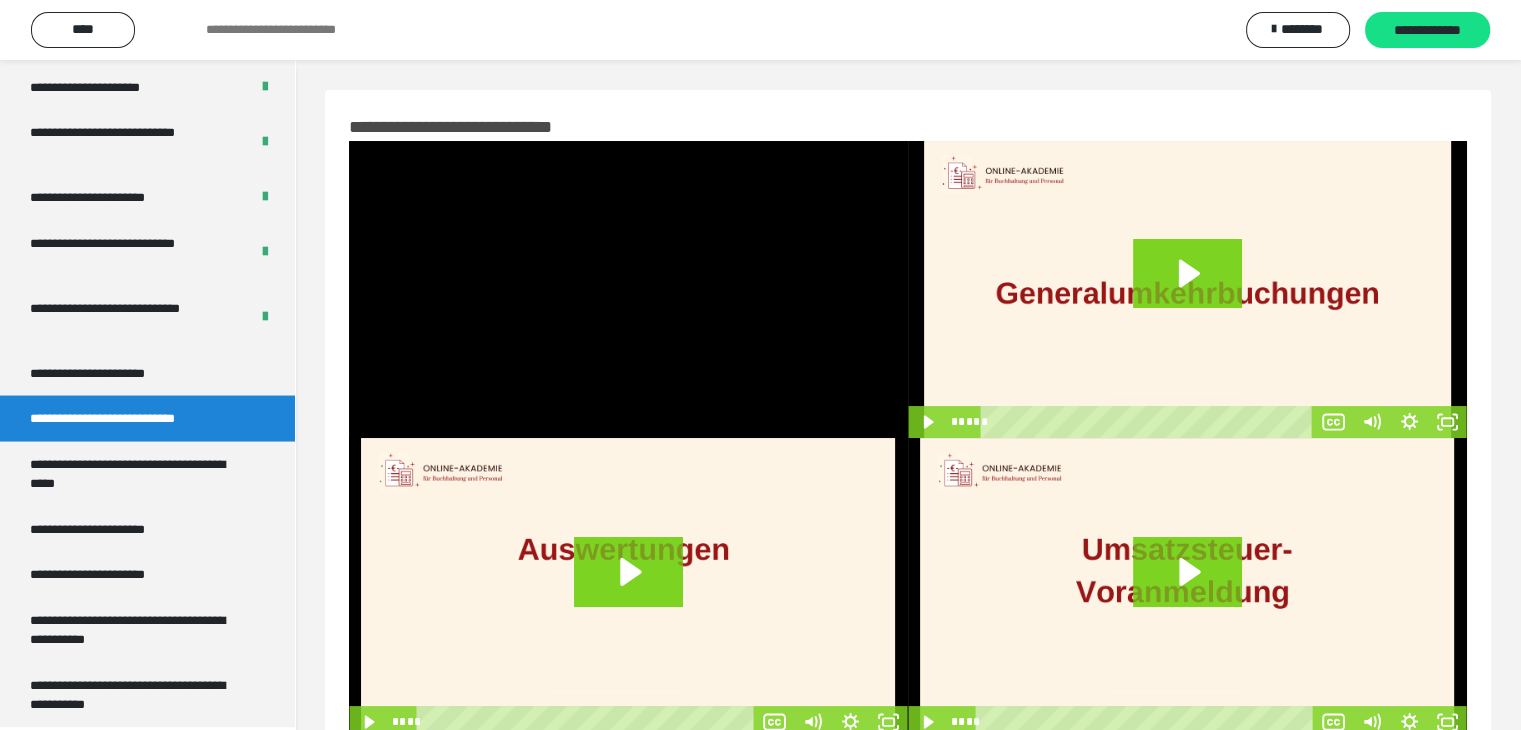 click at bounding box center [628, 289] 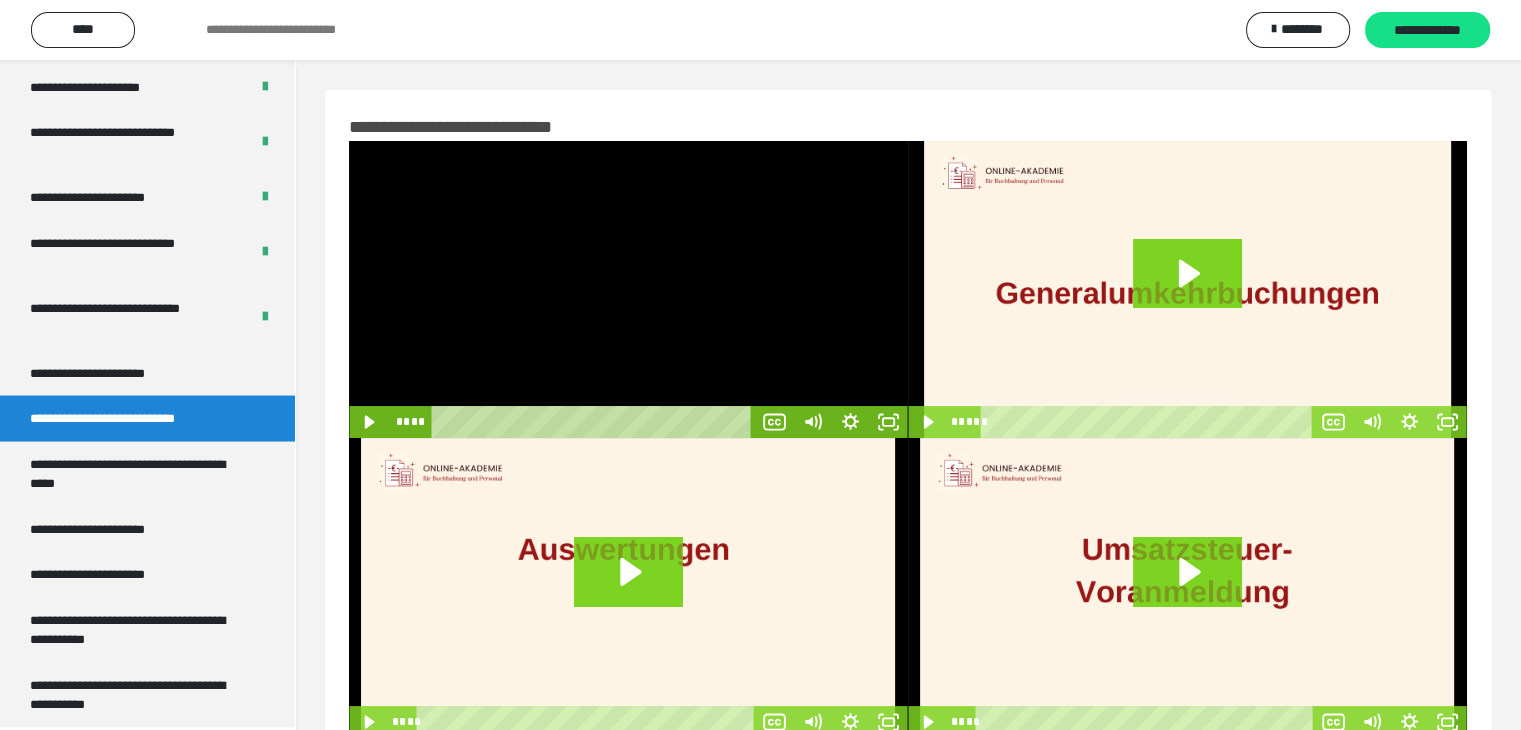 click at bounding box center [628, 289] 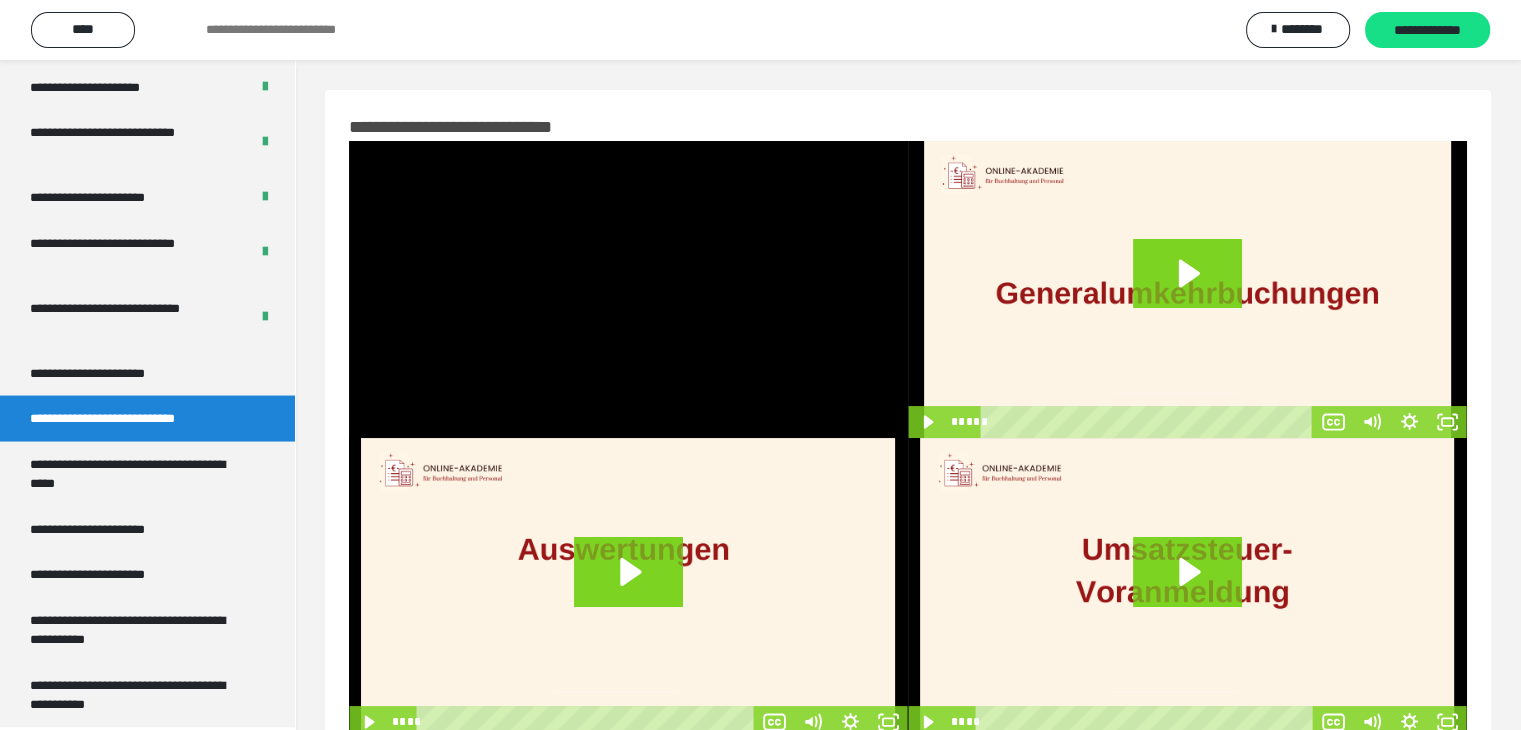 click at bounding box center [628, 289] 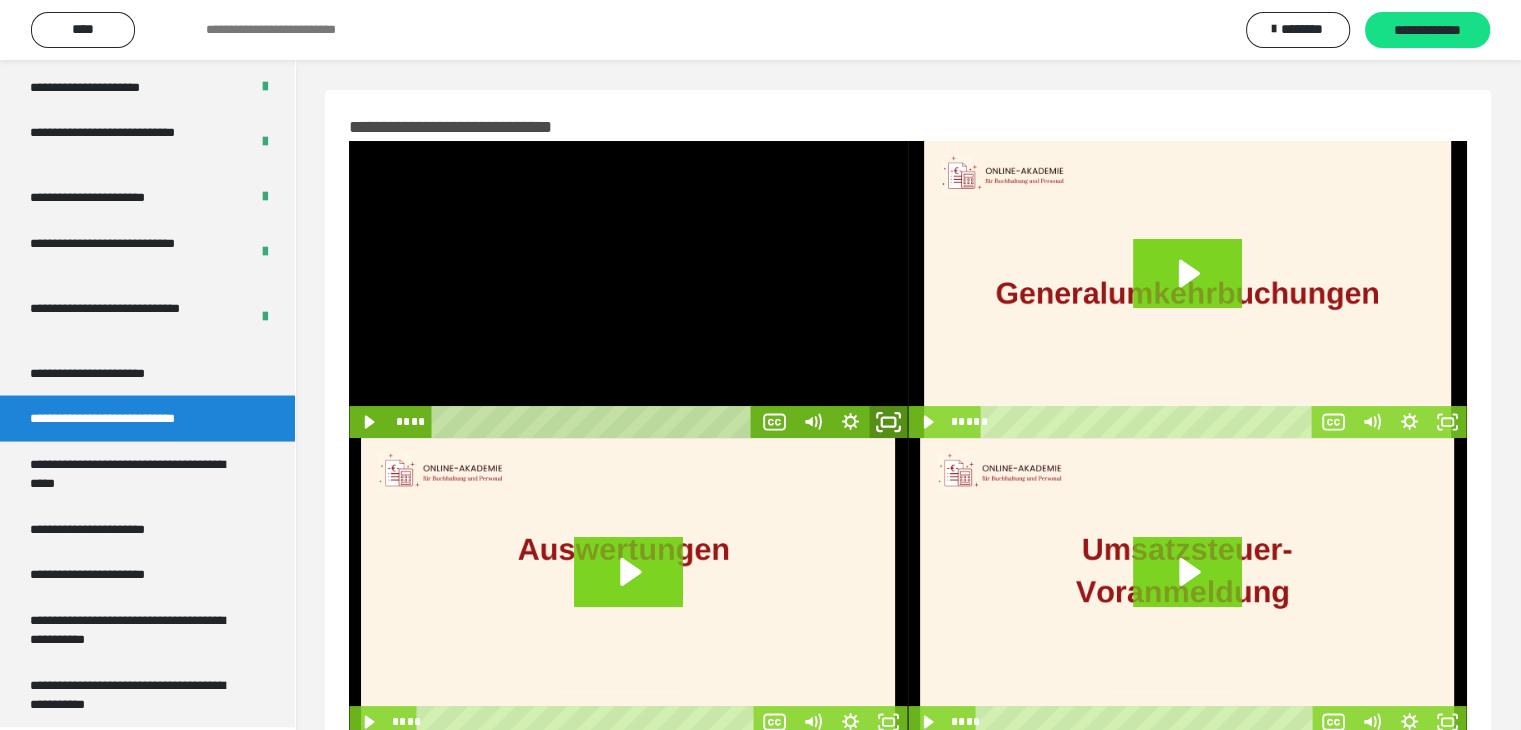 click 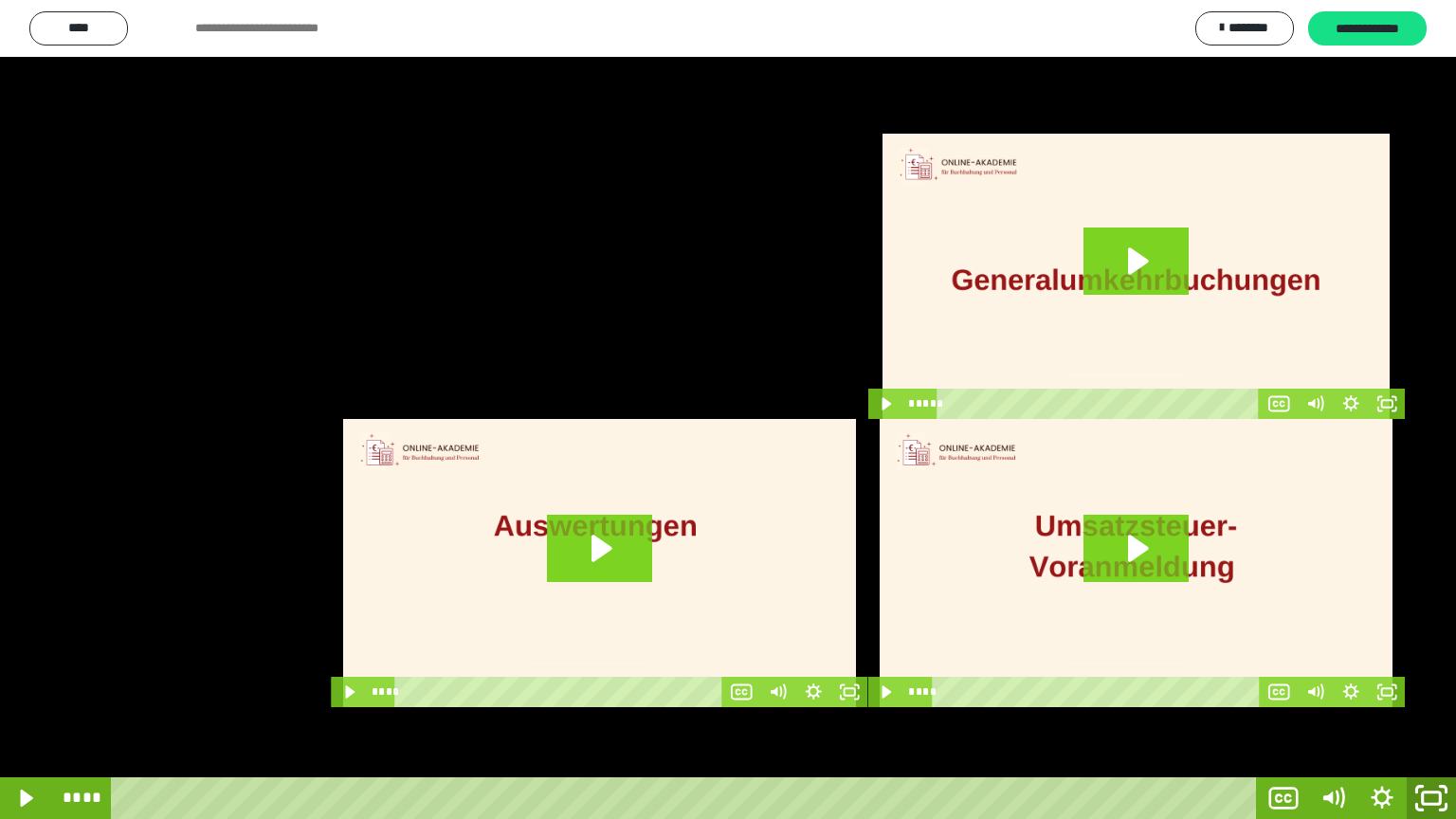 click 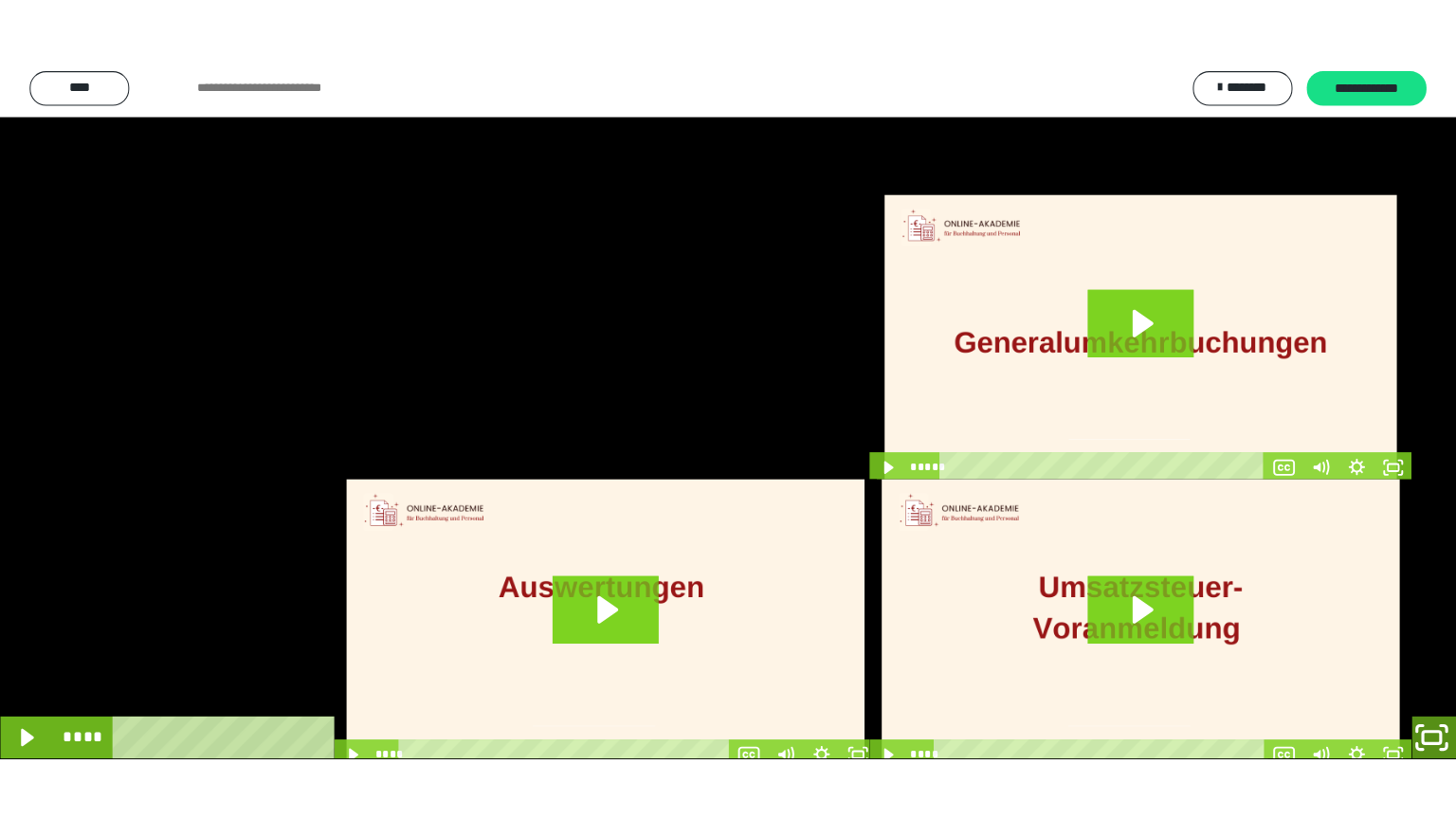scroll, scrollTop: 3610, scrollLeft: 0, axis: vertical 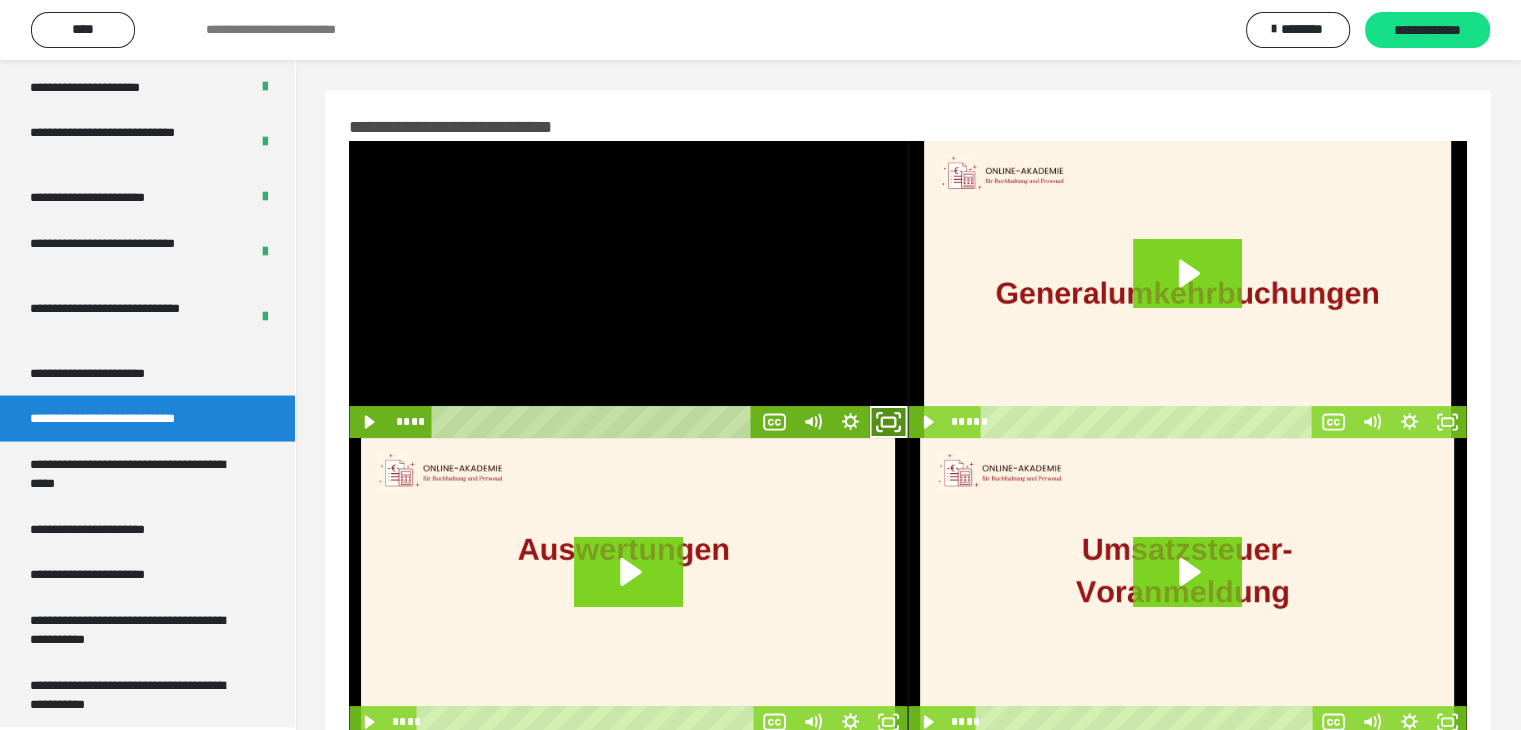 click 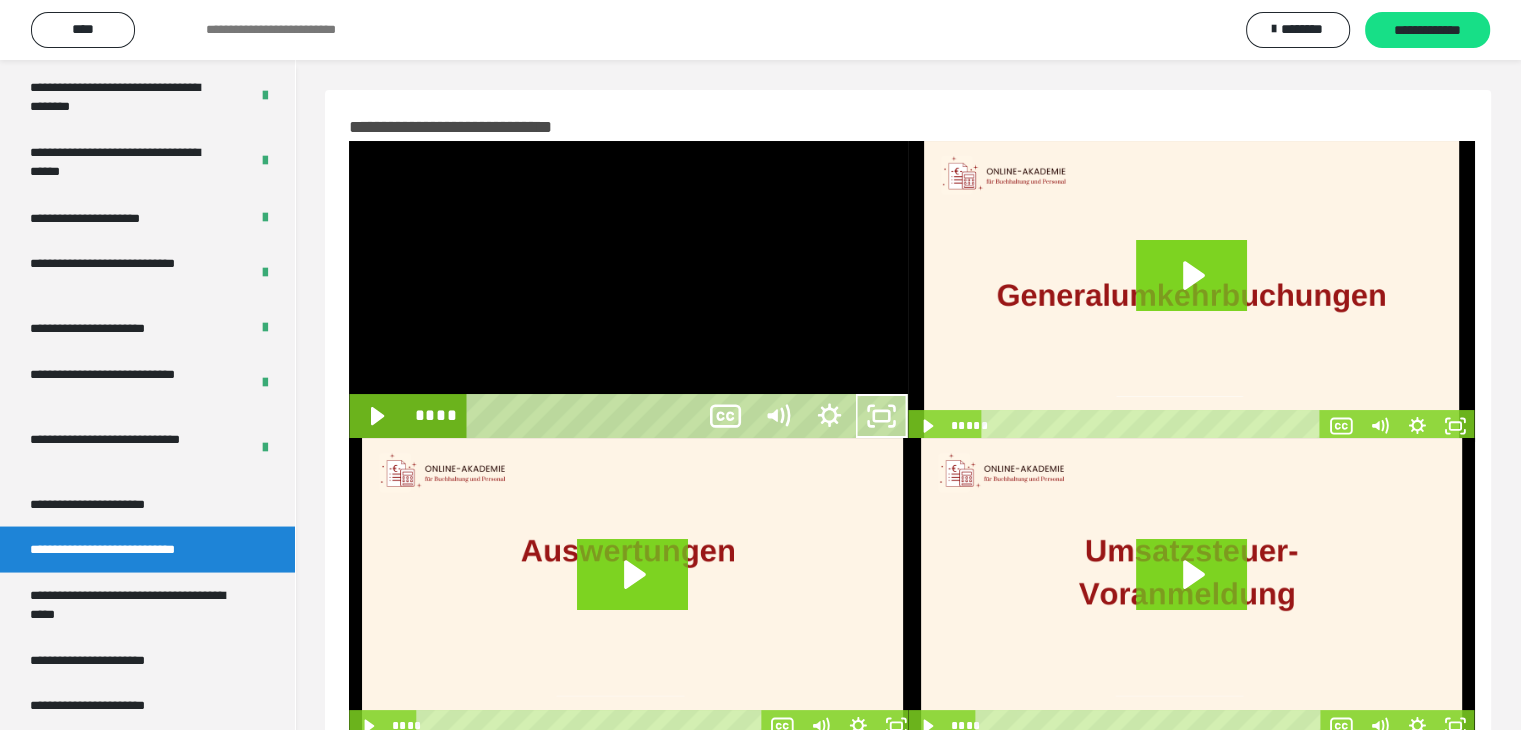 scroll, scrollTop: 3673, scrollLeft: 0, axis: vertical 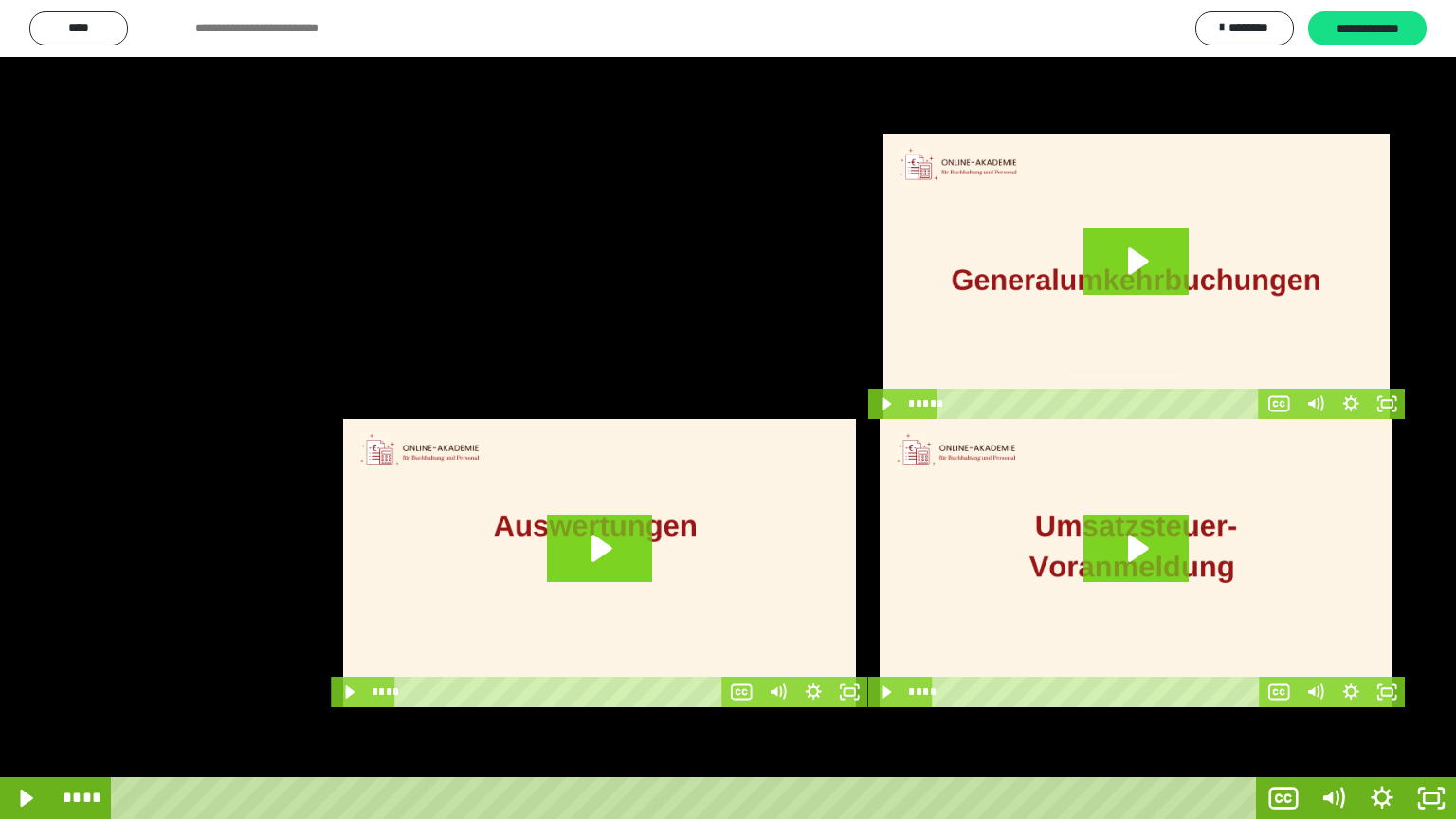 click at bounding box center [728, 410] 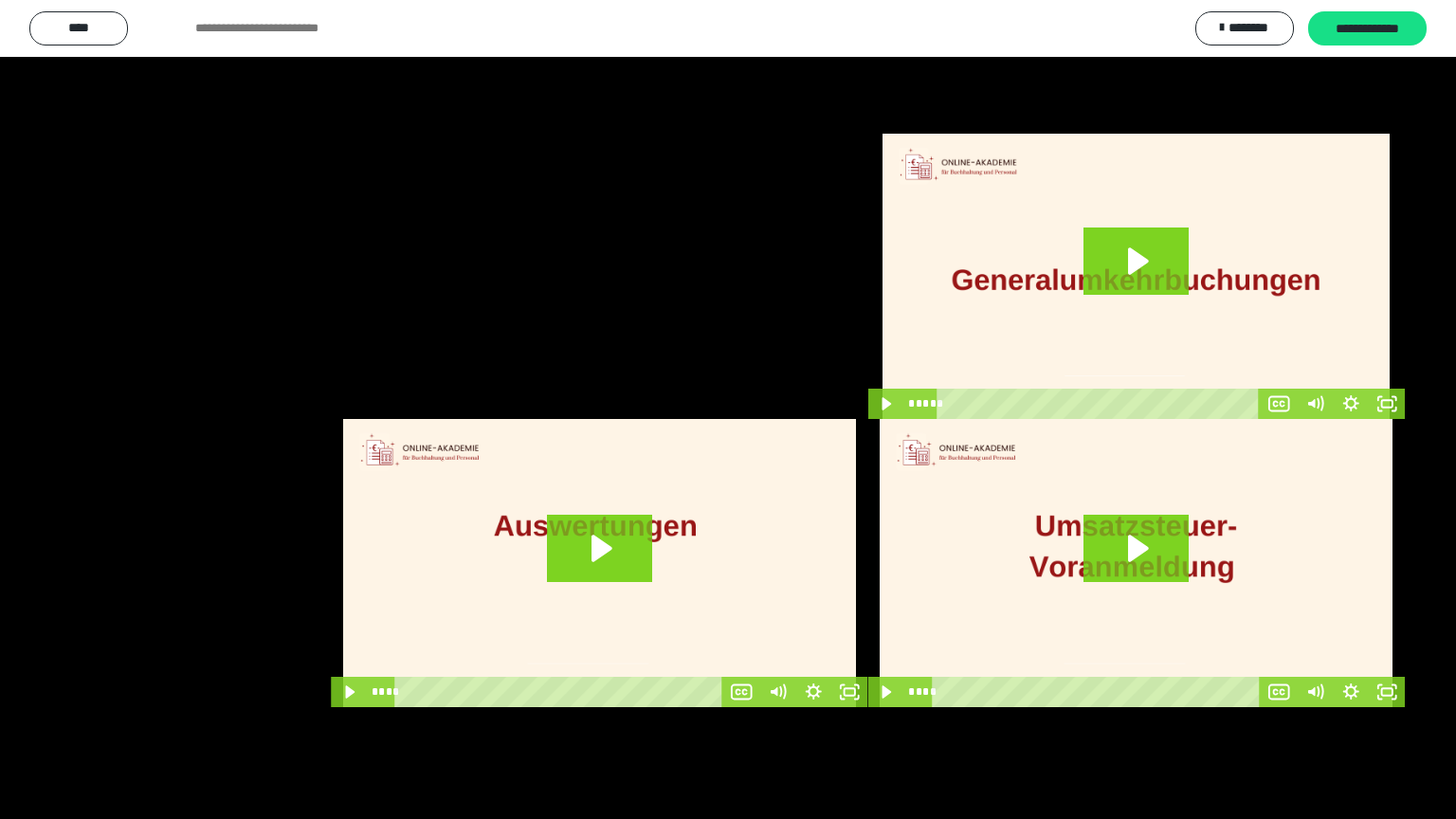 click at bounding box center (728, 410) 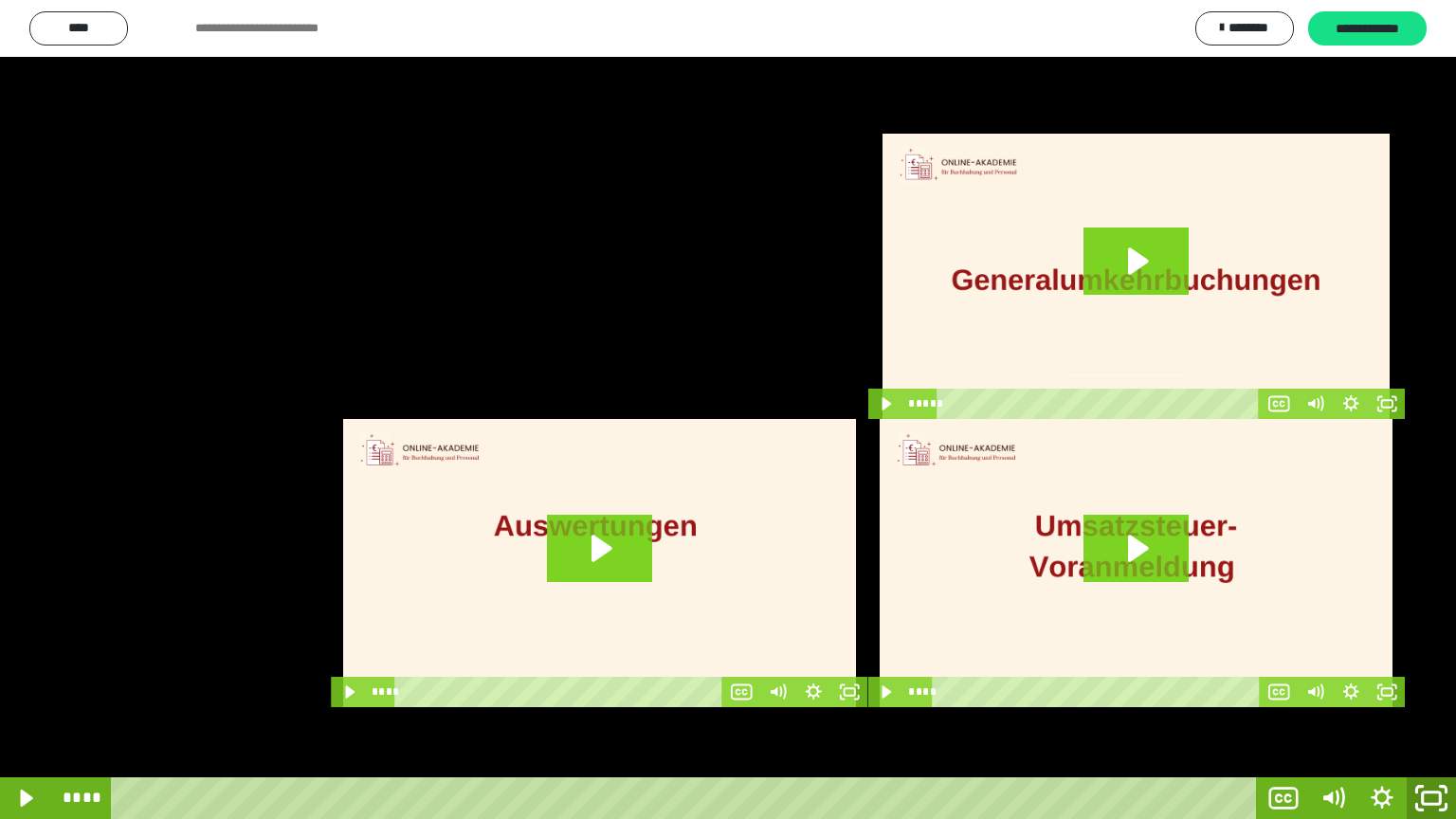 click 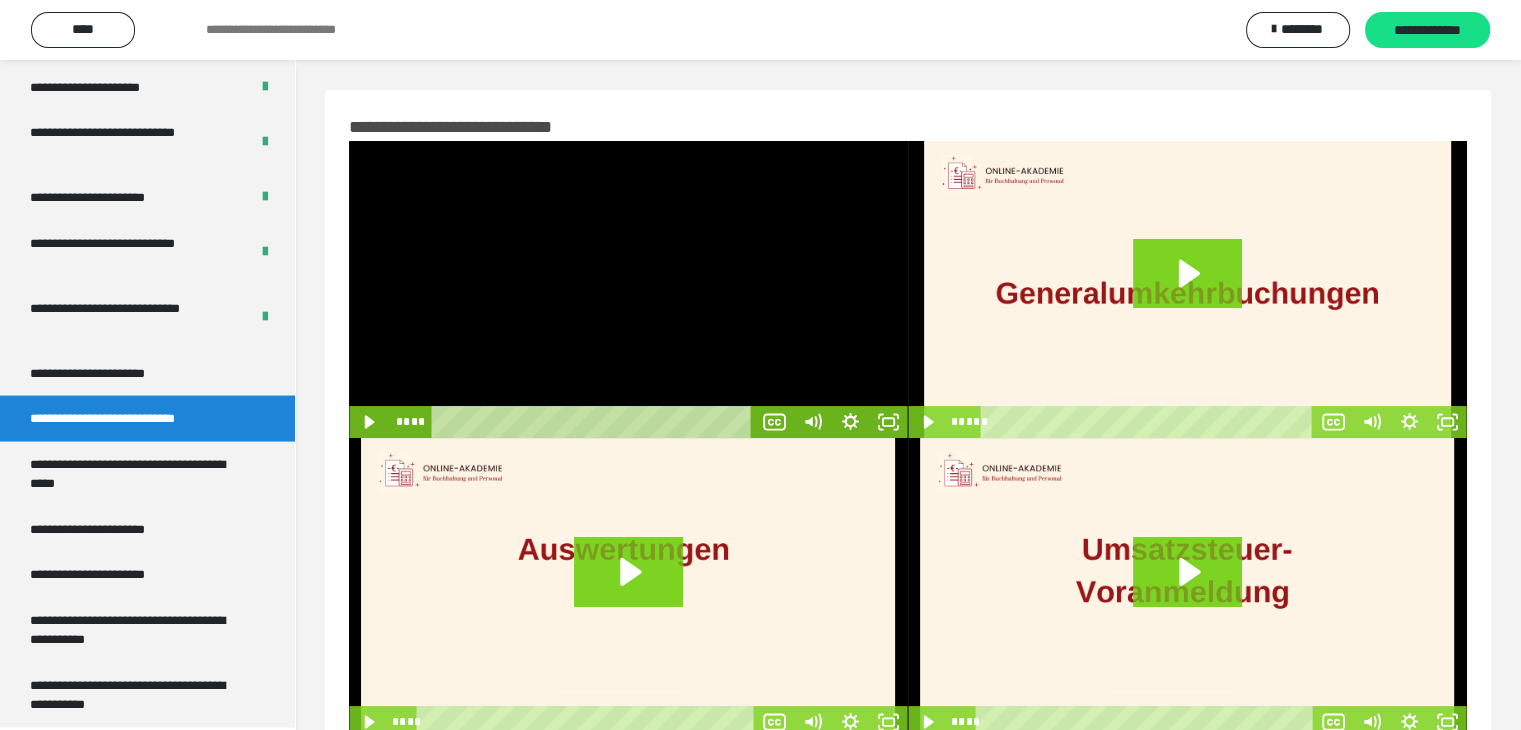 click at bounding box center [628, 289] 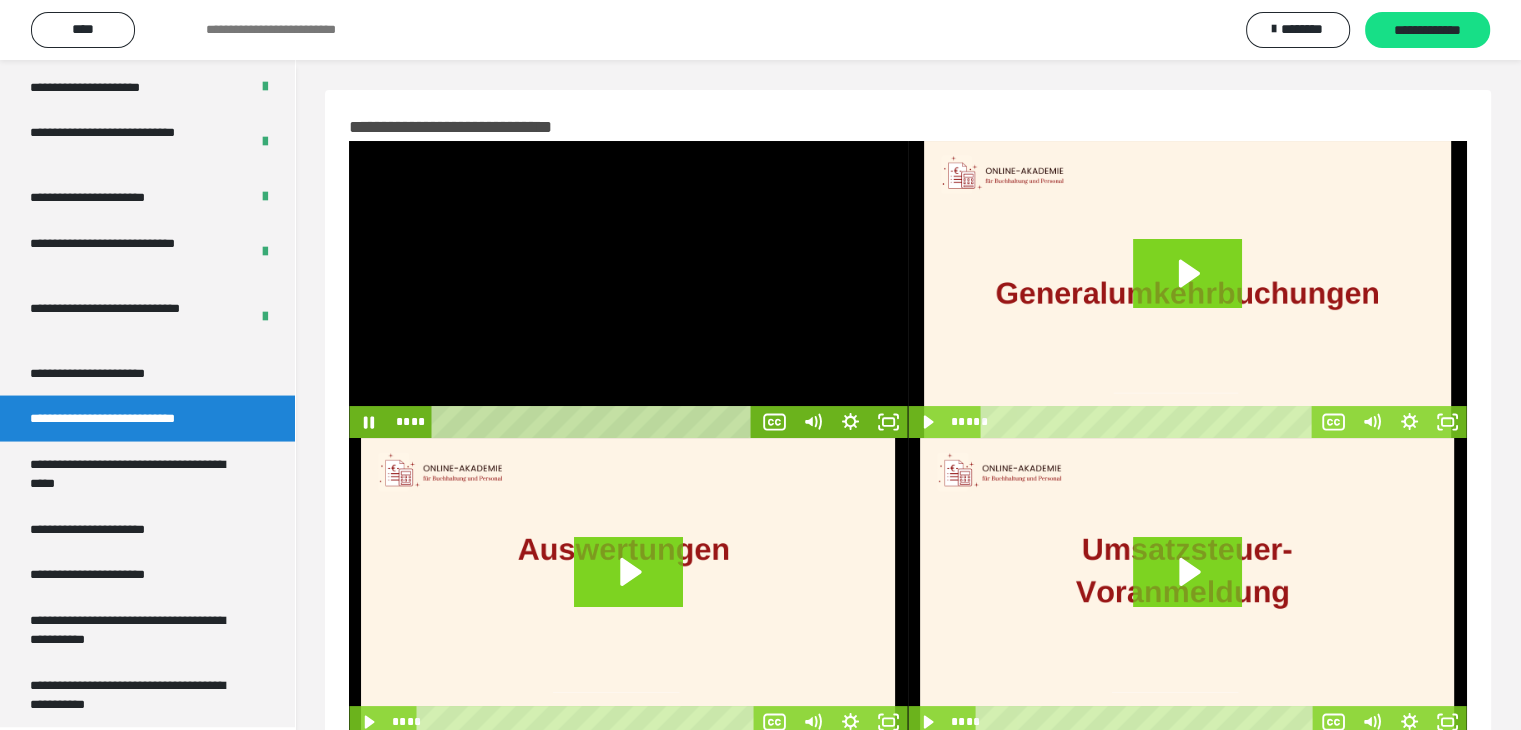 click at bounding box center [628, 289] 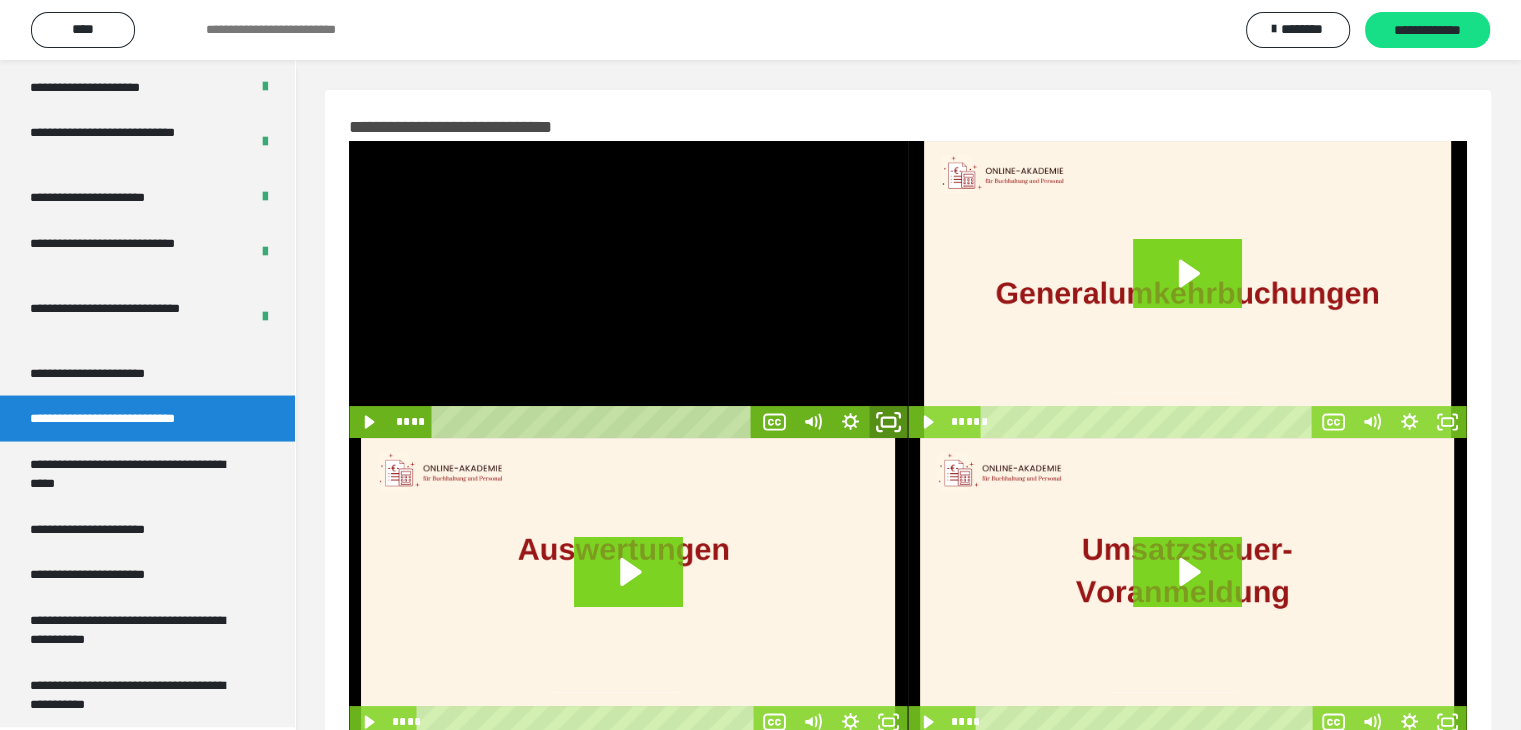 click 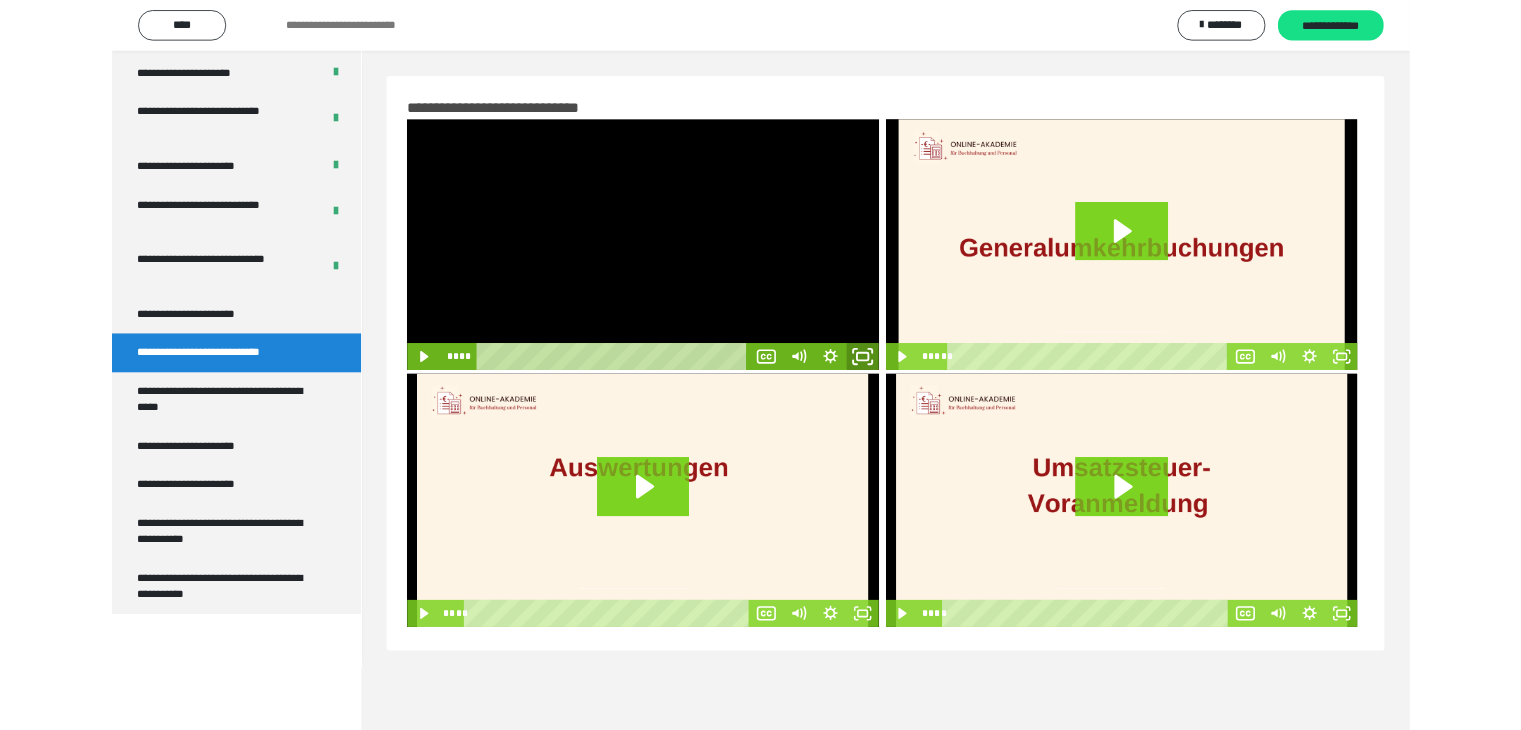 scroll, scrollTop: 3673, scrollLeft: 0, axis: vertical 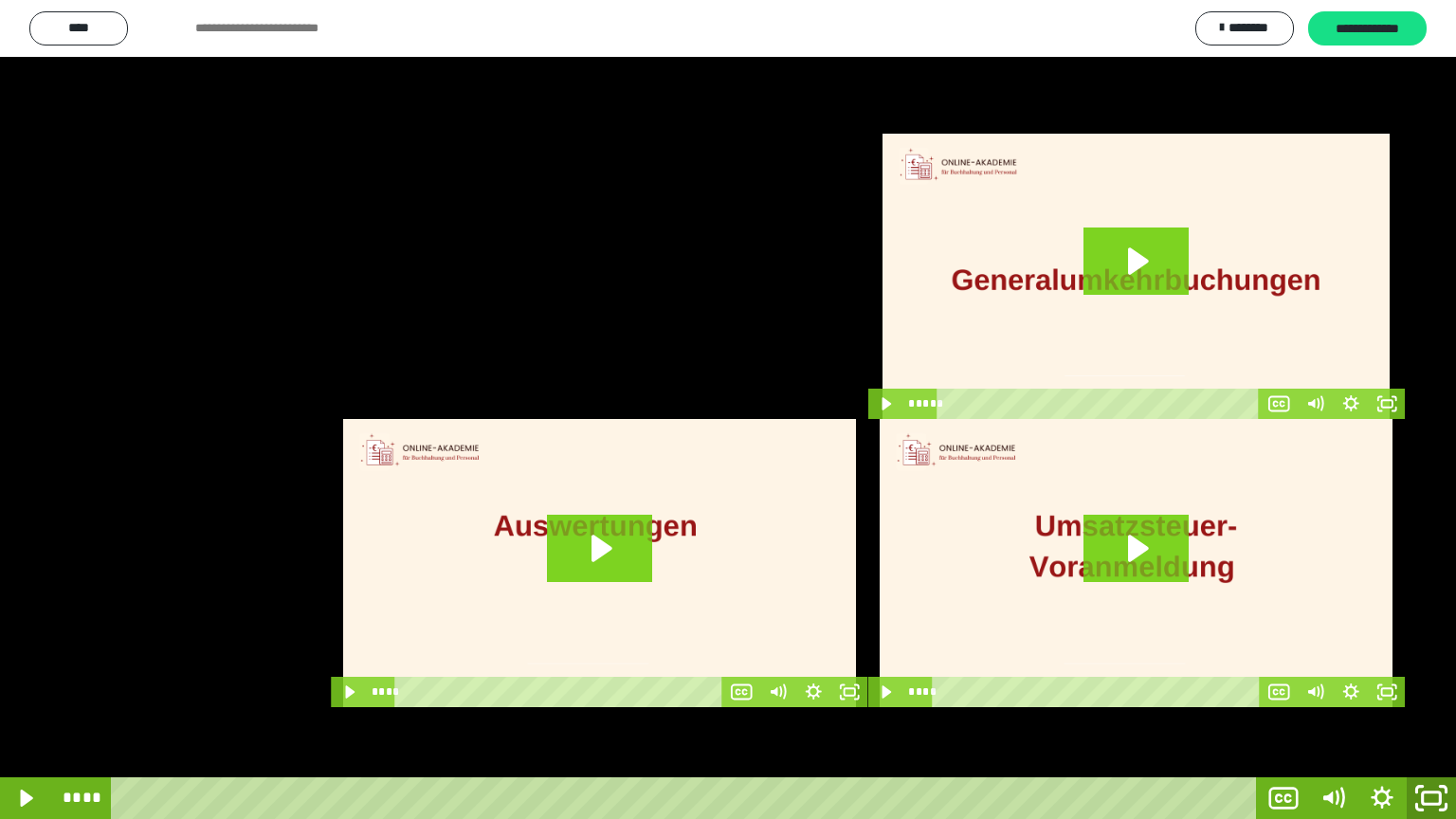click 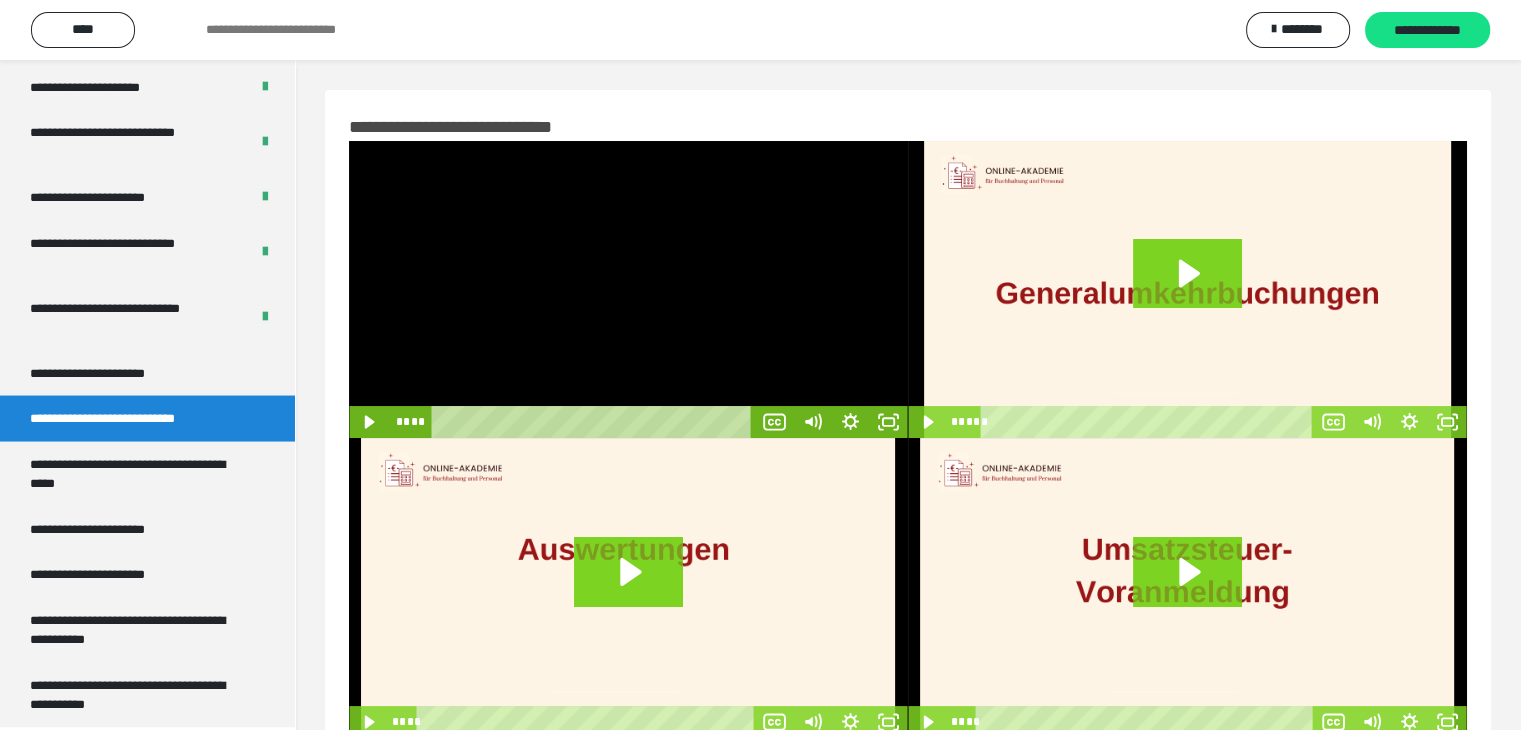 click at bounding box center (628, 289) 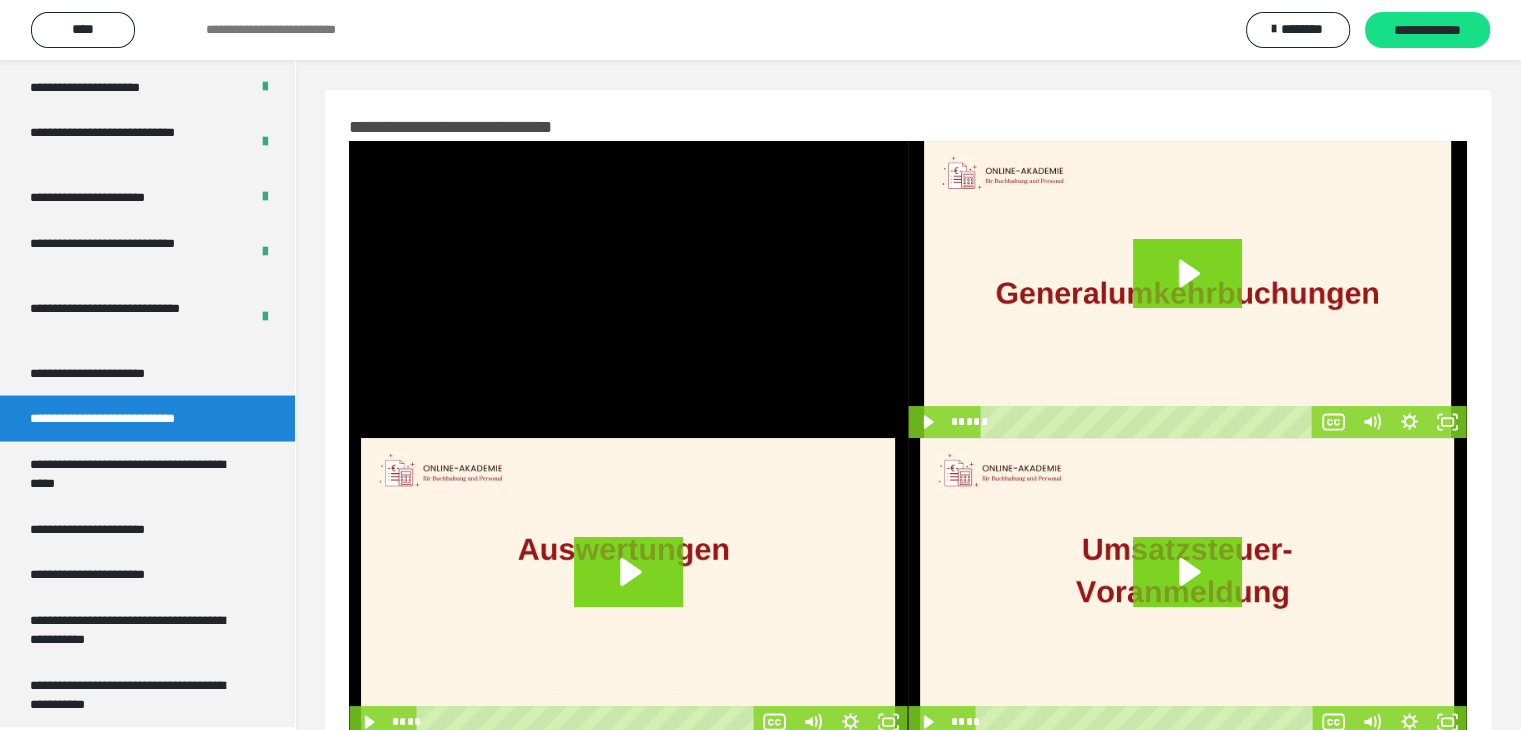 click at bounding box center (628, 289) 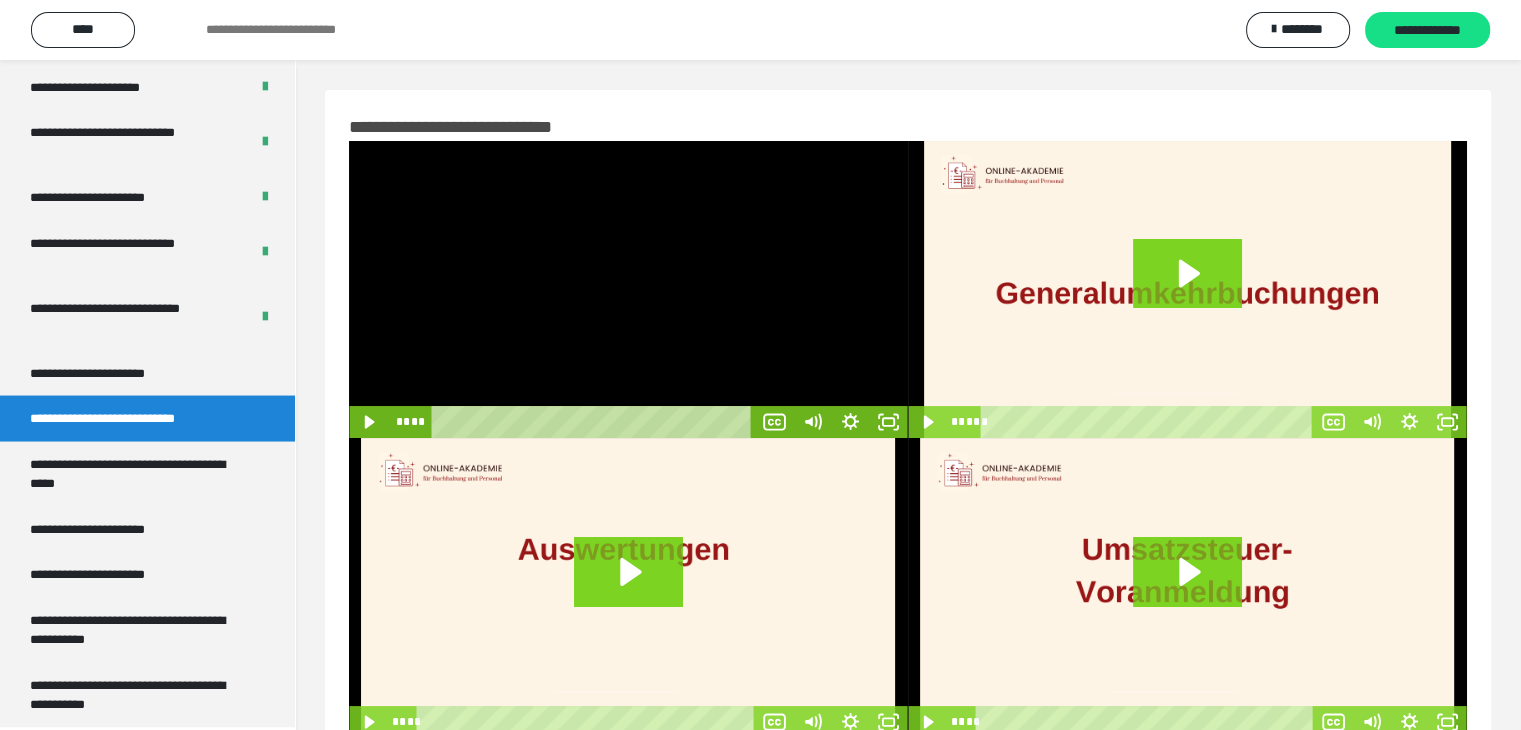 click at bounding box center (628, 289) 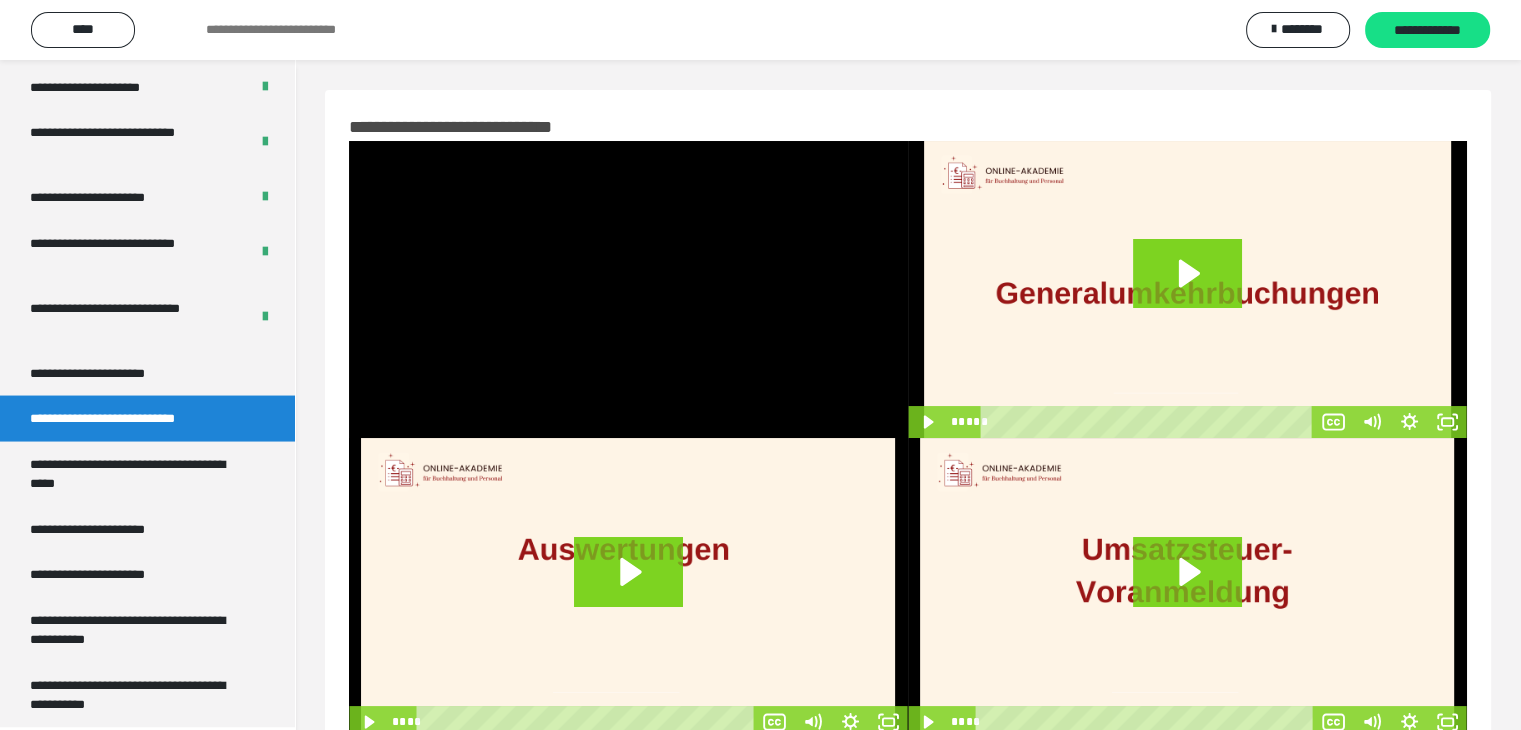 click at bounding box center (628, 289) 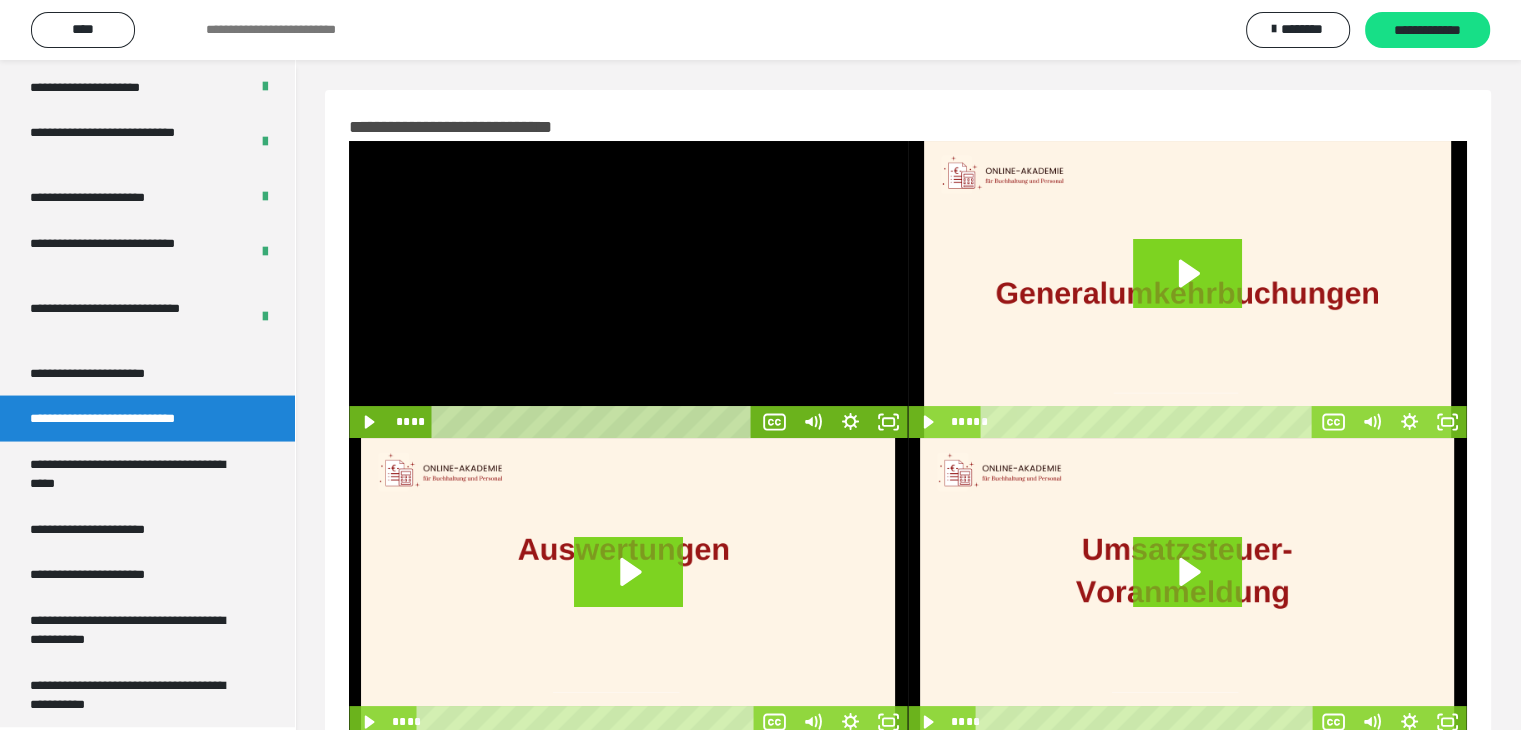 click at bounding box center (628, 289) 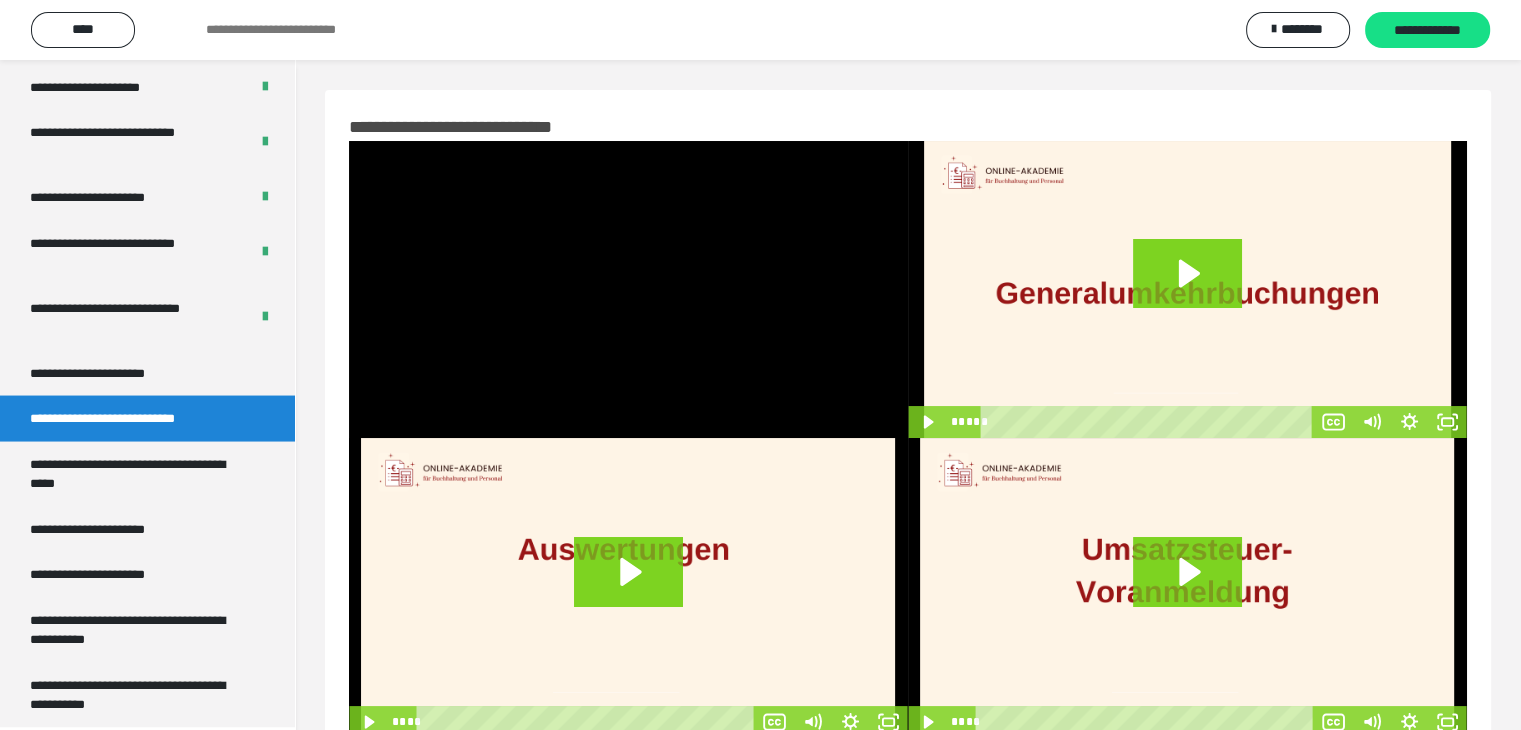 click at bounding box center [628, 289] 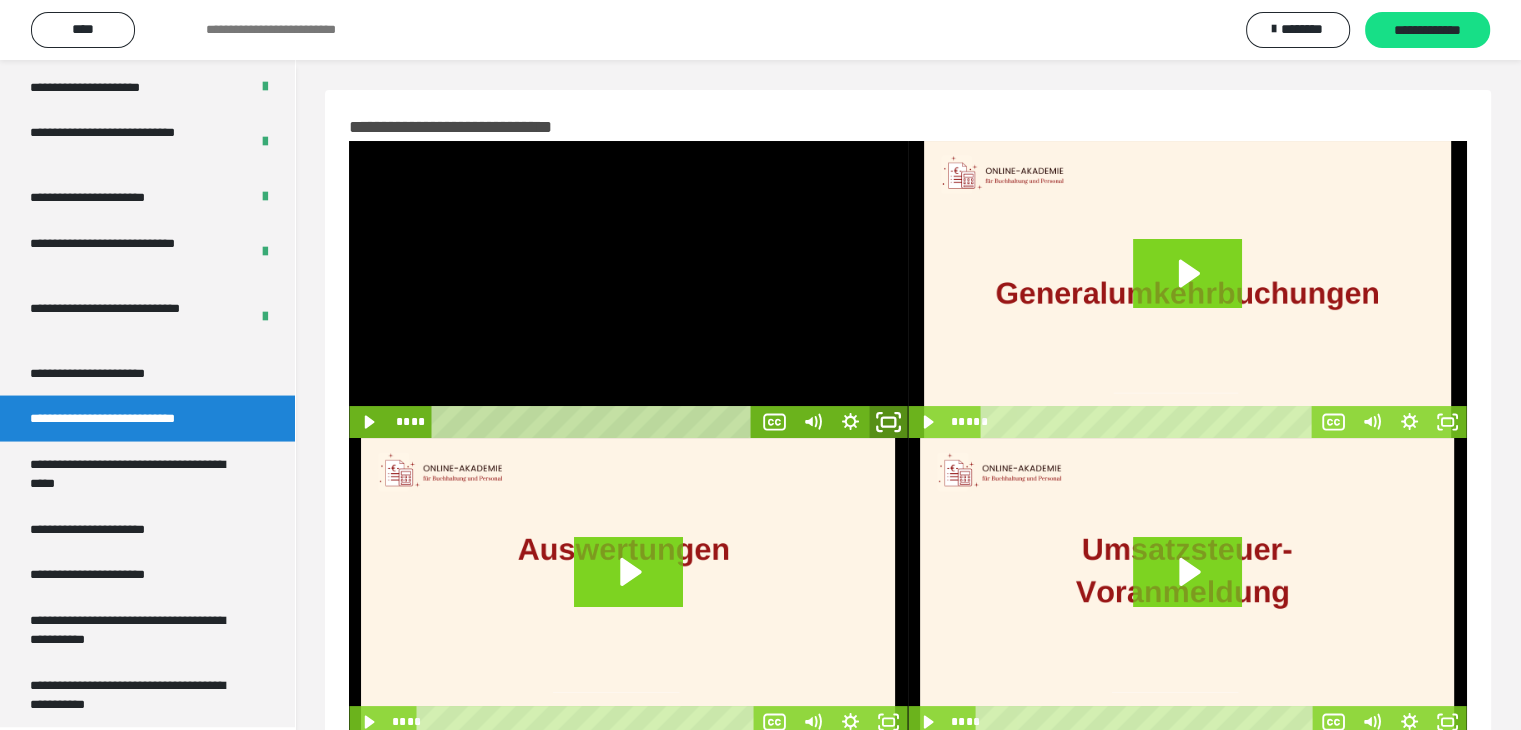 click 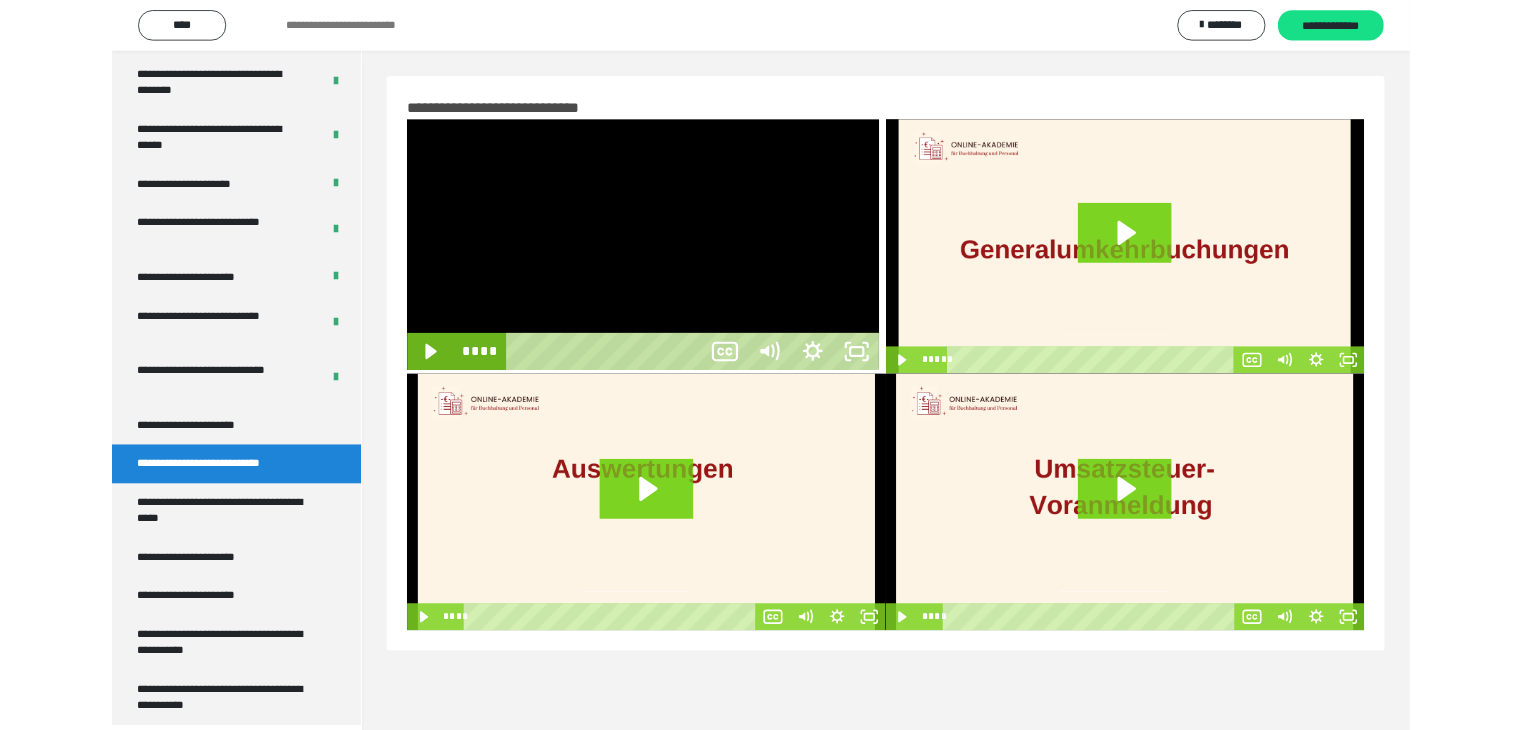 scroll, scrollTop: 3673, scrollLeft: 0, axis: vertical 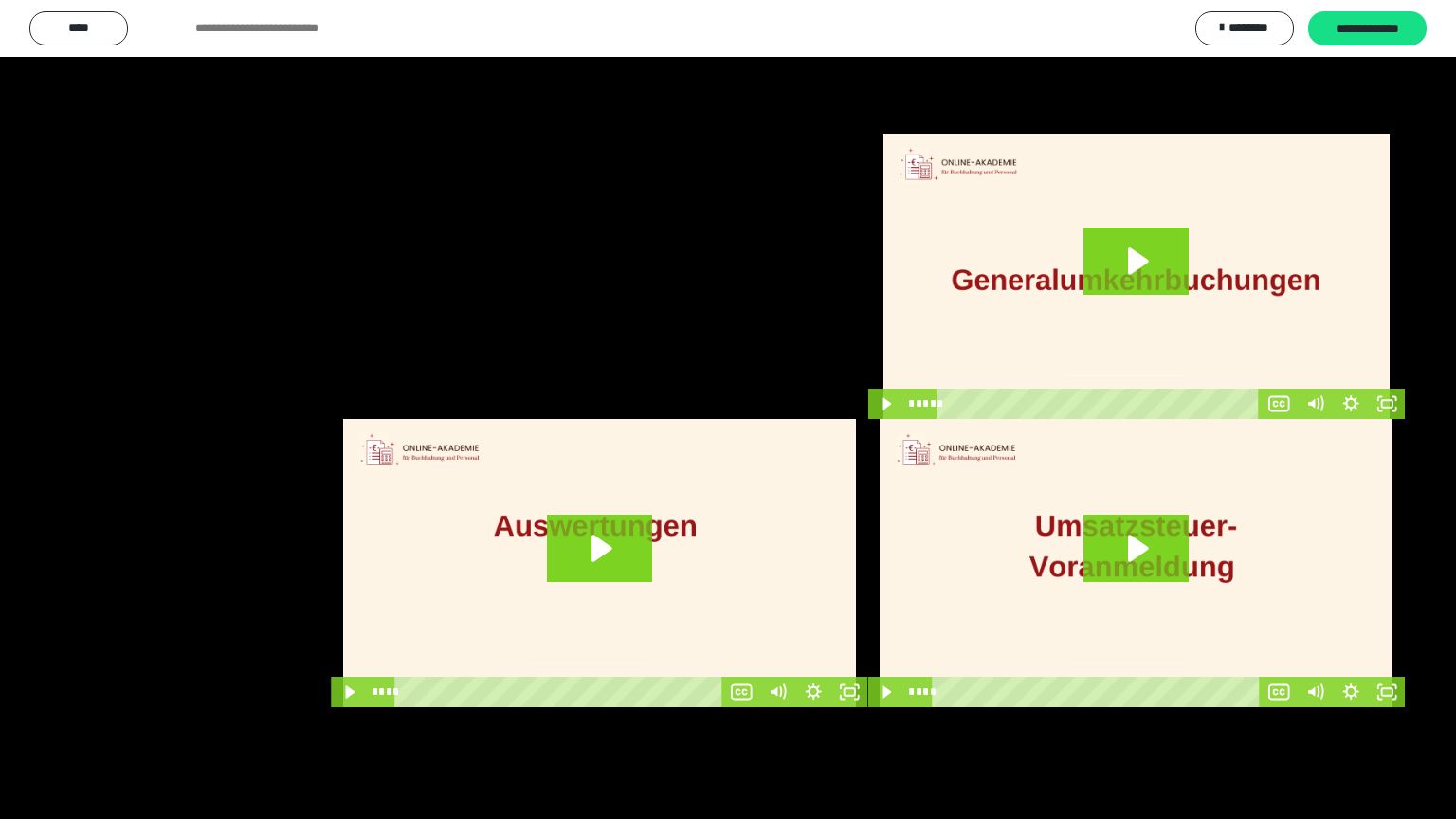 click at bounding box center (728, 410) 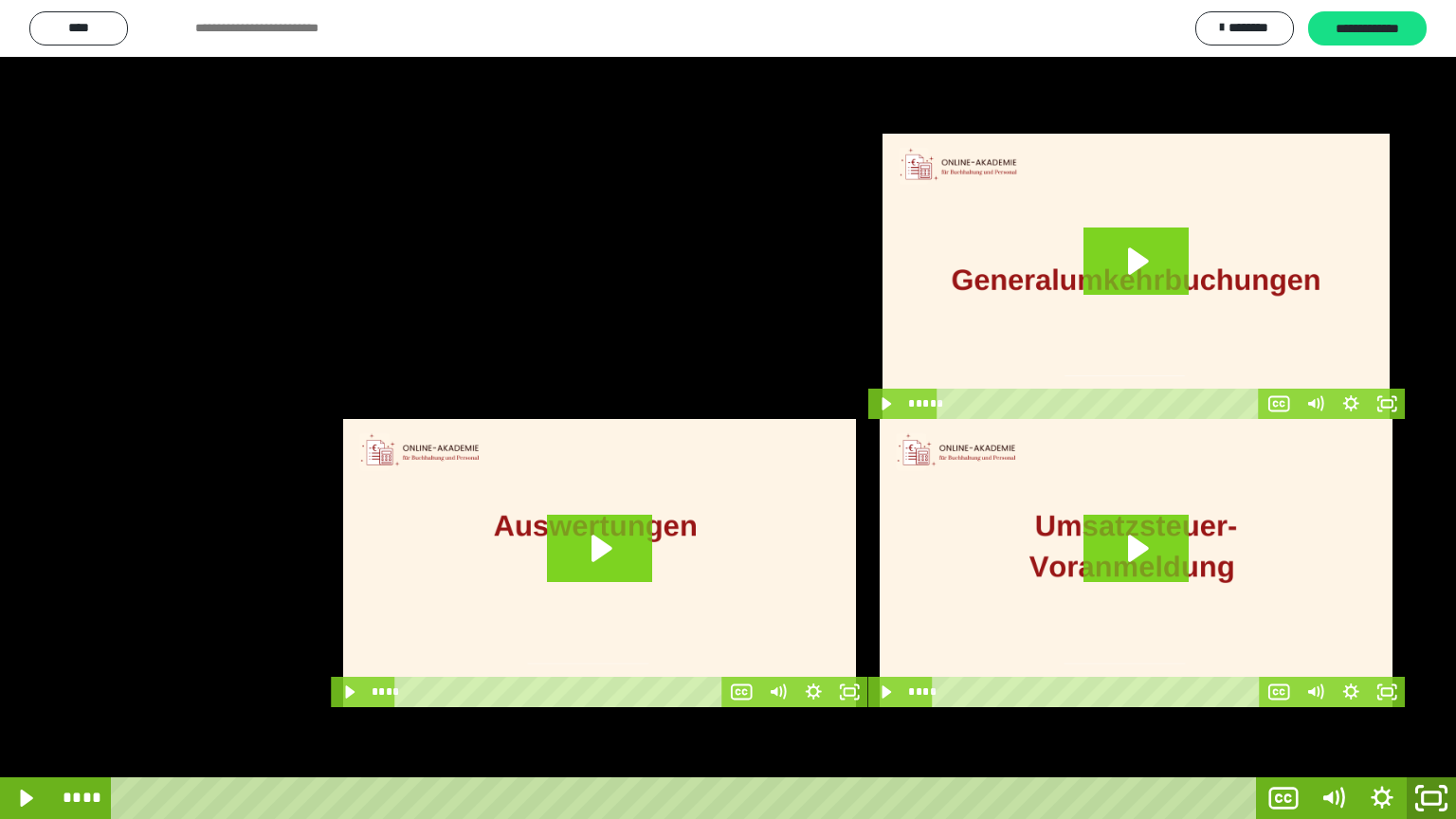 click 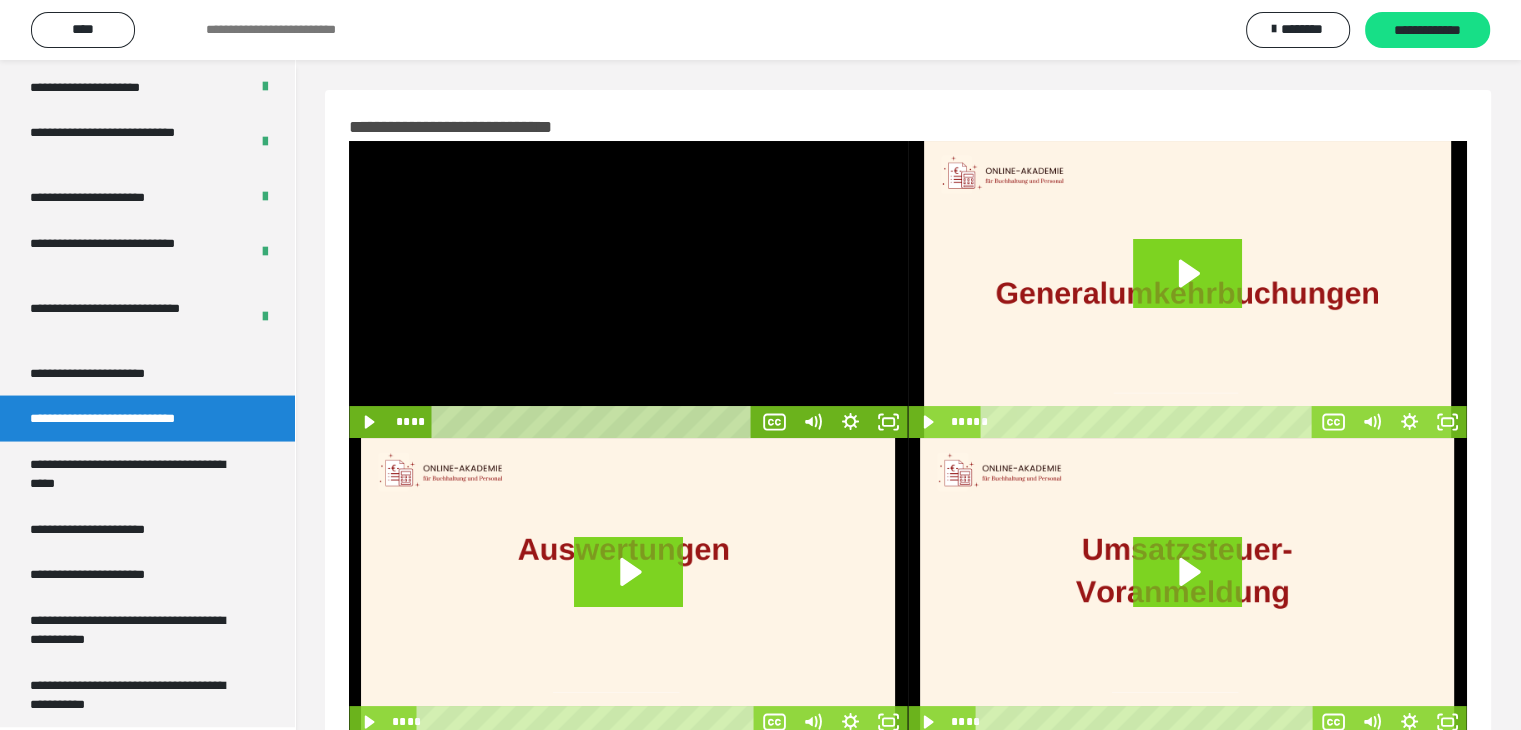 click at bounding box center (628, 289) 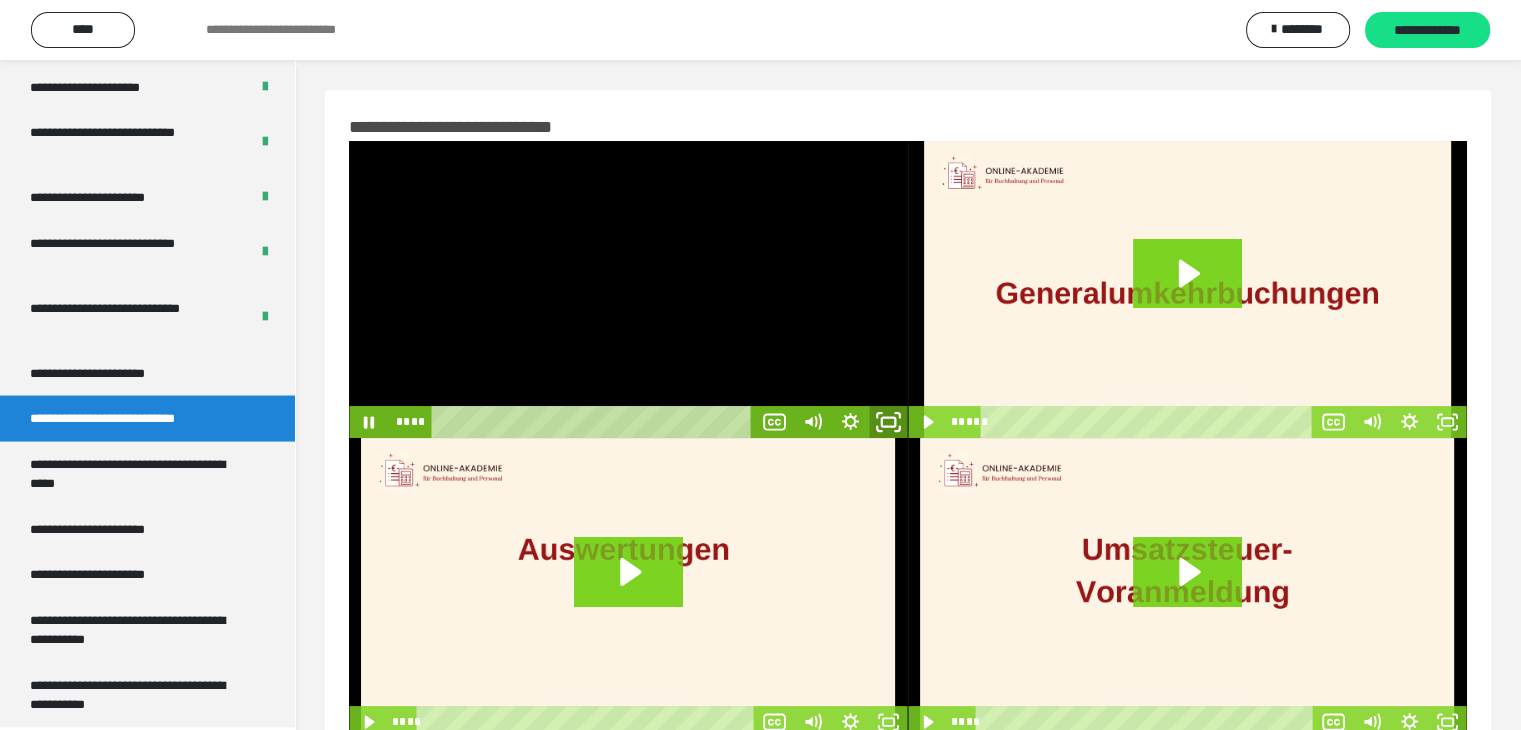click 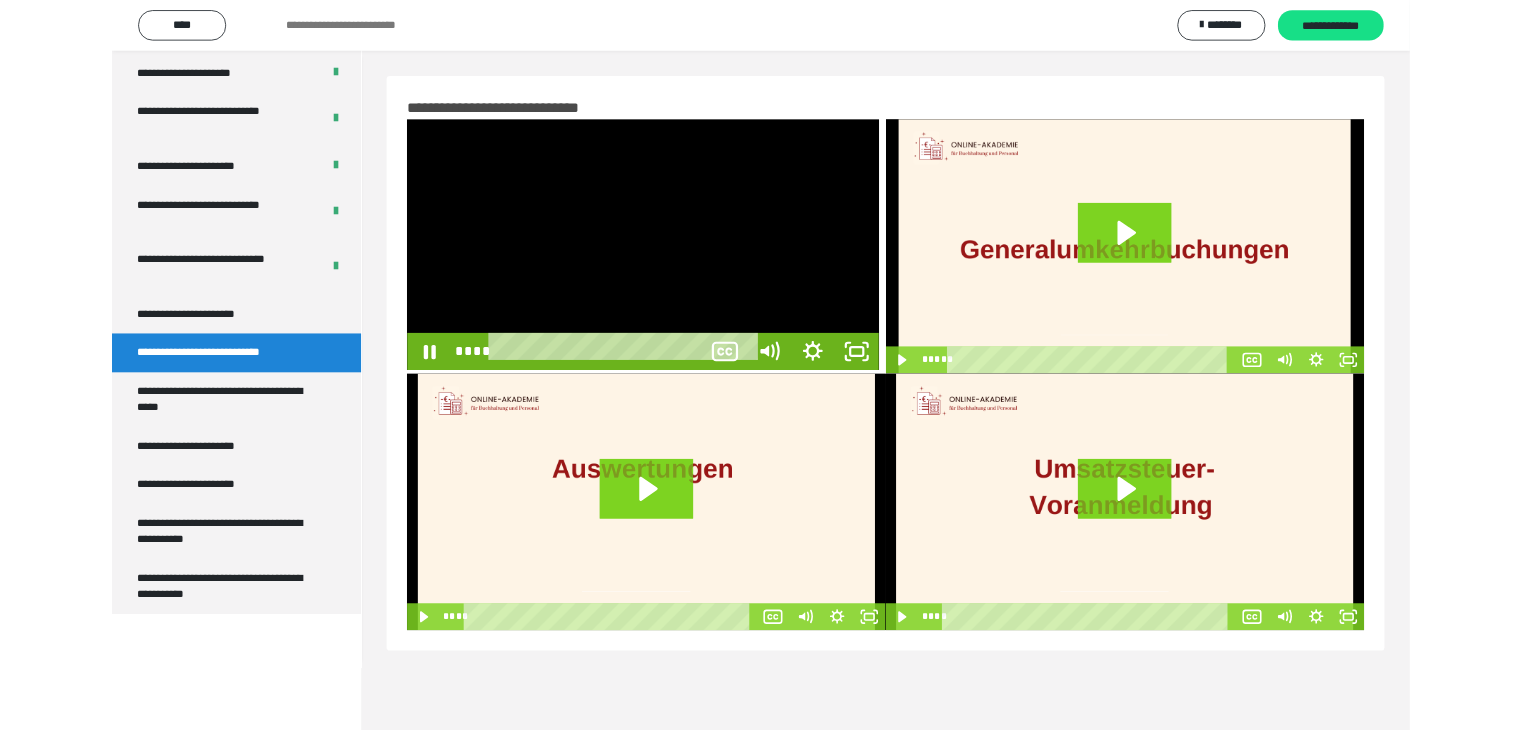 scroll, scrollTop: 3673, scrollLeft: 0, axis: vertical 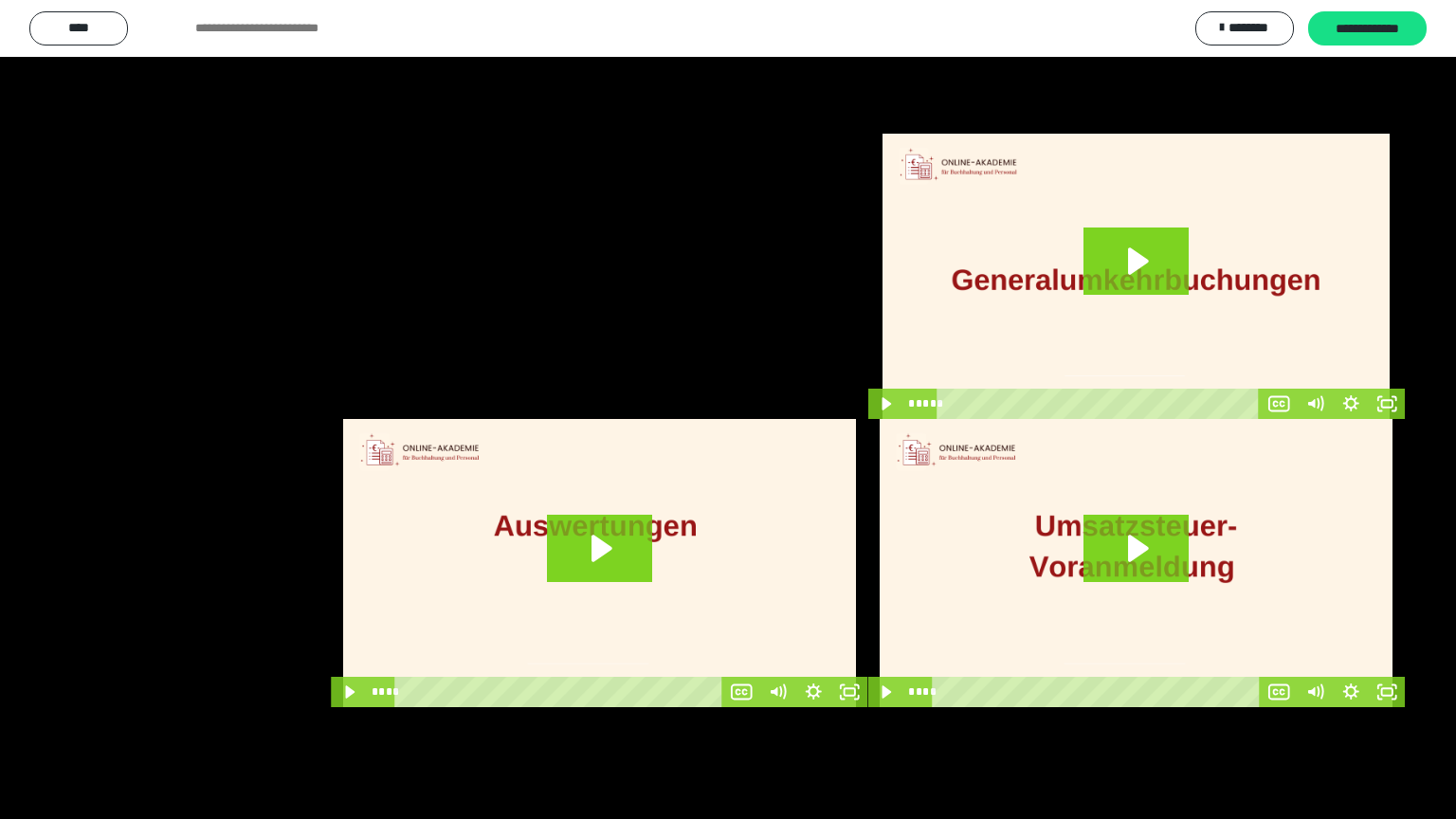 click at bounding box center (728, 410) 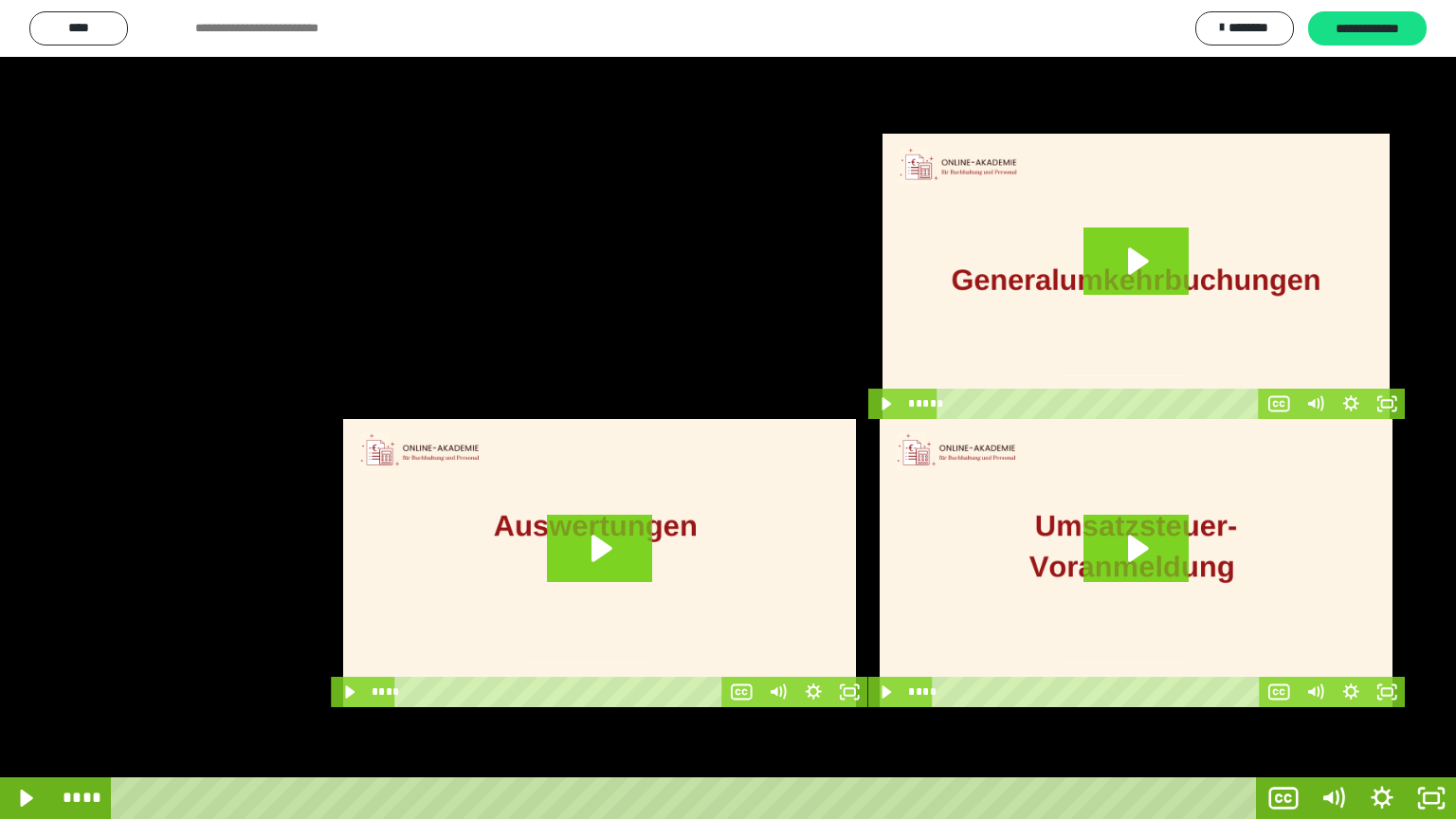 click at bounding box center (728, 410) 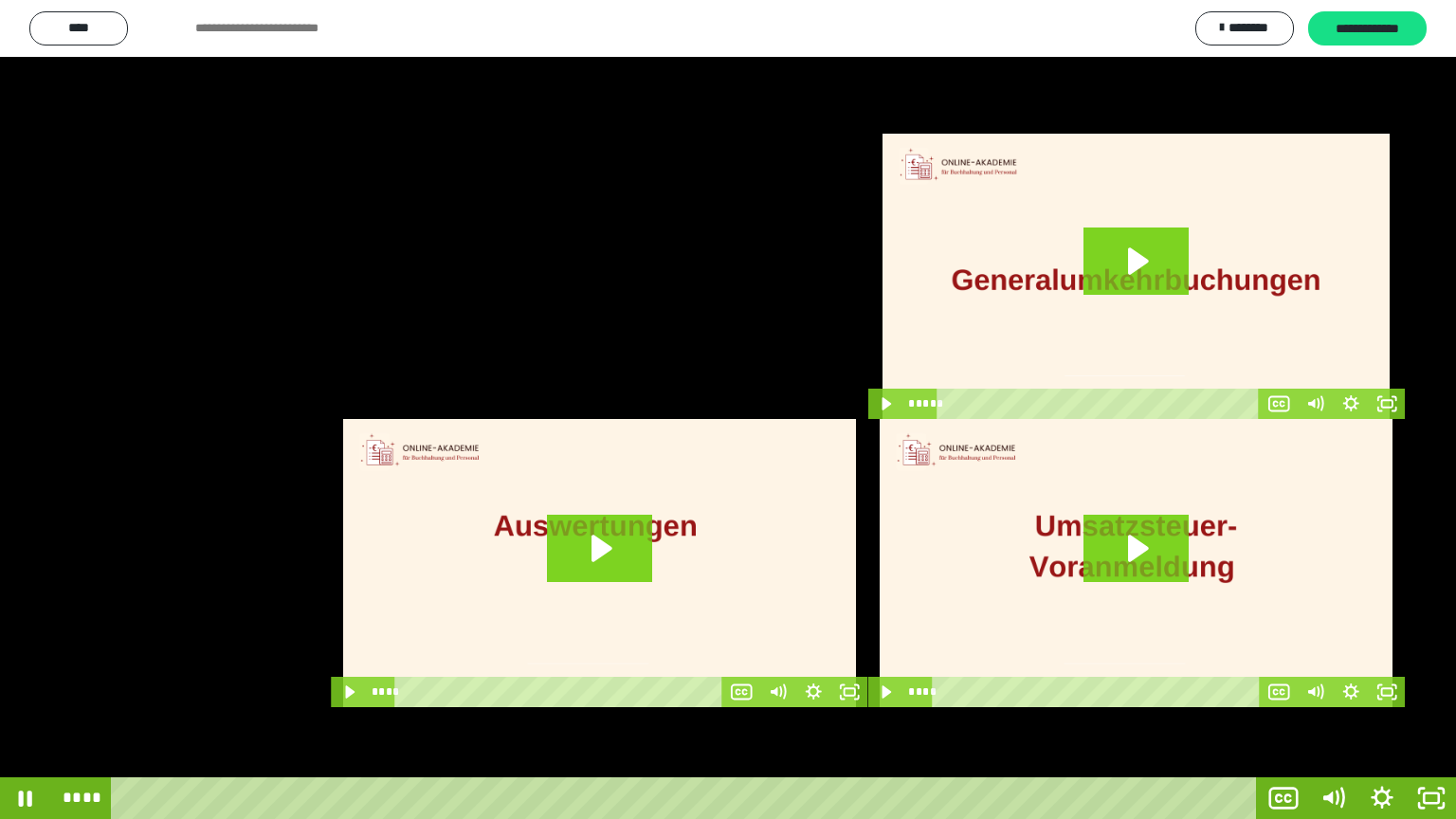 click at bounding box center [728, 410] 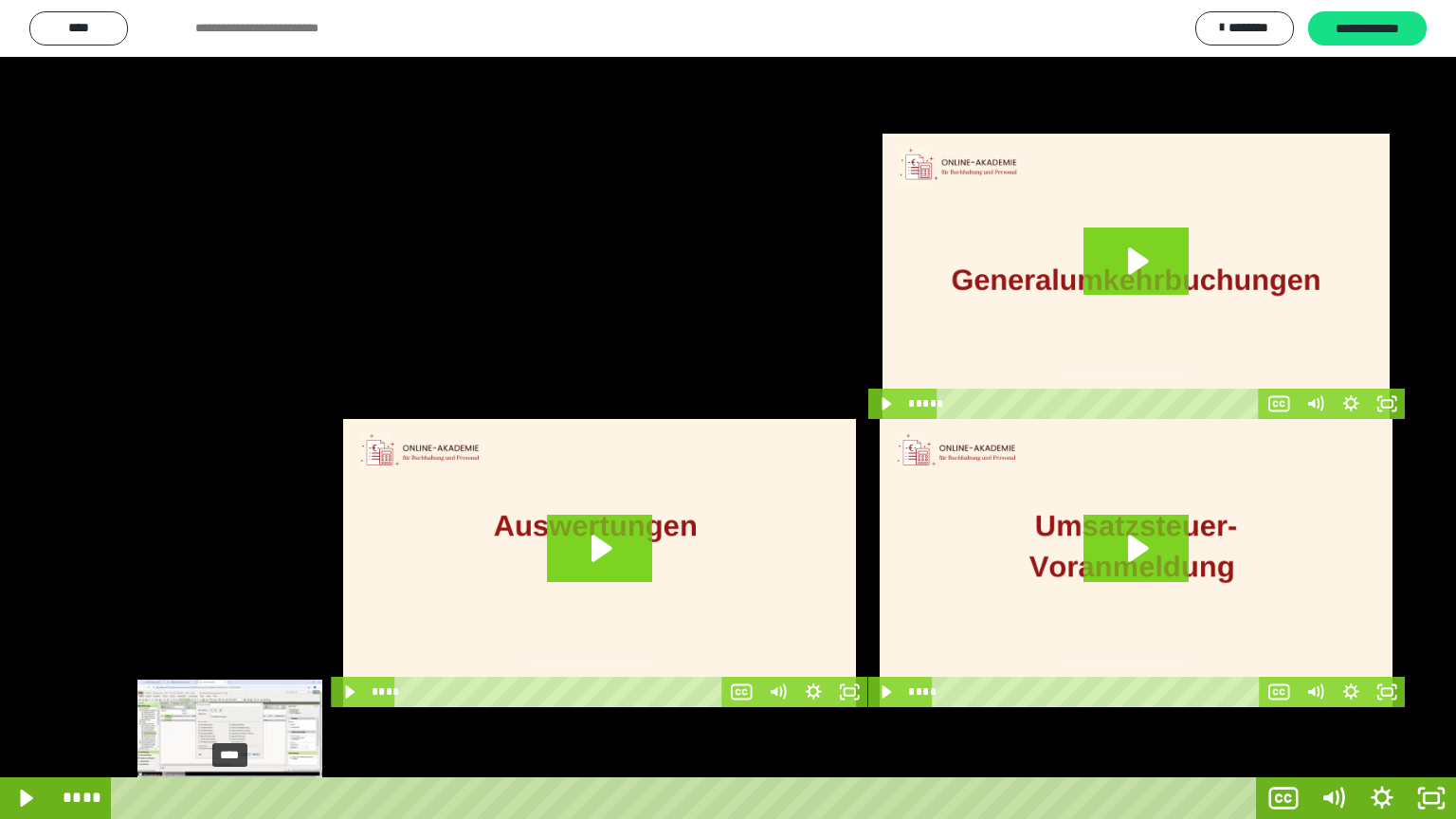 click on "****" at bounding box center (687, 798) 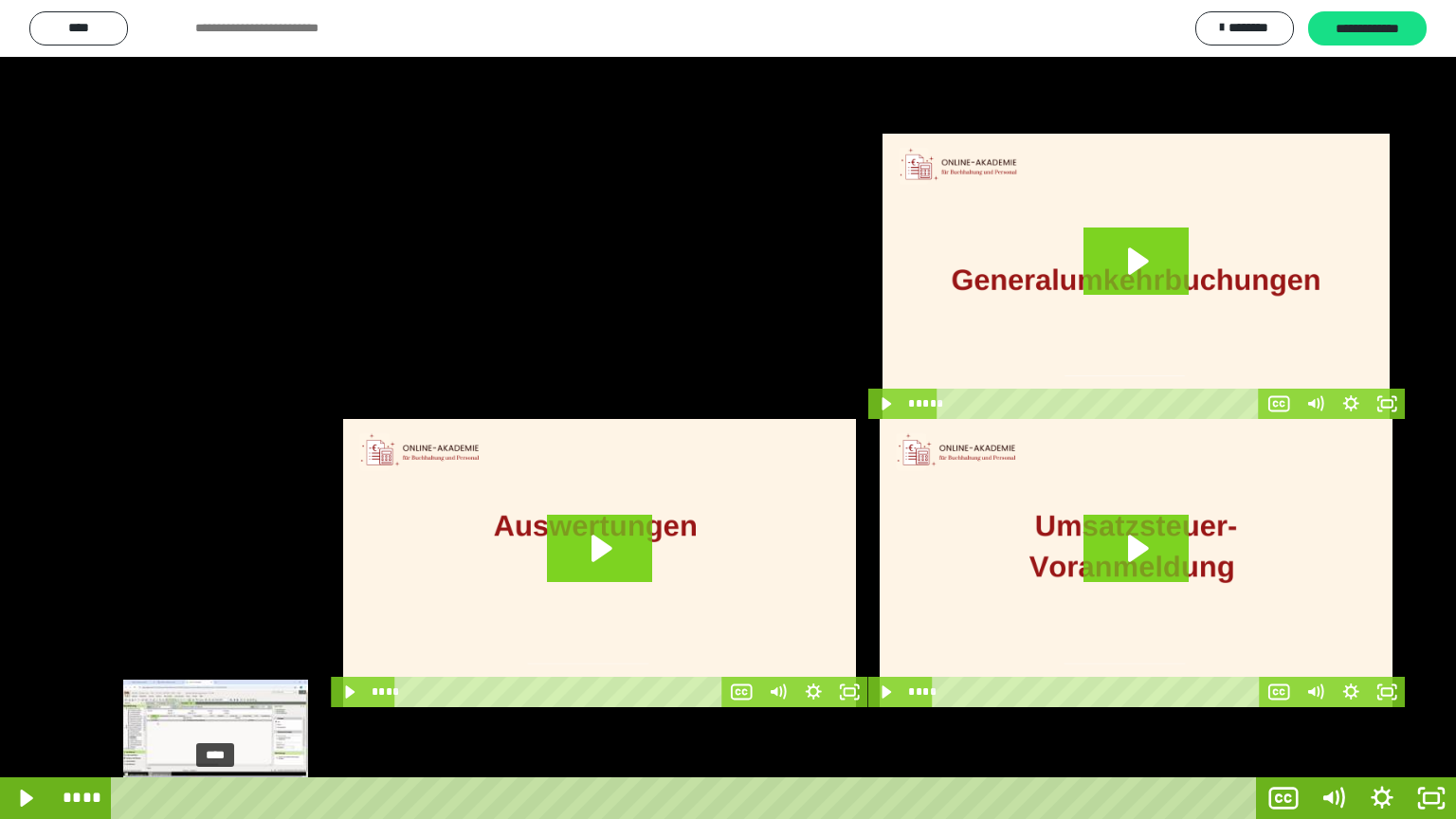 click on "****" at bounding box center (687, 798) 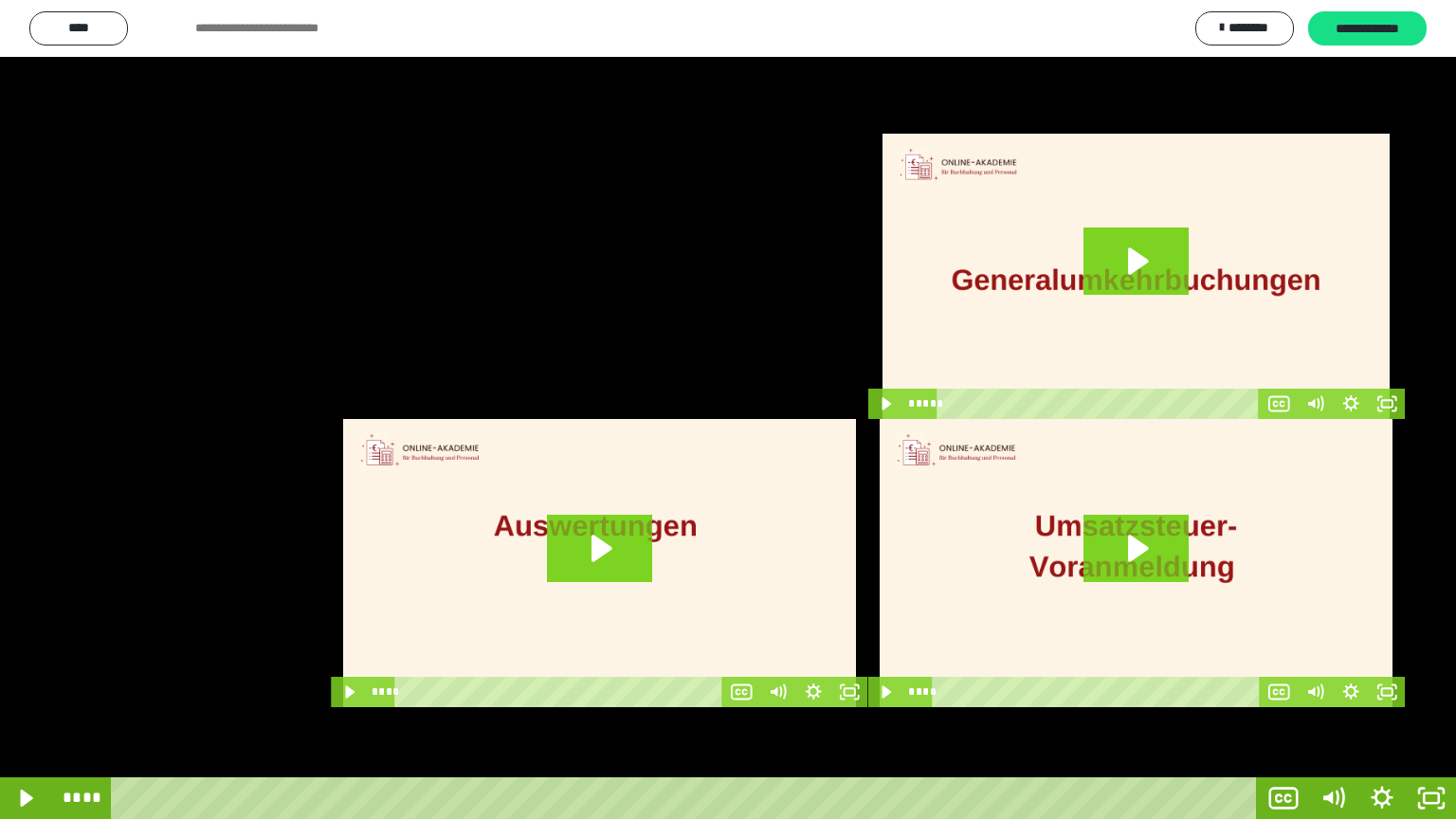 click at bounding box center [728, 410] 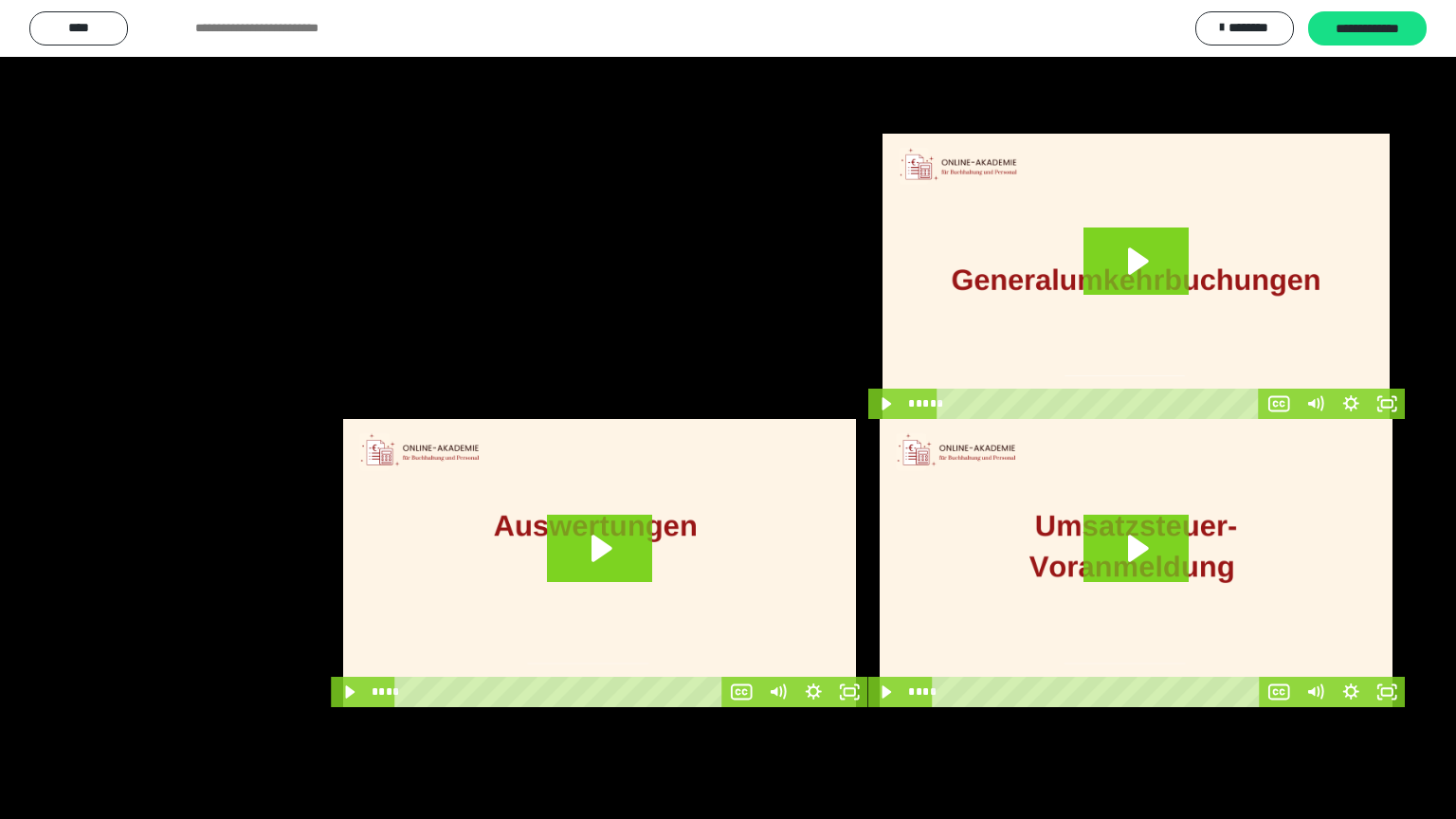 click at bounding box center (728, 410) 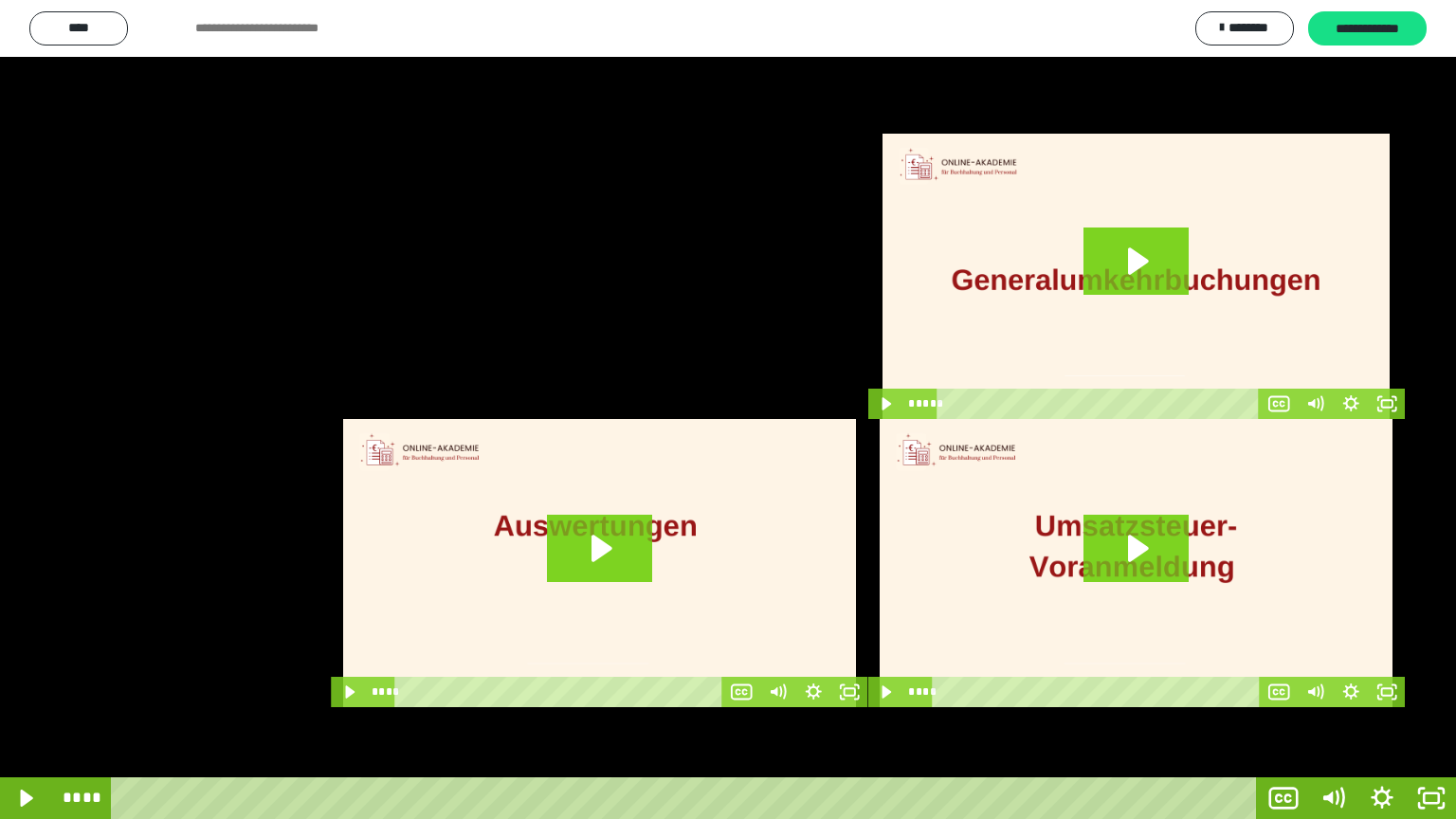 click at bounding box center (728, 410) 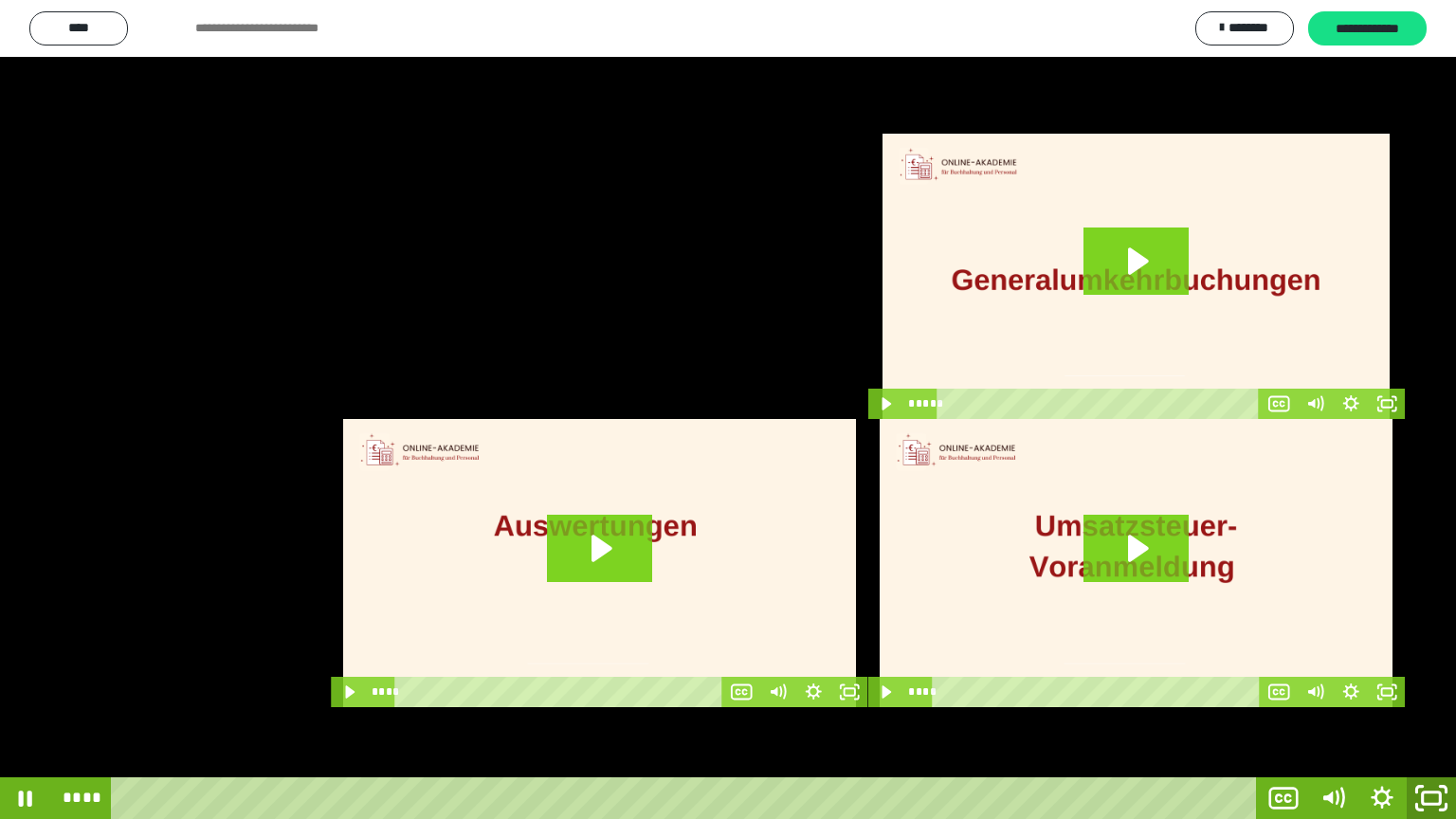 click 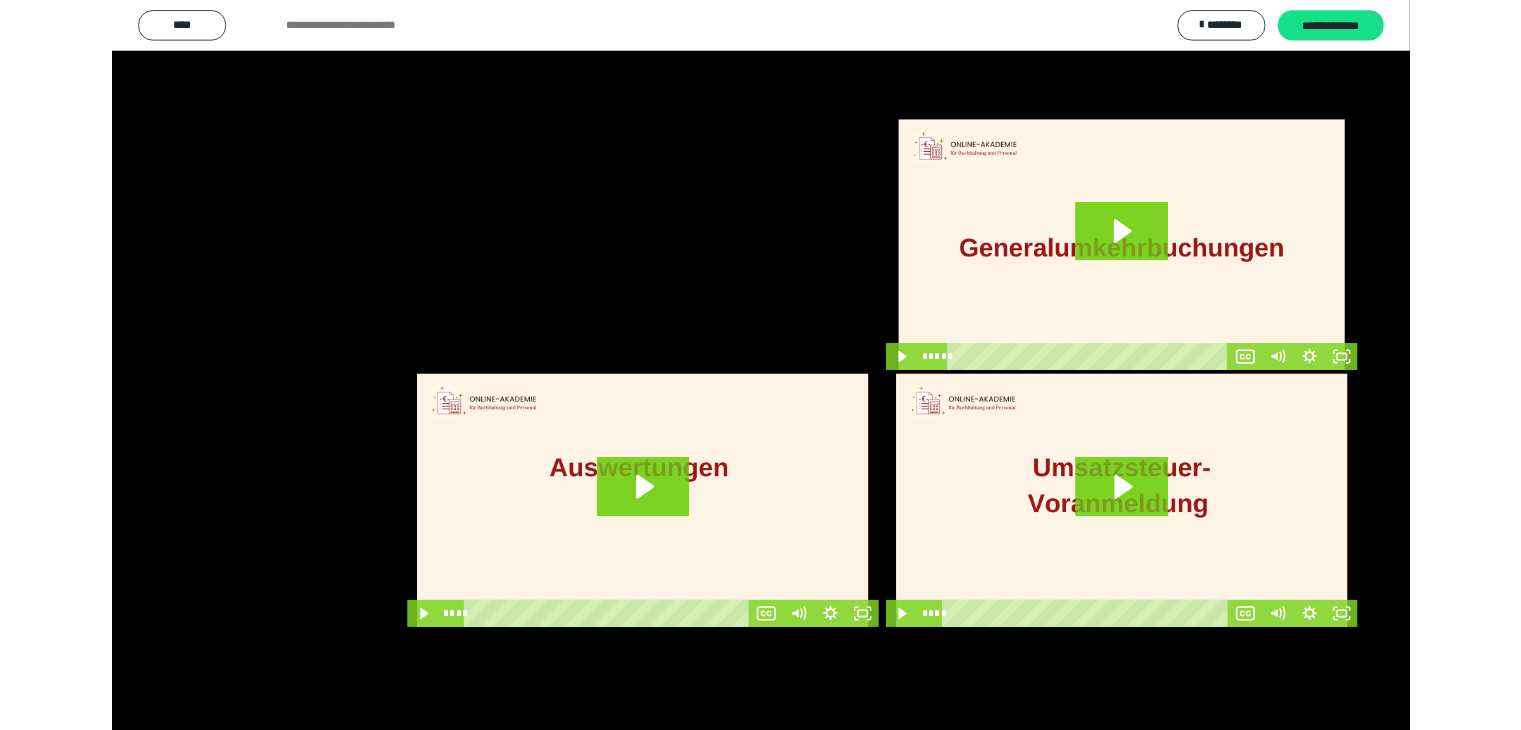 scroll, scrollTop: 3808, scrollLeft: 0, axis: vertical 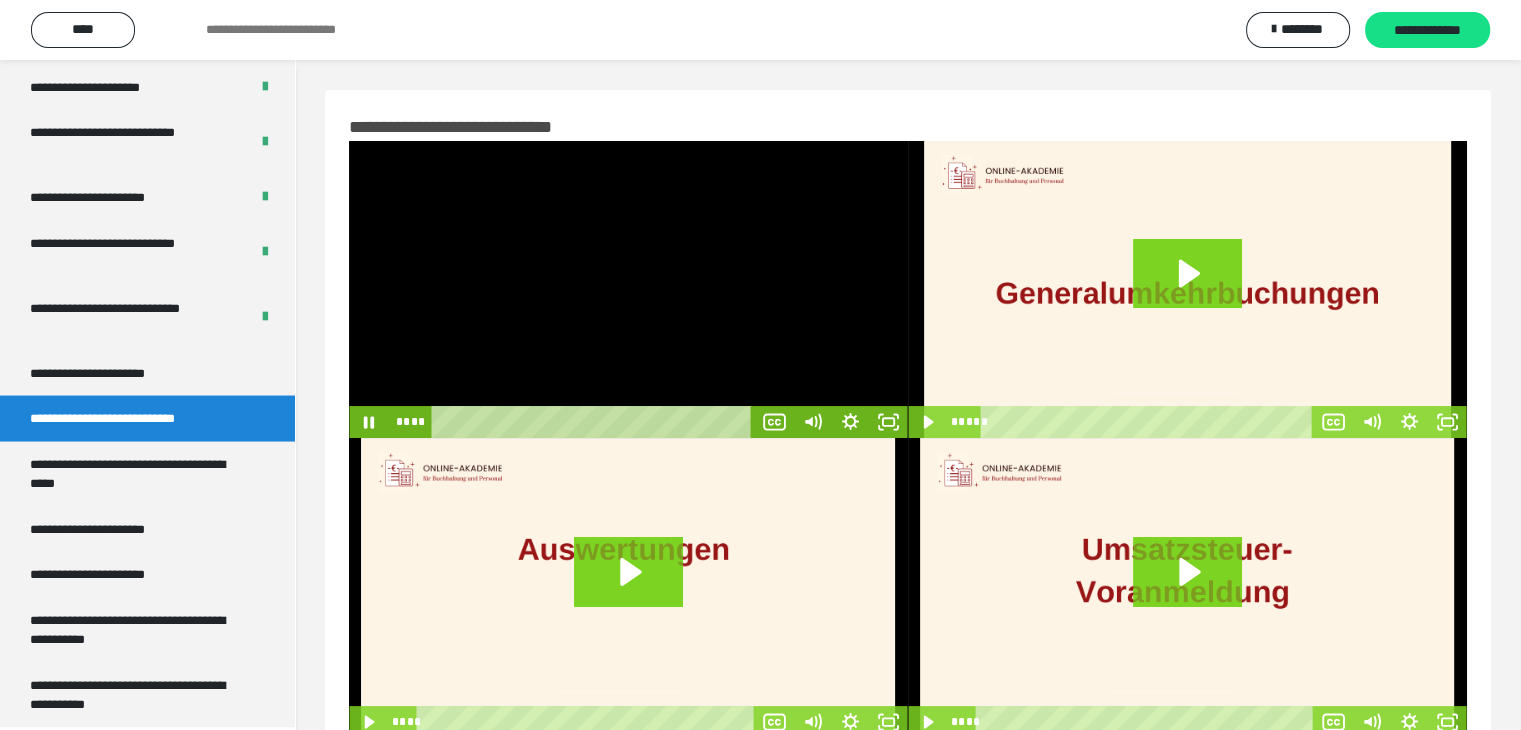 click at bounding box center (628, 289) 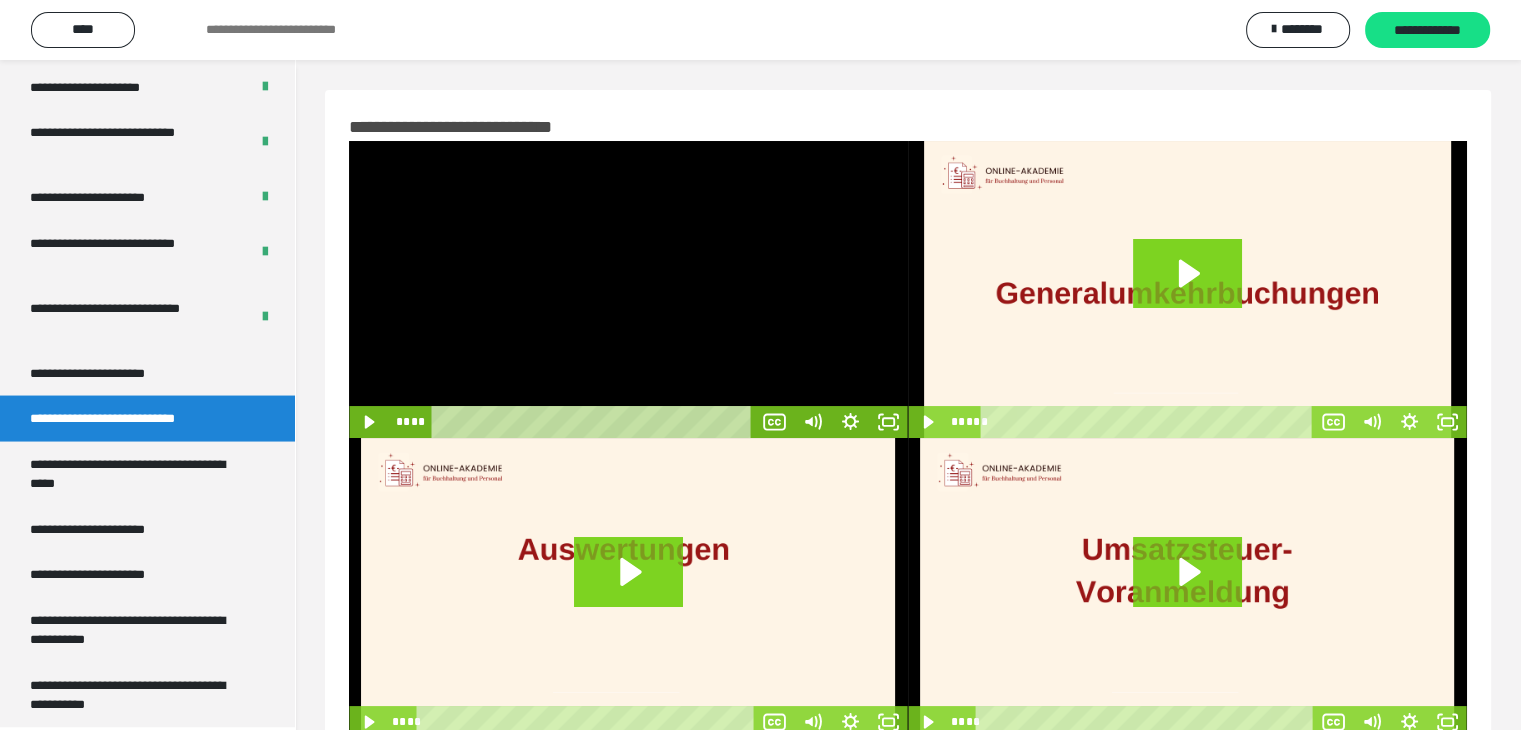 click at bounding box center [628, 289] 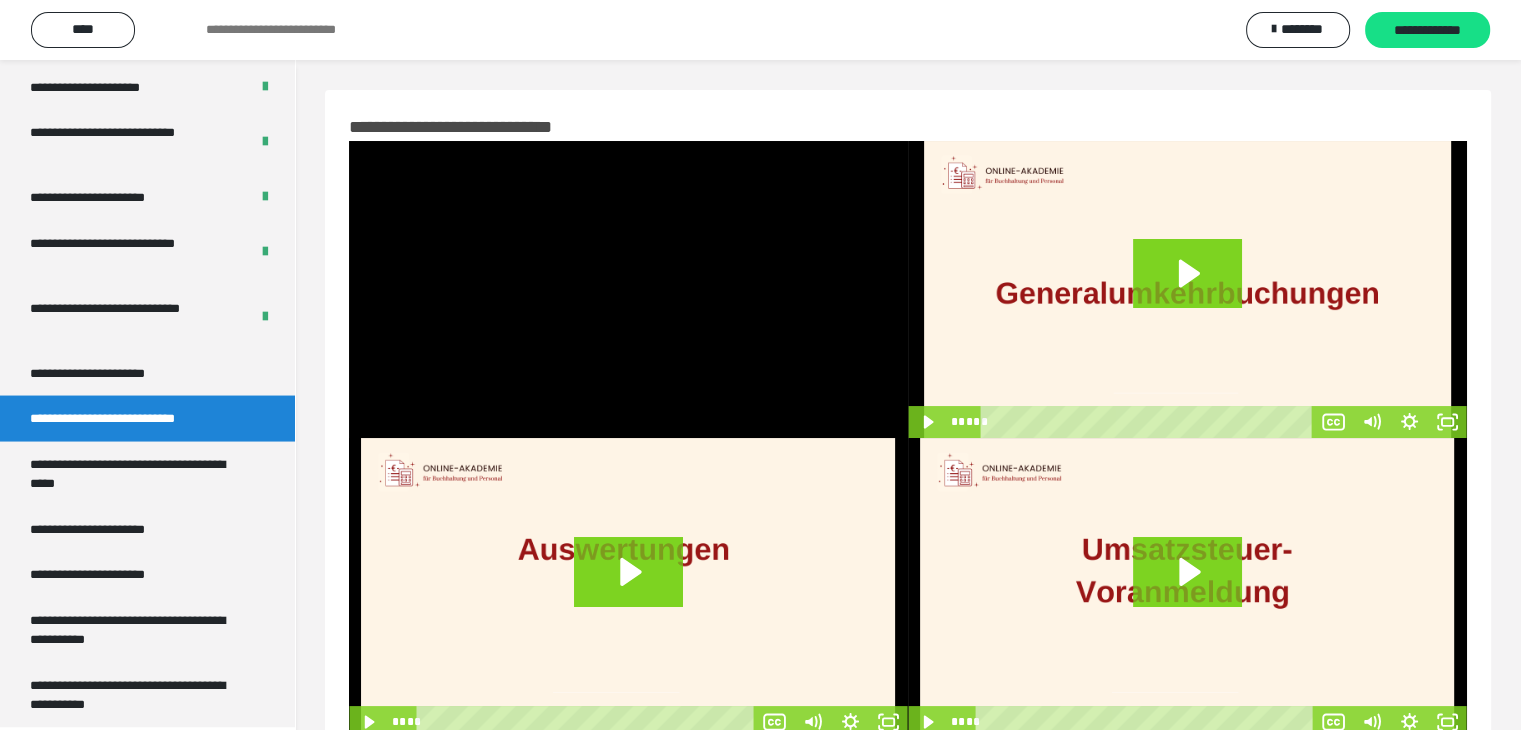click at bounding box center [628, 289] 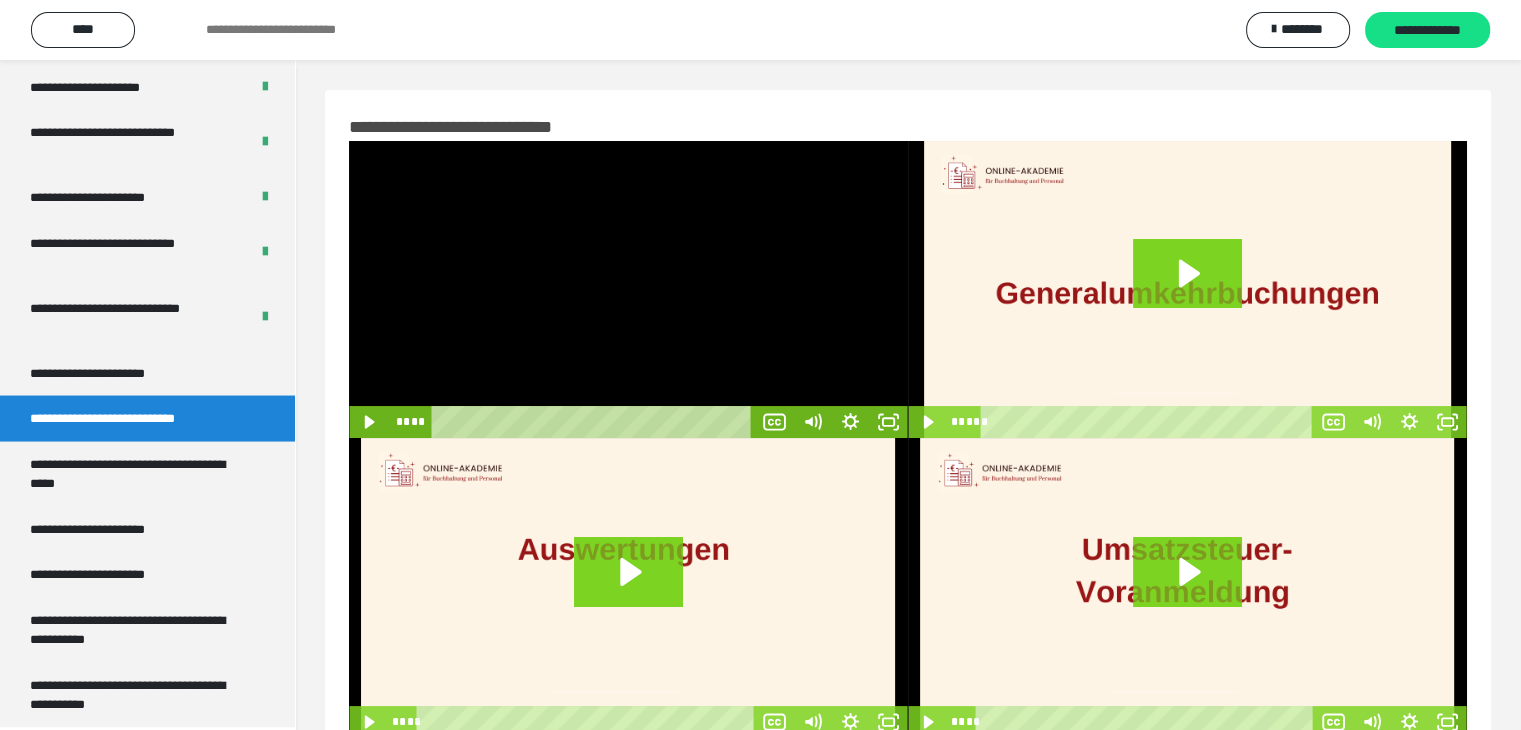 click at bounding box center (628, 289) 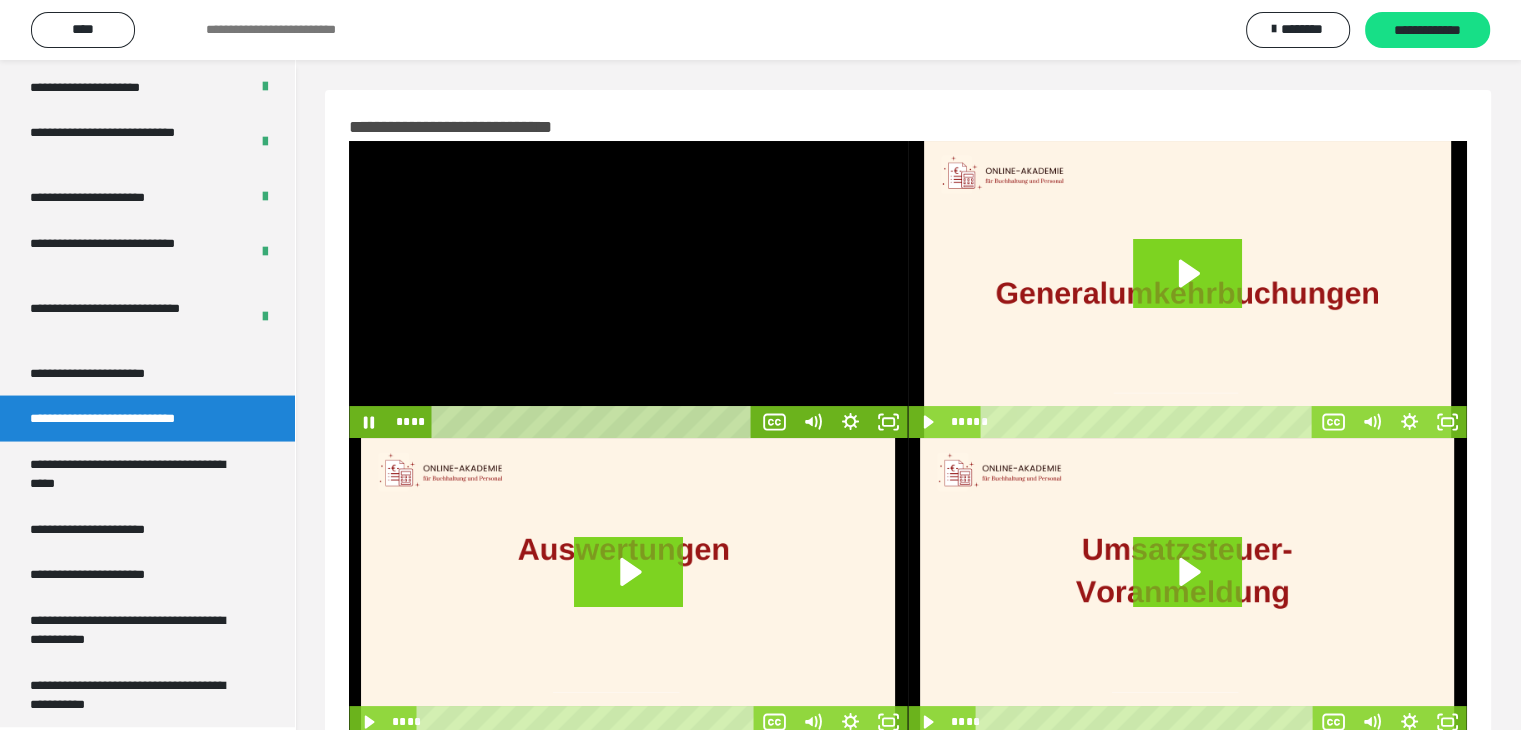 click at bounding box center (628, 289) 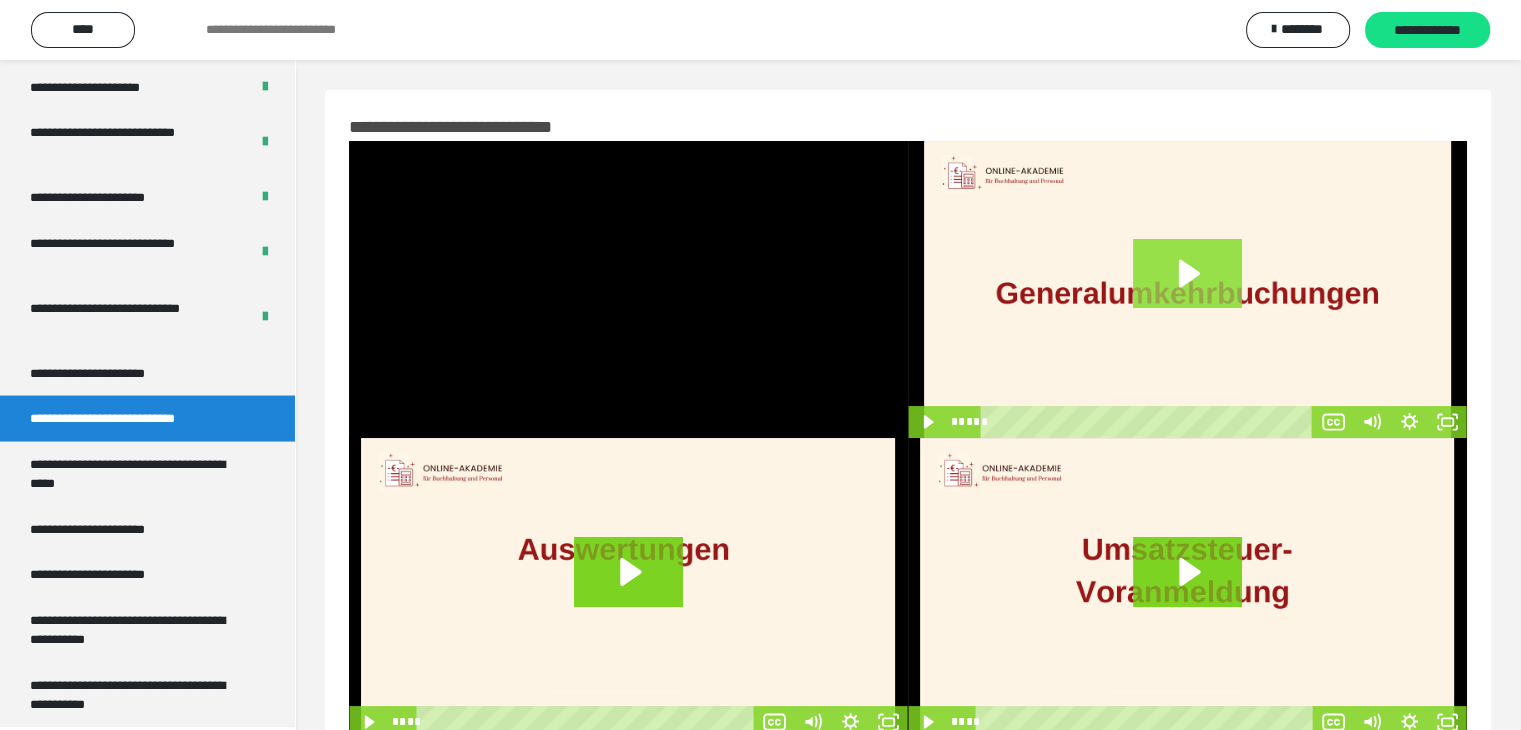 click 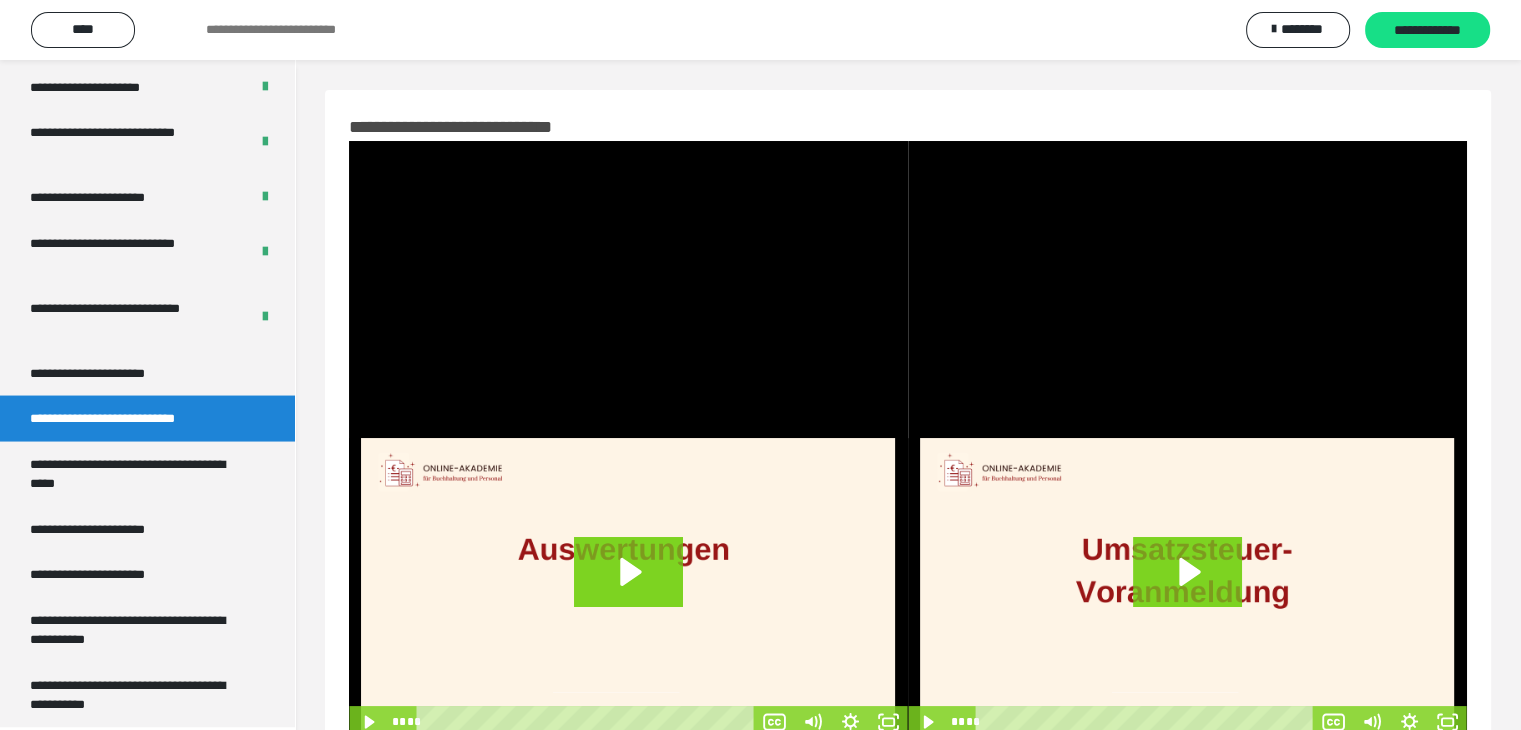 click at bounding box center (1187, 289) 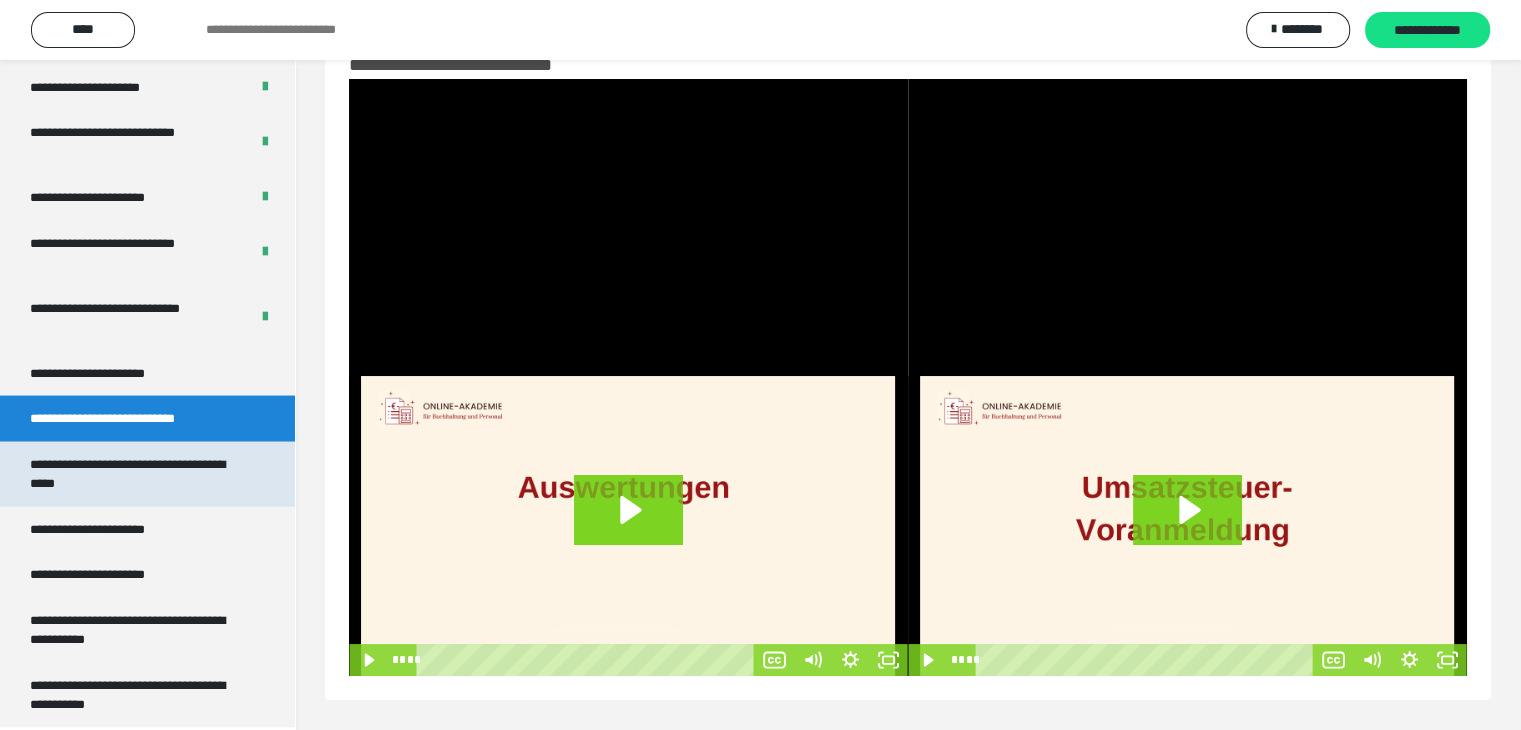 click on "**********" at bounding box center (132, 473) 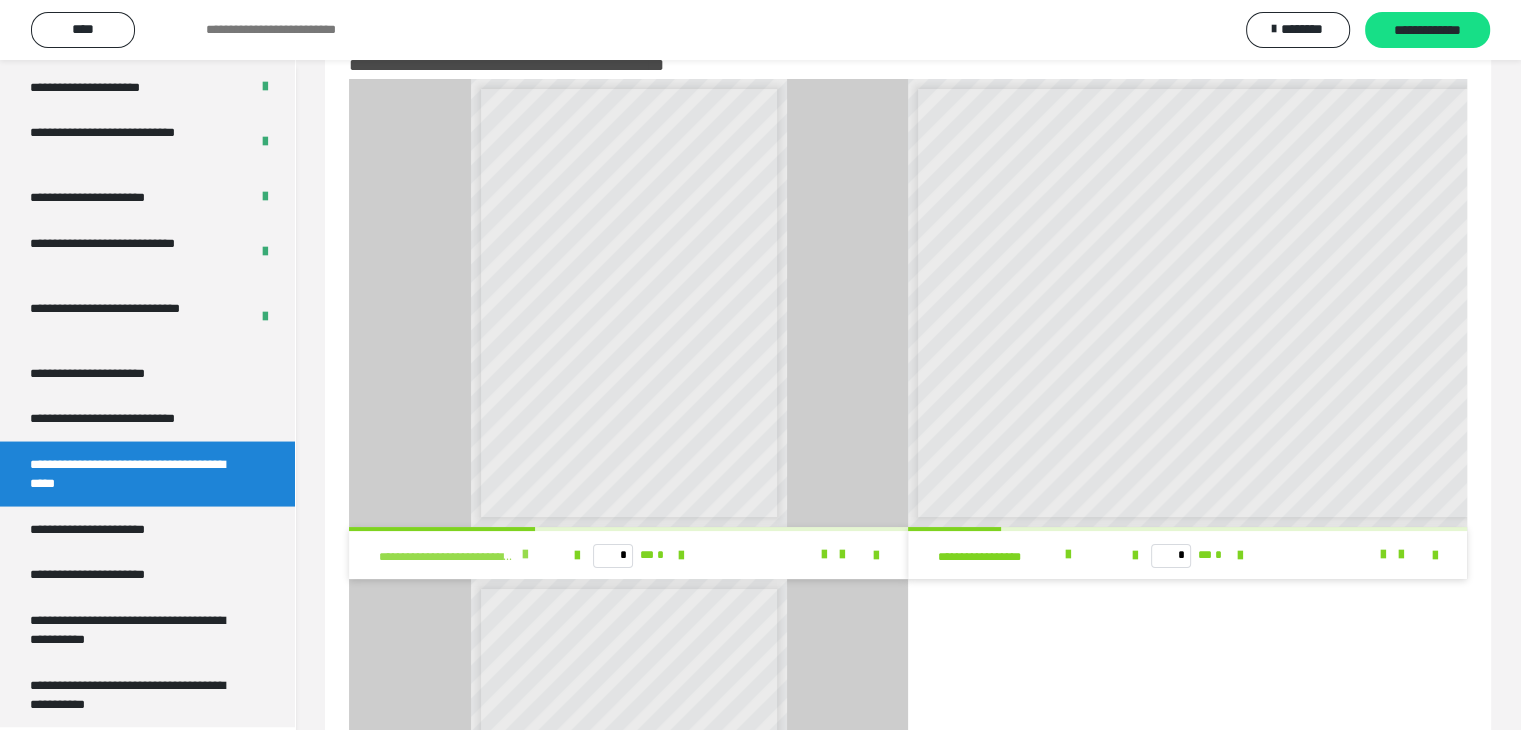 click at bounding box center [525, 555] 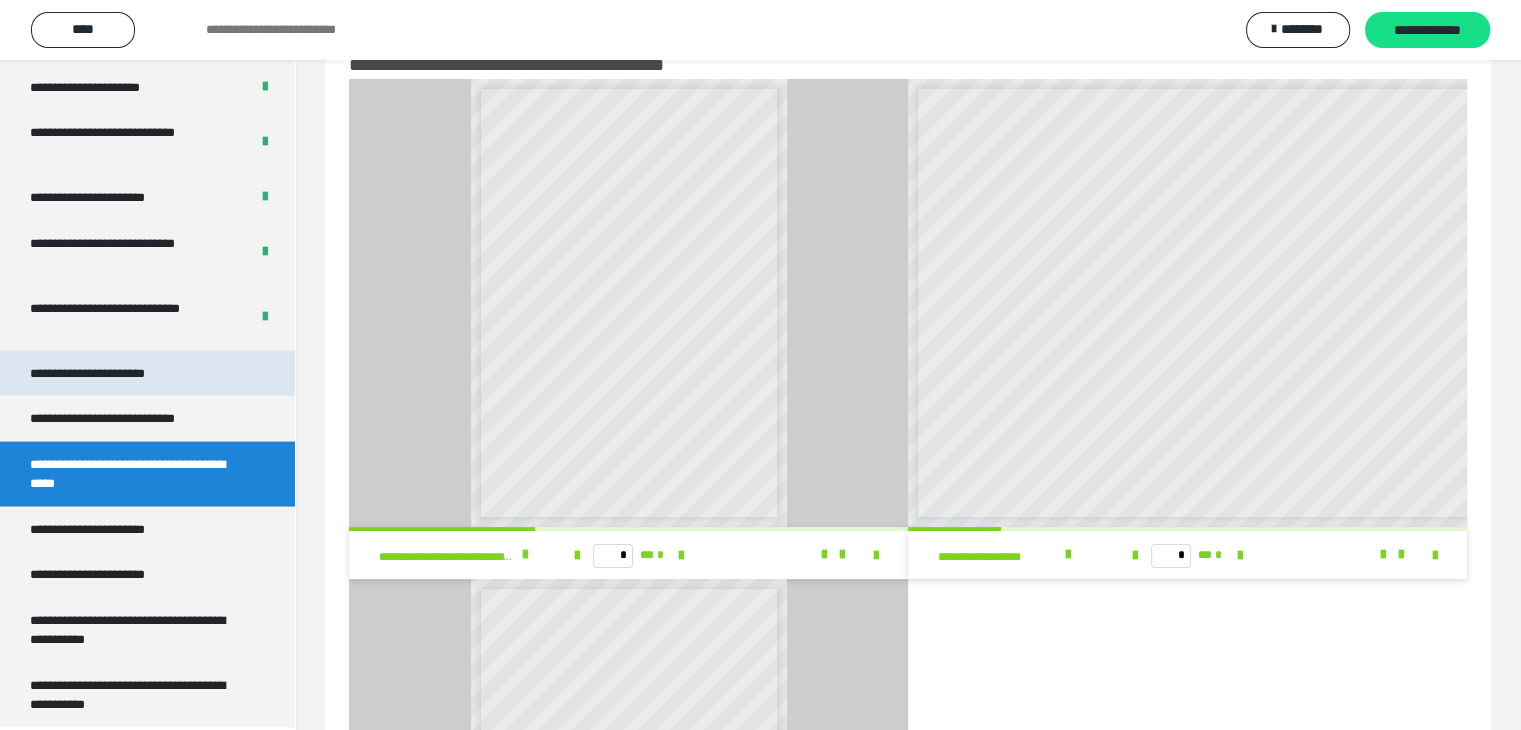 click on "**********" at bounding box center (147, 373) 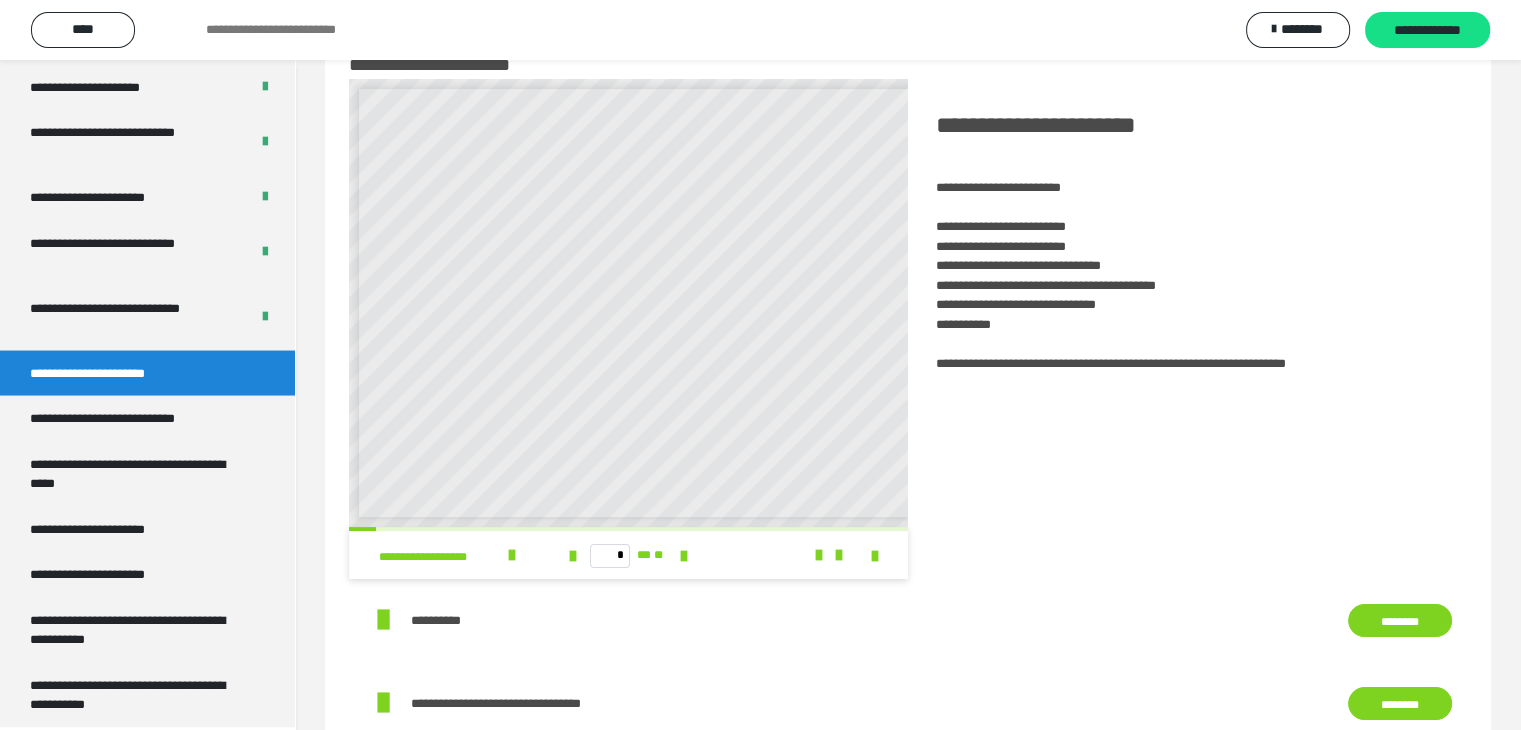 click on "********" at bounding box center [1400, 621] 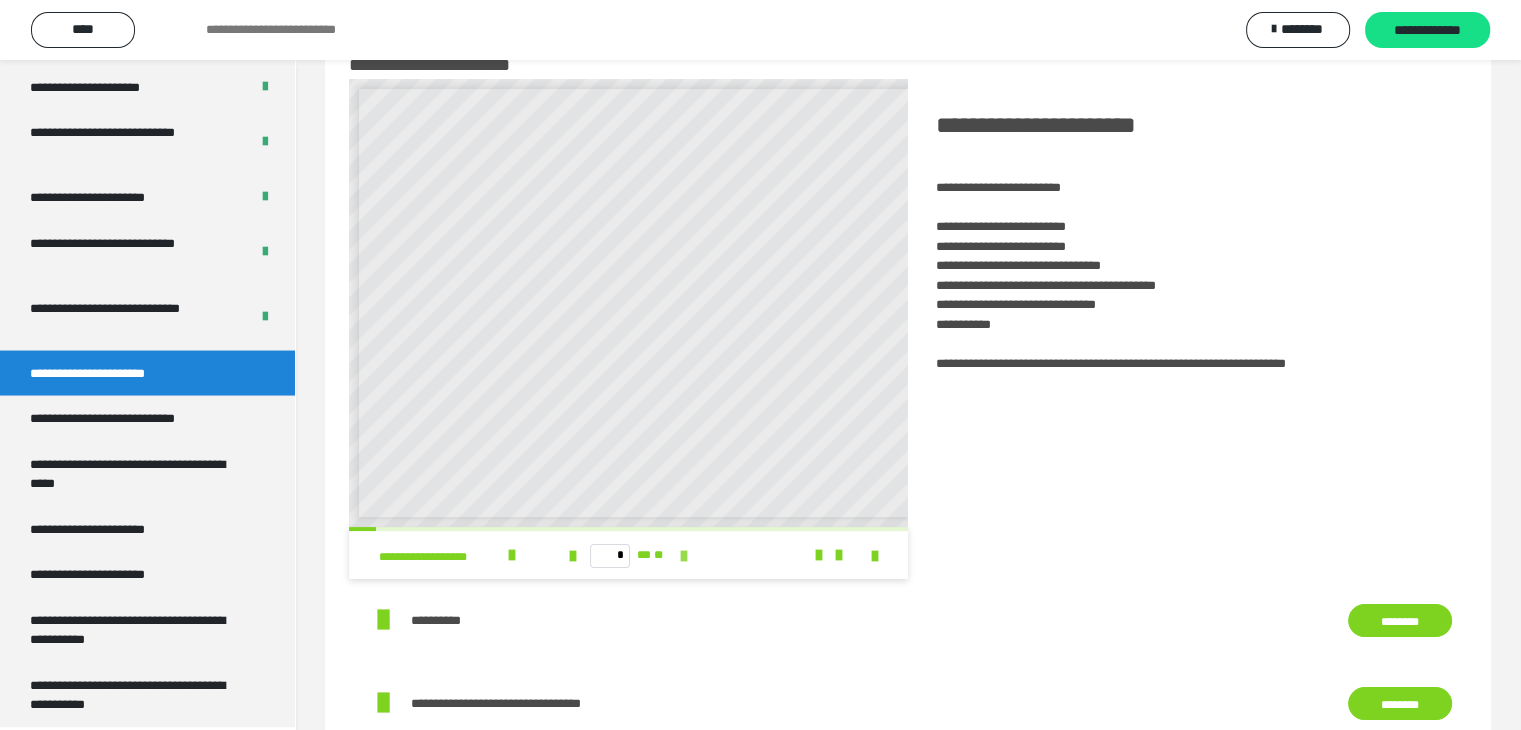 click at bounding box center (684, 556) 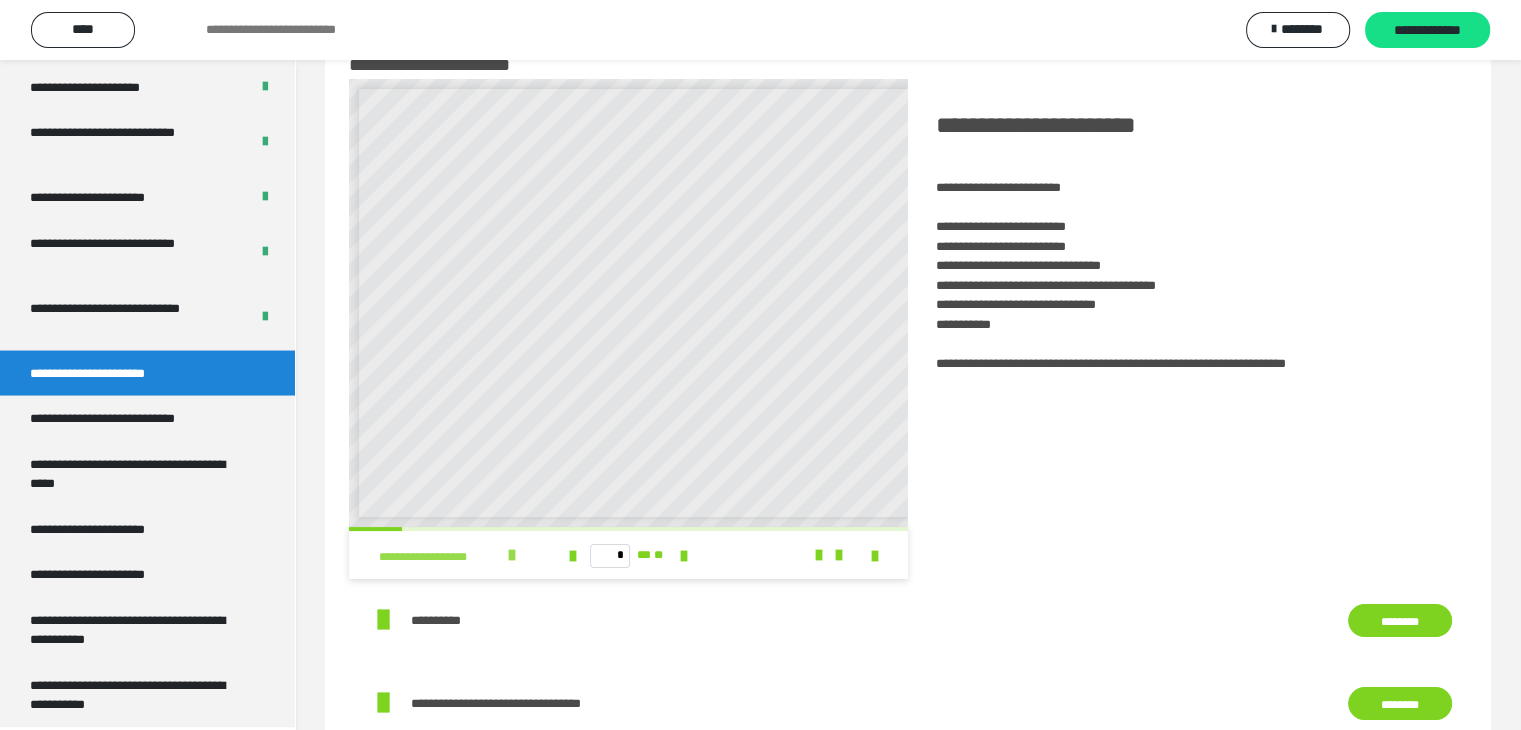 click at bounding box center (512, 555) 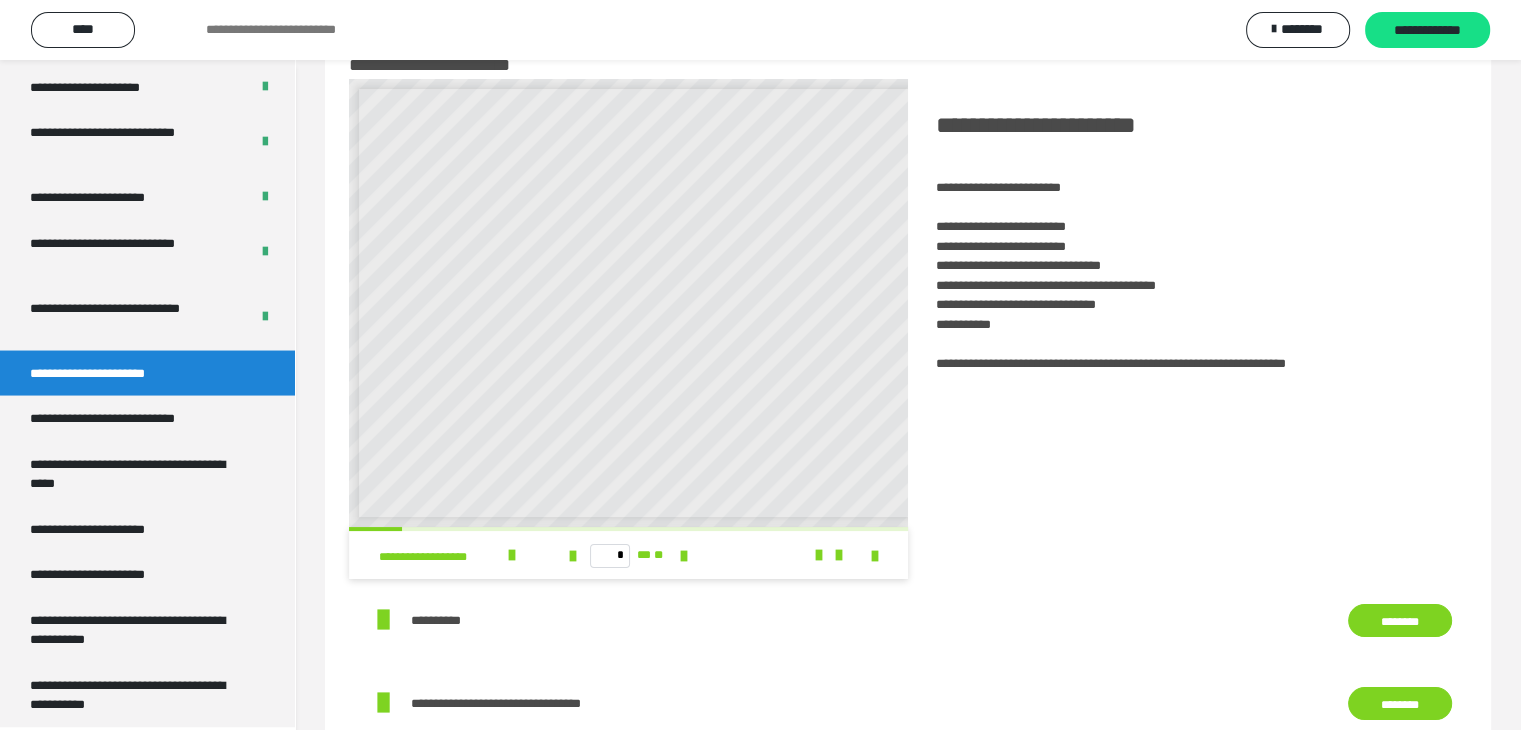 click on "********" at bounding box center (1400, 704) 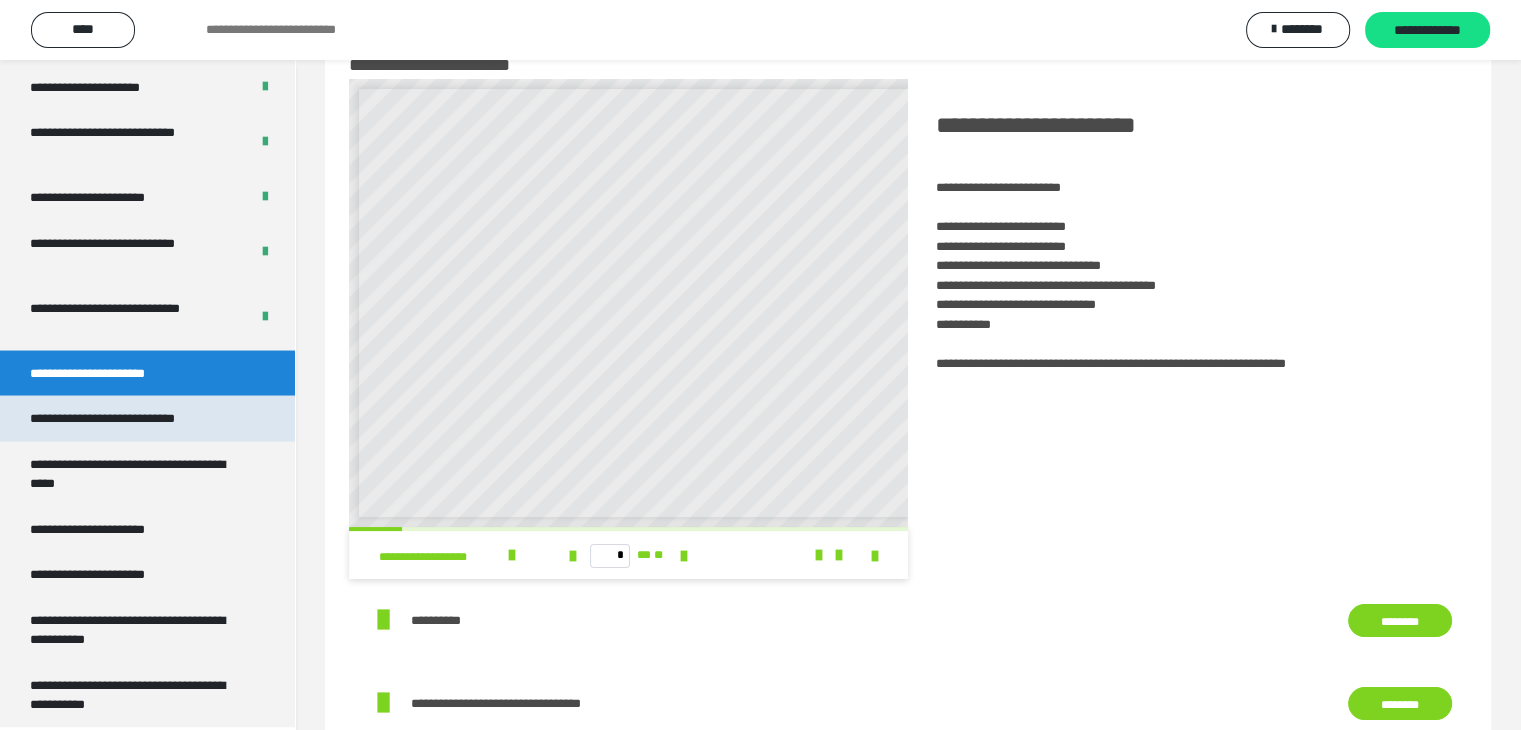 click on "**********" at bounding box center [129, 418] 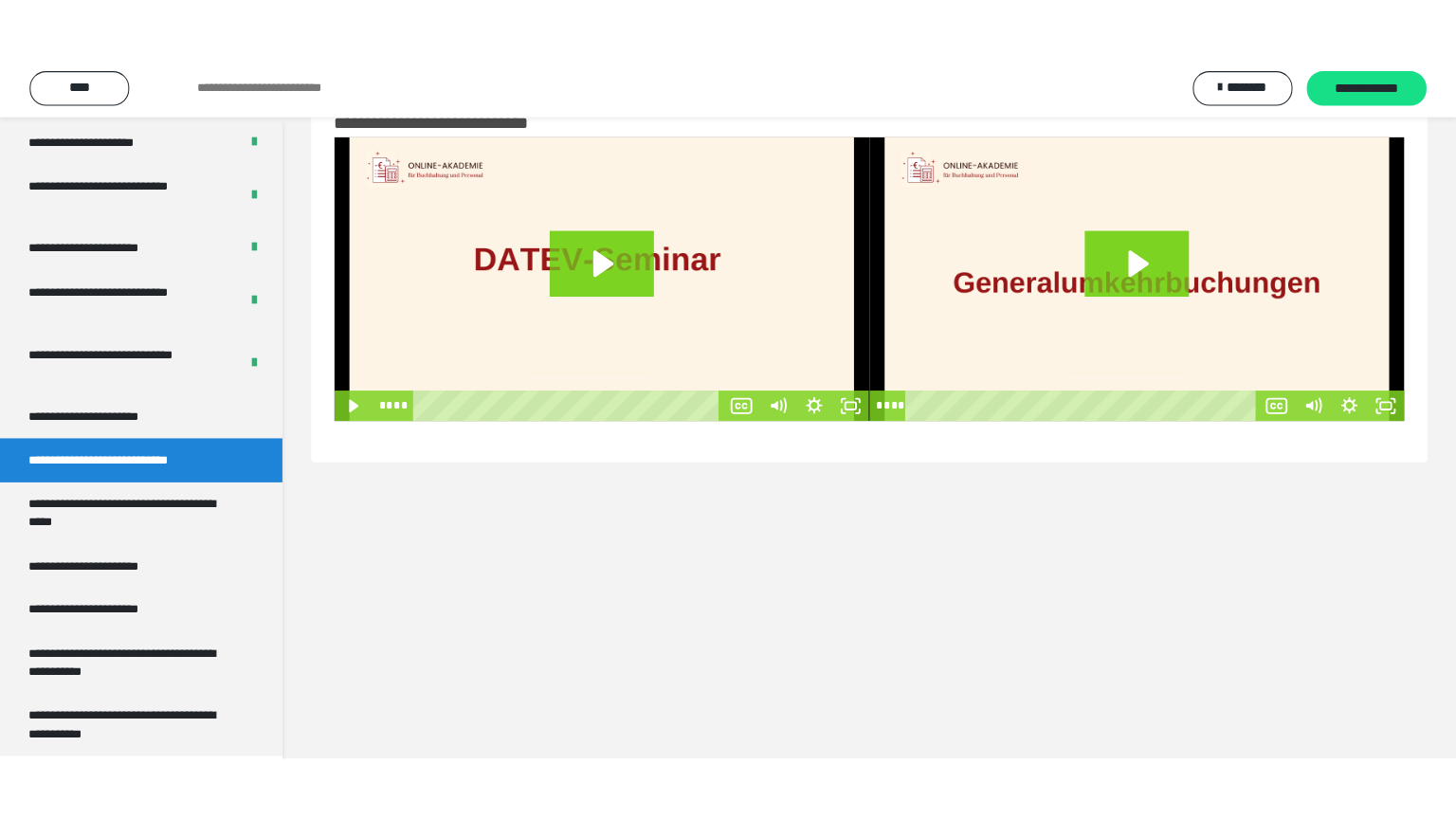 scroll, scrollTop: 57, scrollLeft: 0, axis: vertical 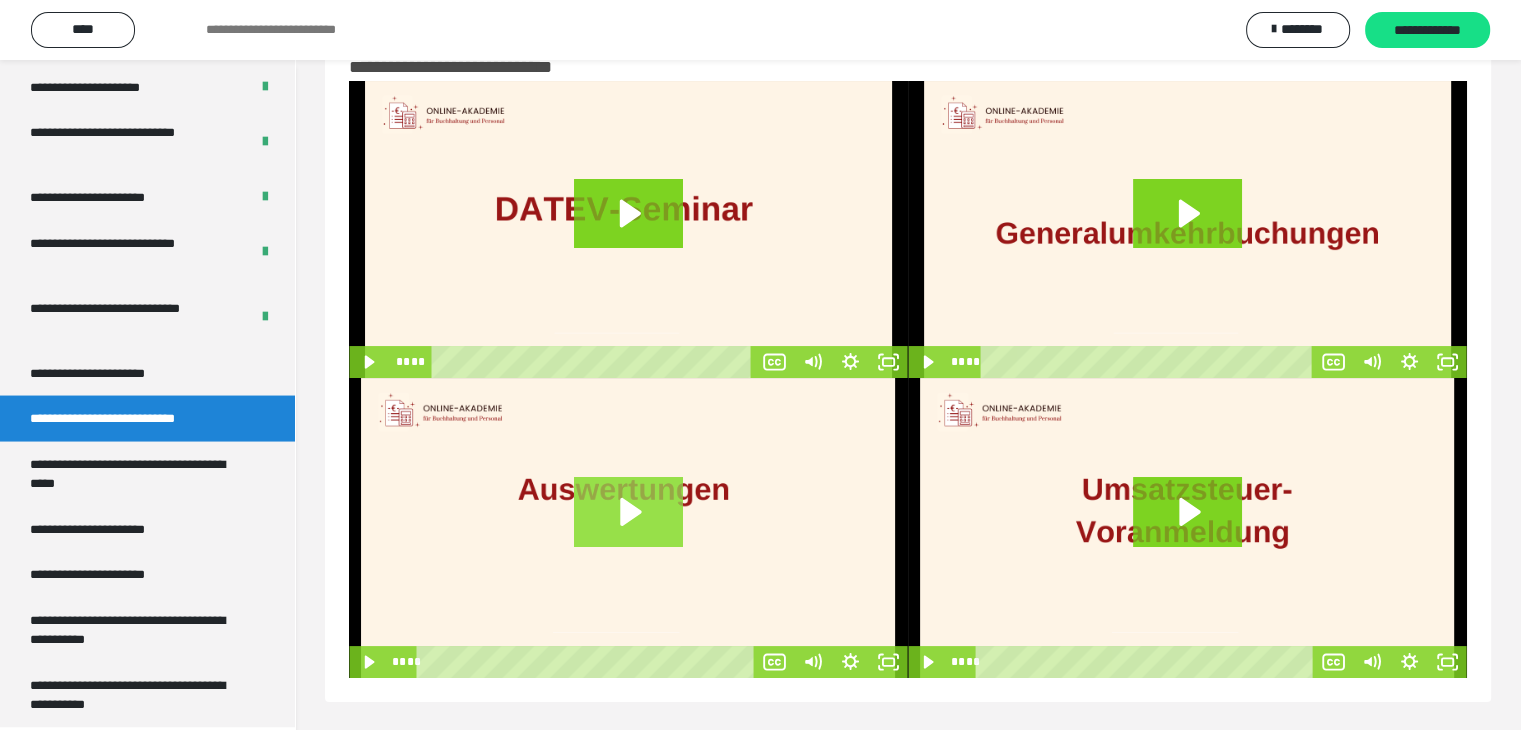 click 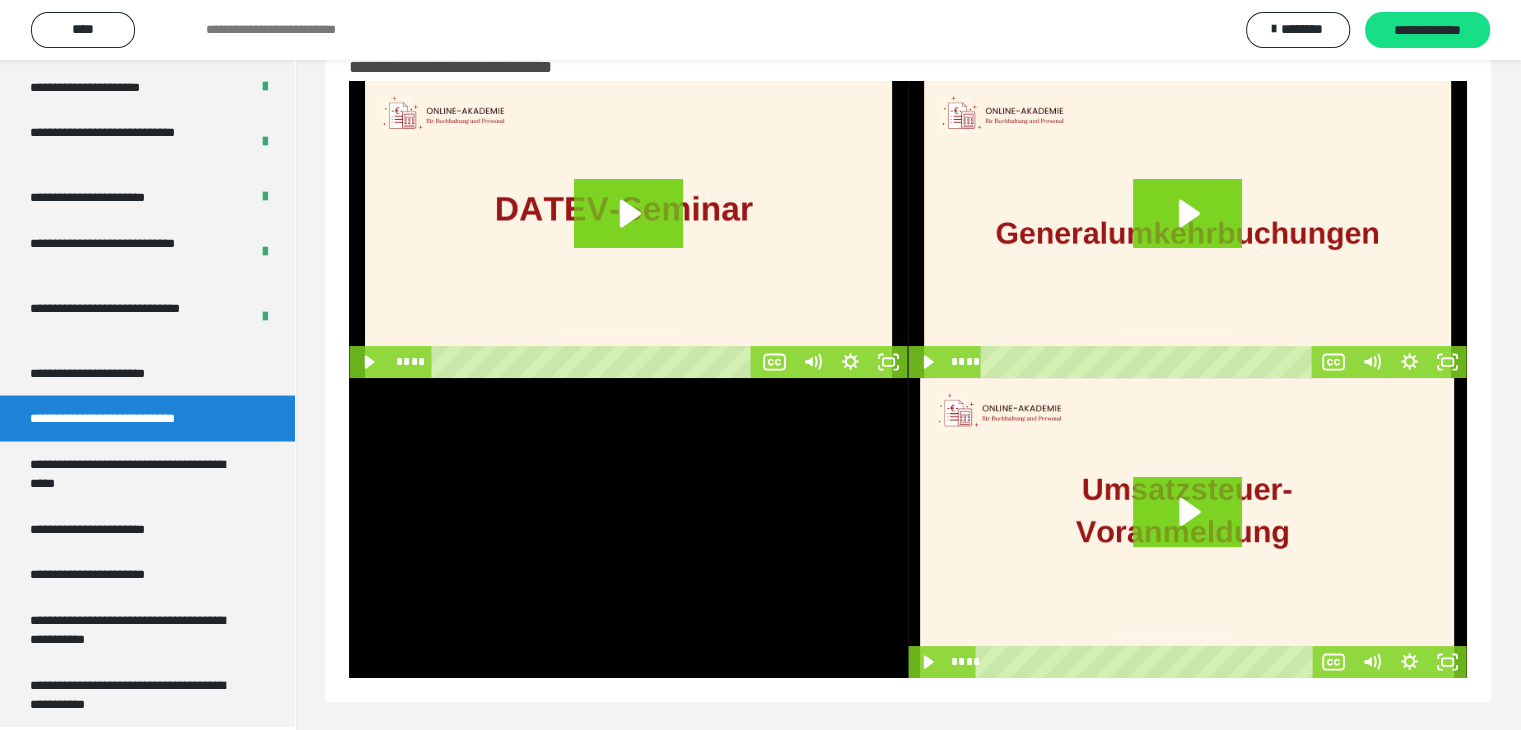 click at bounding box center [628, 528] 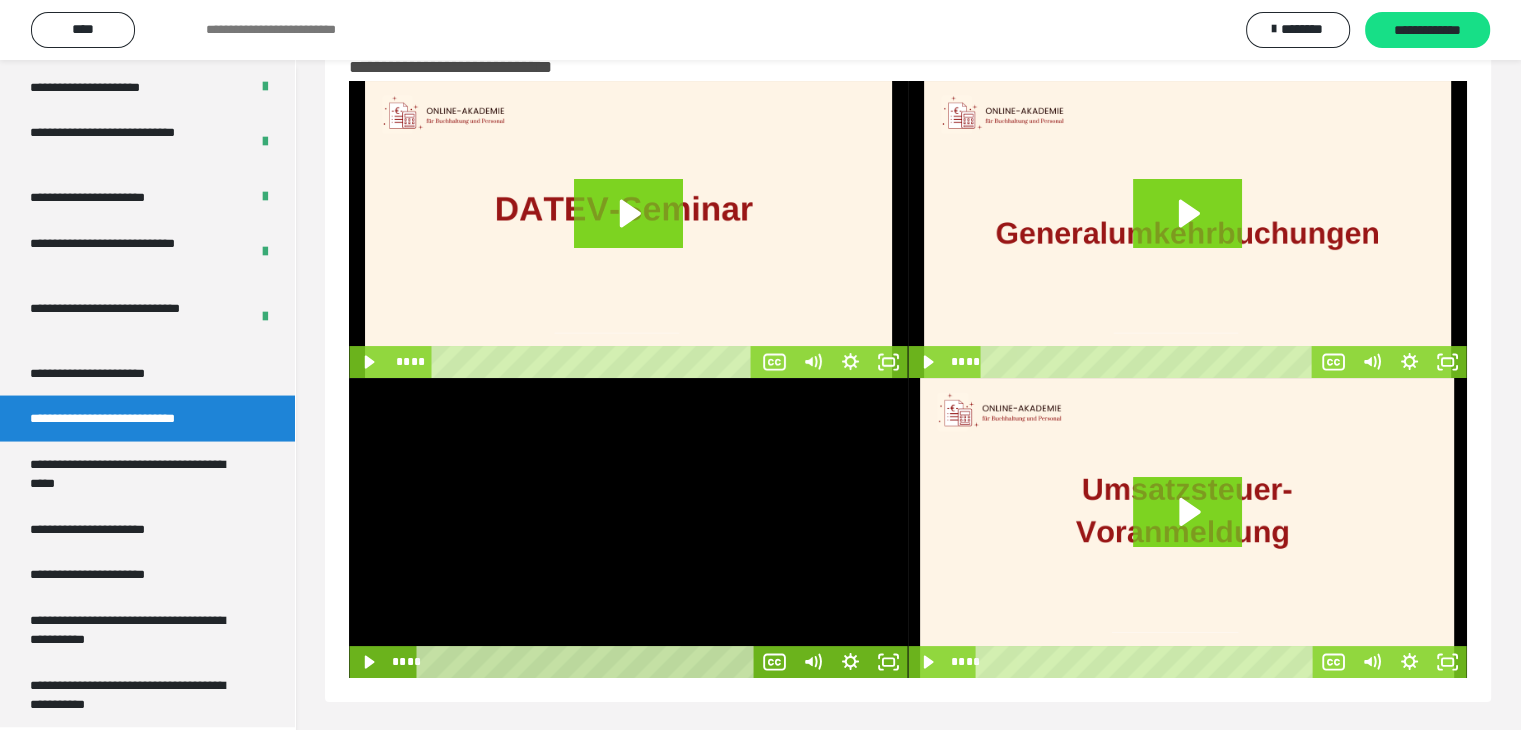 click at bounding box center (628, 528) 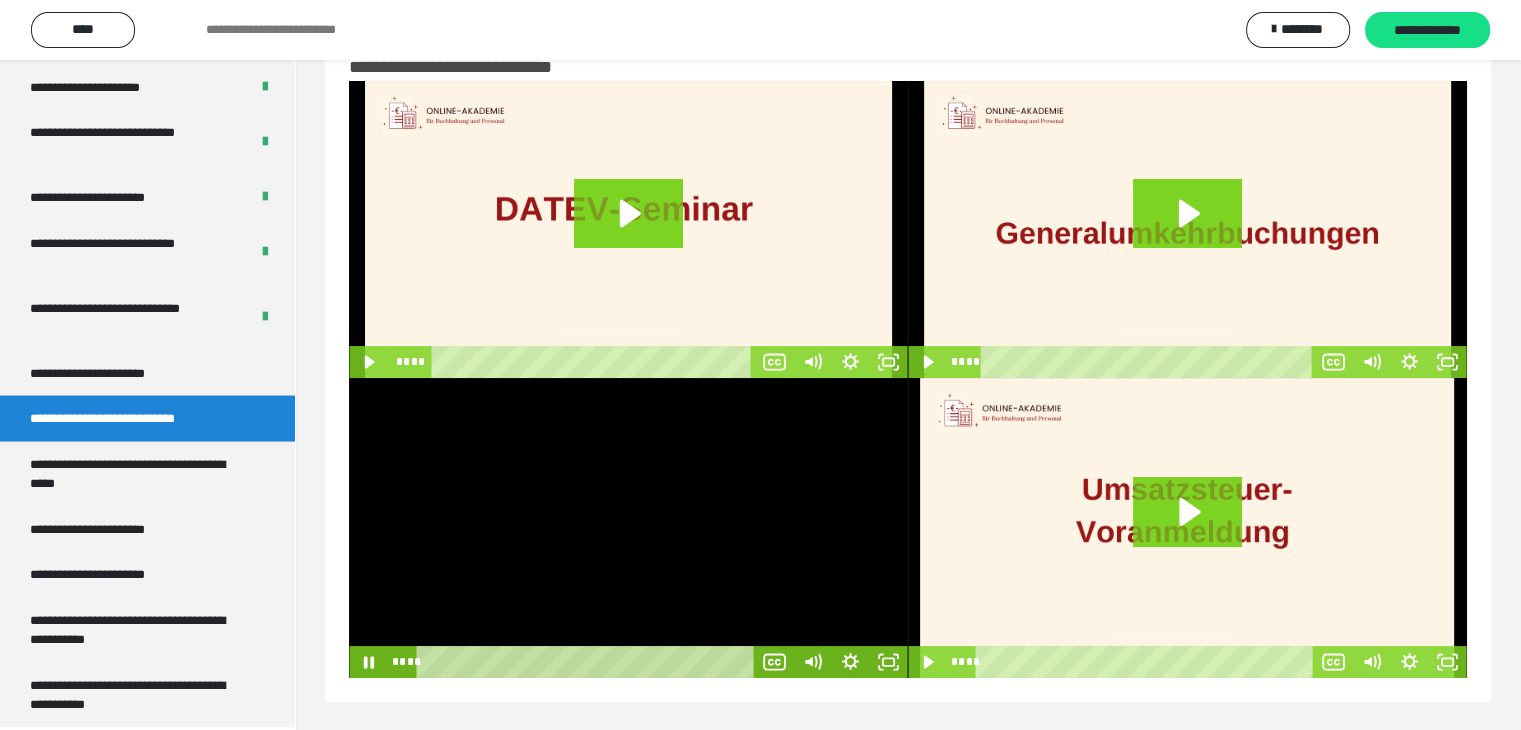 click at bounding box center [628, 528] 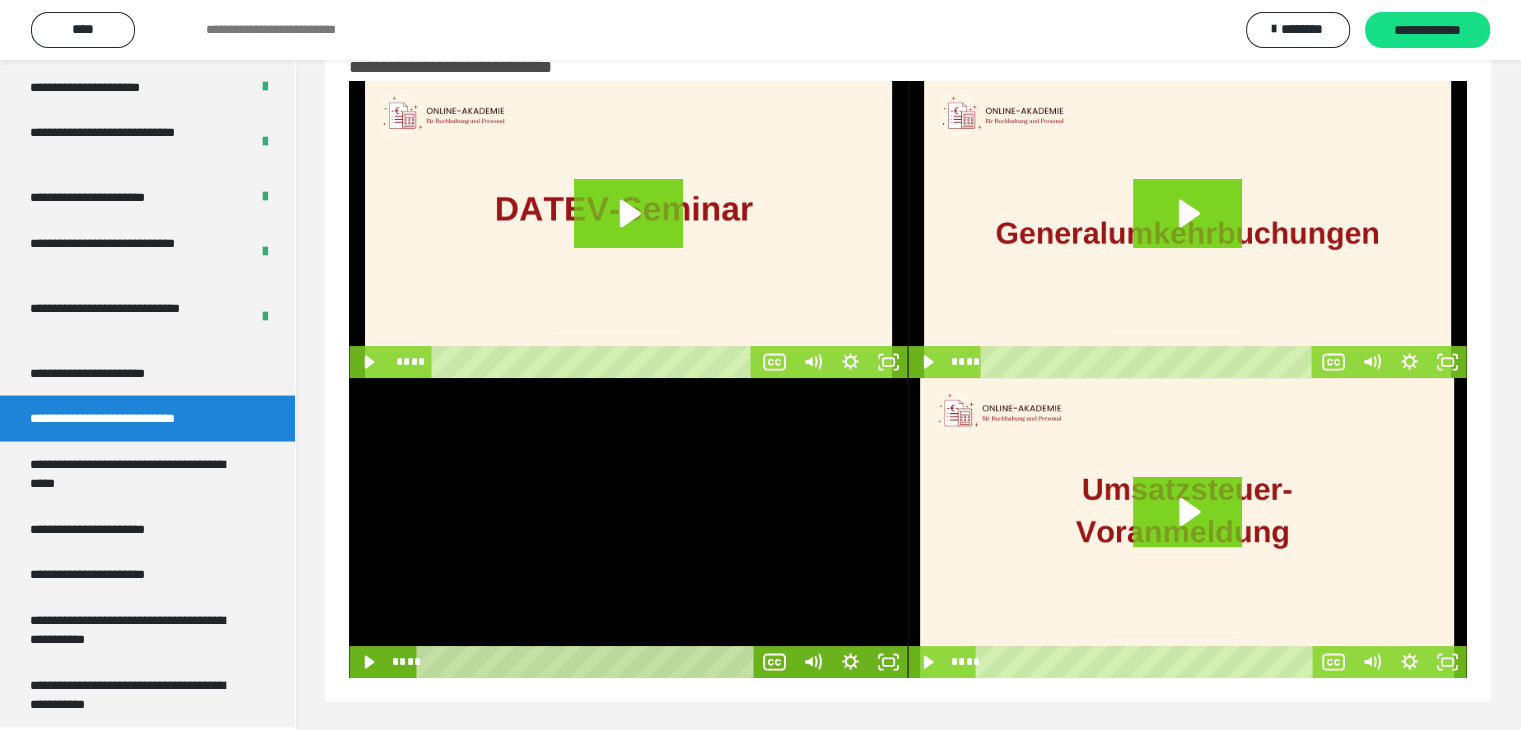 click at bounding box center (628, 528) 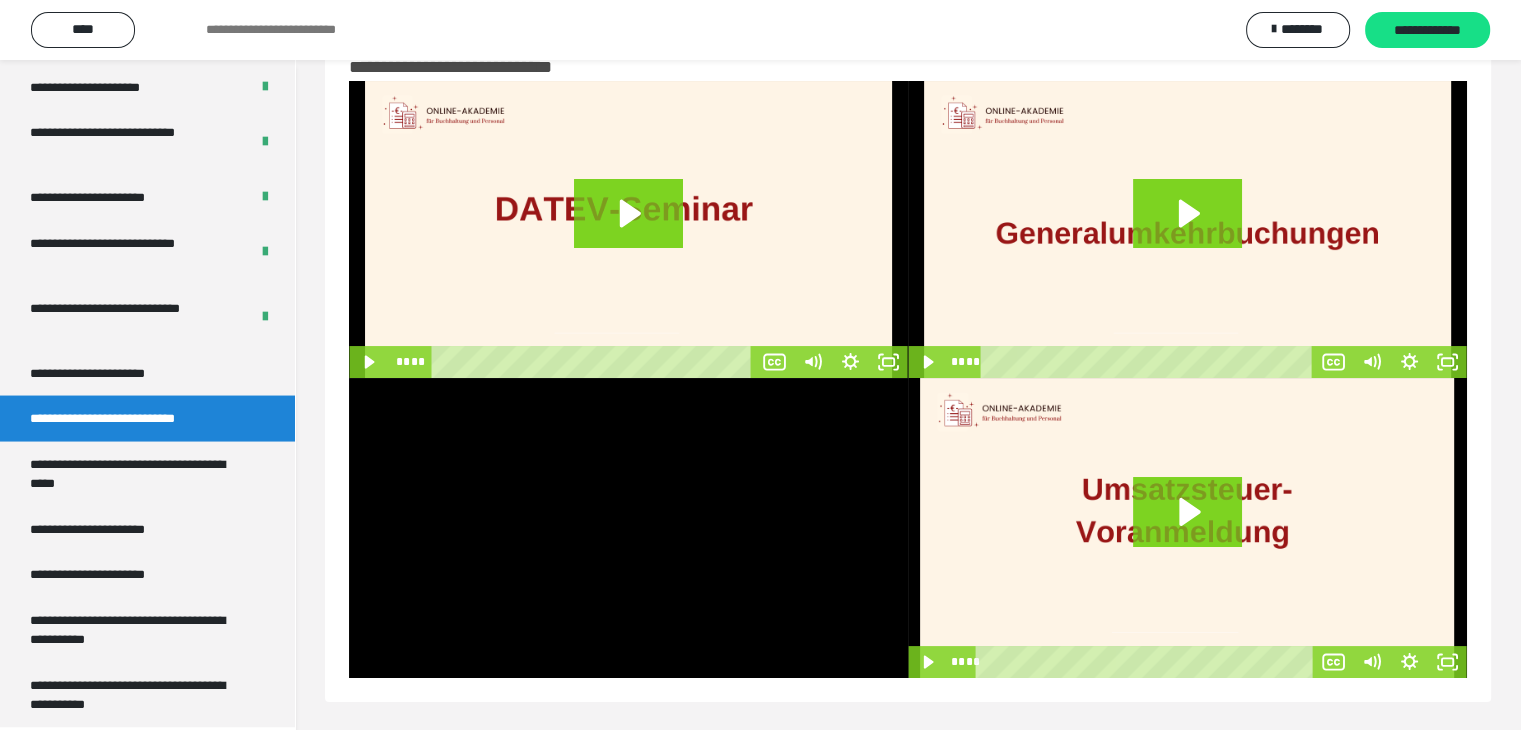 click at bounding box center (628, 528) 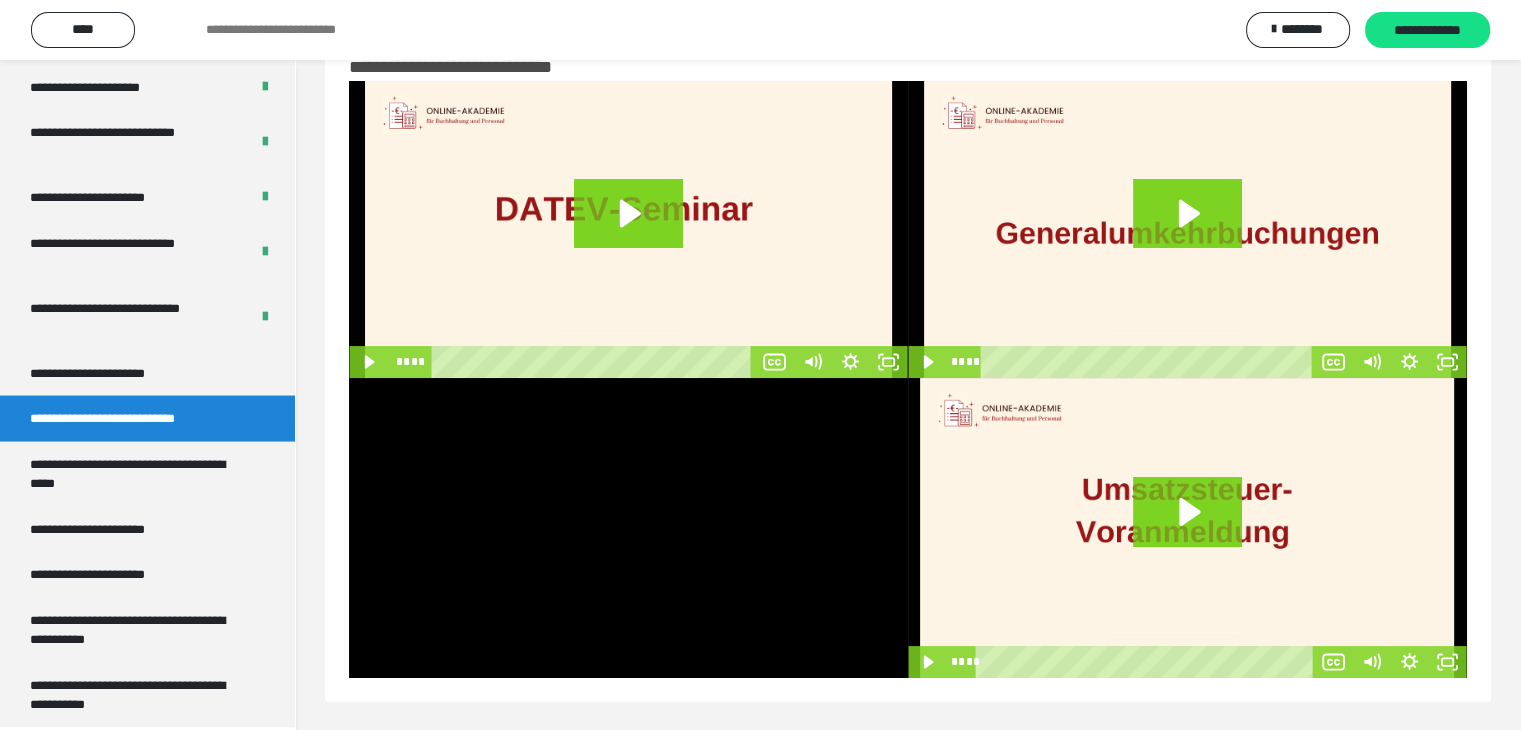 click at bounding box center (628, 528) 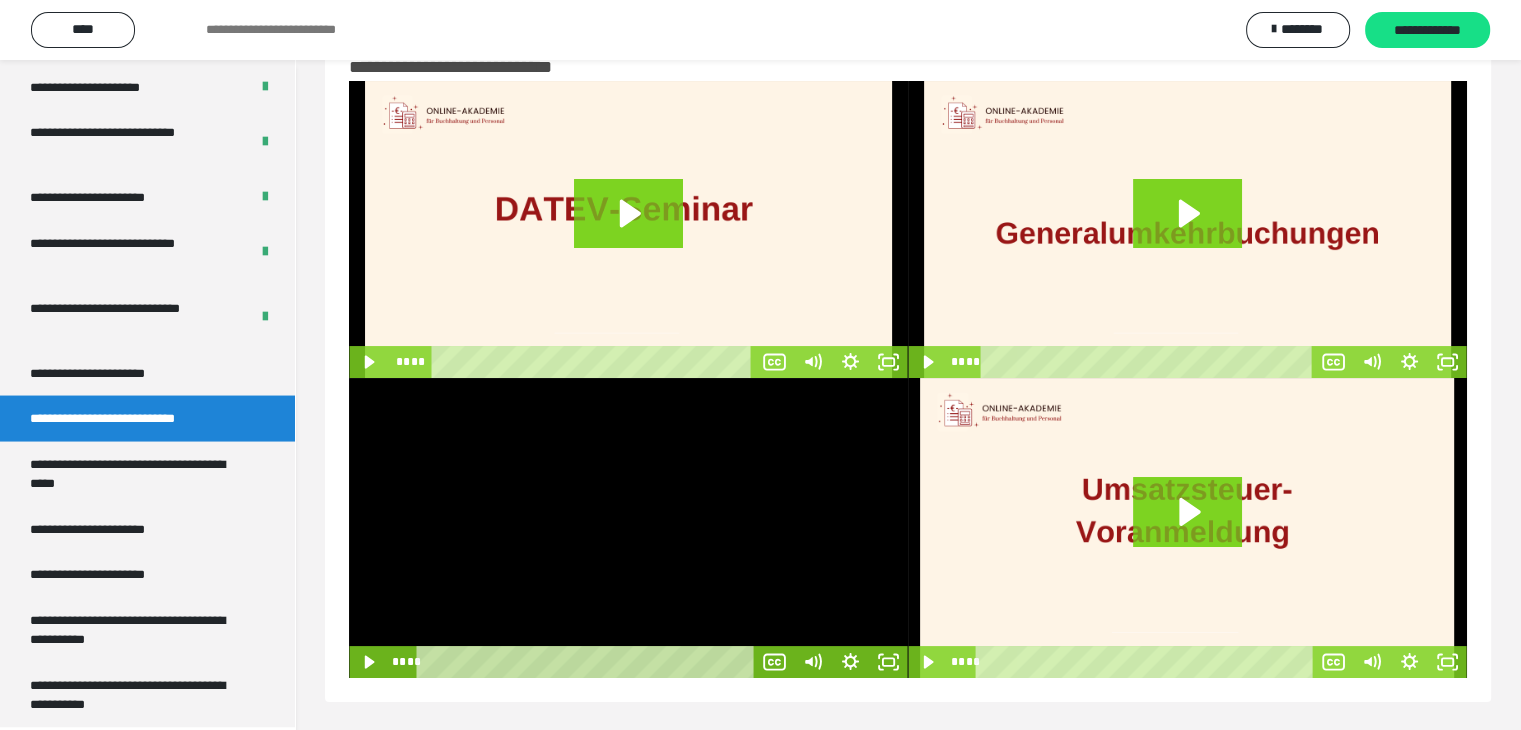 click at bounding box center (628, 528) 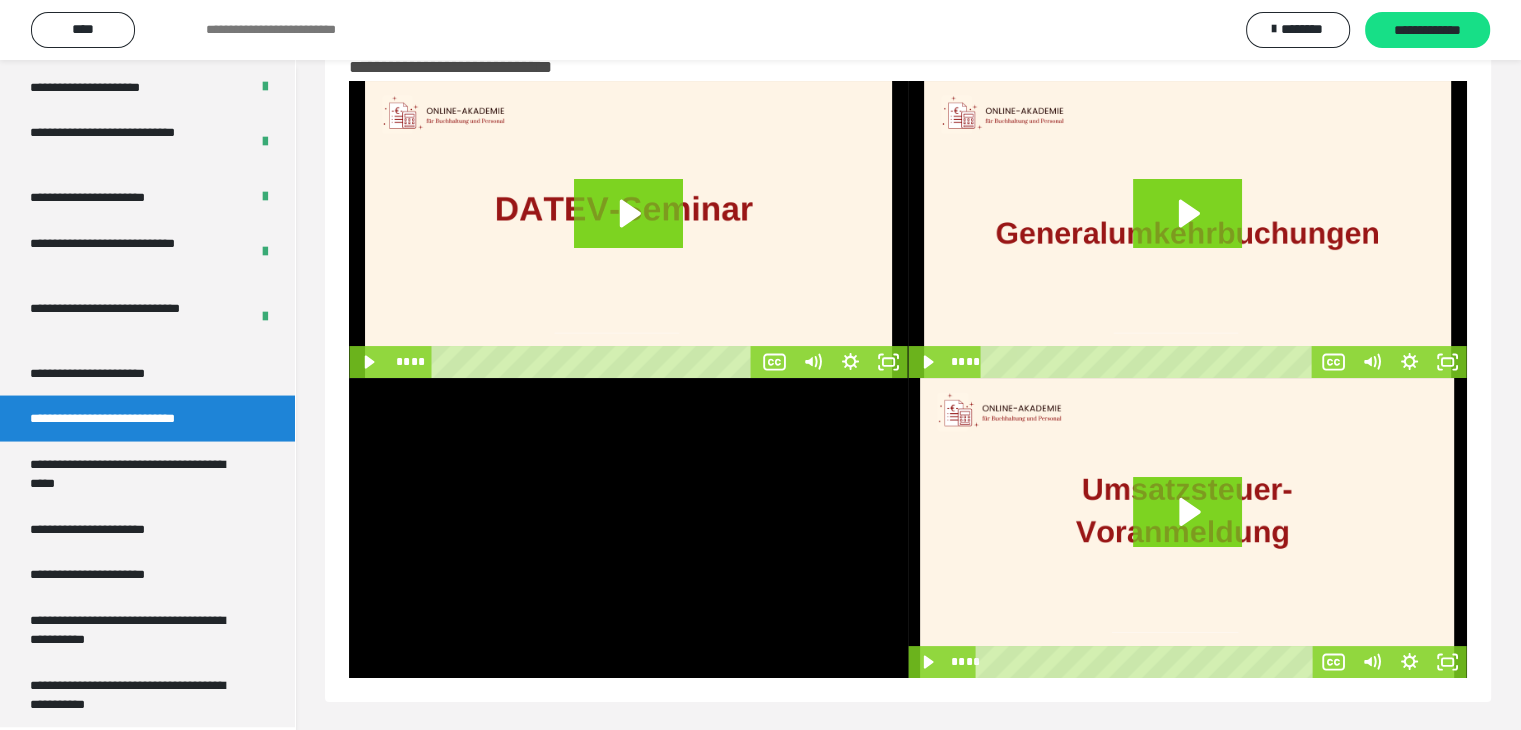 click at bounding box center (628, 528) 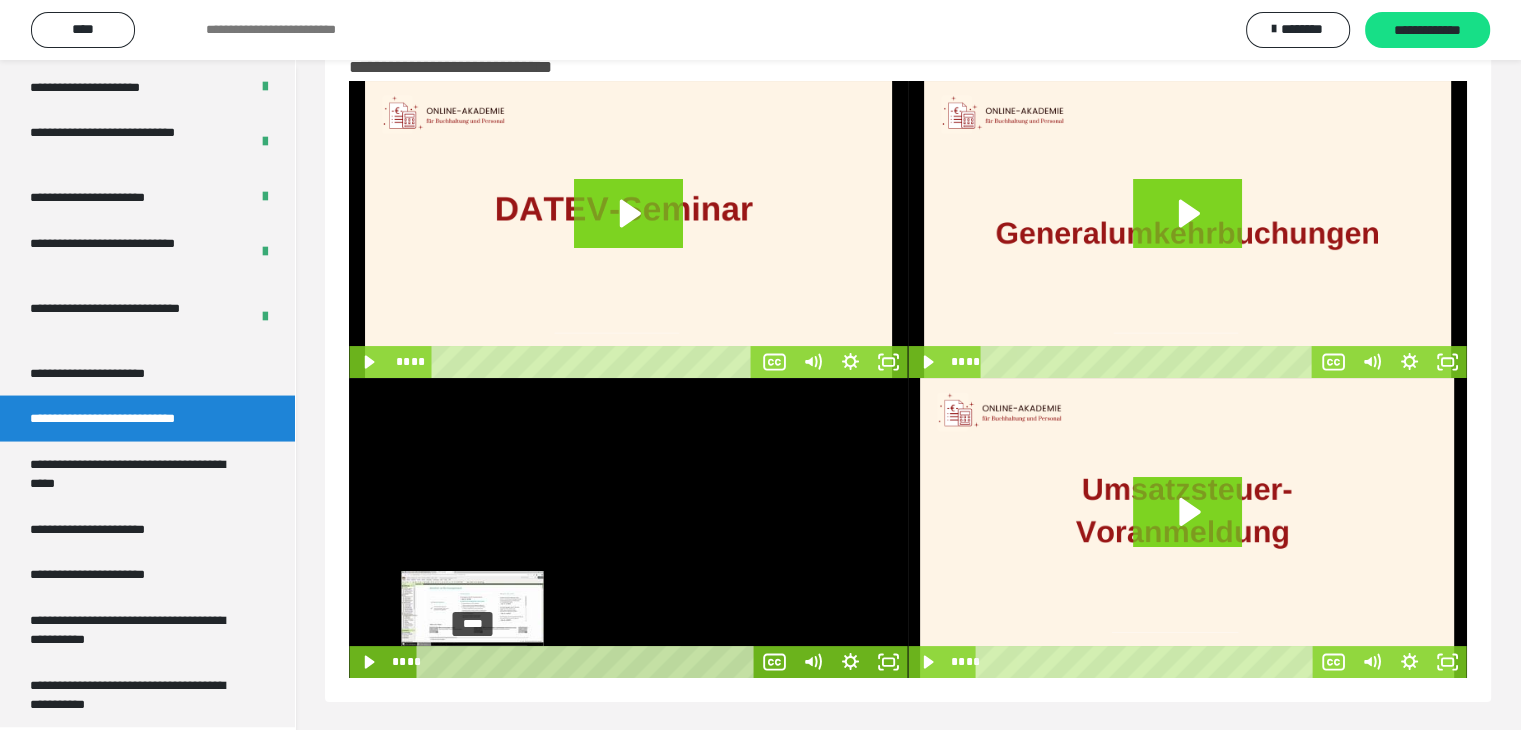 click at bounding box center (472, 662) 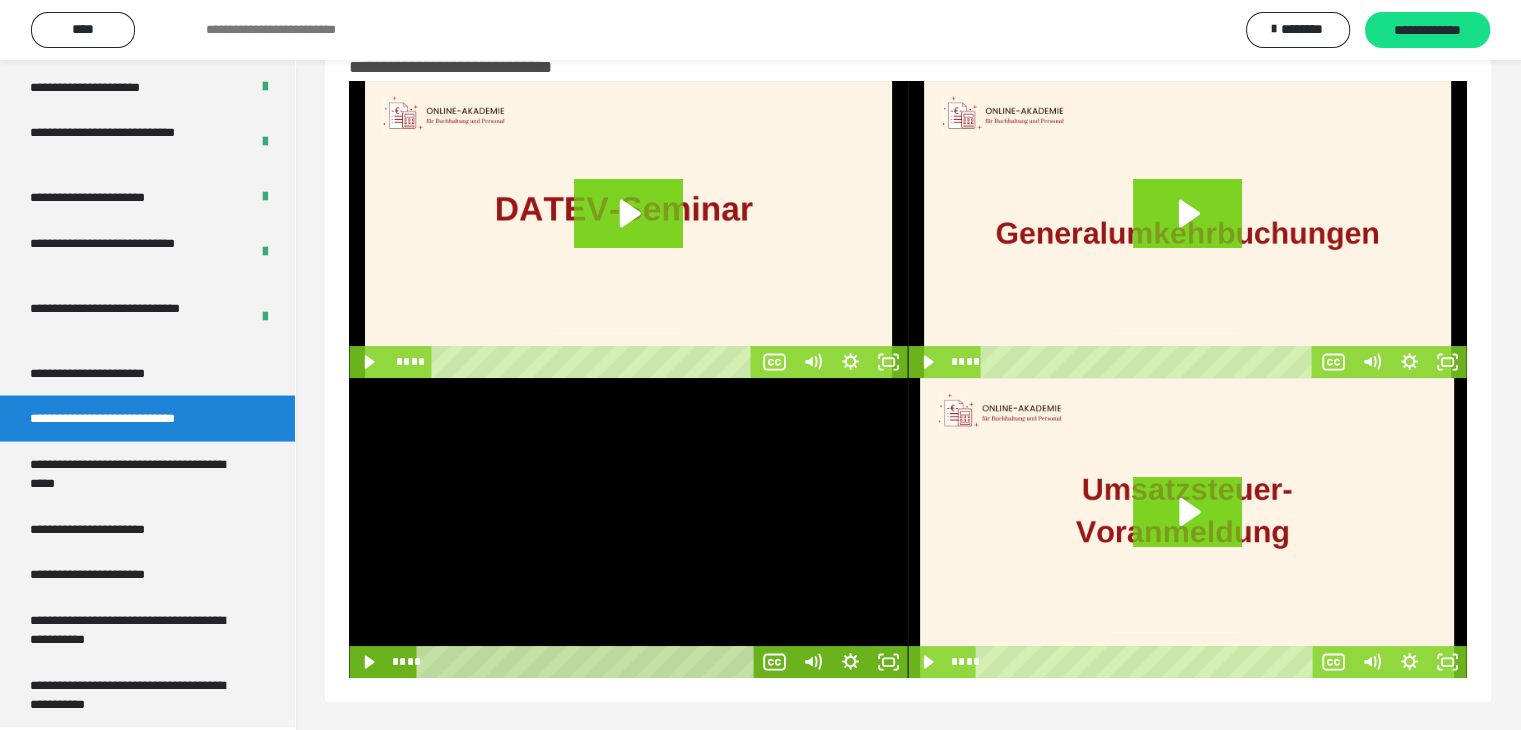 click at bounding box center (628, 528) 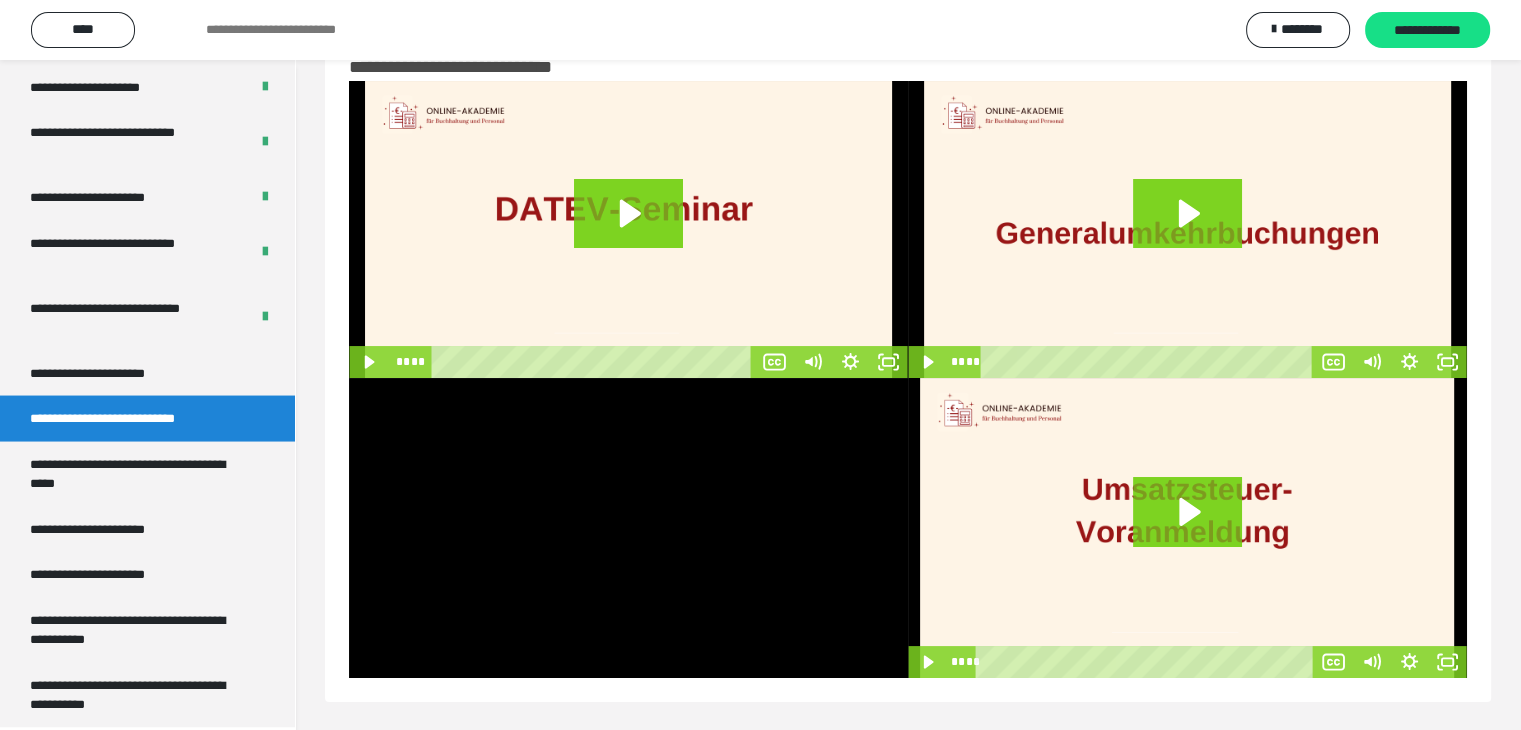 click at bounding box center (628, 528) 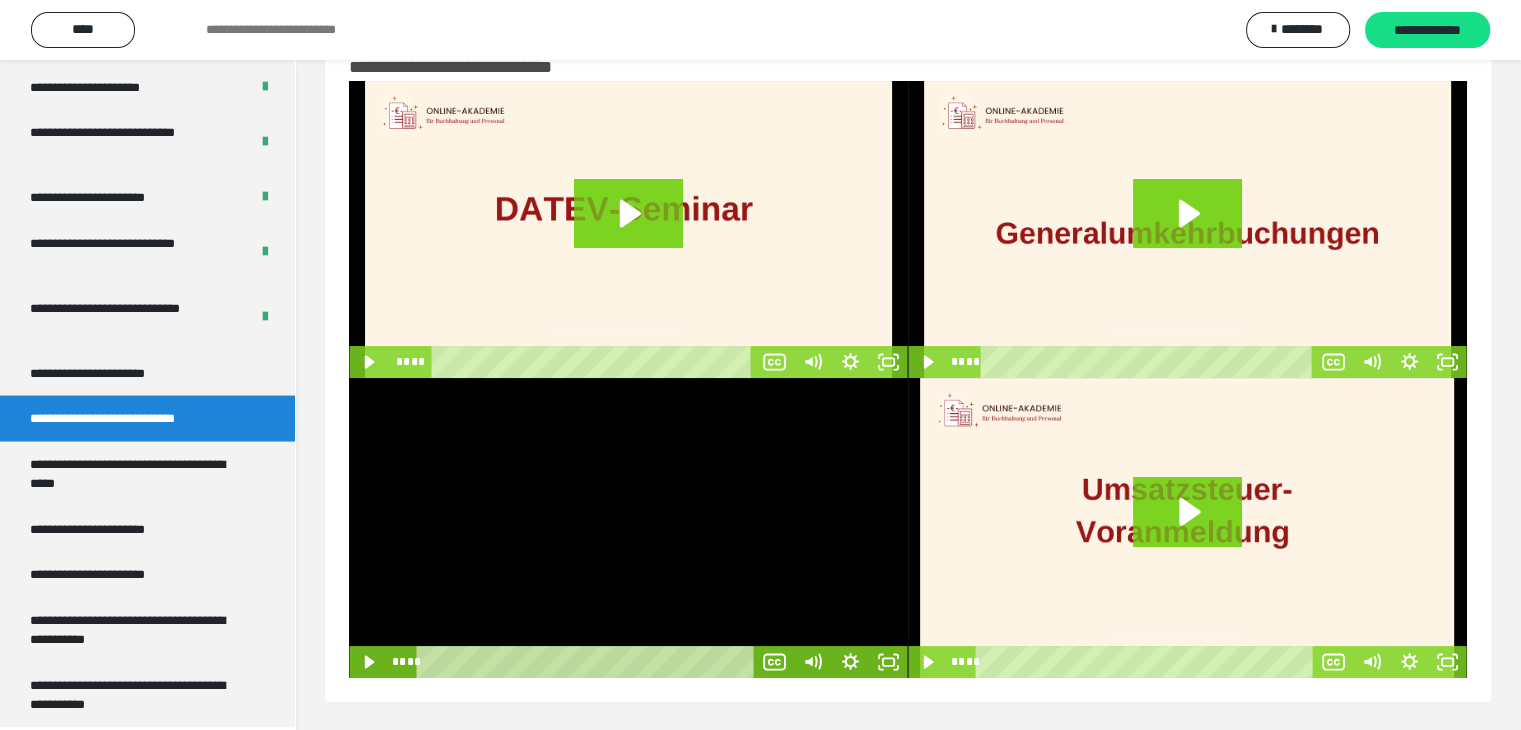 click at bounding box center (628, 528) 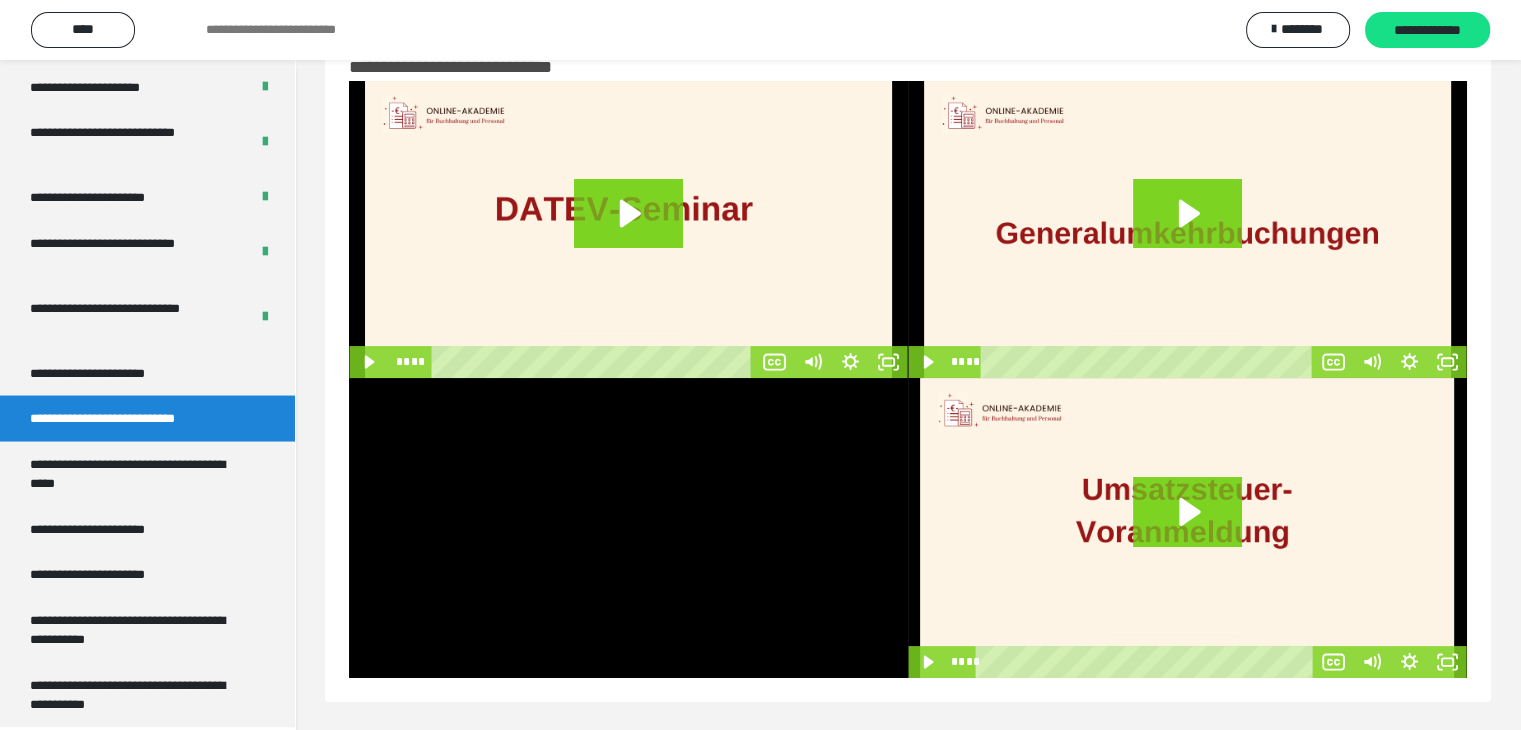 click at bounding box center [628, 528] 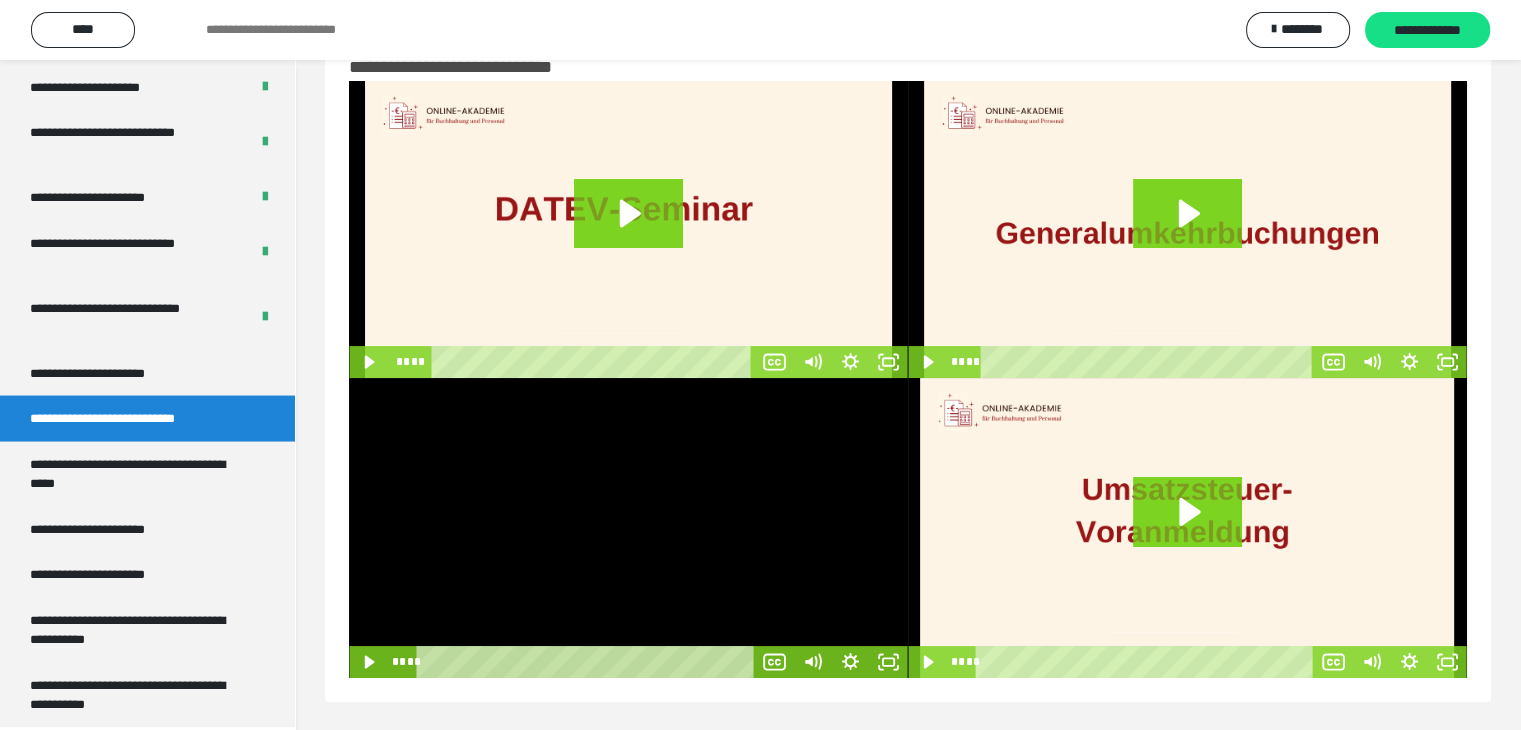 click at bounding box center (628, 528) 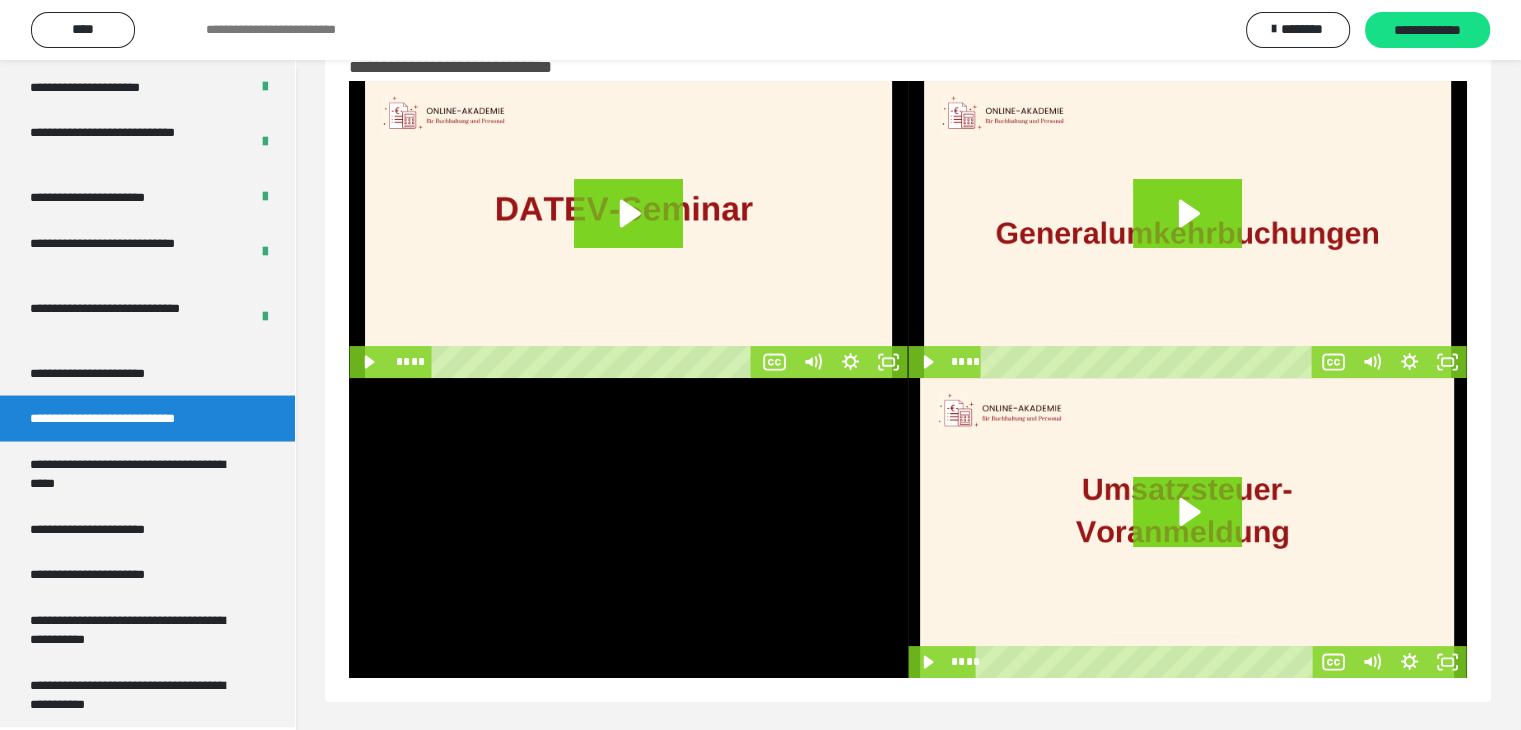 click at bounding box center (628, 528) 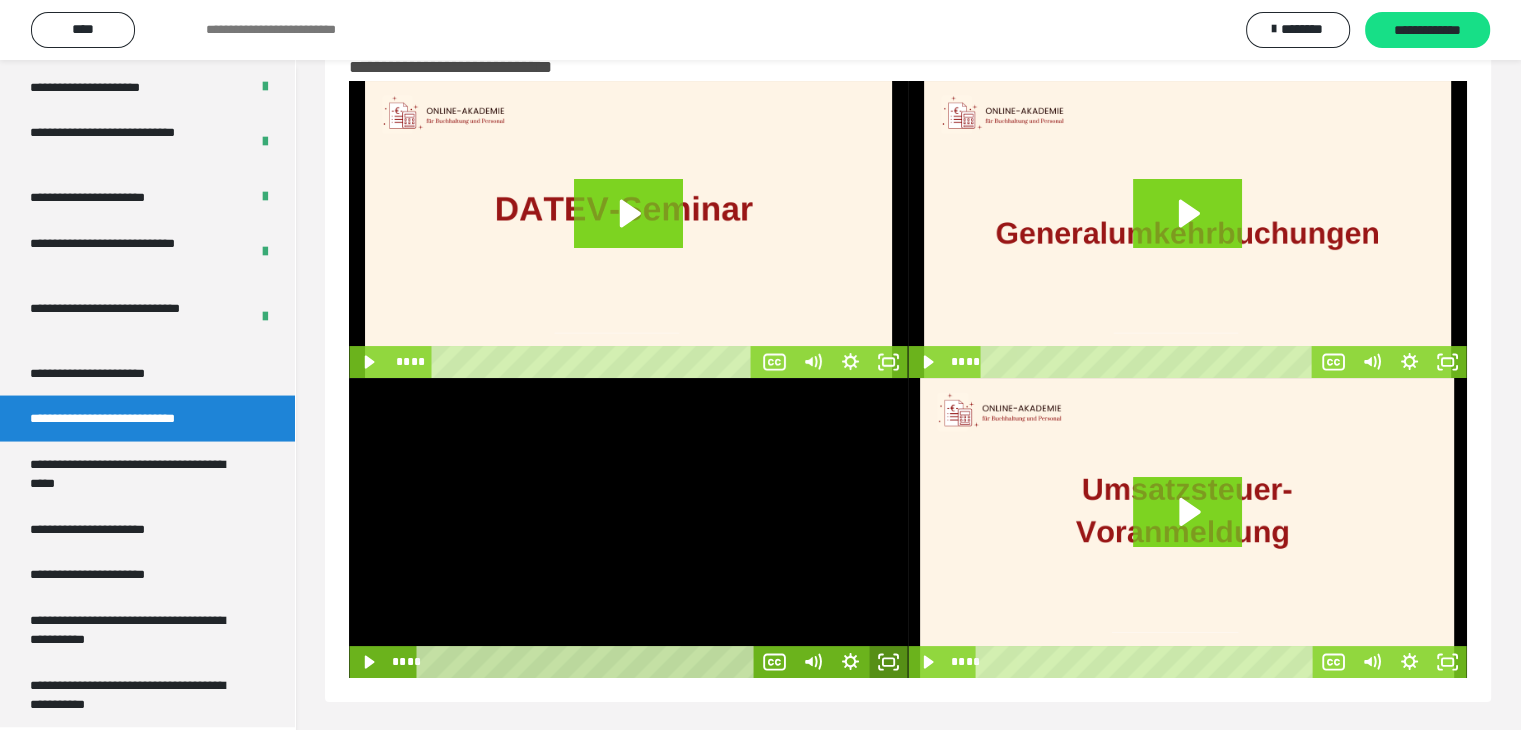 click 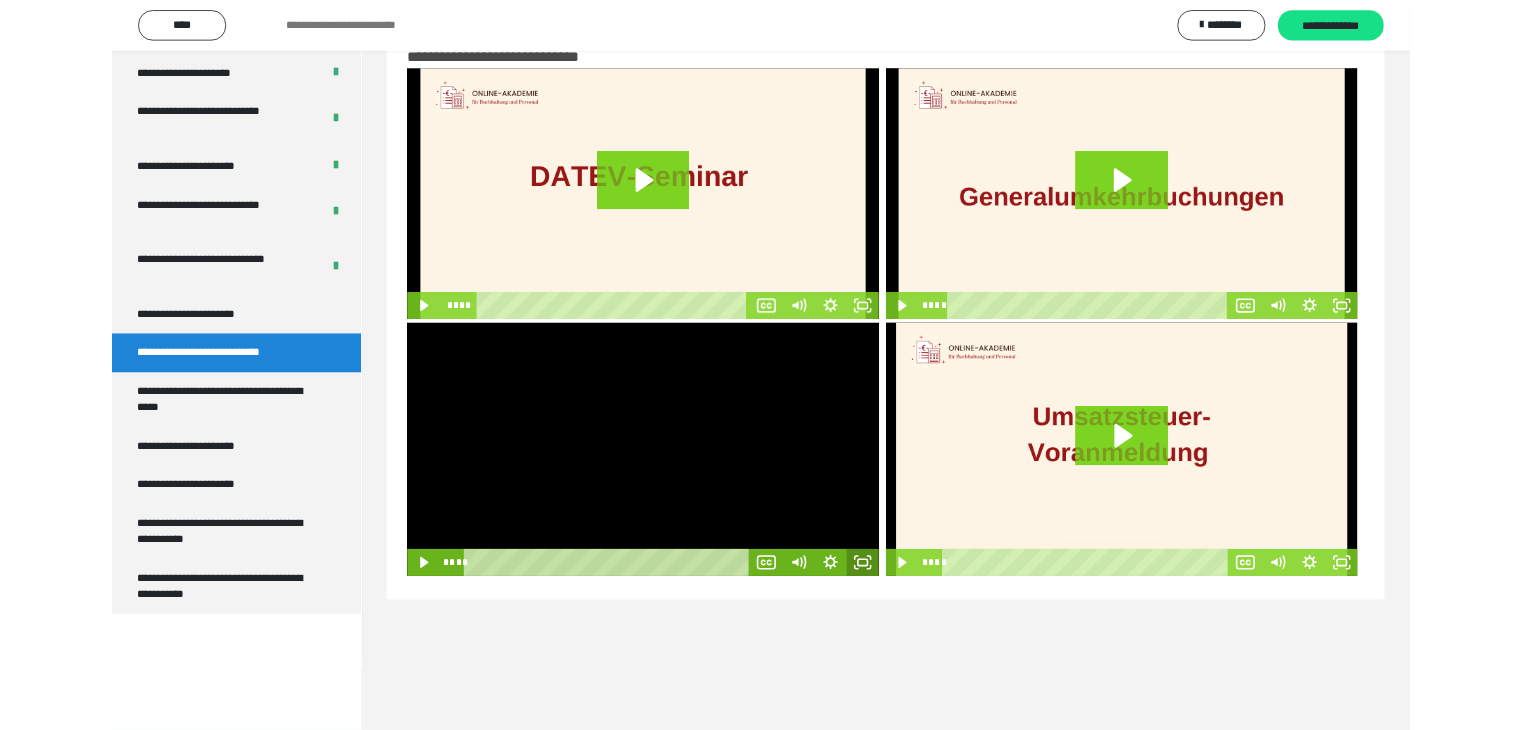 scroll, scrollTop: 3673, scrollLeft: 0, axis: vertical 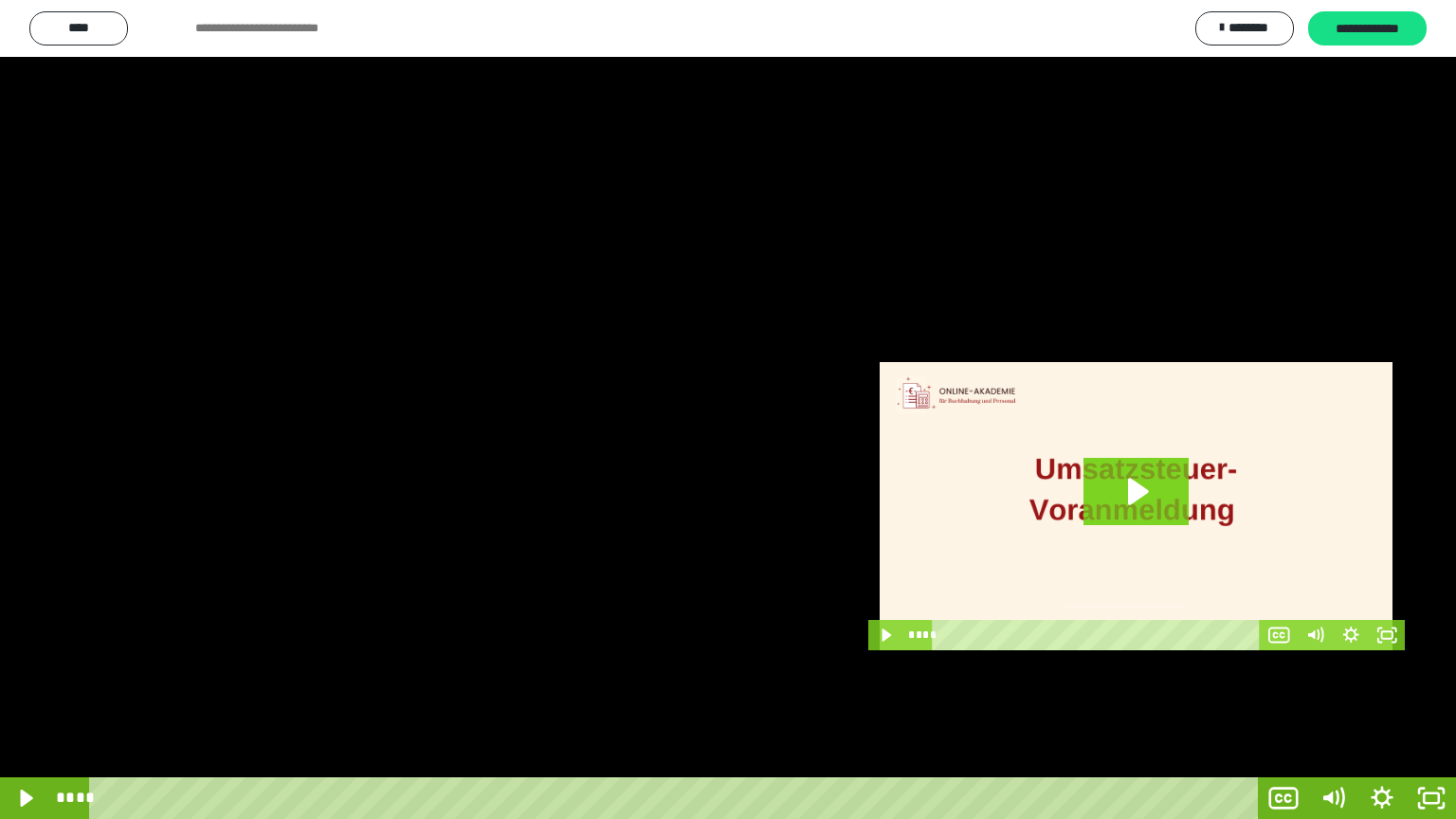 click at bounding box center [728, 410] 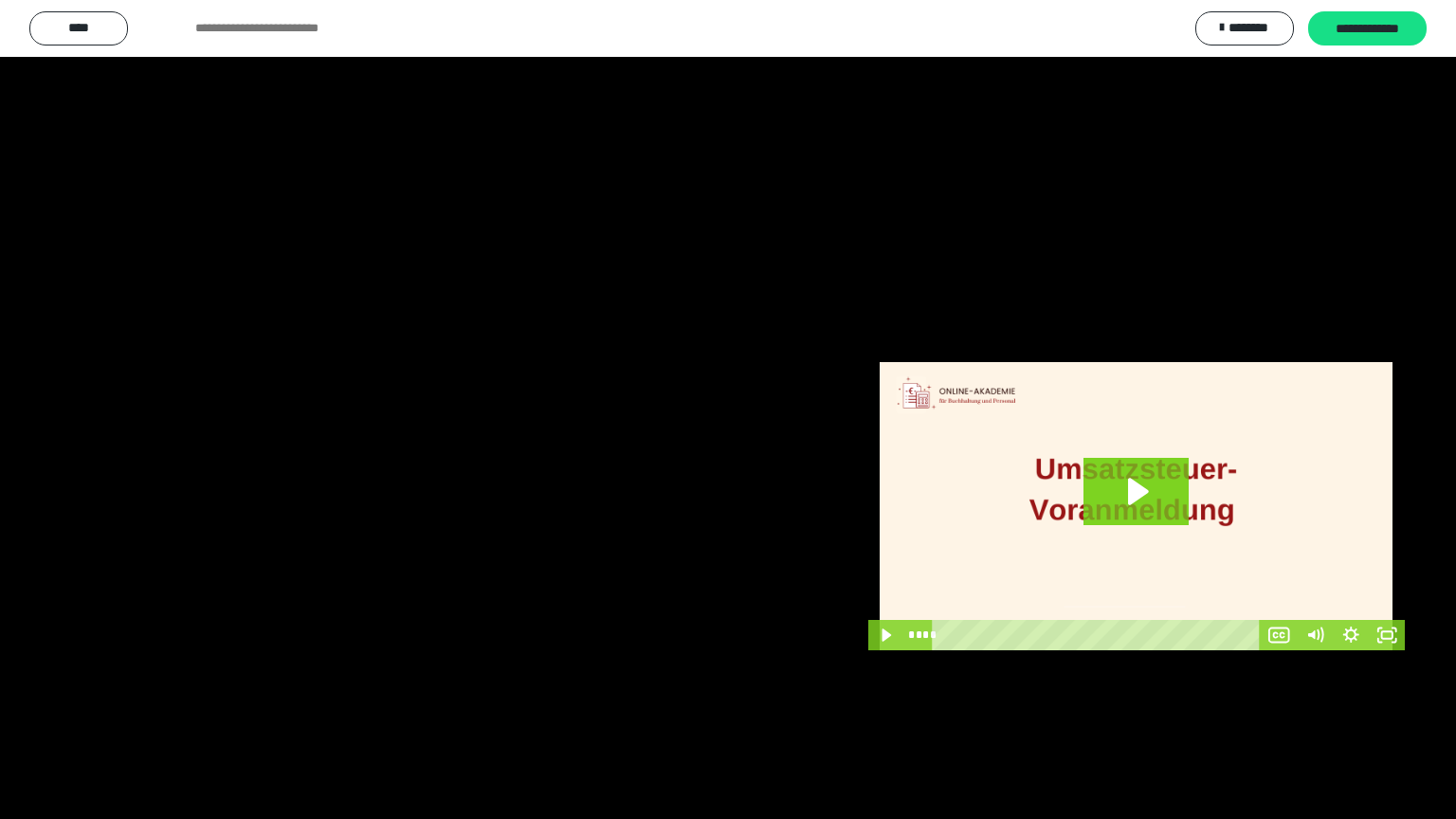 click at bounding box center [728, 410] 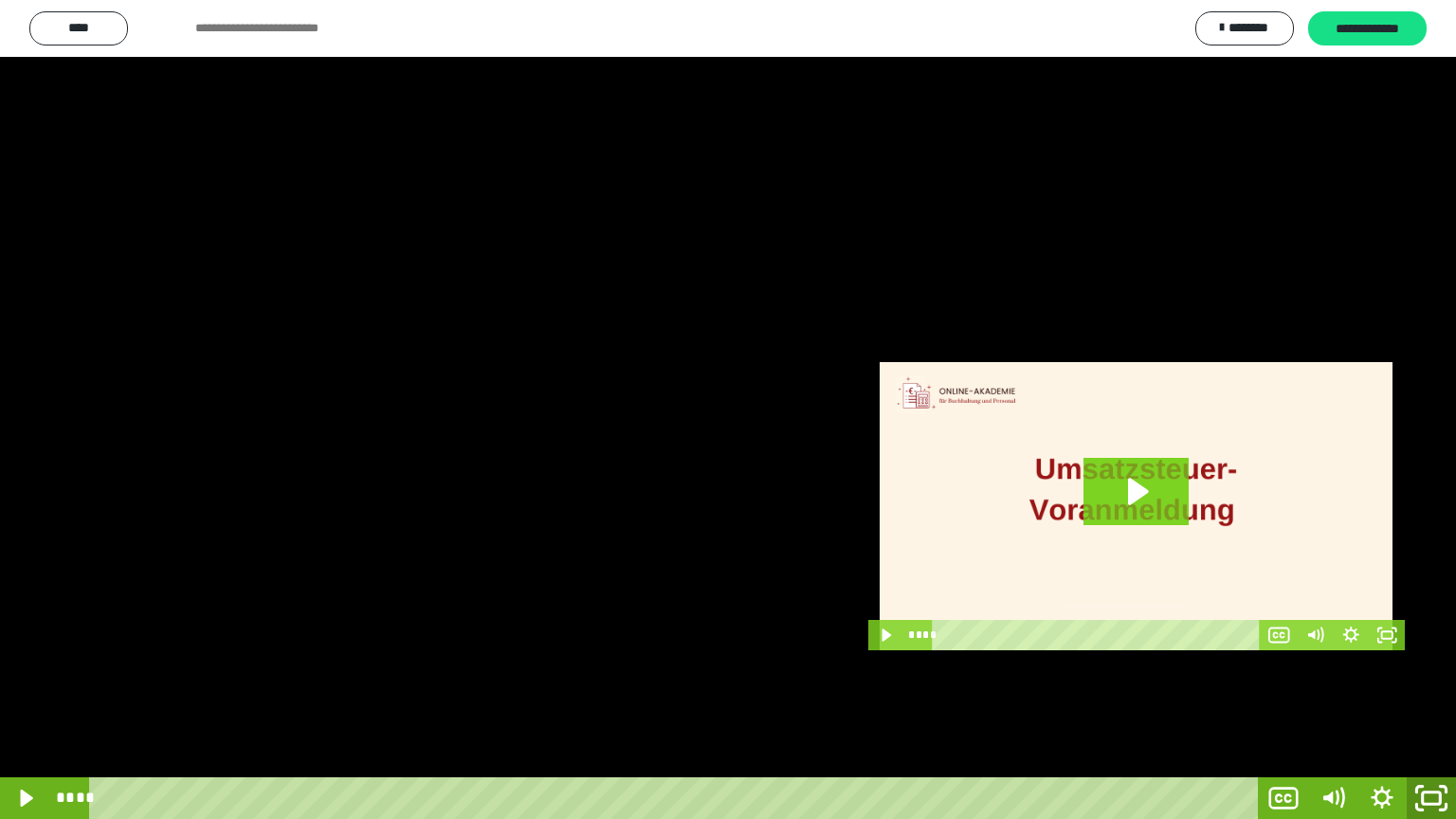 click 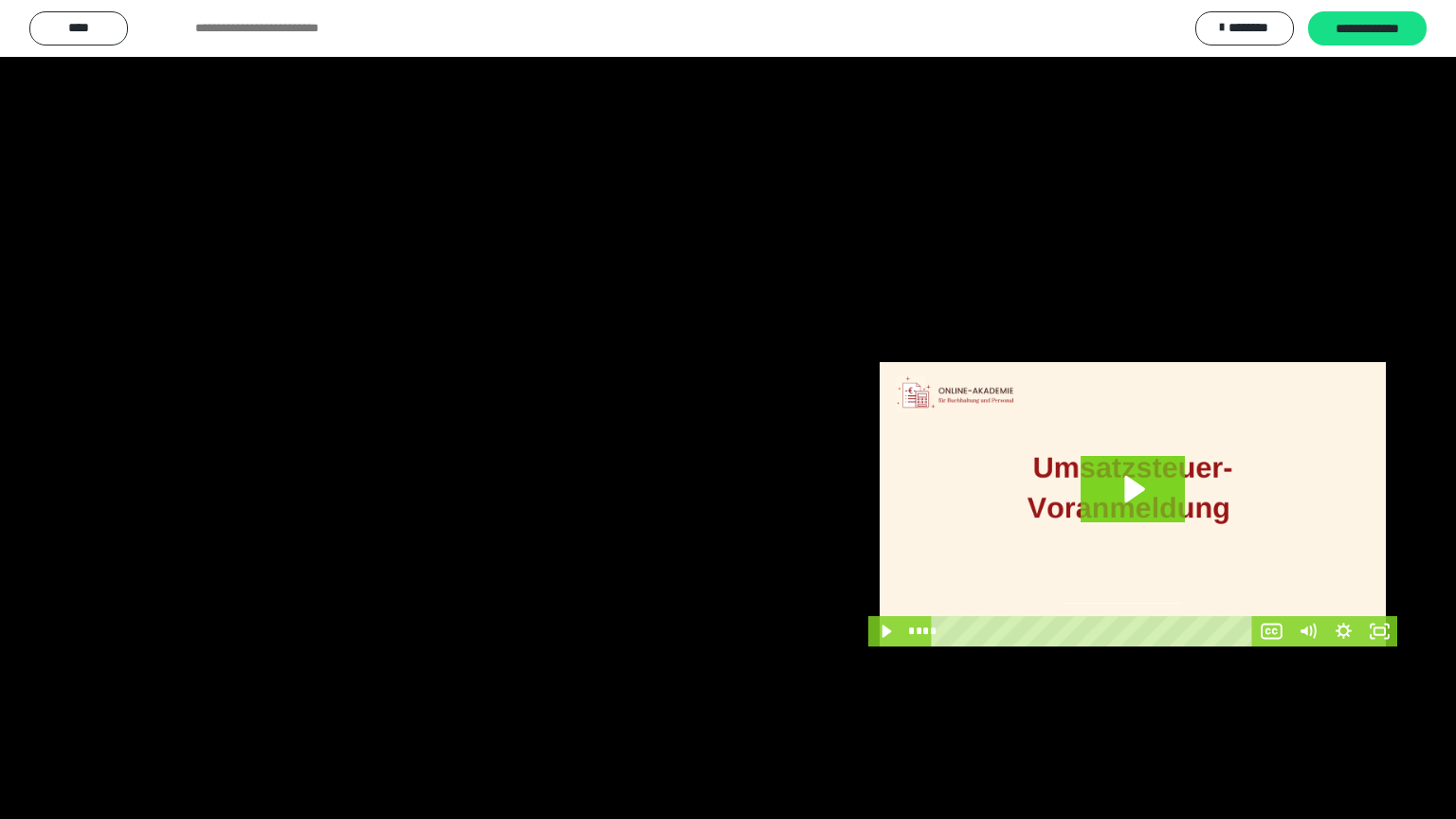 scroll, scrollTop: 3610, scrollLeft: 0, axis: vertical 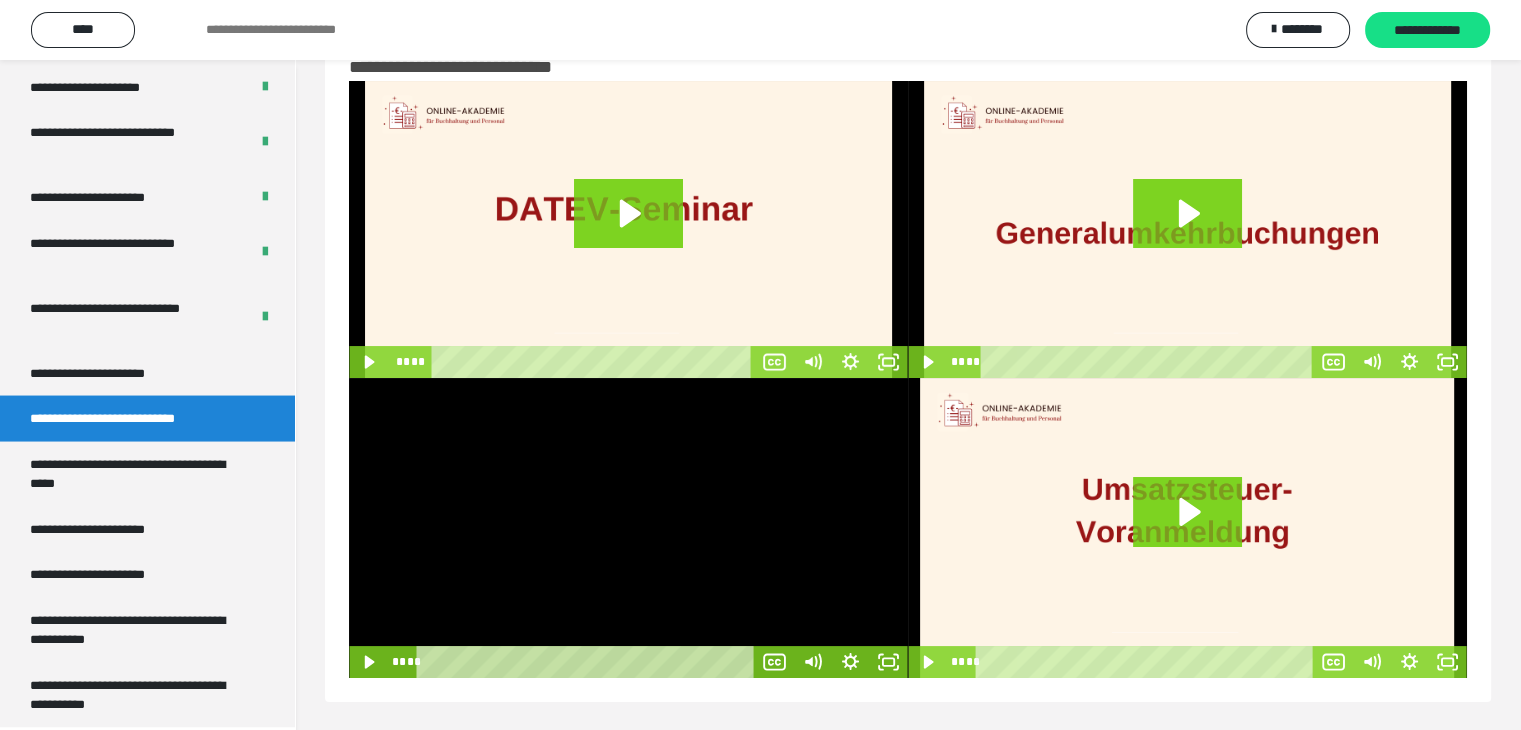 click at bounding box center (628, 528) 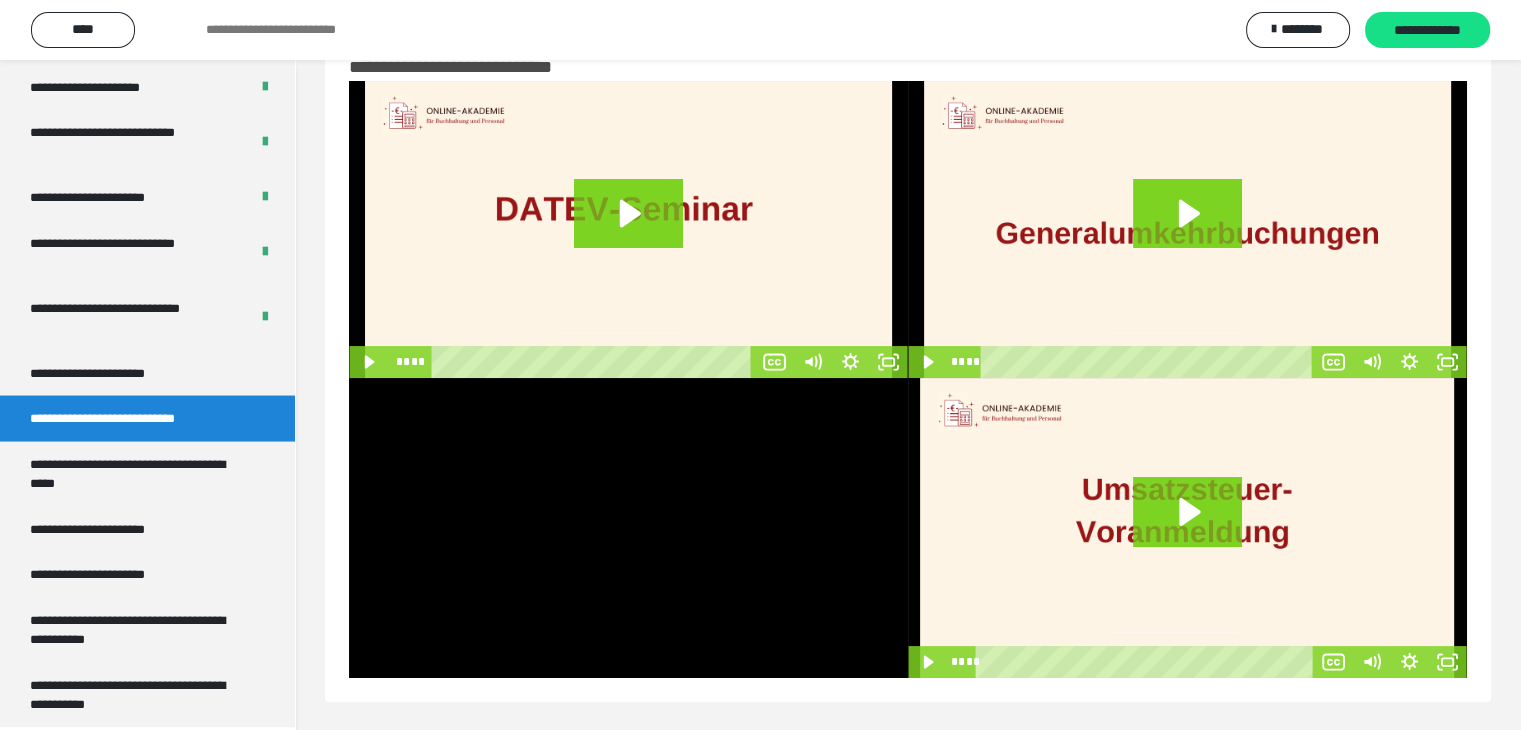 click at bounding box center (628, 528) 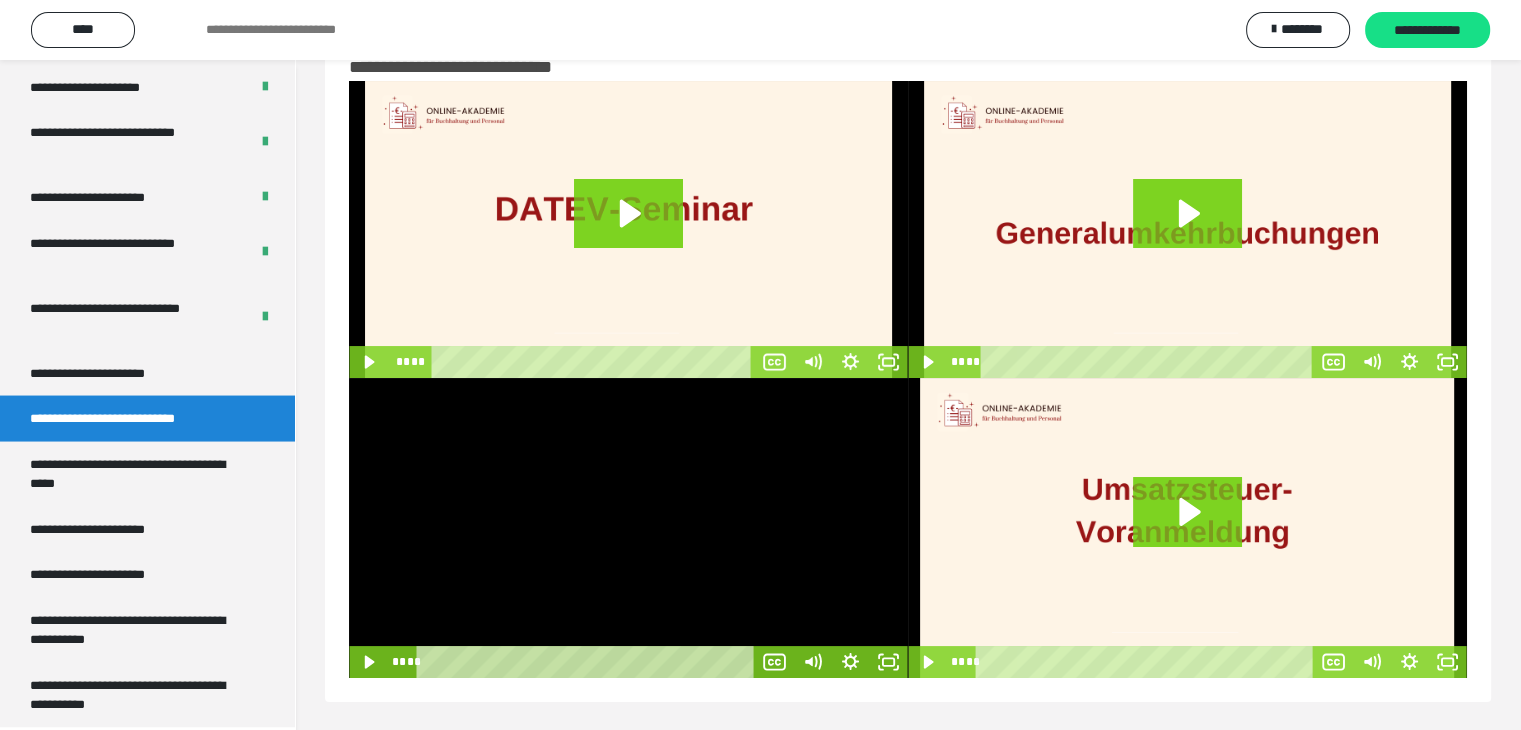 click at bounding box center [628, 528] 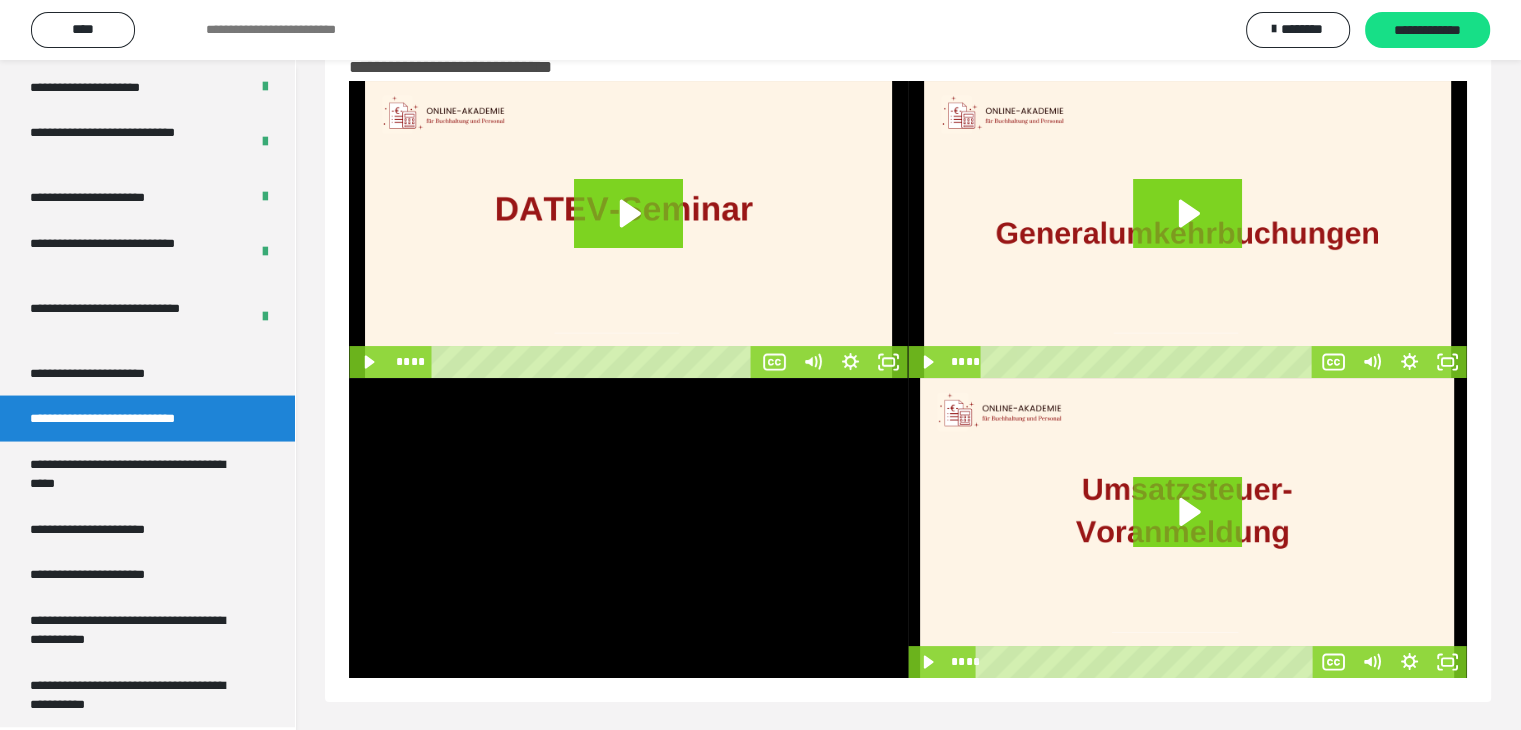 click at bounding box center [628, 528] 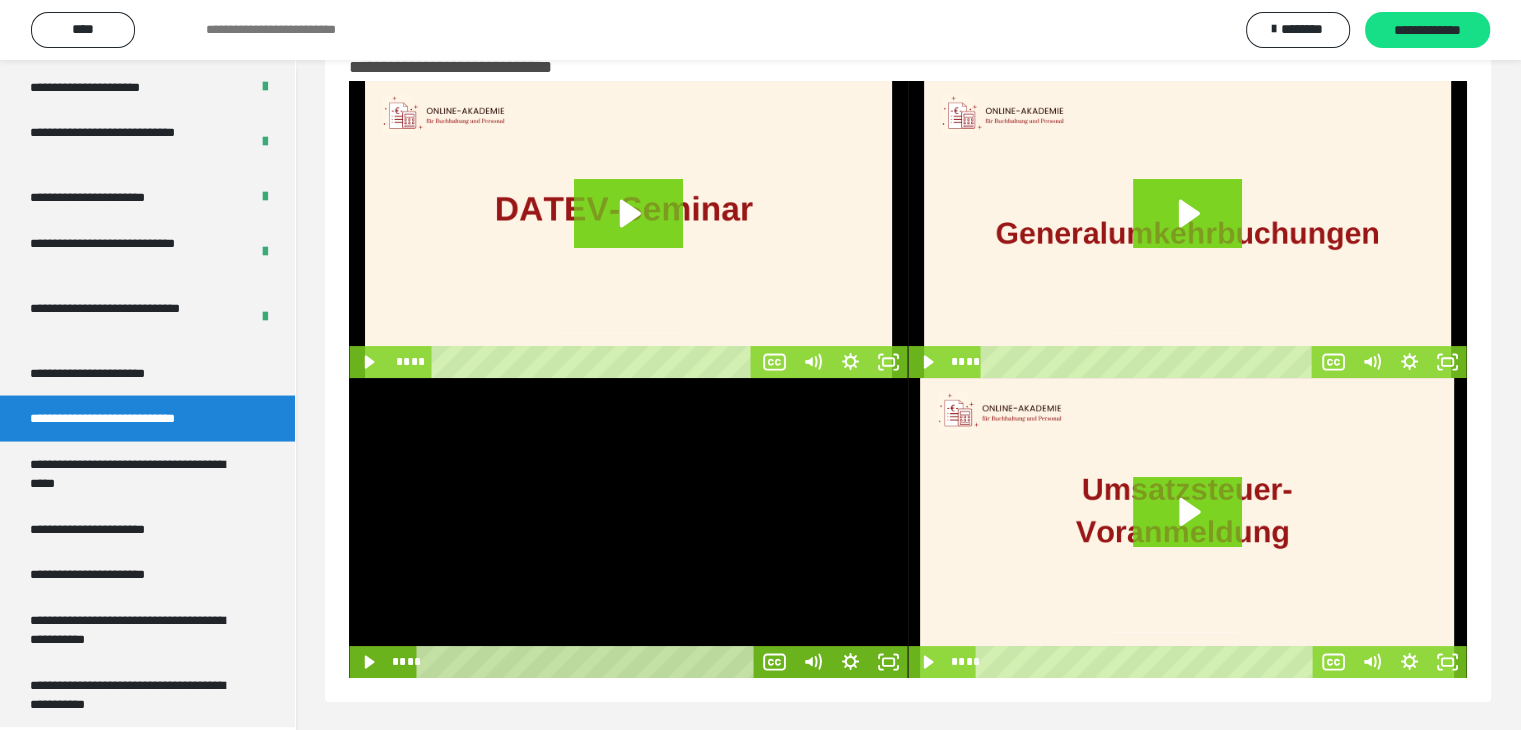 click at bounding box center (628, 528) 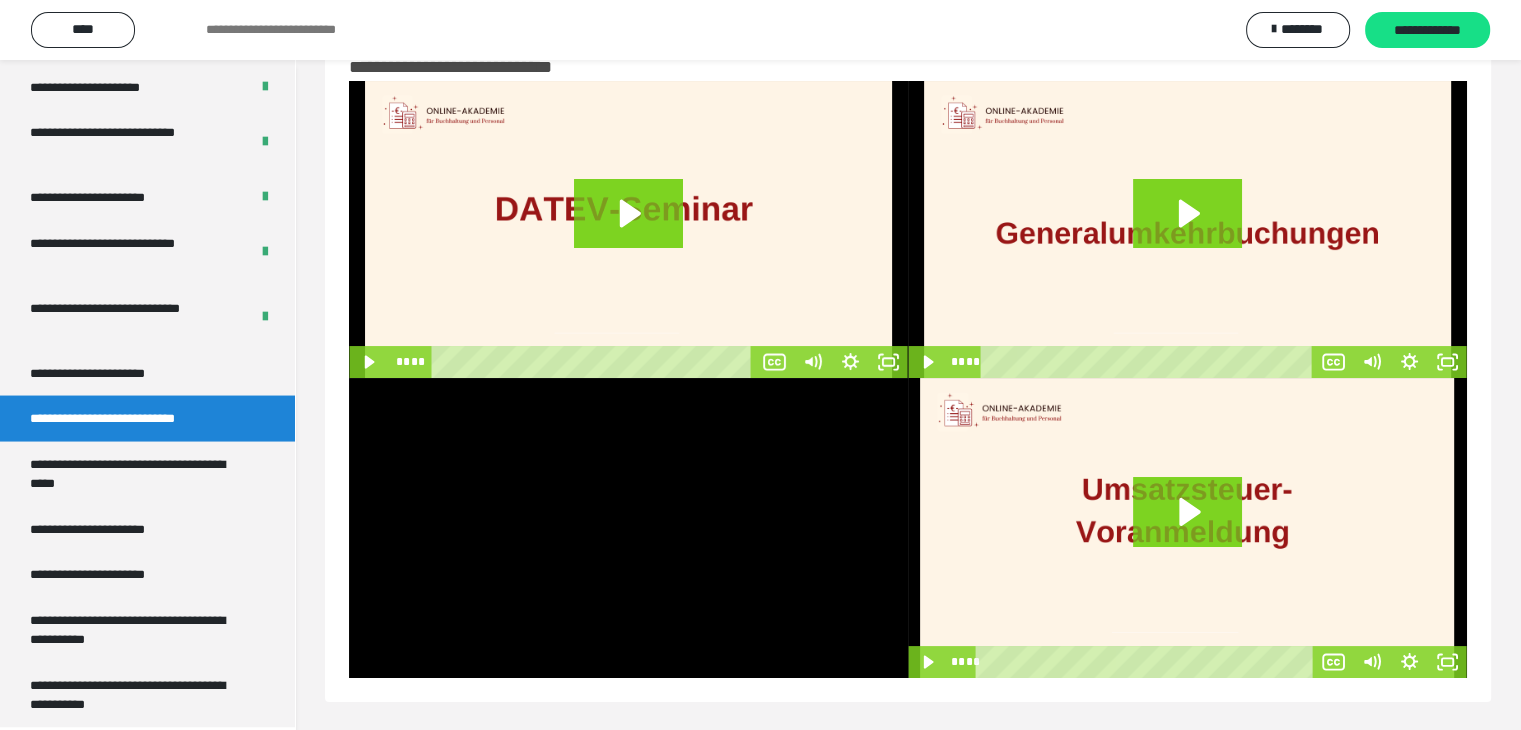 click at bounding box center (628, 528) 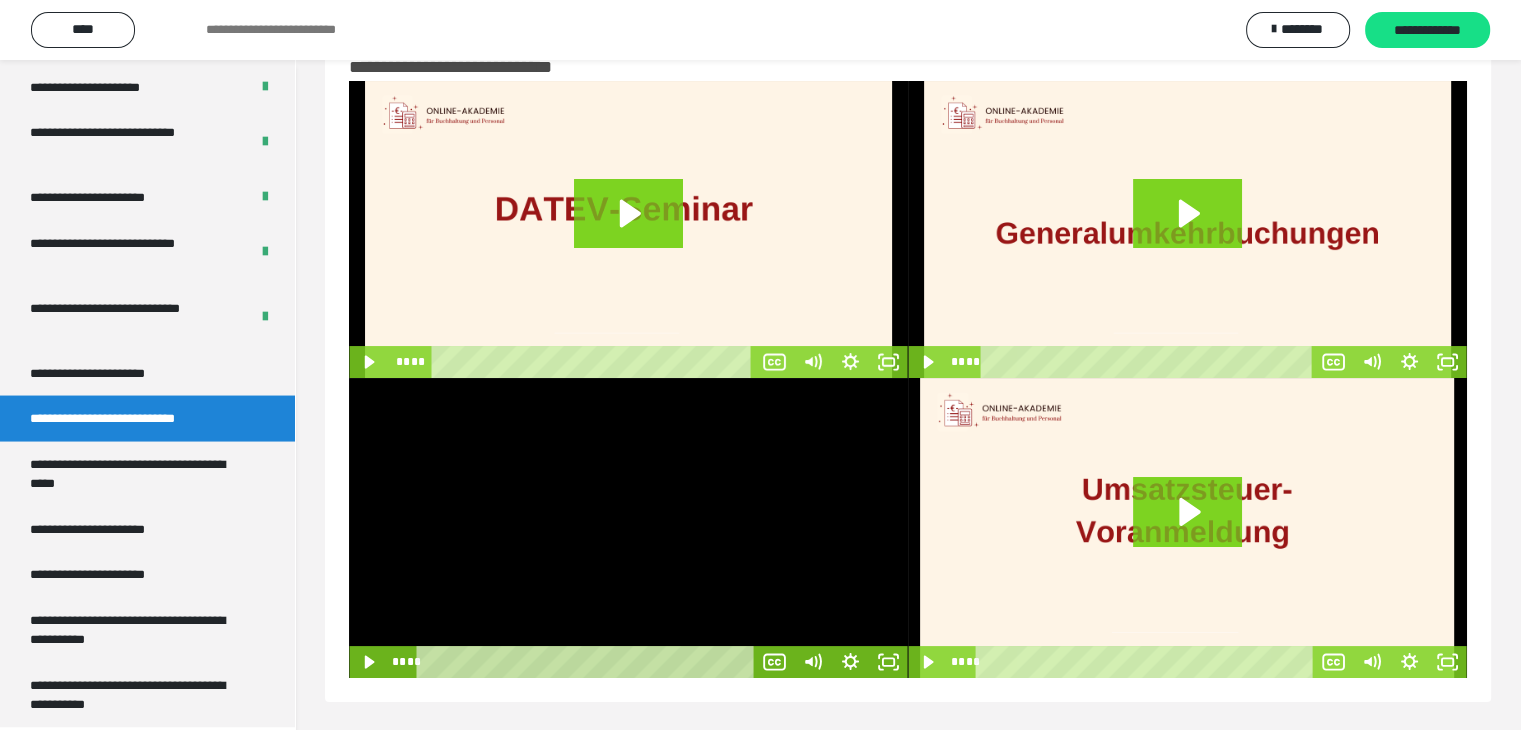 click at bounding box center (628, 528) 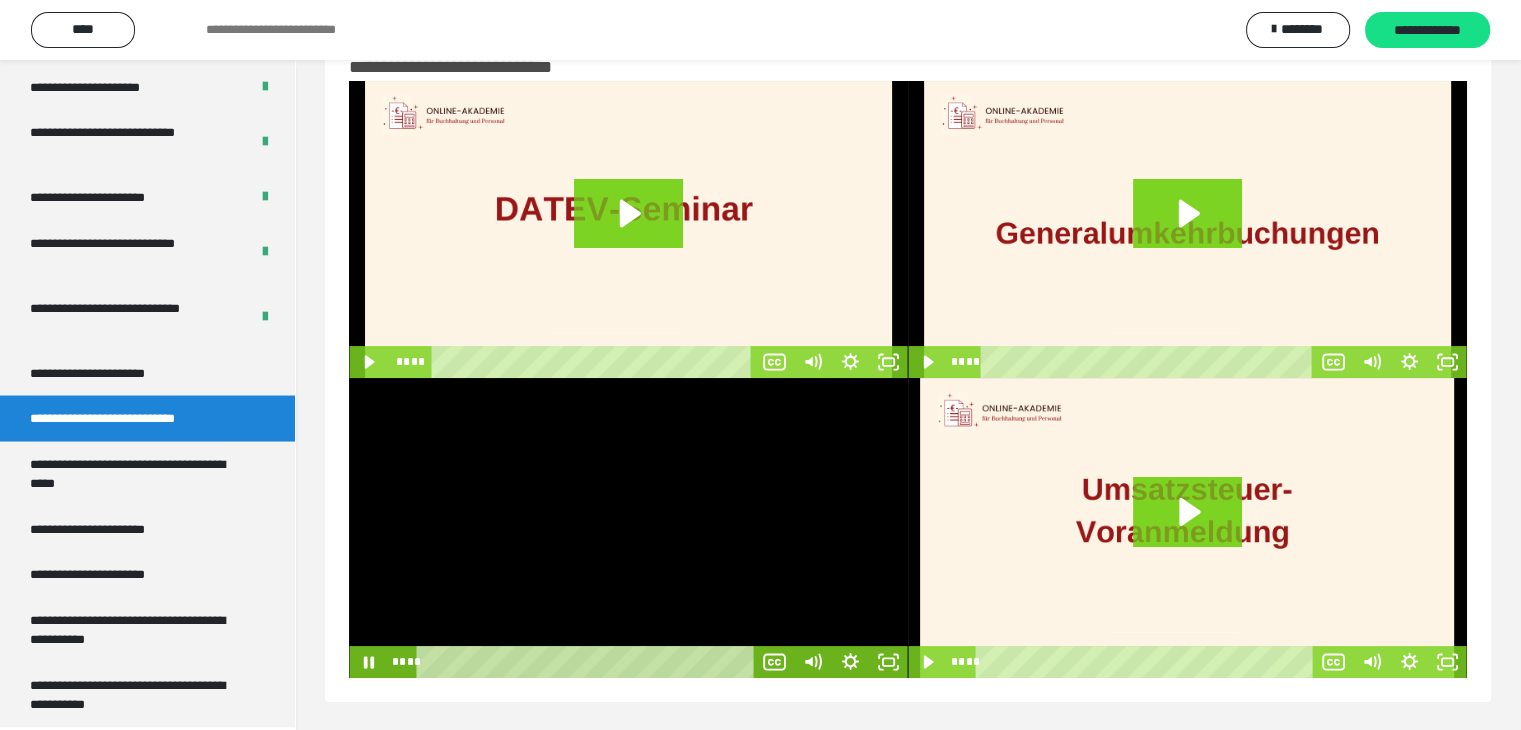 click at bounding box center (628, 528) 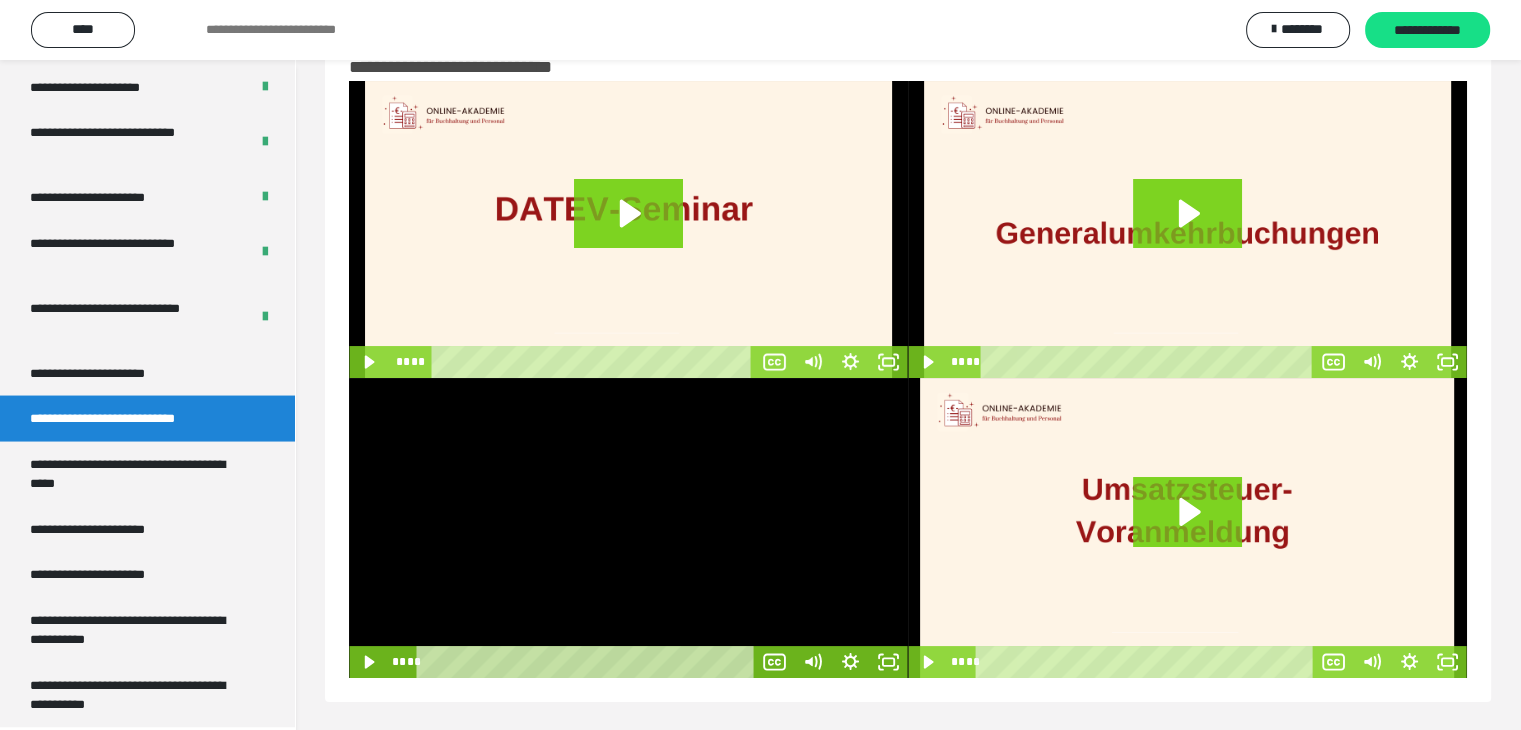 click at bounding box center [628, 528] 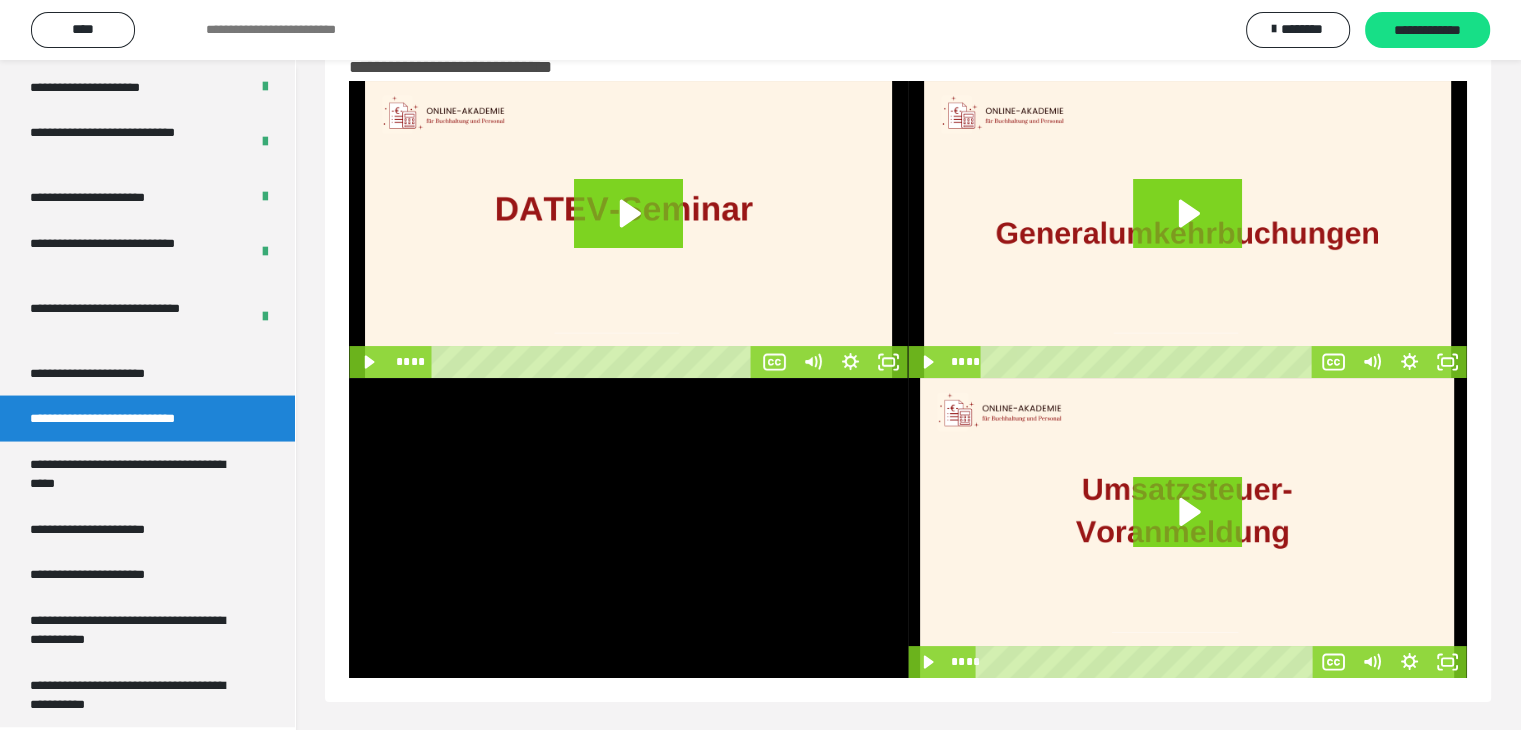 click at bounding box center [628, 528] 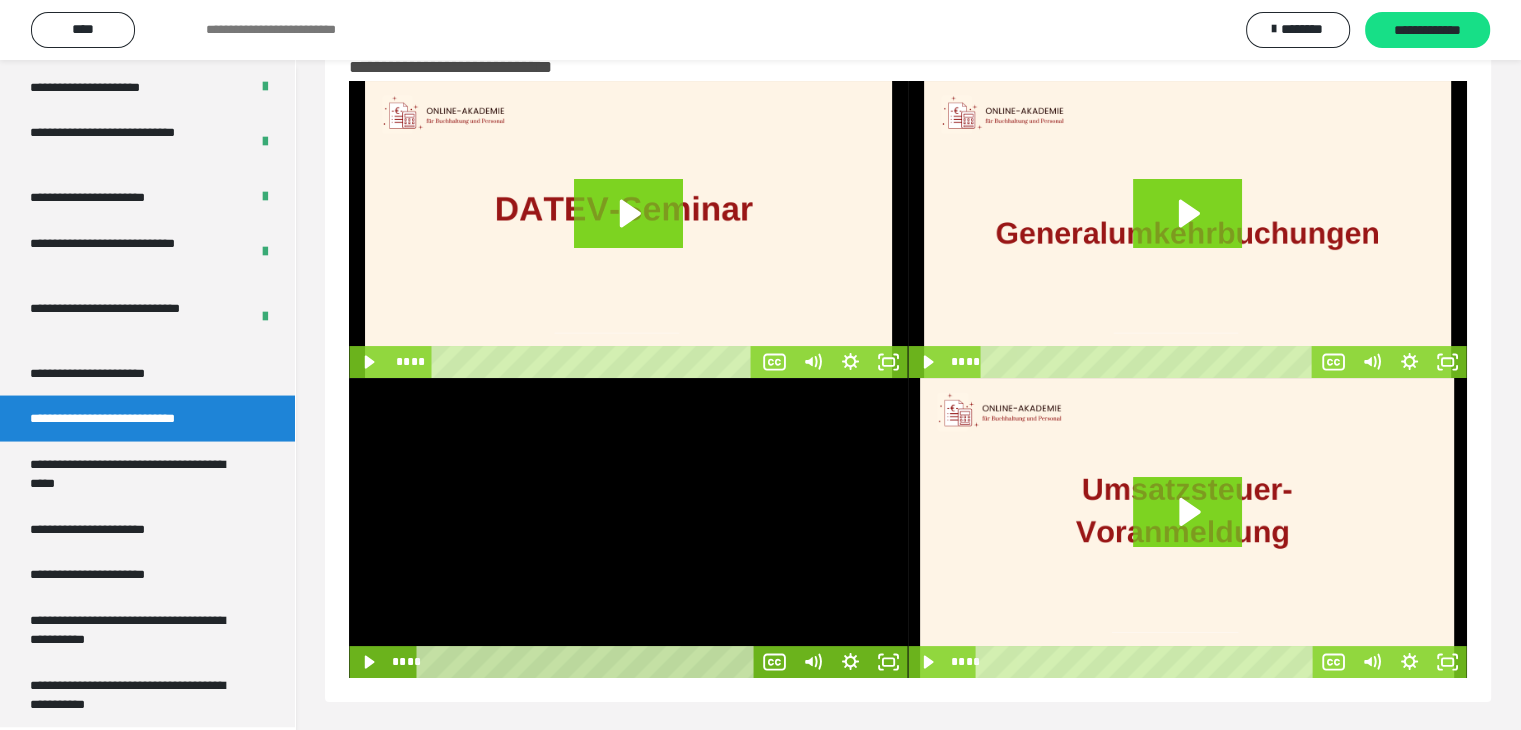 click at bounding box center (628, 528) 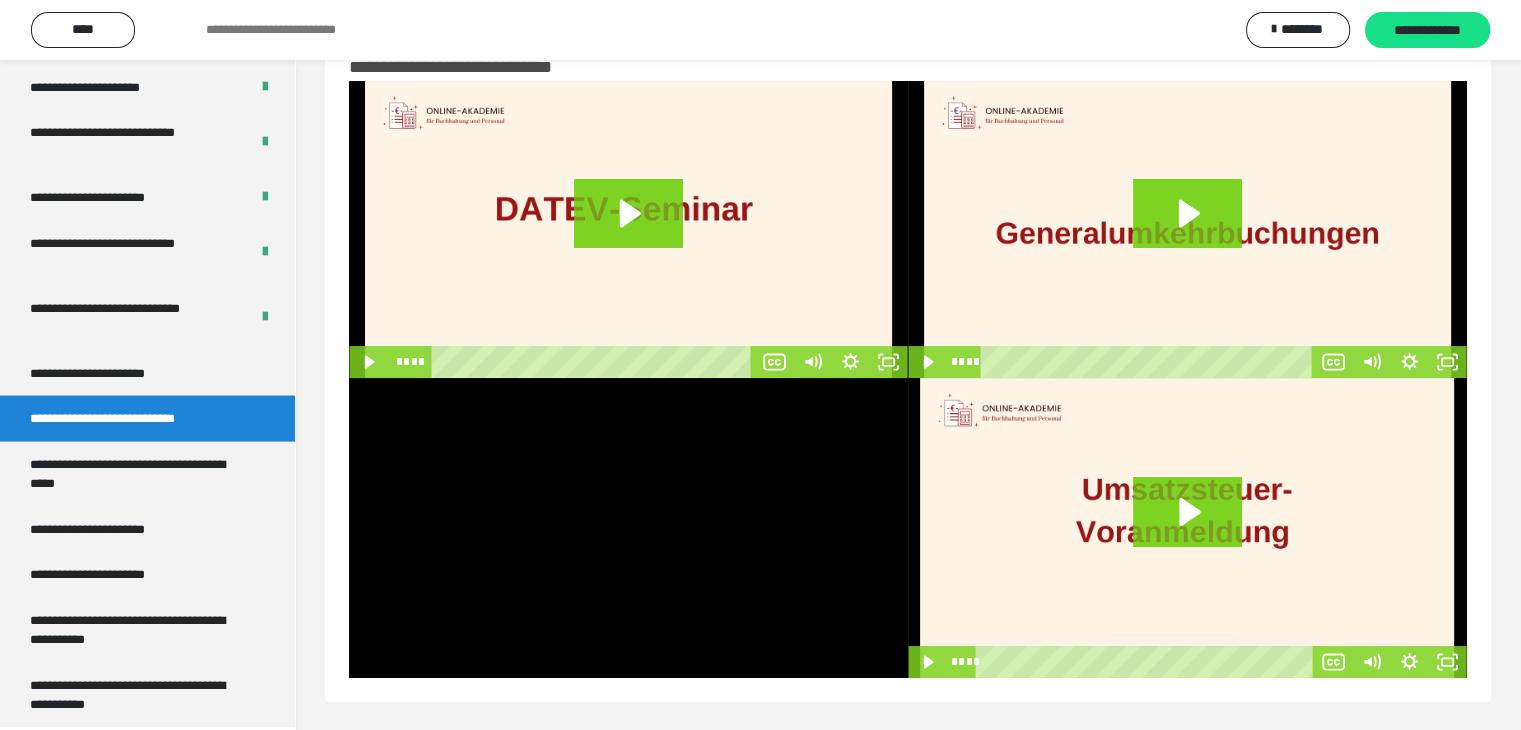 click at bounding box center [628, 528] 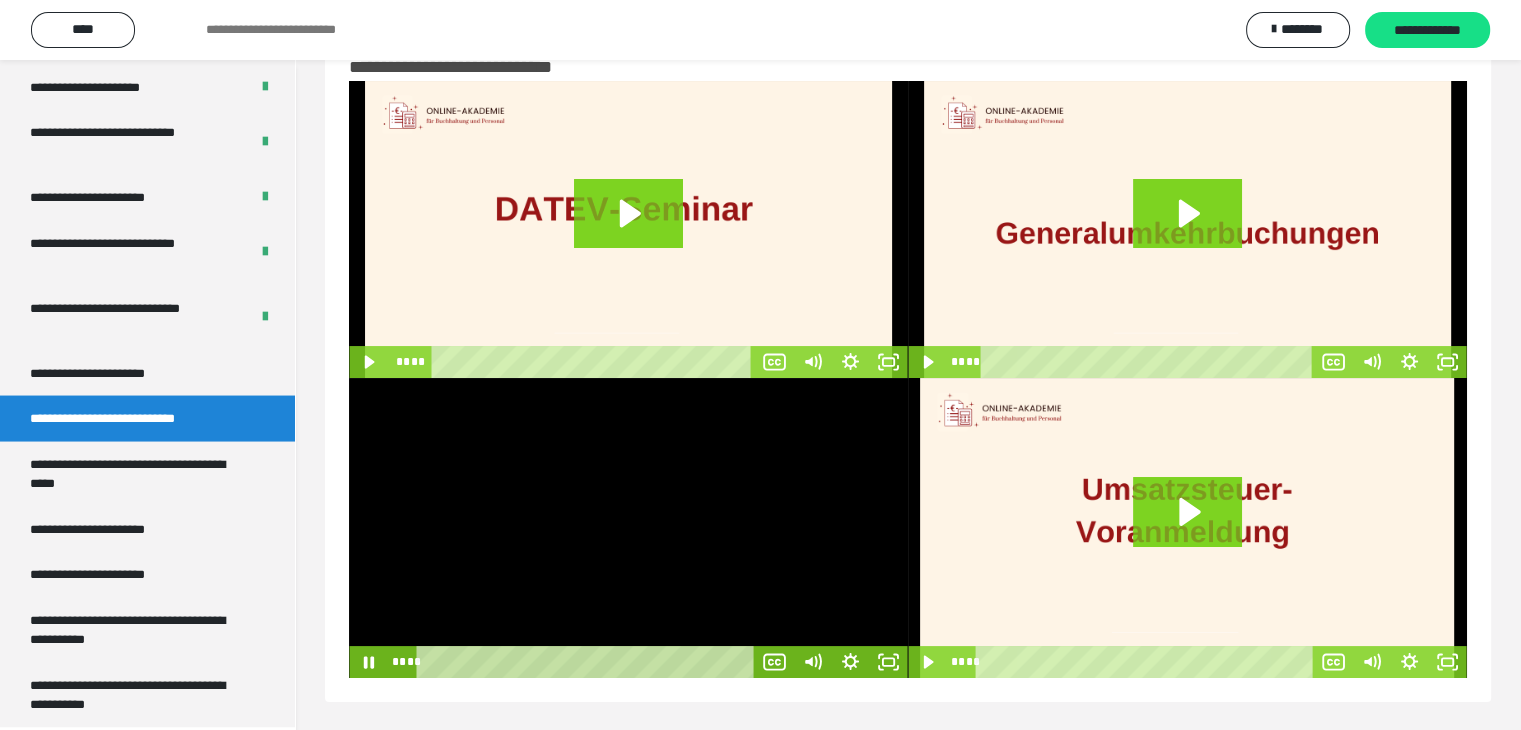 click at bounding box center (628, 528) 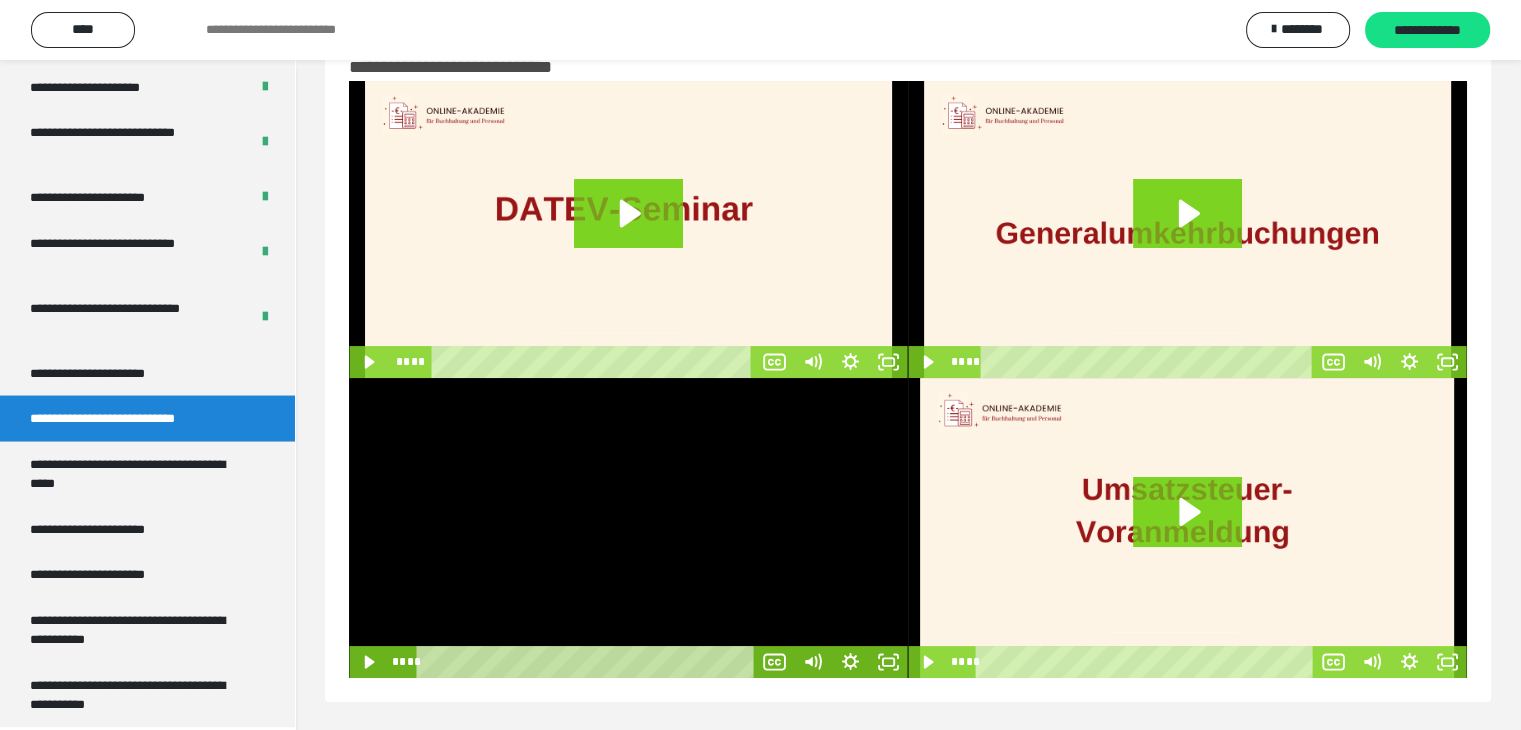 click at bounding box center [628, 528] 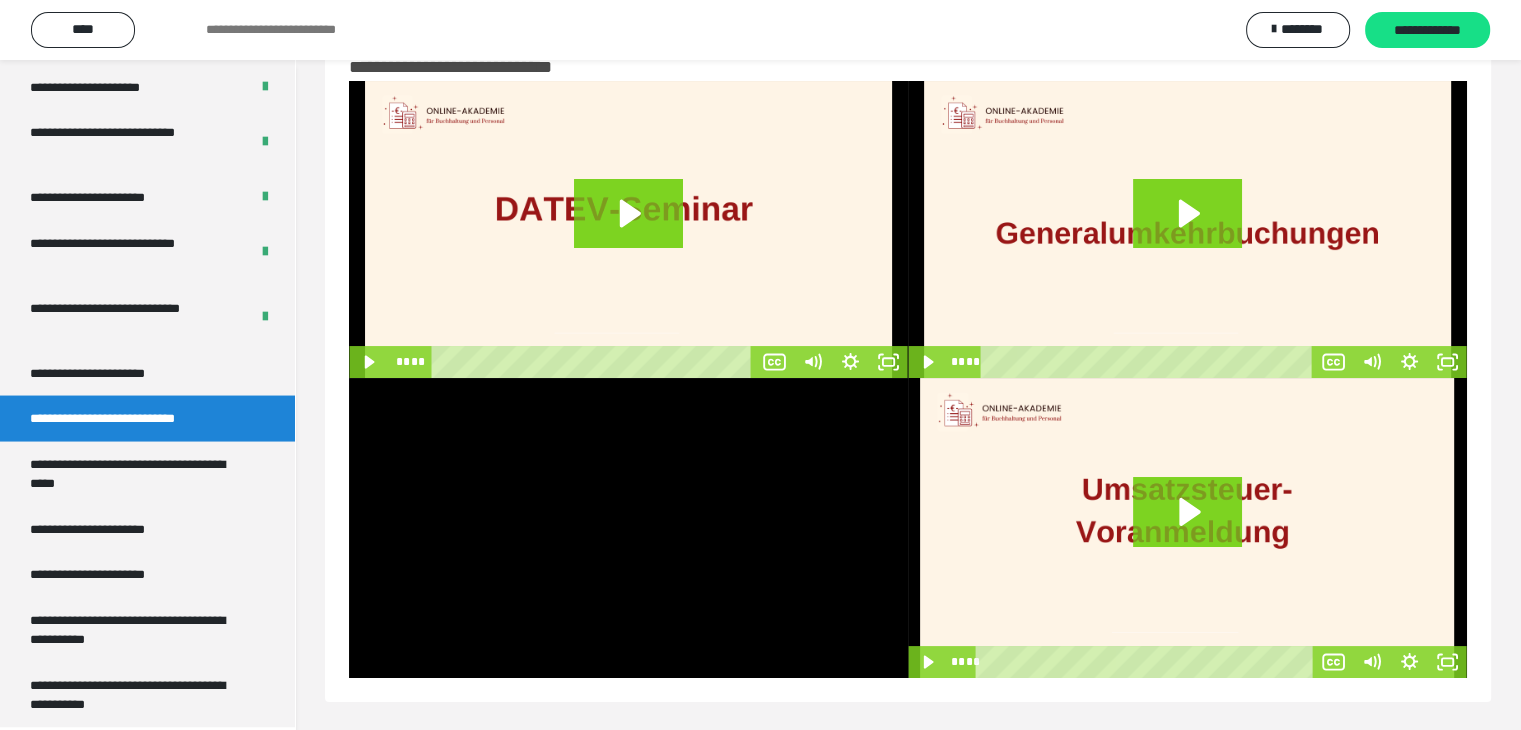 click at bounding box center [628, 528] 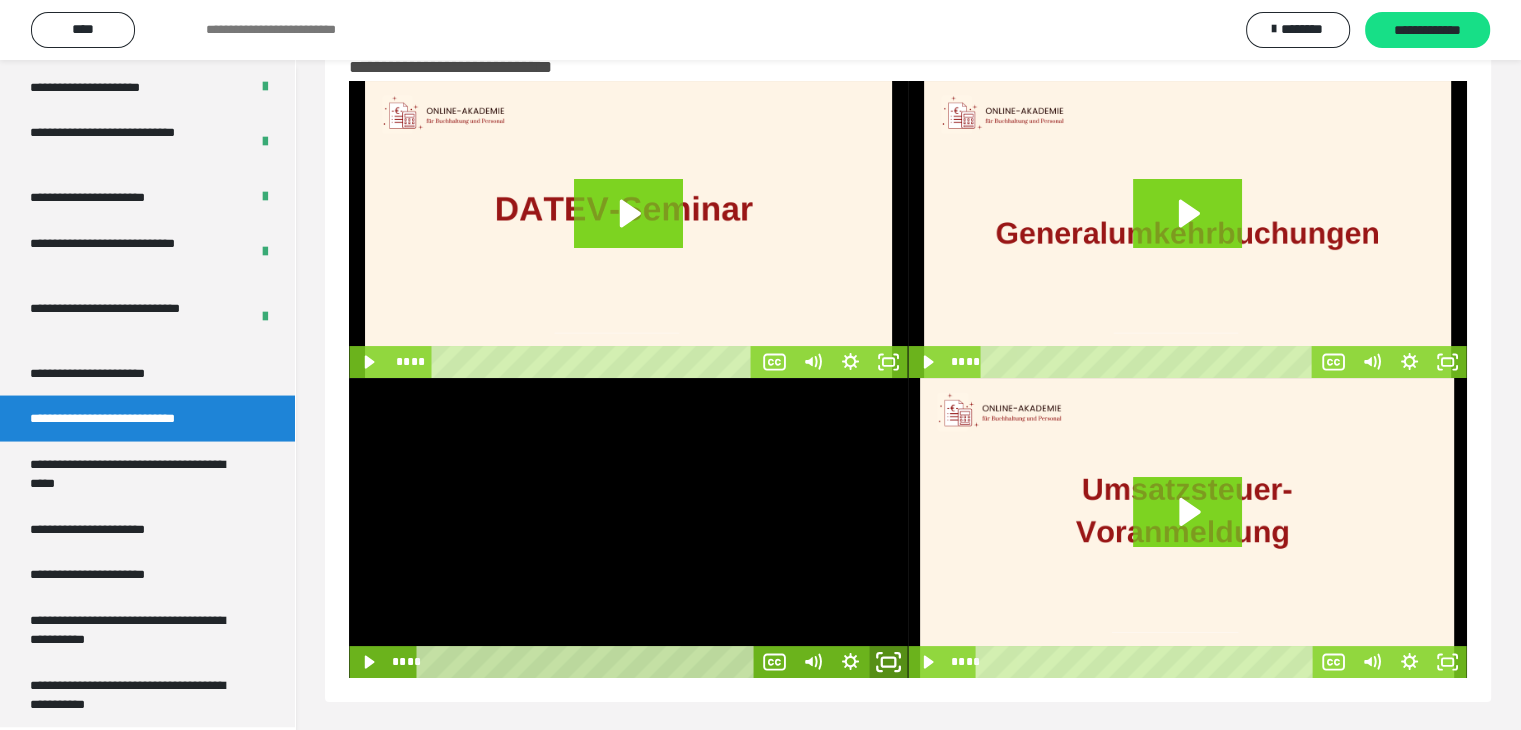 click 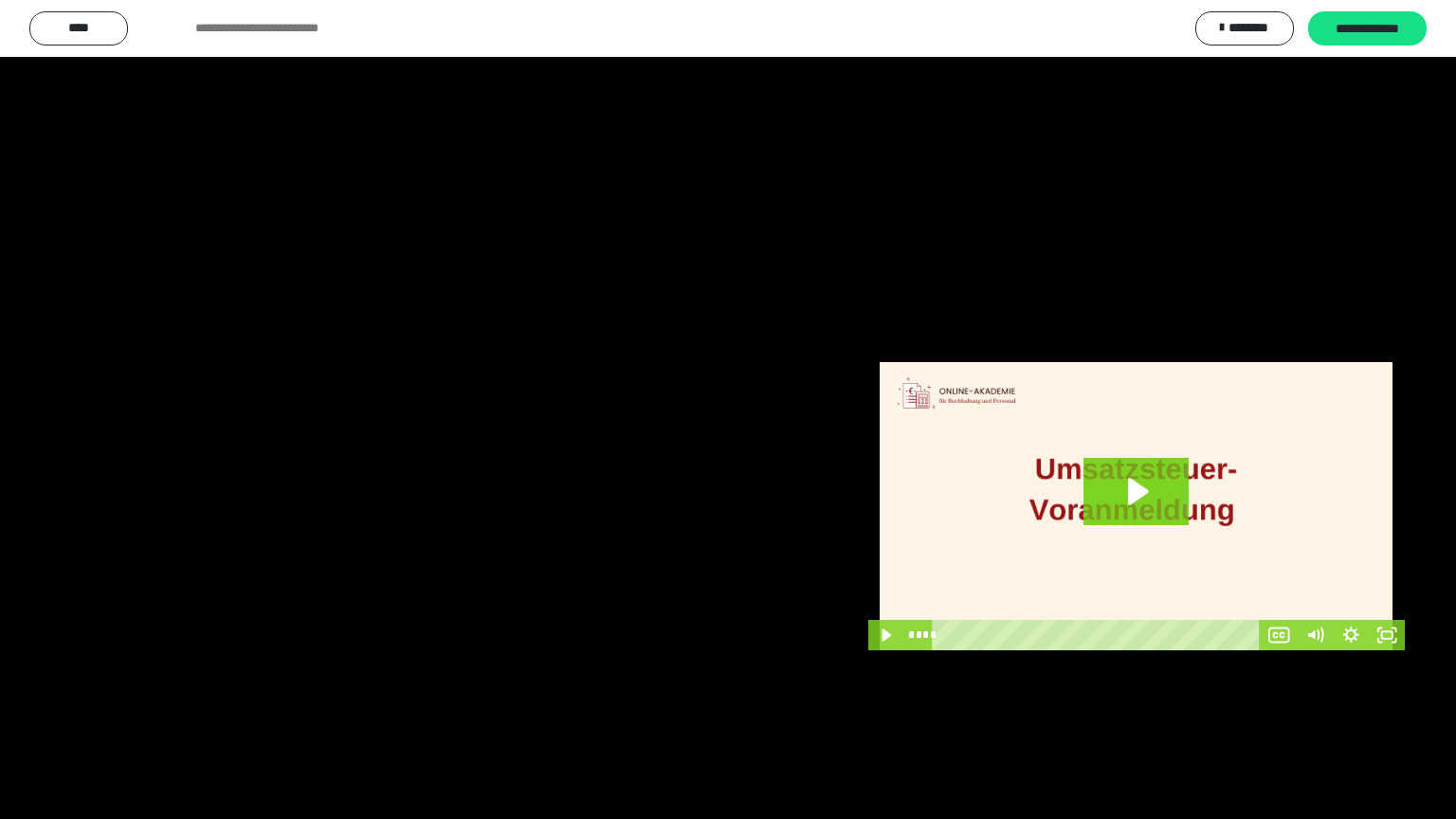 click at bounding box center (728, 410) 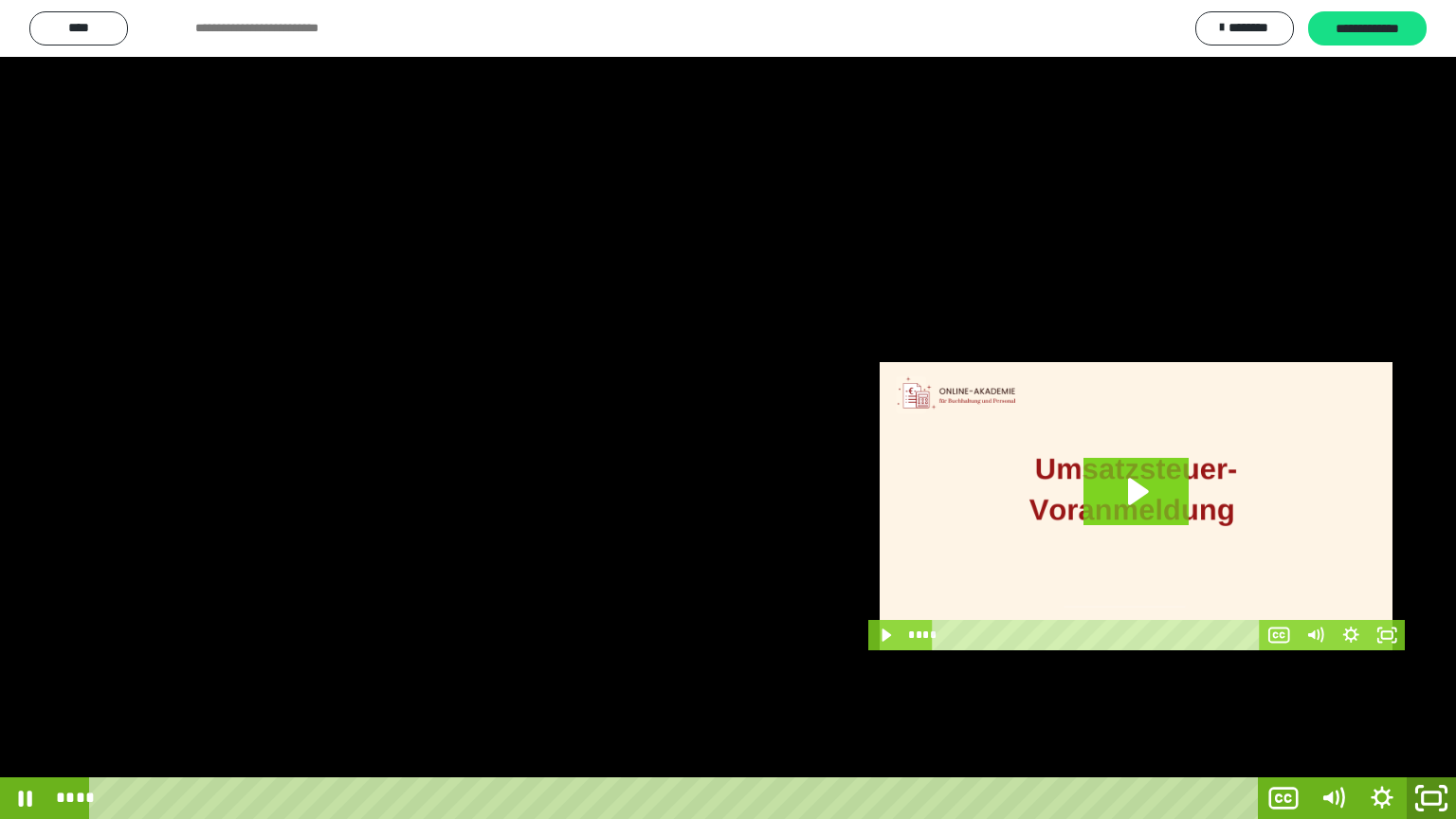 click 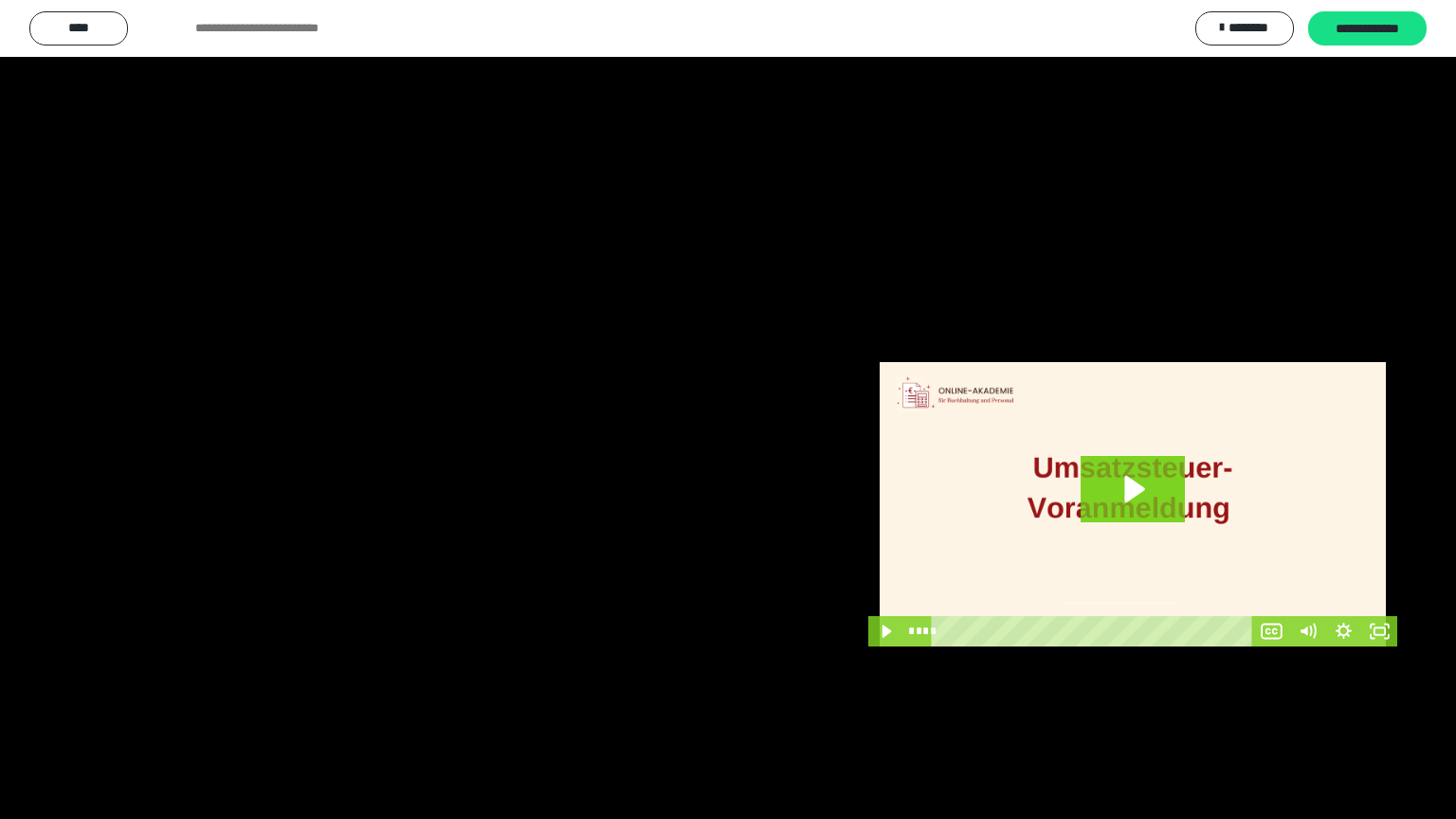 scroll, scrollTop: 3610, scrollLeft: 0, axis: vertical 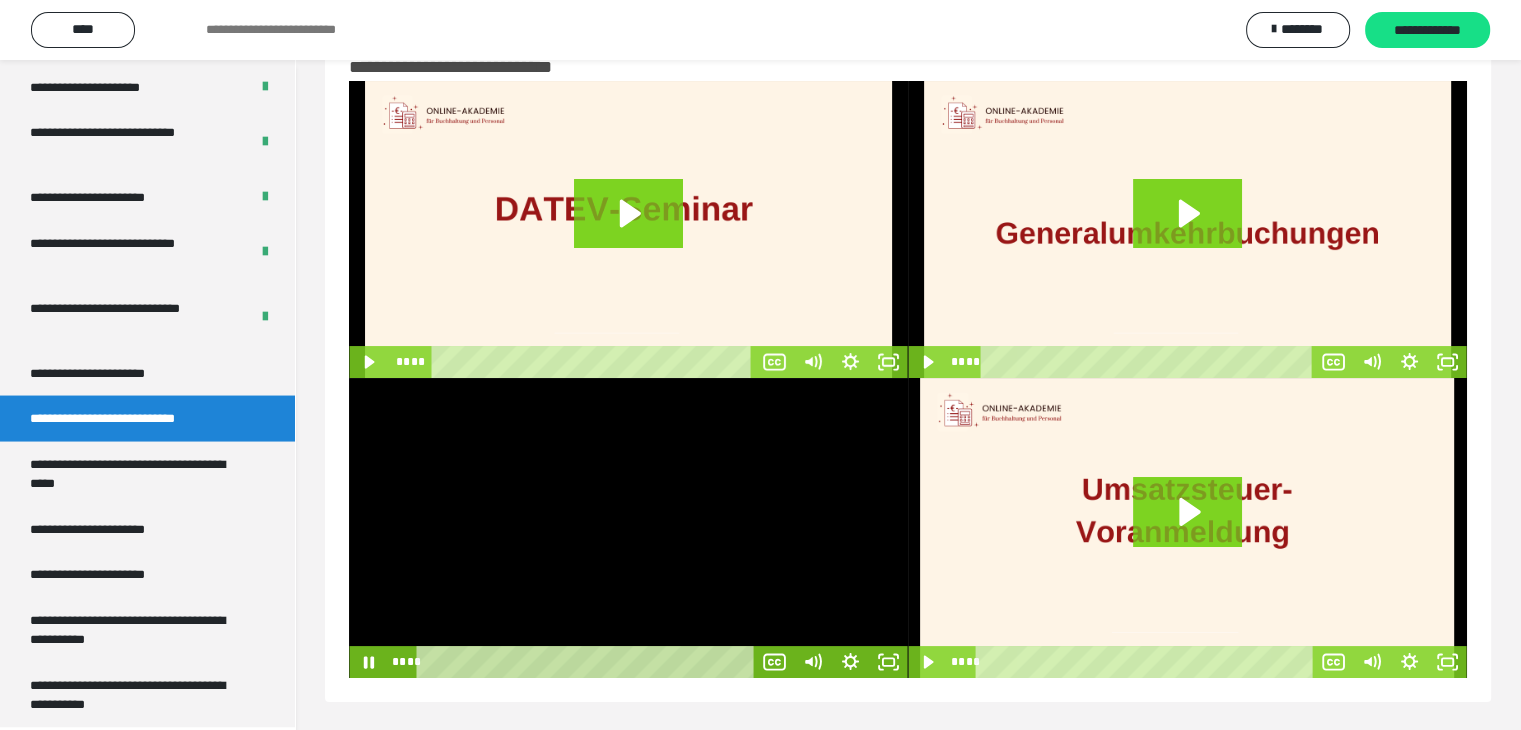 click at bounding box center [628, 229] 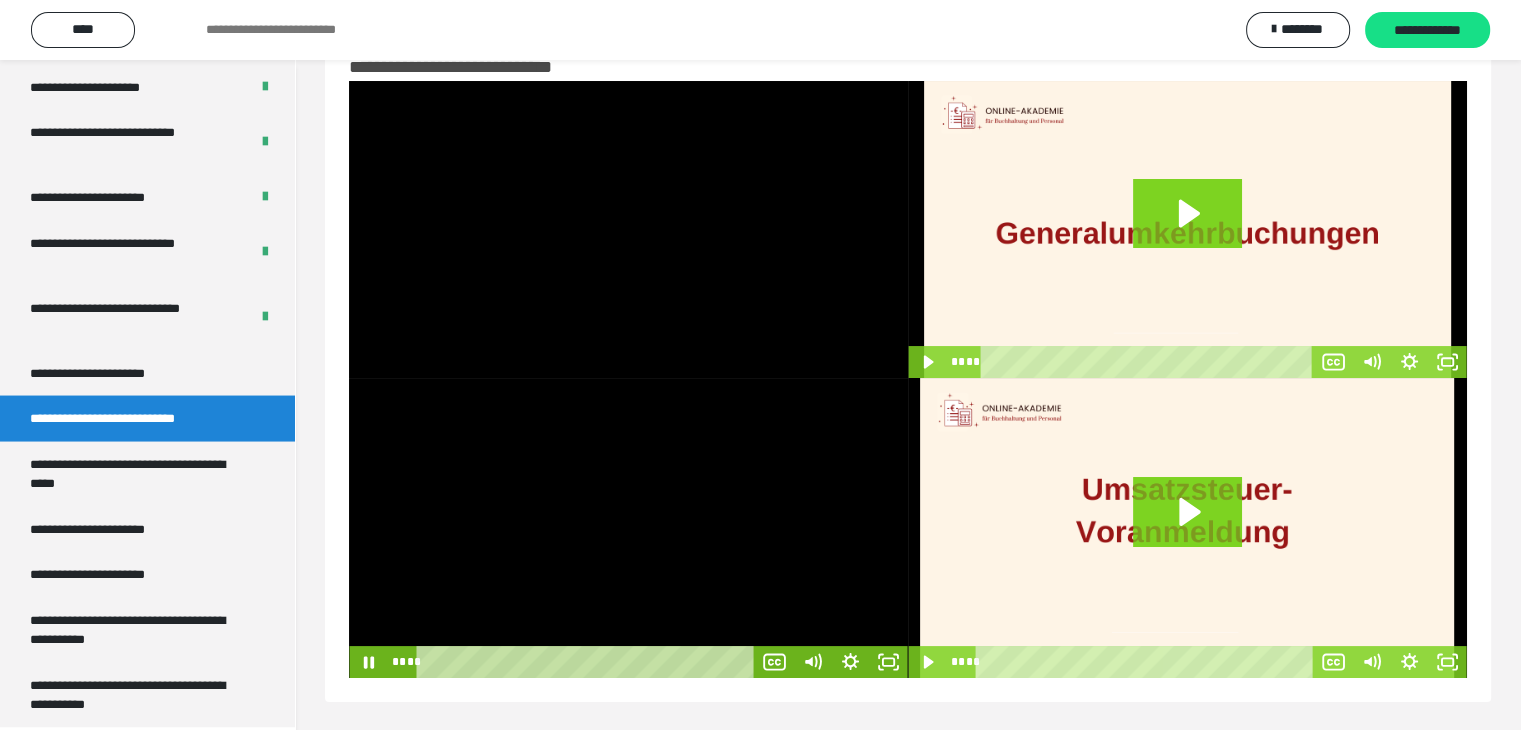 click at bounding box center [628, 528] 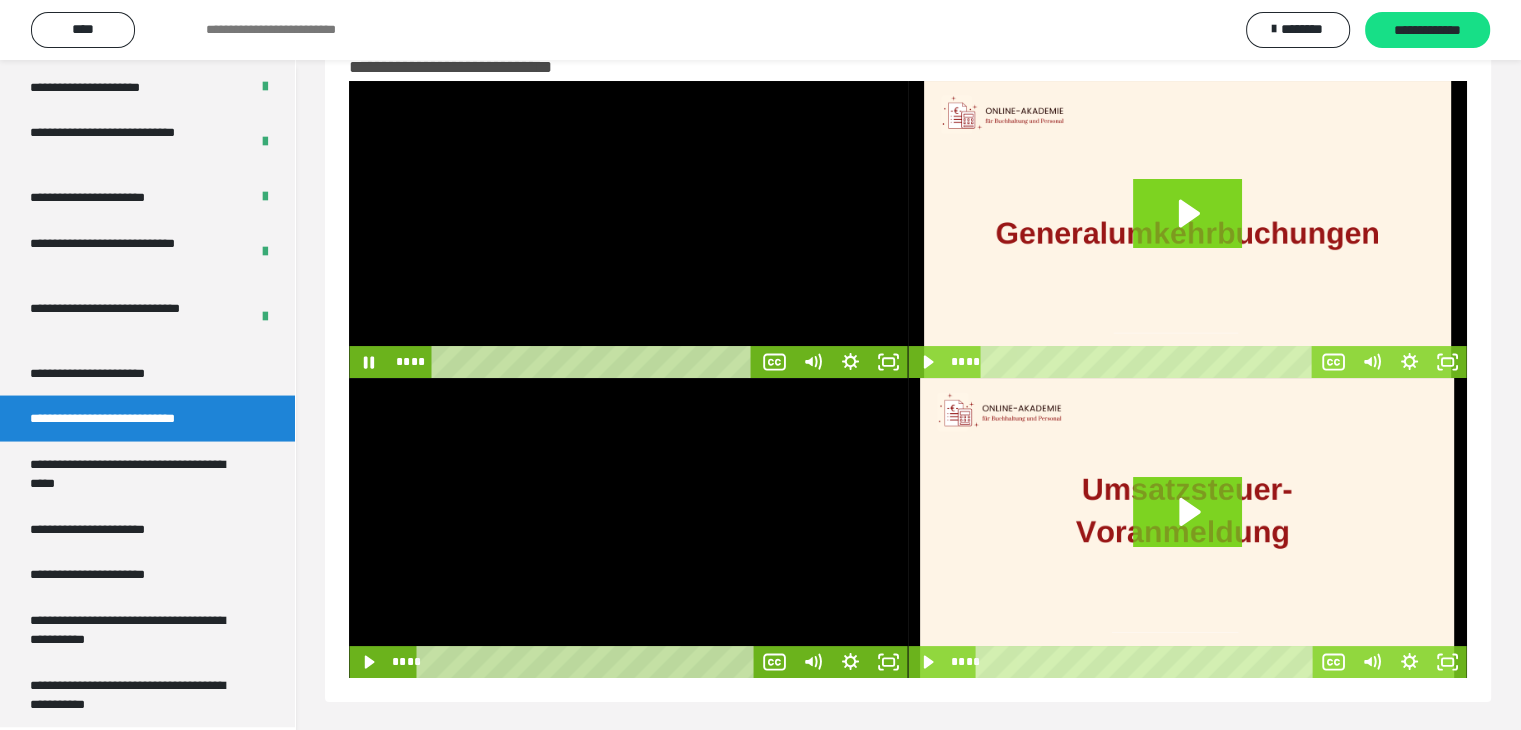 click at bounding box center (628, 229) 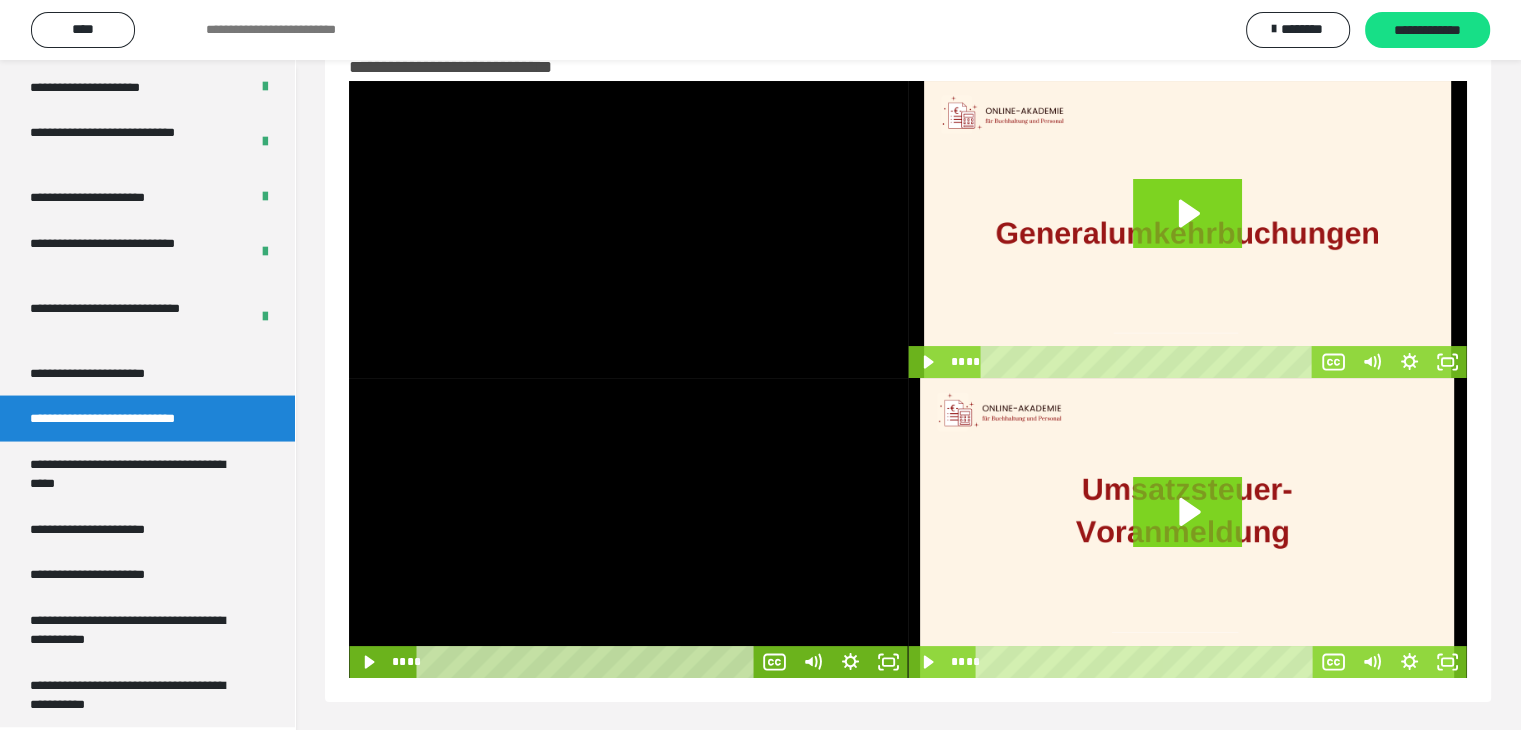 click at bounding box center (628, 528) 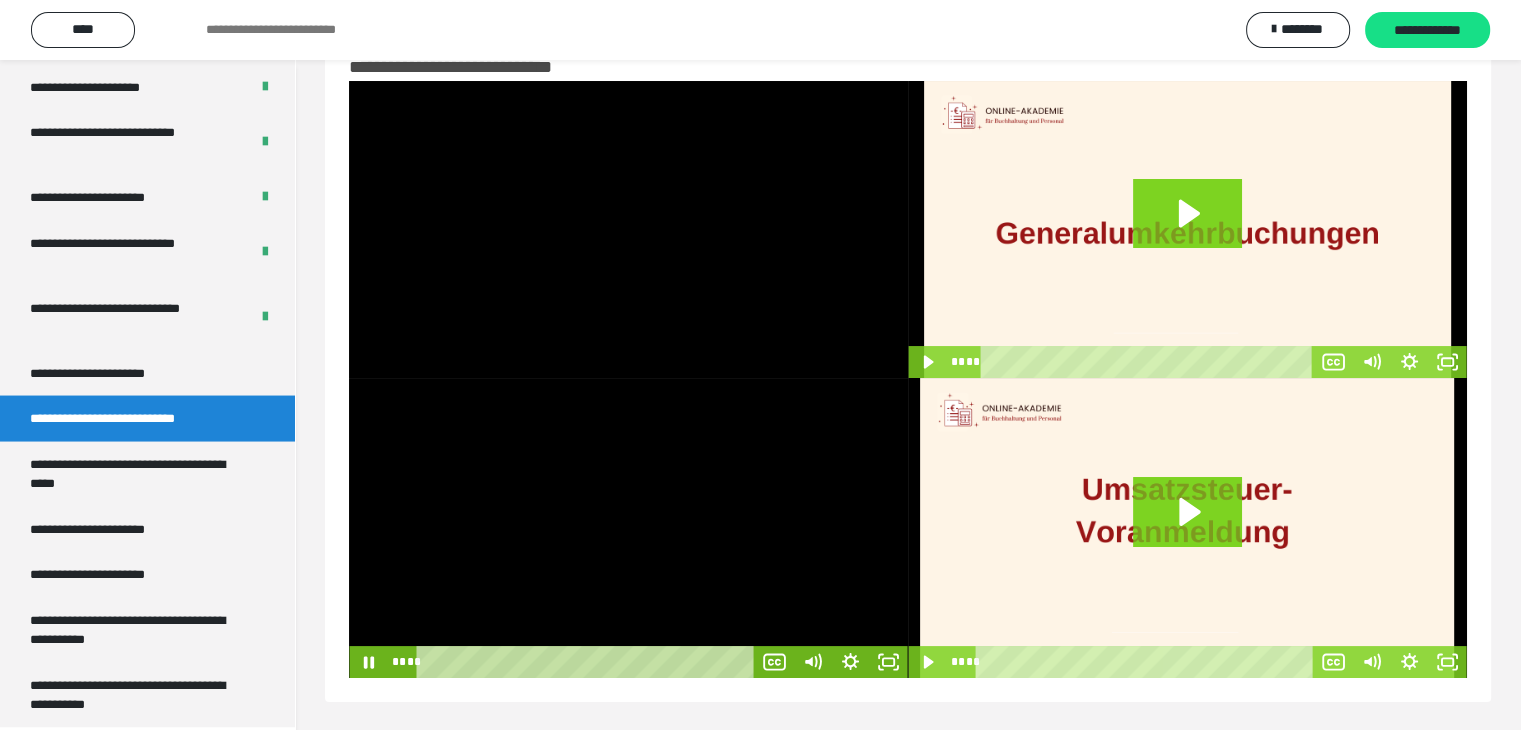 click at bounding box center [628, 528] 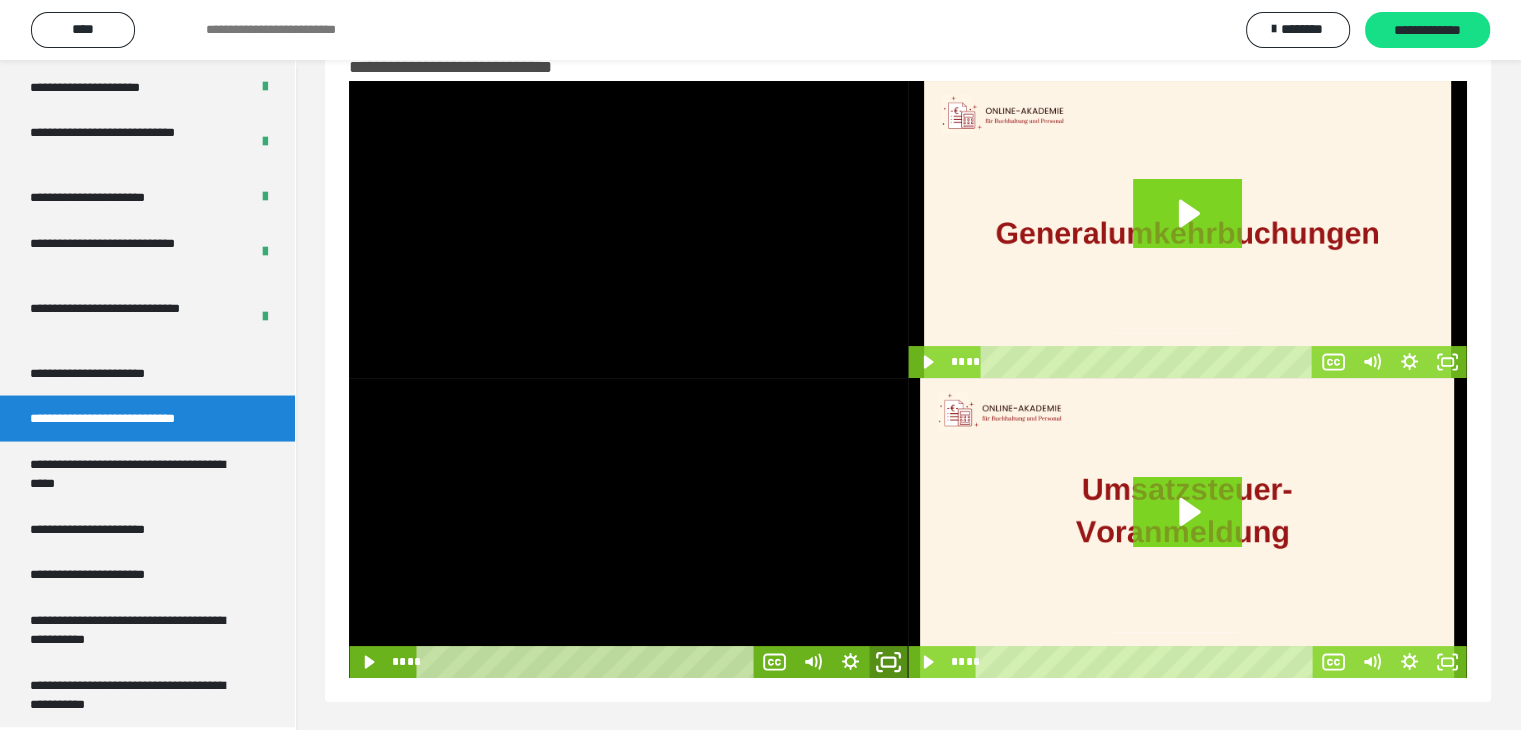 click 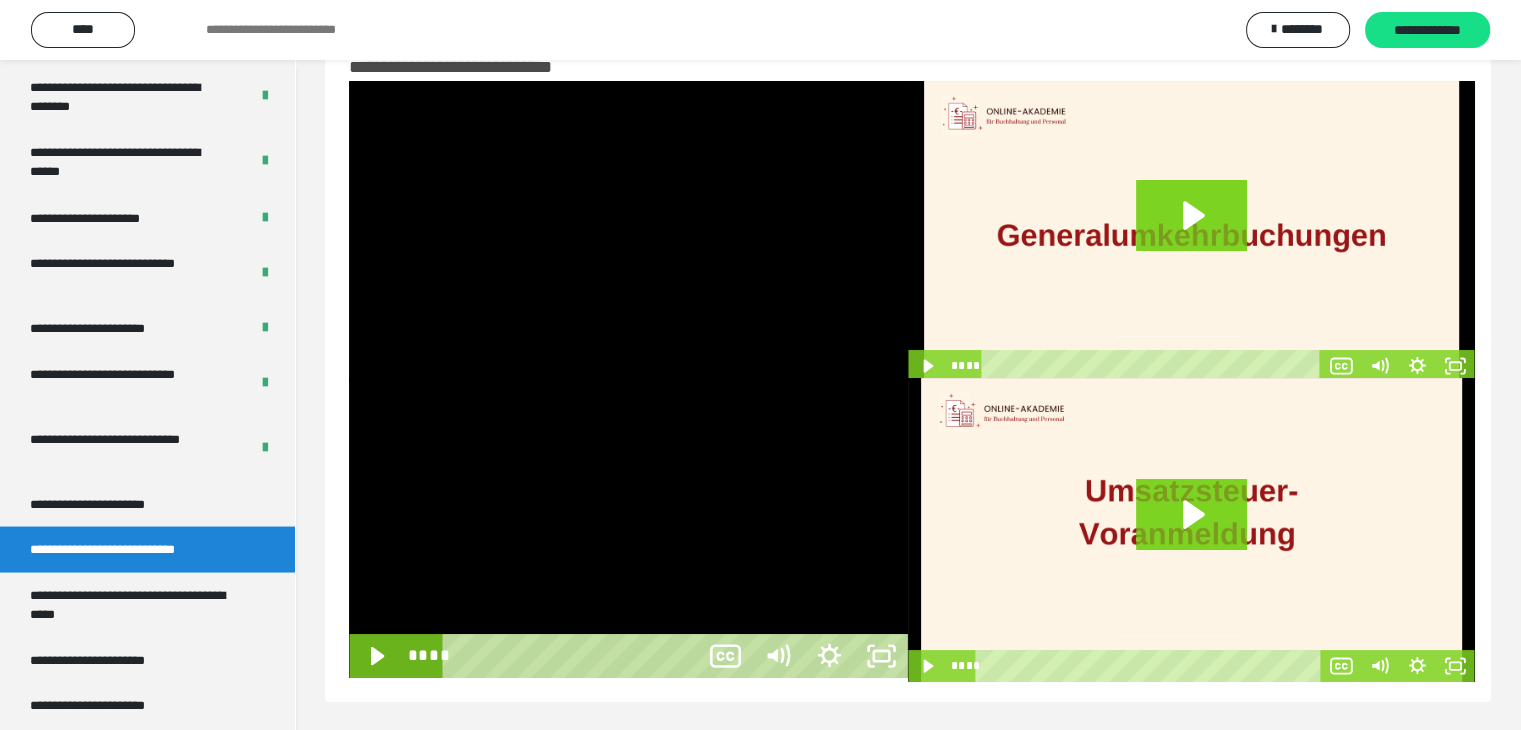 scroll, scrollTop: 3673, scrollLeft: 0, axis: vertical 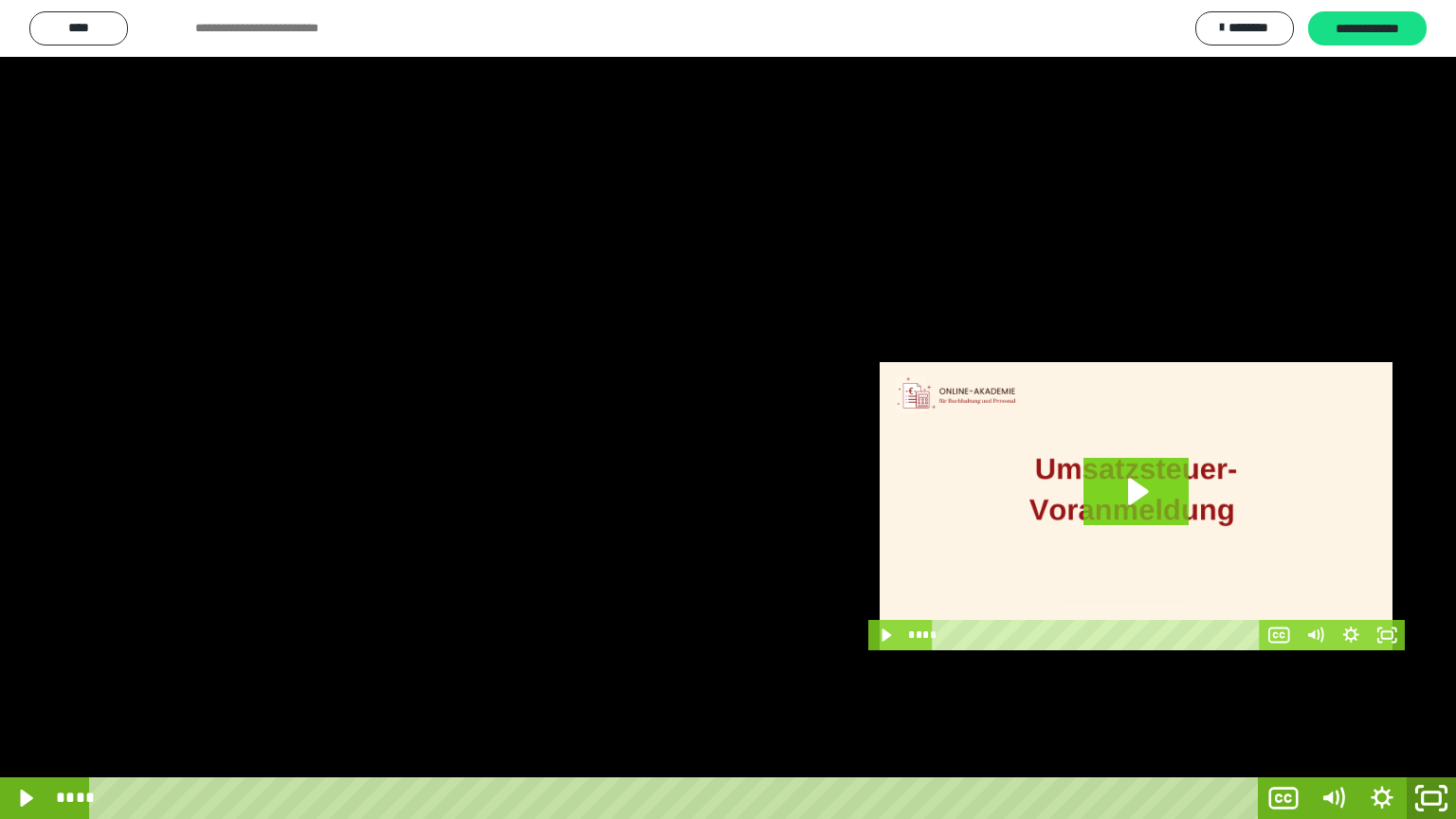 click 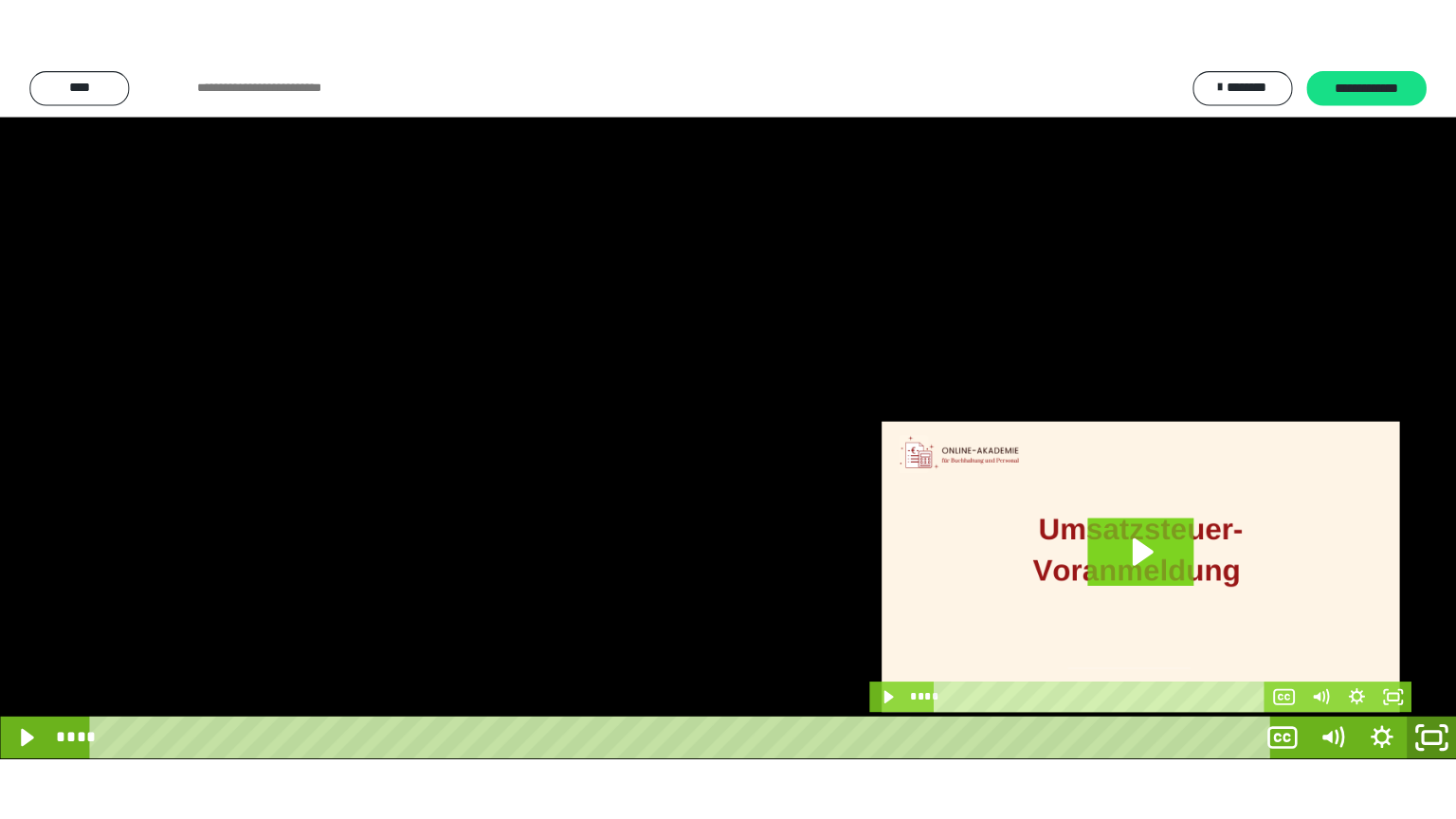 scroll, scrollTop: 3610, scrollLeft: 0, axis: vertical 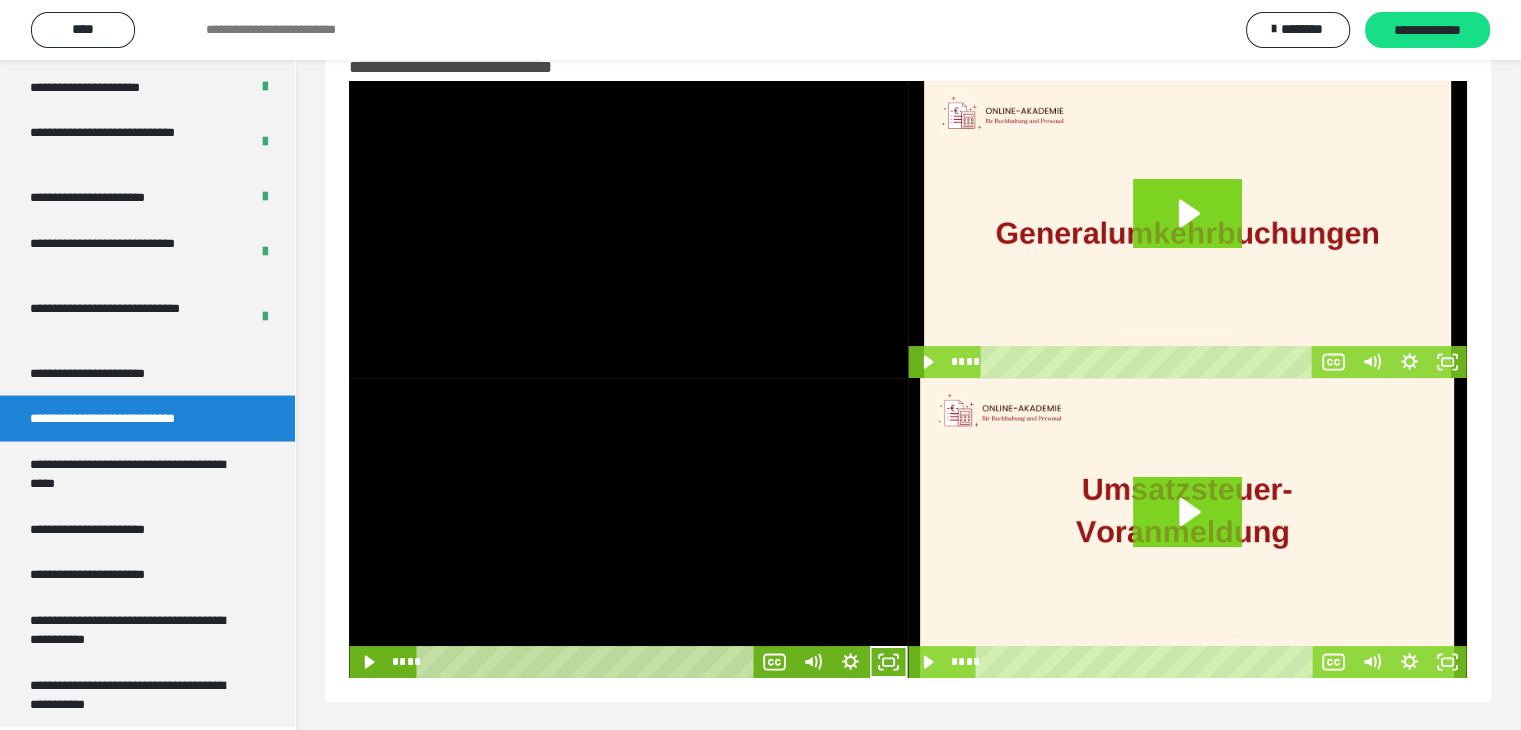 click at bounding box center (628, 528) 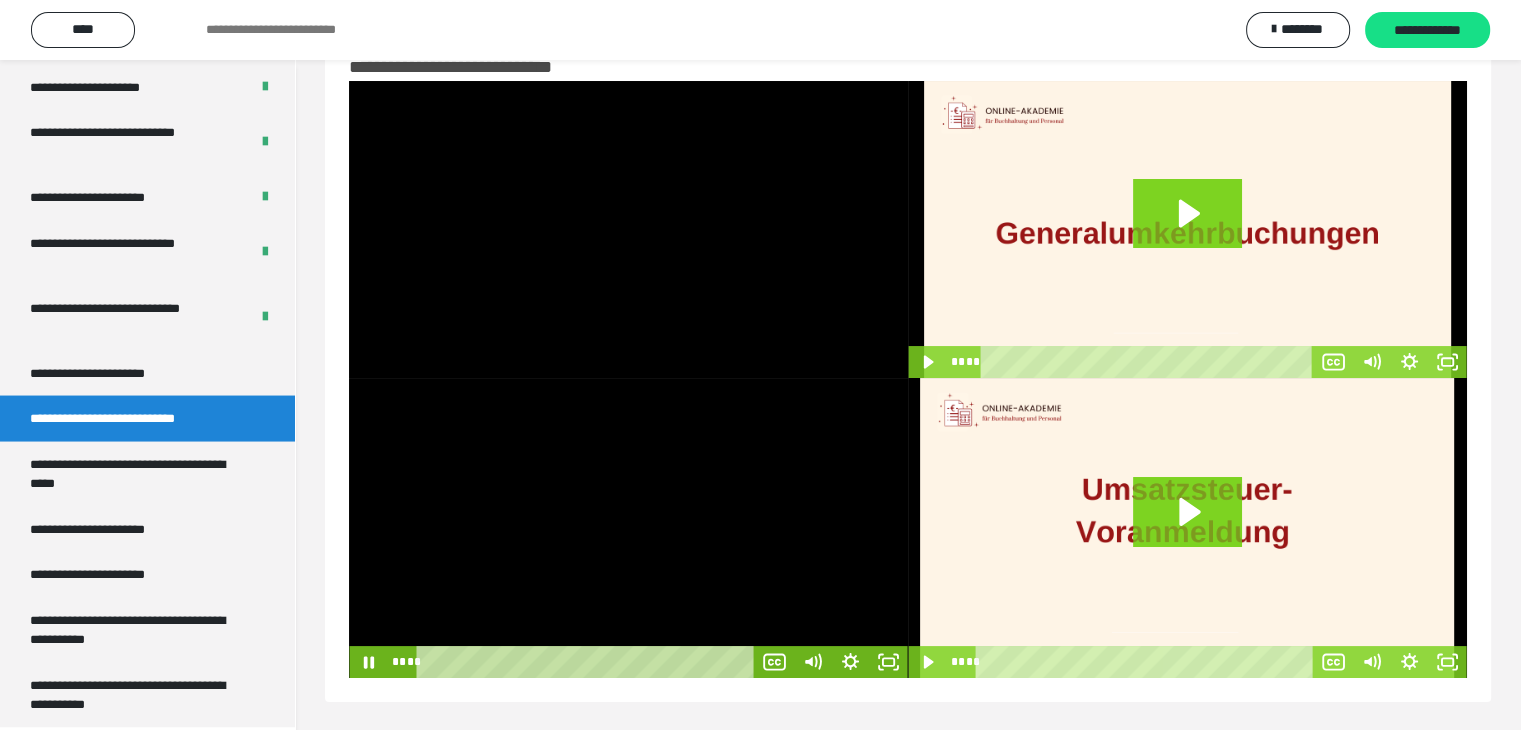 click at bounding box center [628, 528] 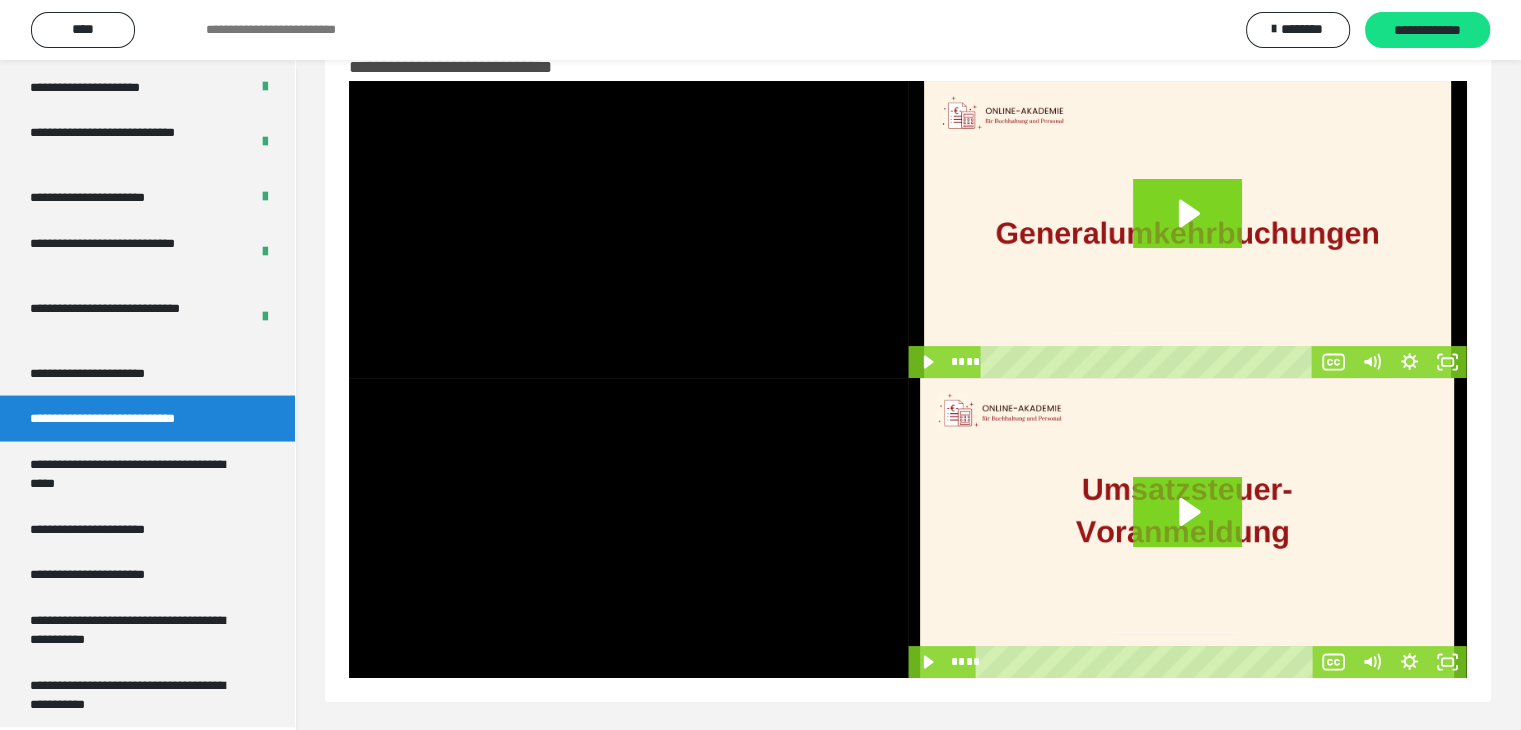 click at bounding box center [1187, 229] 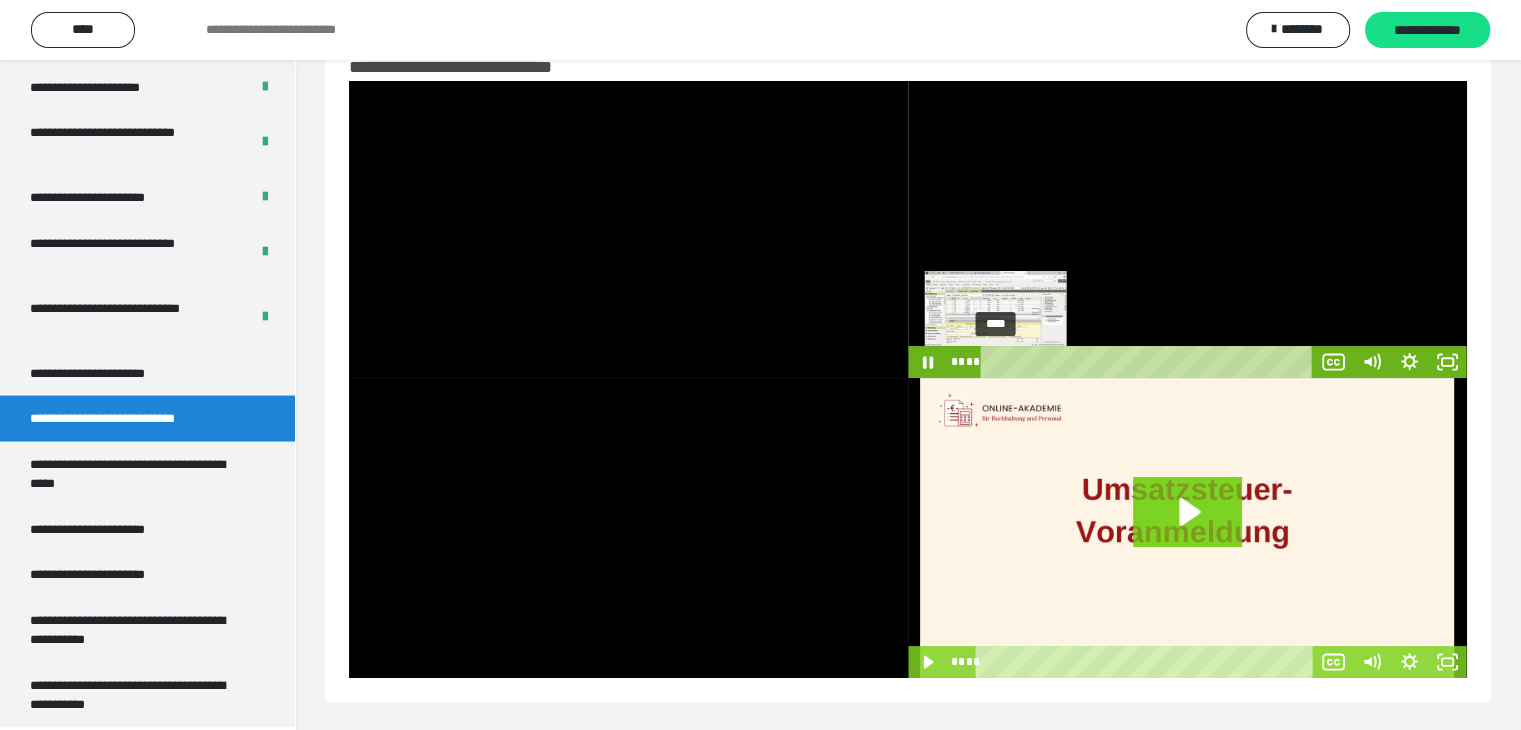 click on "****" at bounding box center [1150, 362] 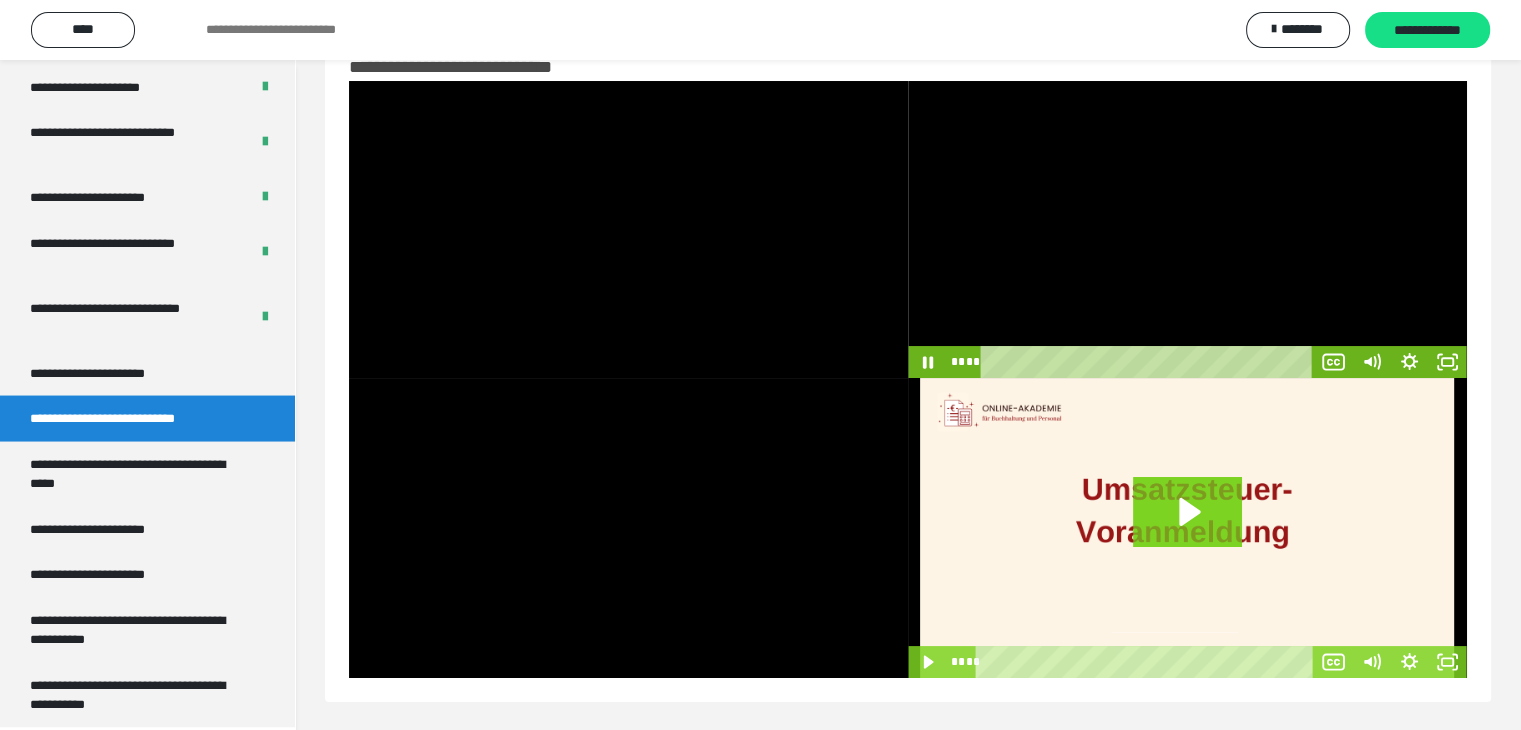 click at bounding box center (1187, 229) 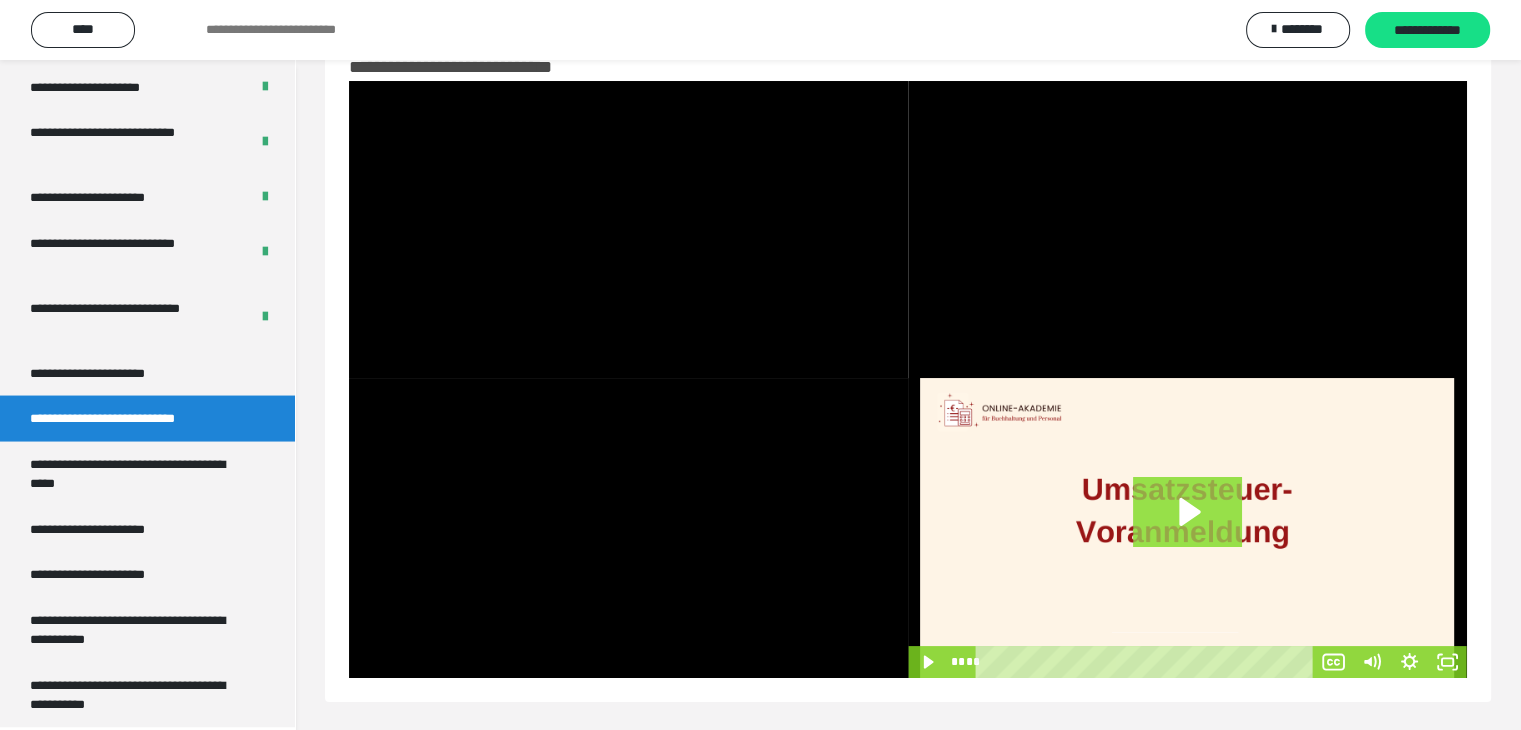 click 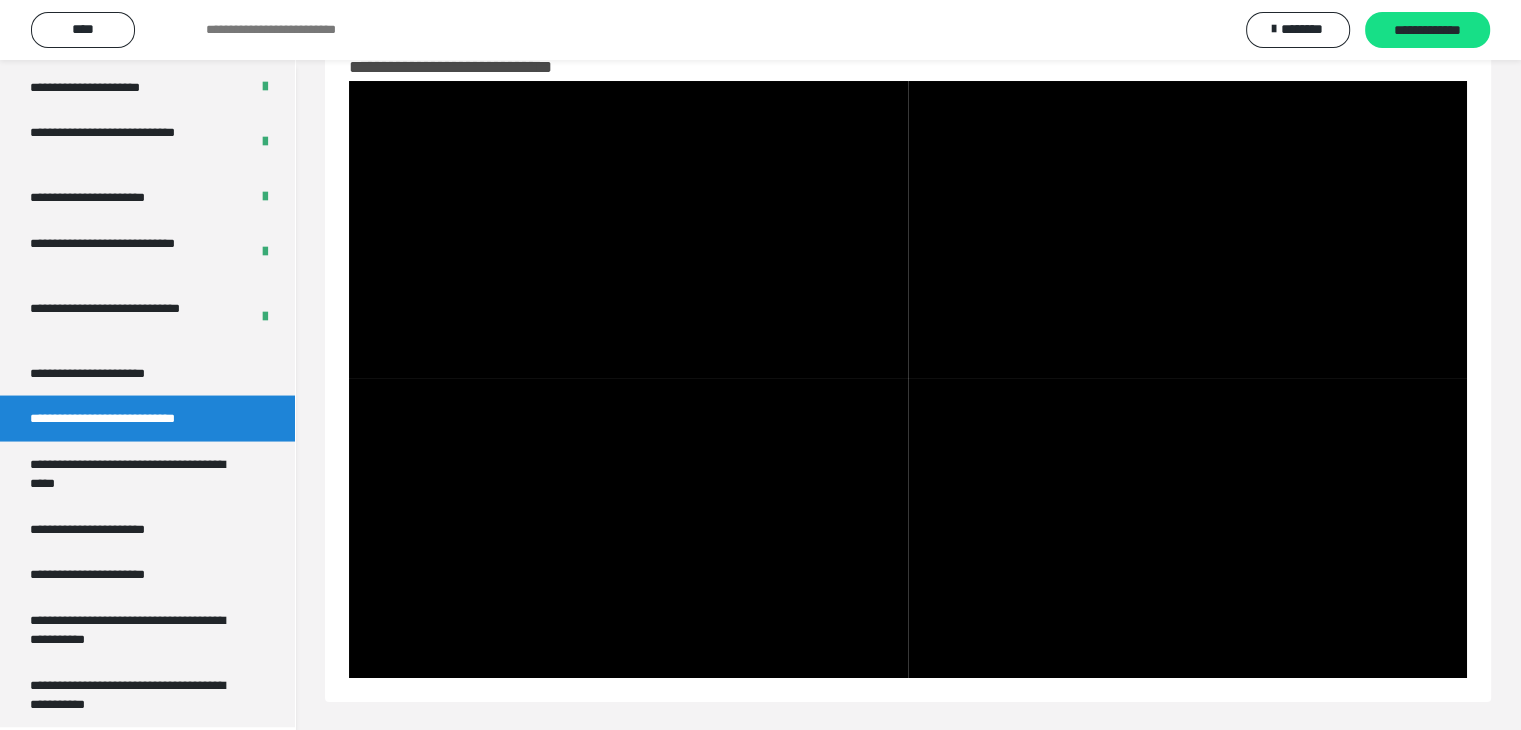 click at bounding box center [1187, 528] 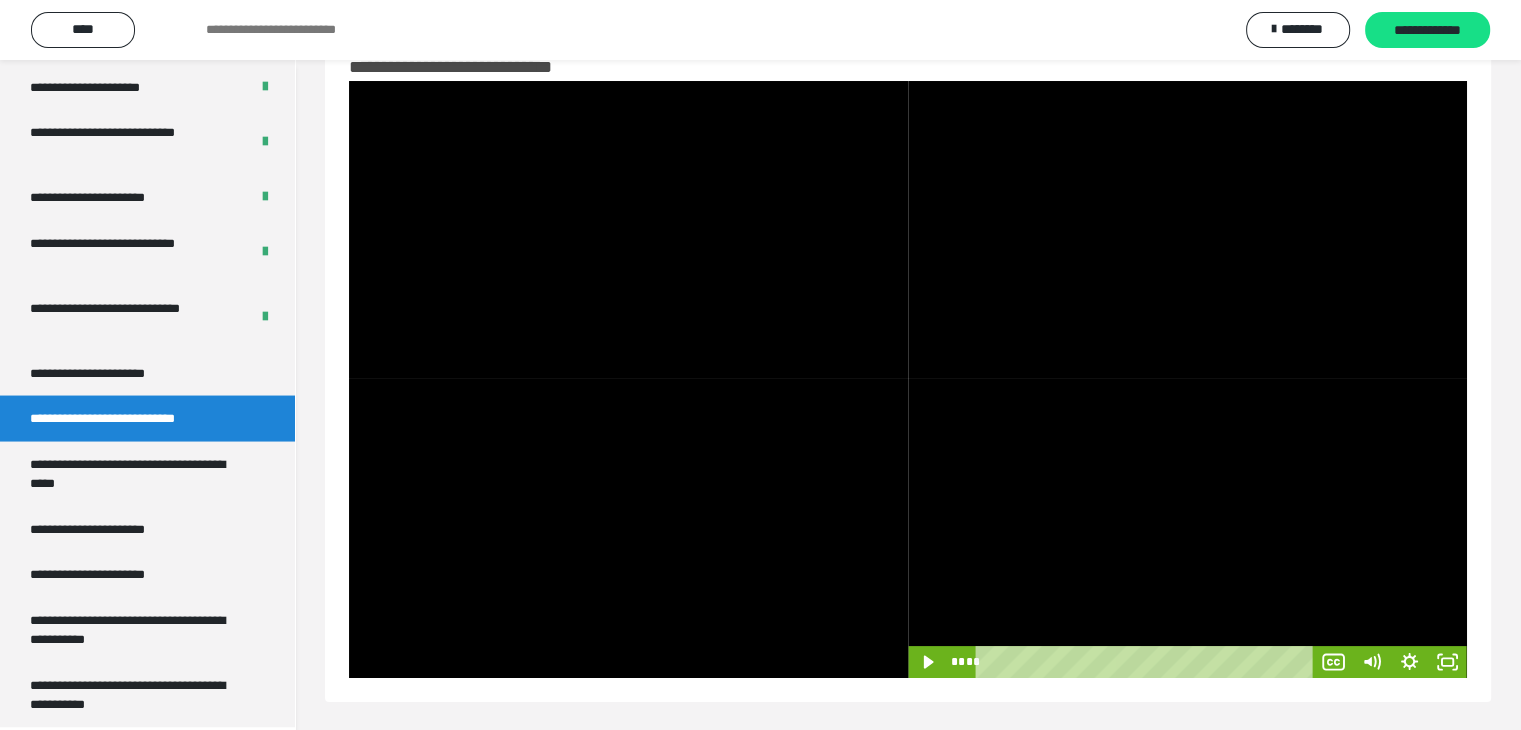 click at bounding box center (1187, 528) 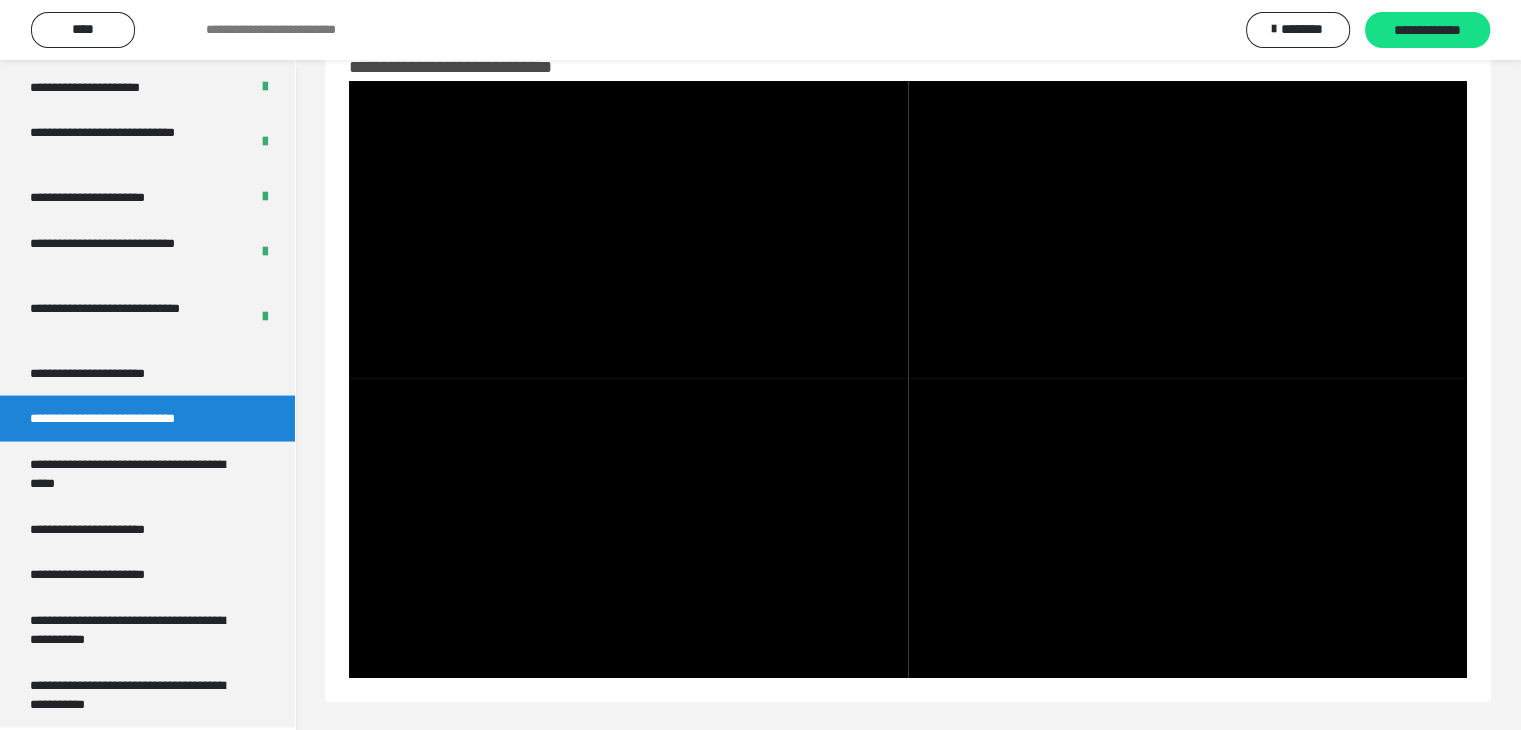click at bounding box center (1187, 528) 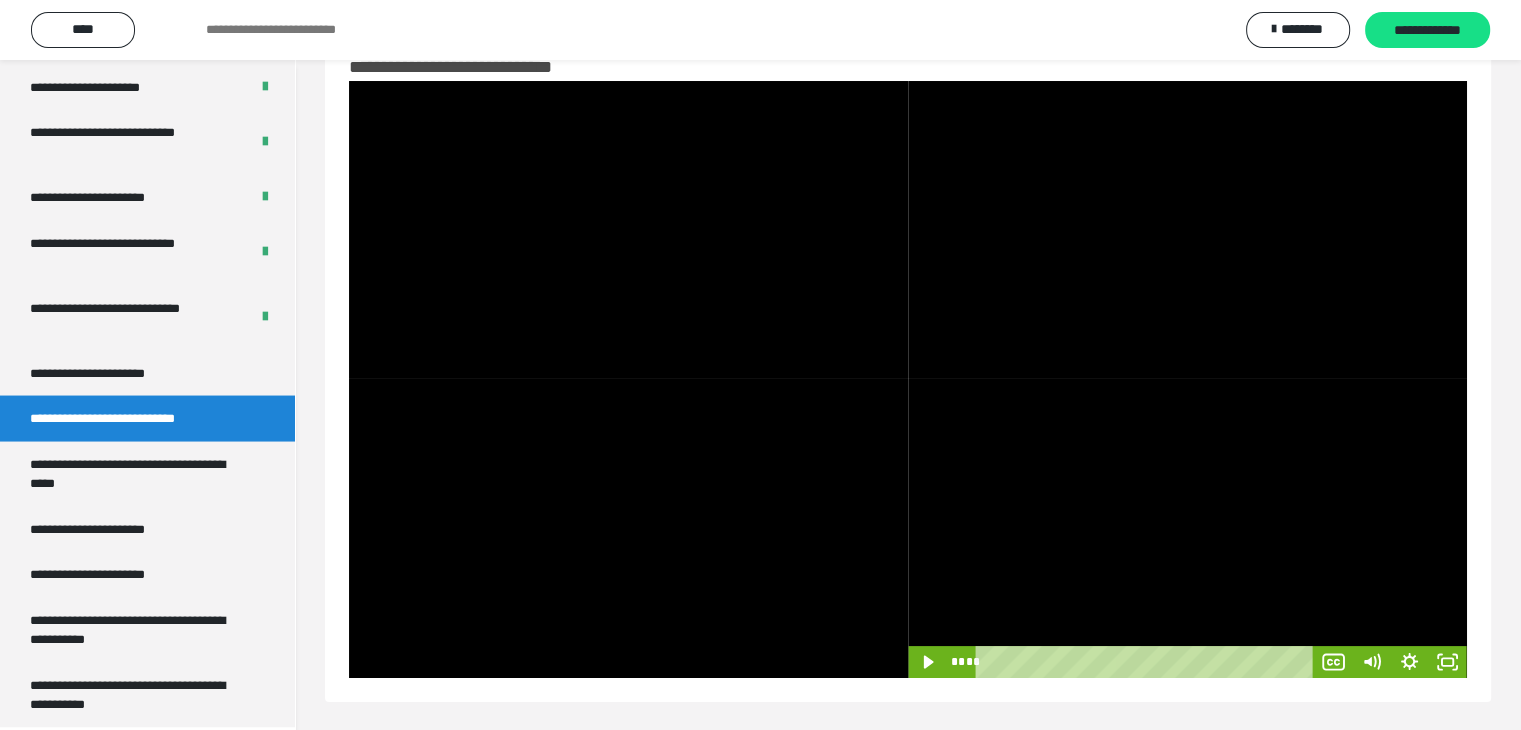 click at bounding box center [1187, 528] 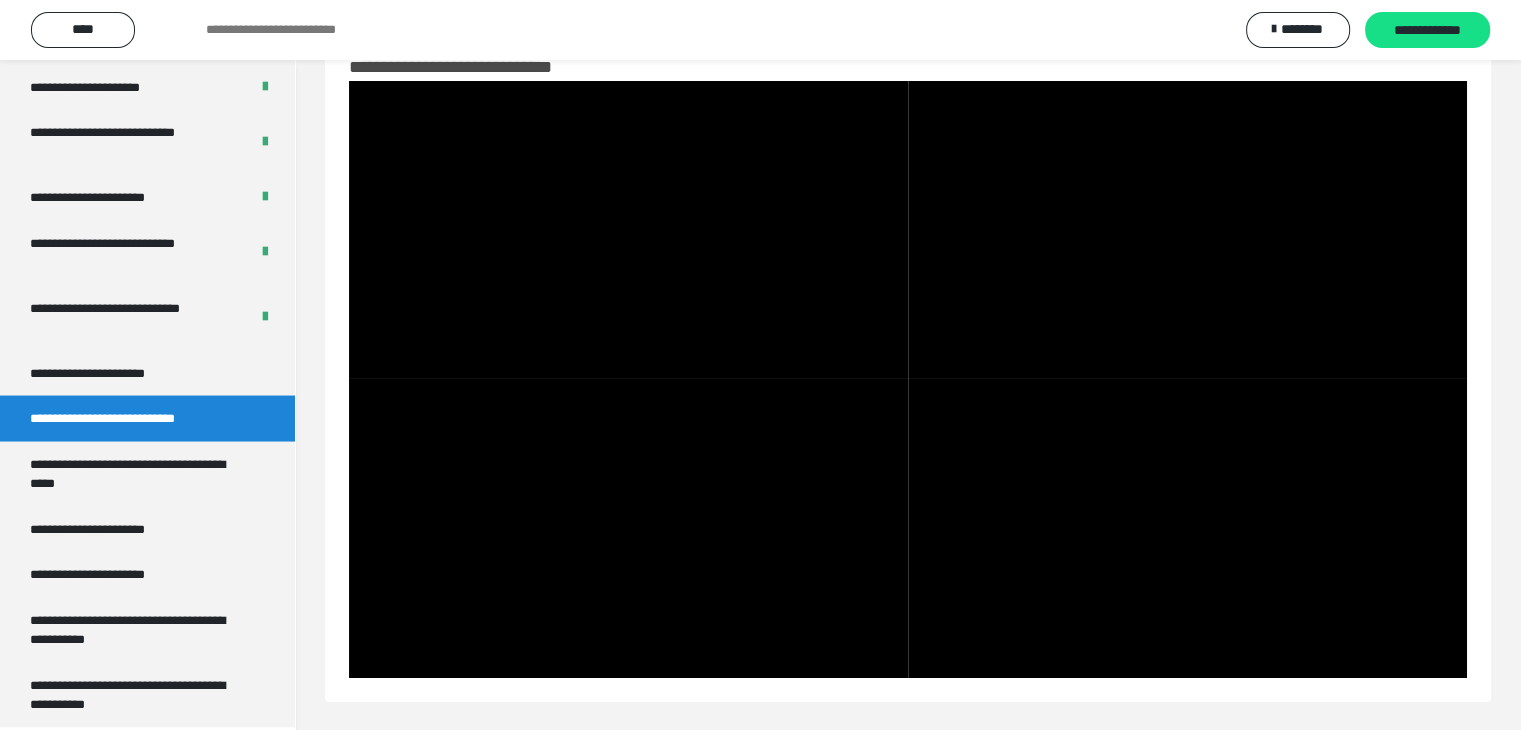 click at bounding box center [1187, 528] 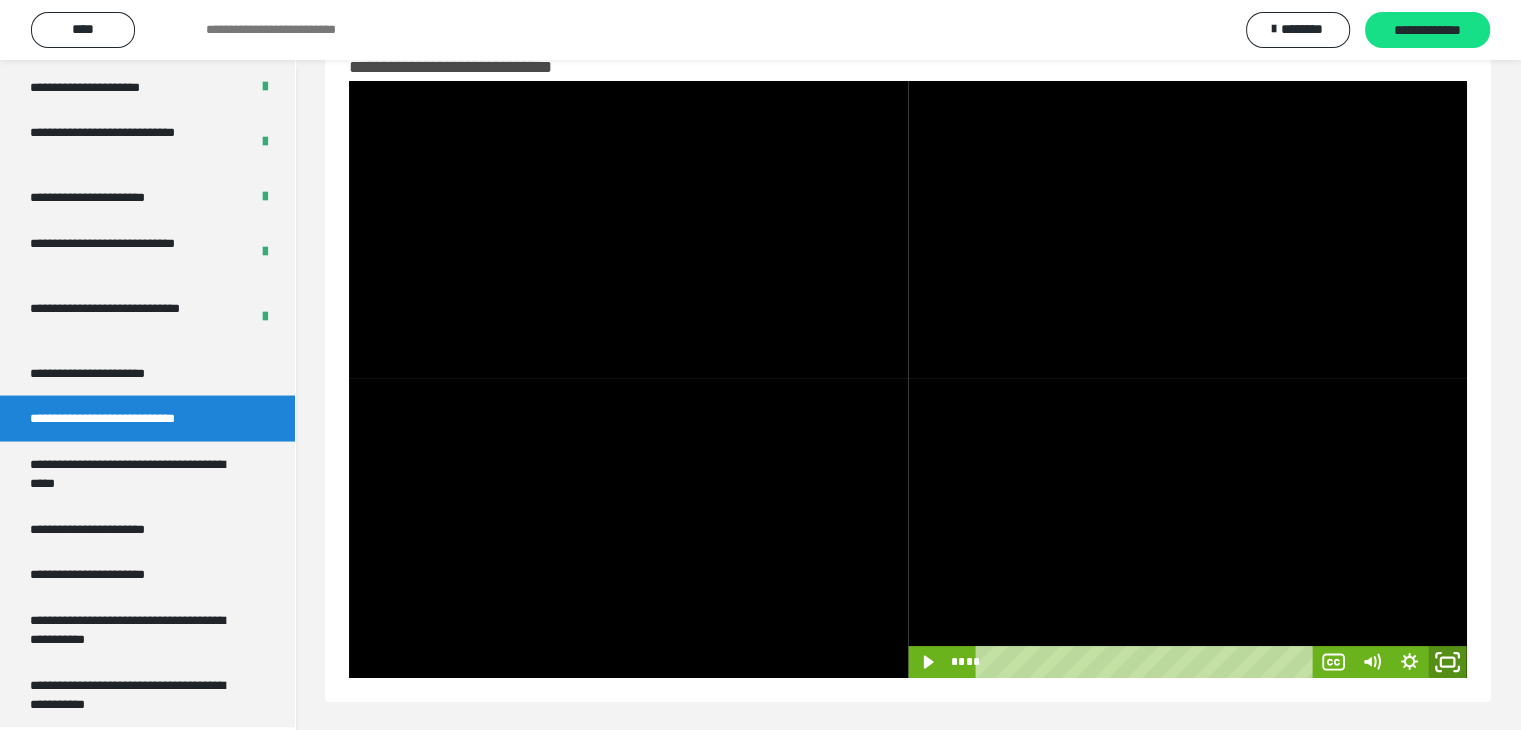 click 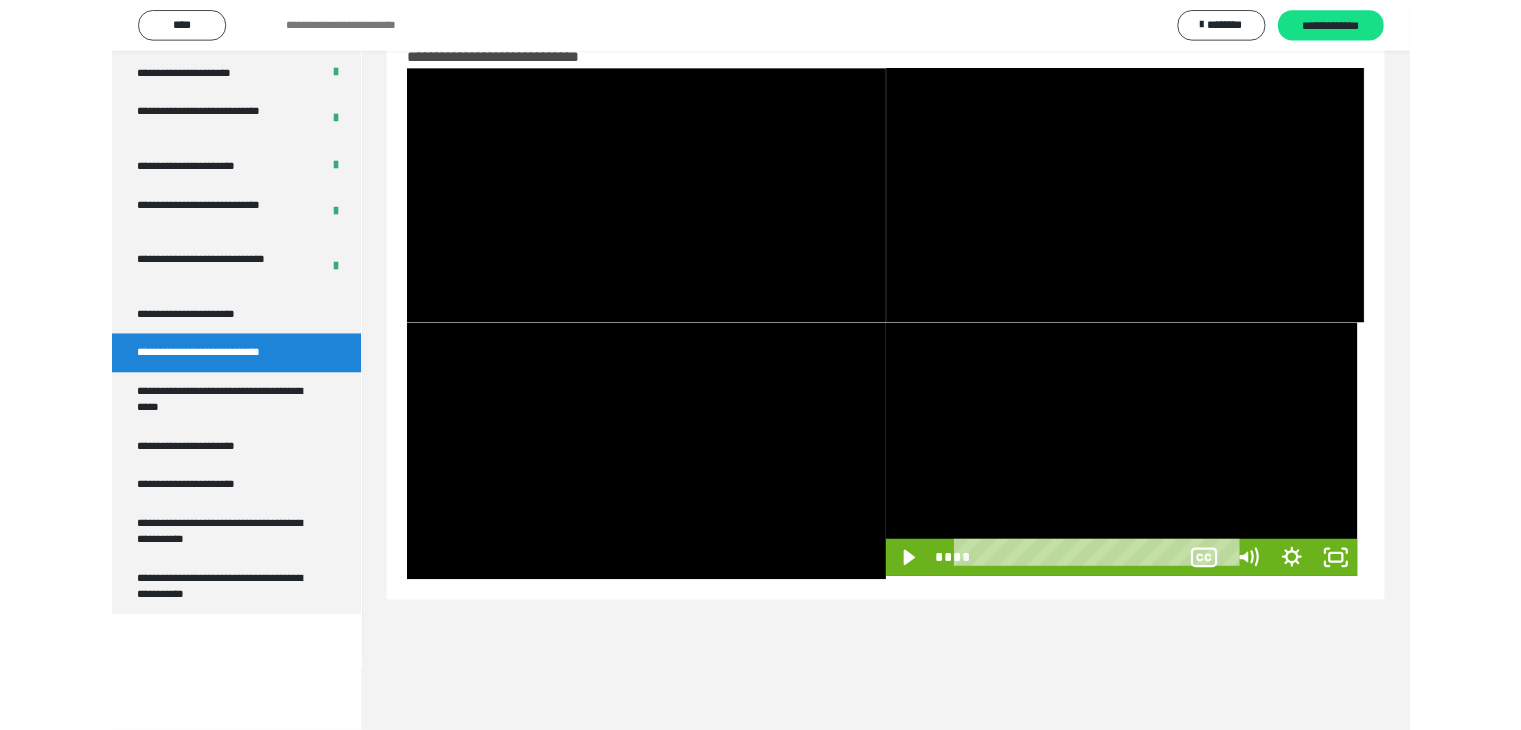 scroll, scrollTop: 3673, scrollLeft: 0, axis: vertical 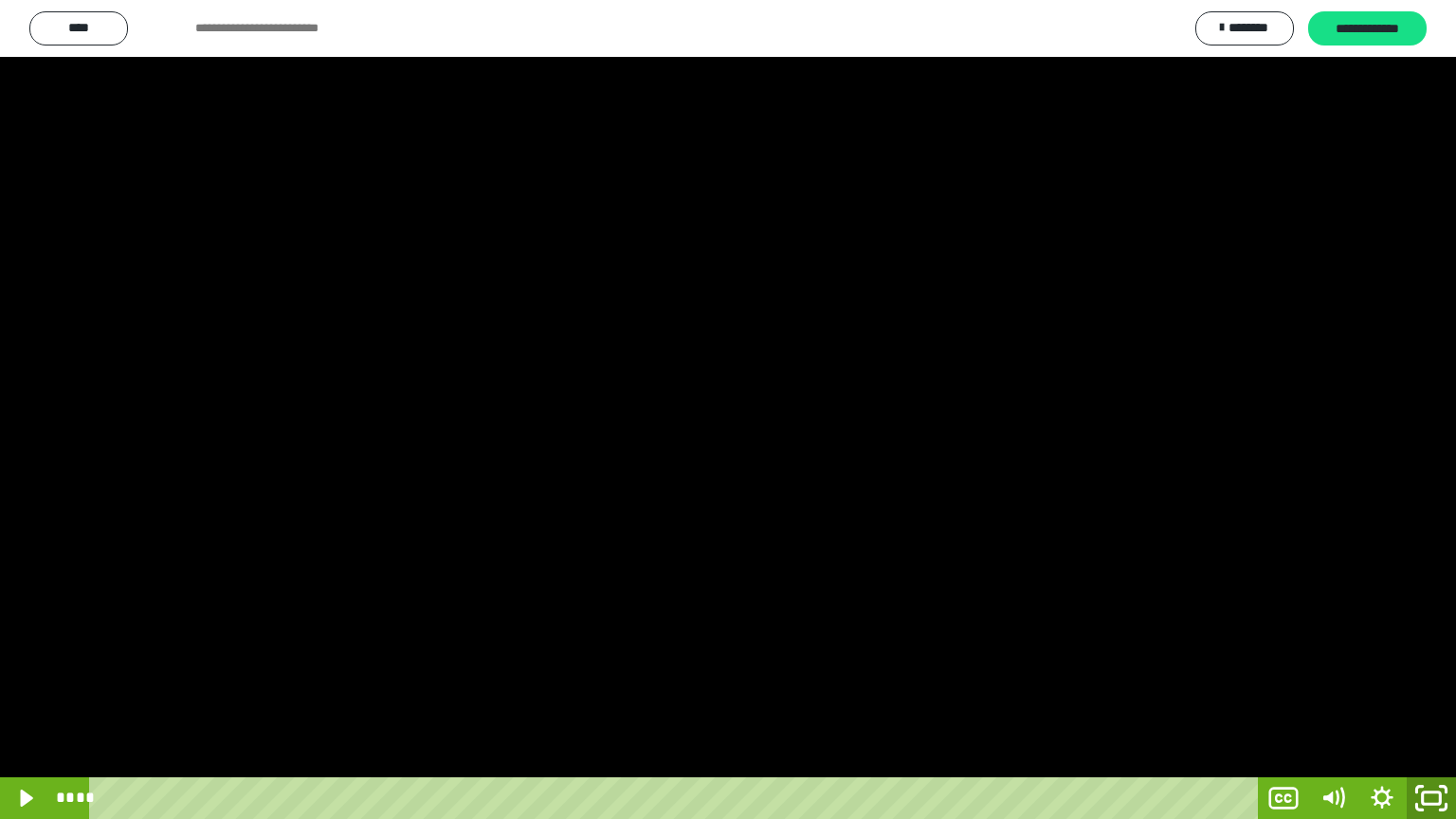 click 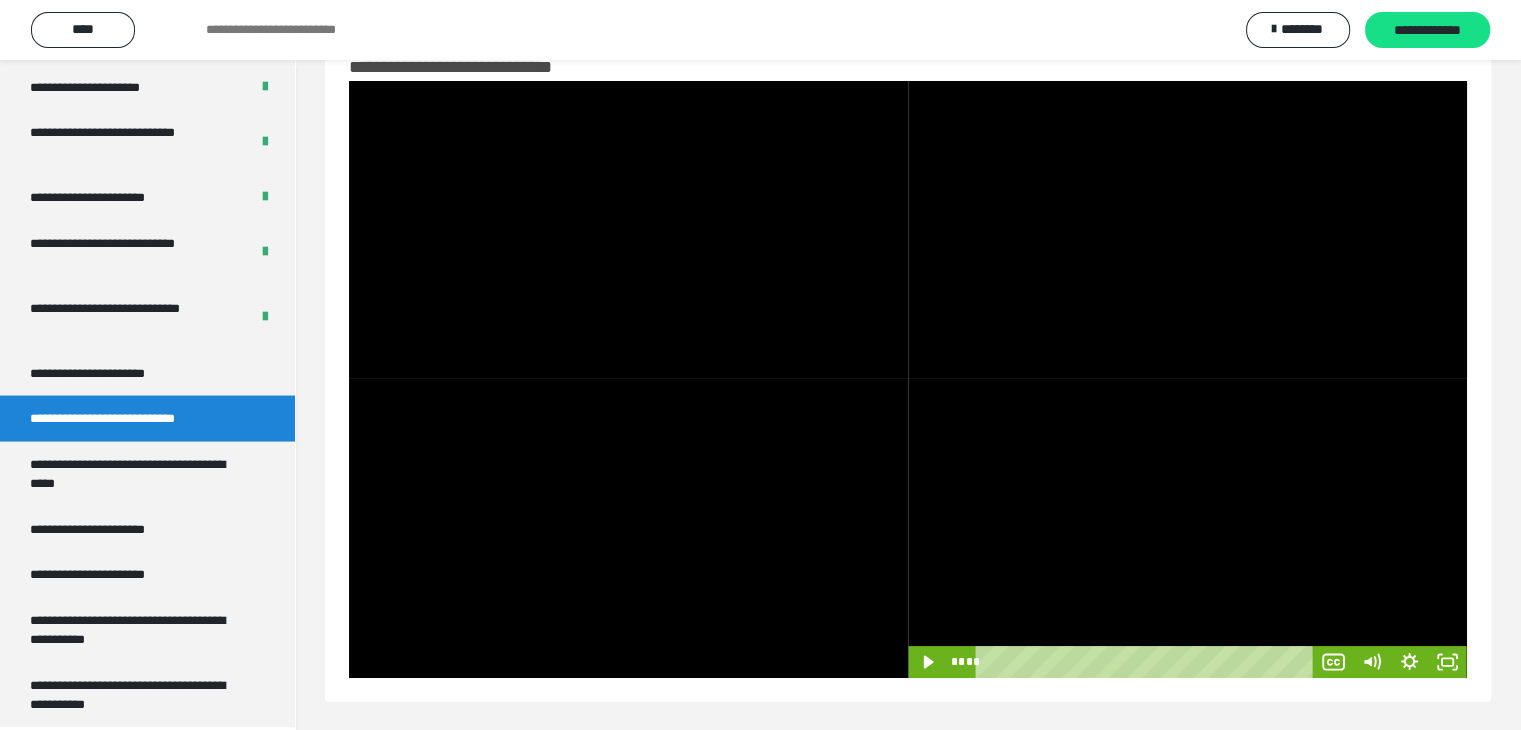 click at bounding box center [1187, 528] 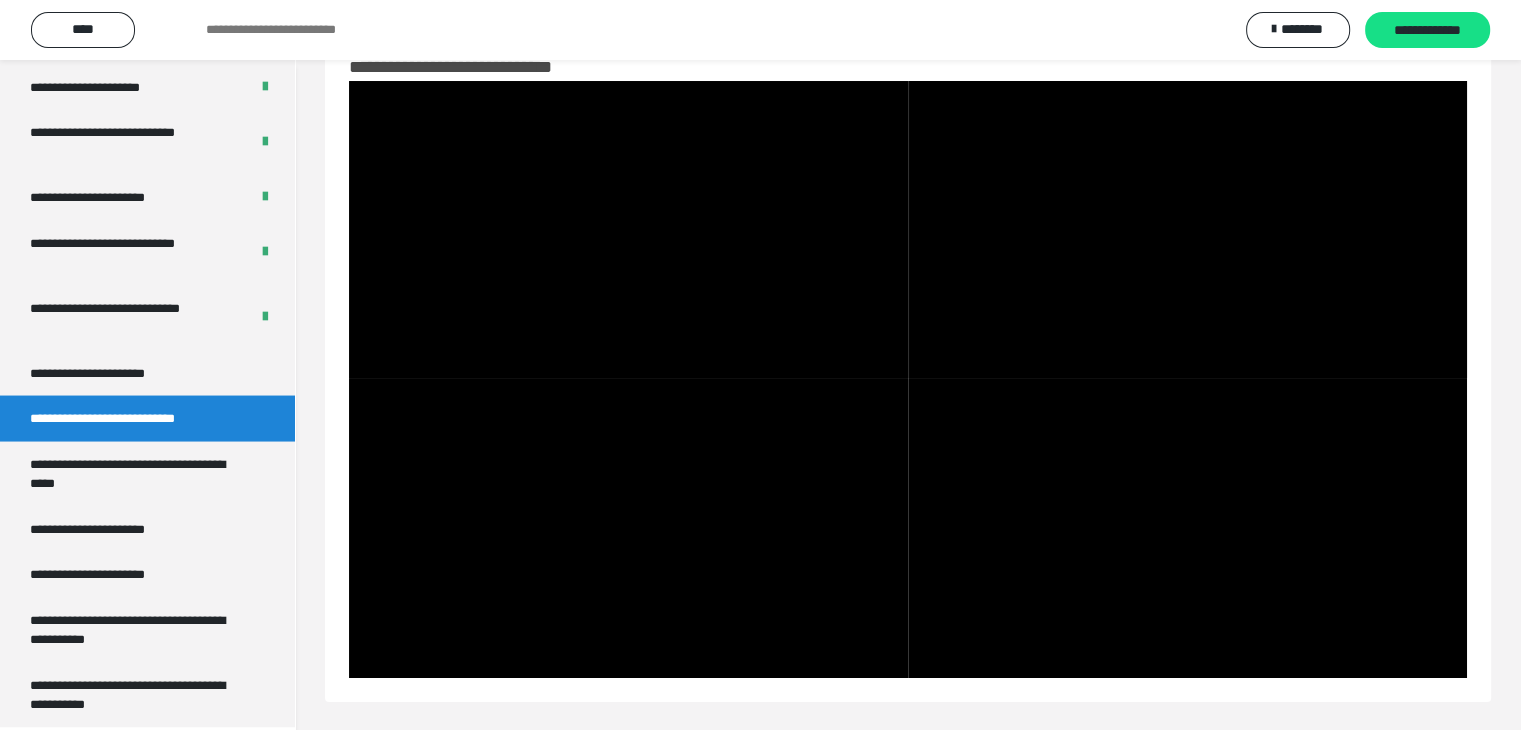 click at bounding box center (1187, 528) 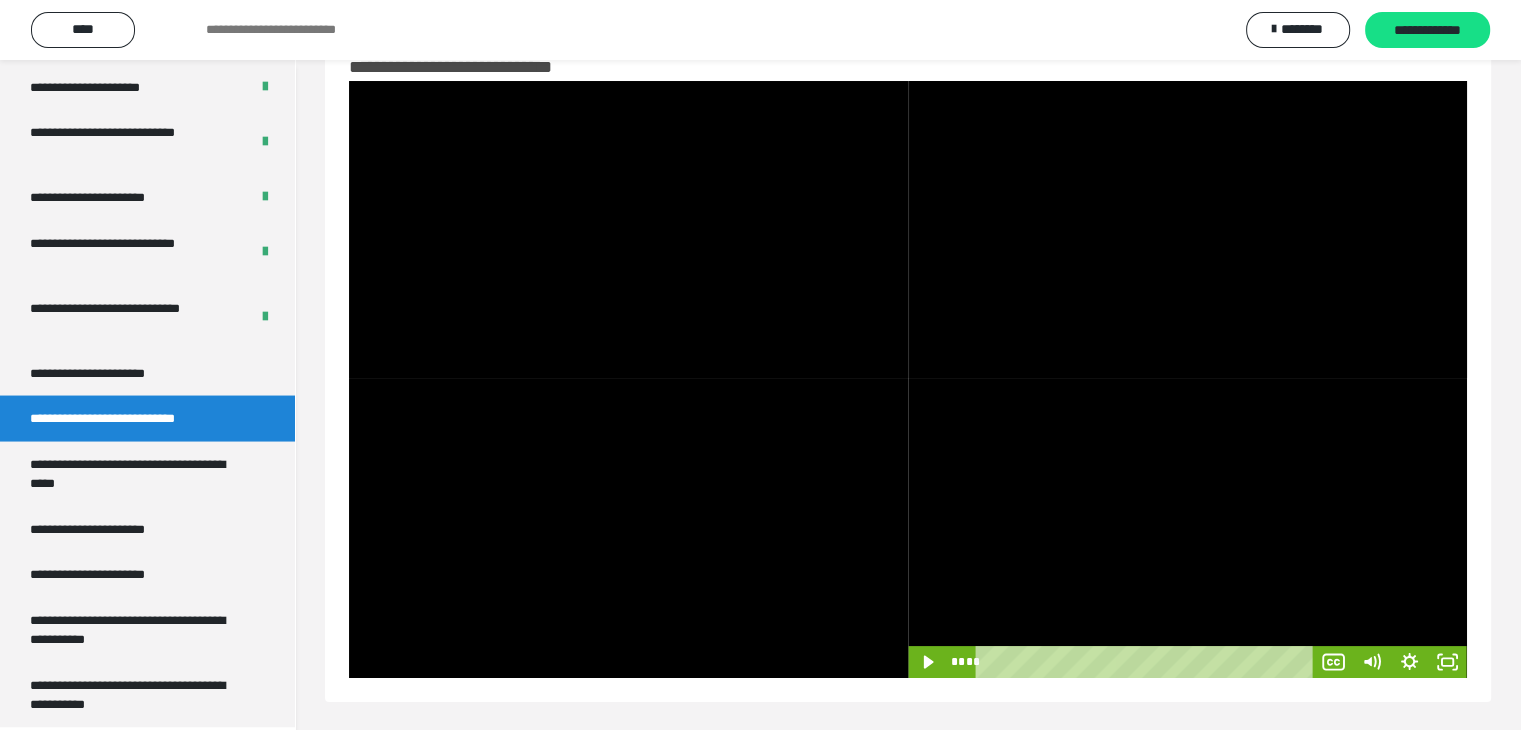click at bounding box center [1187, 528] 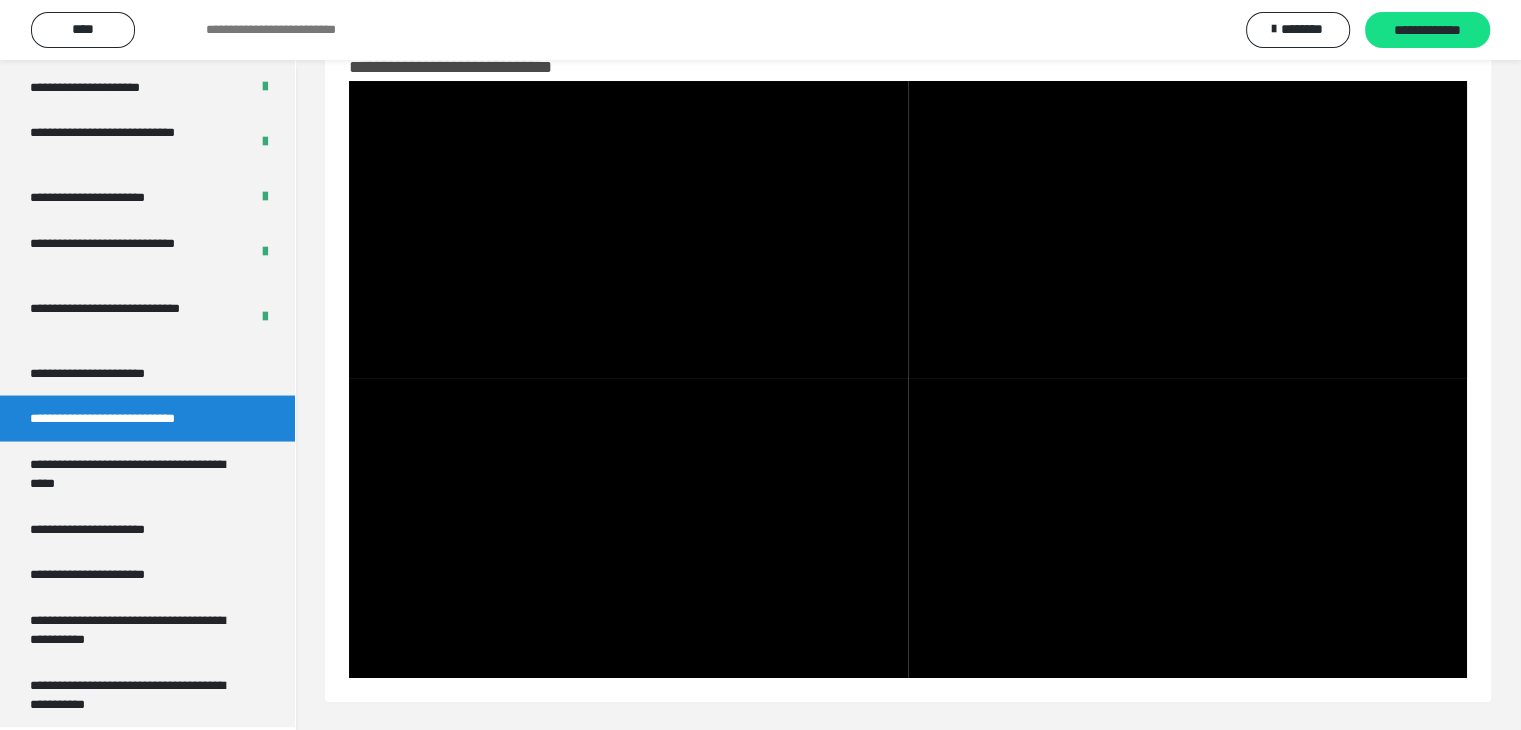 click at bounding box center (1187, 528) 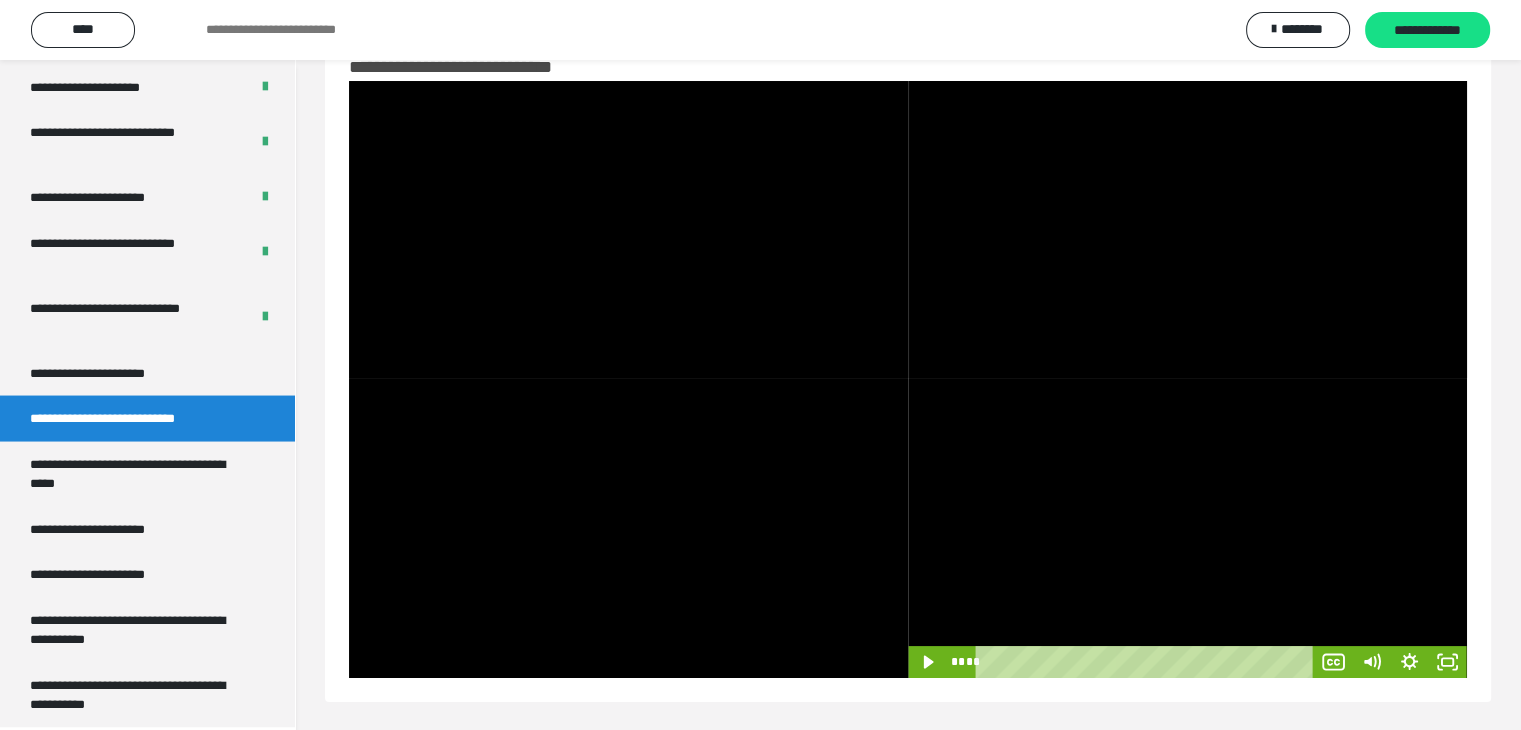 click at bounding box center [1187, 528] 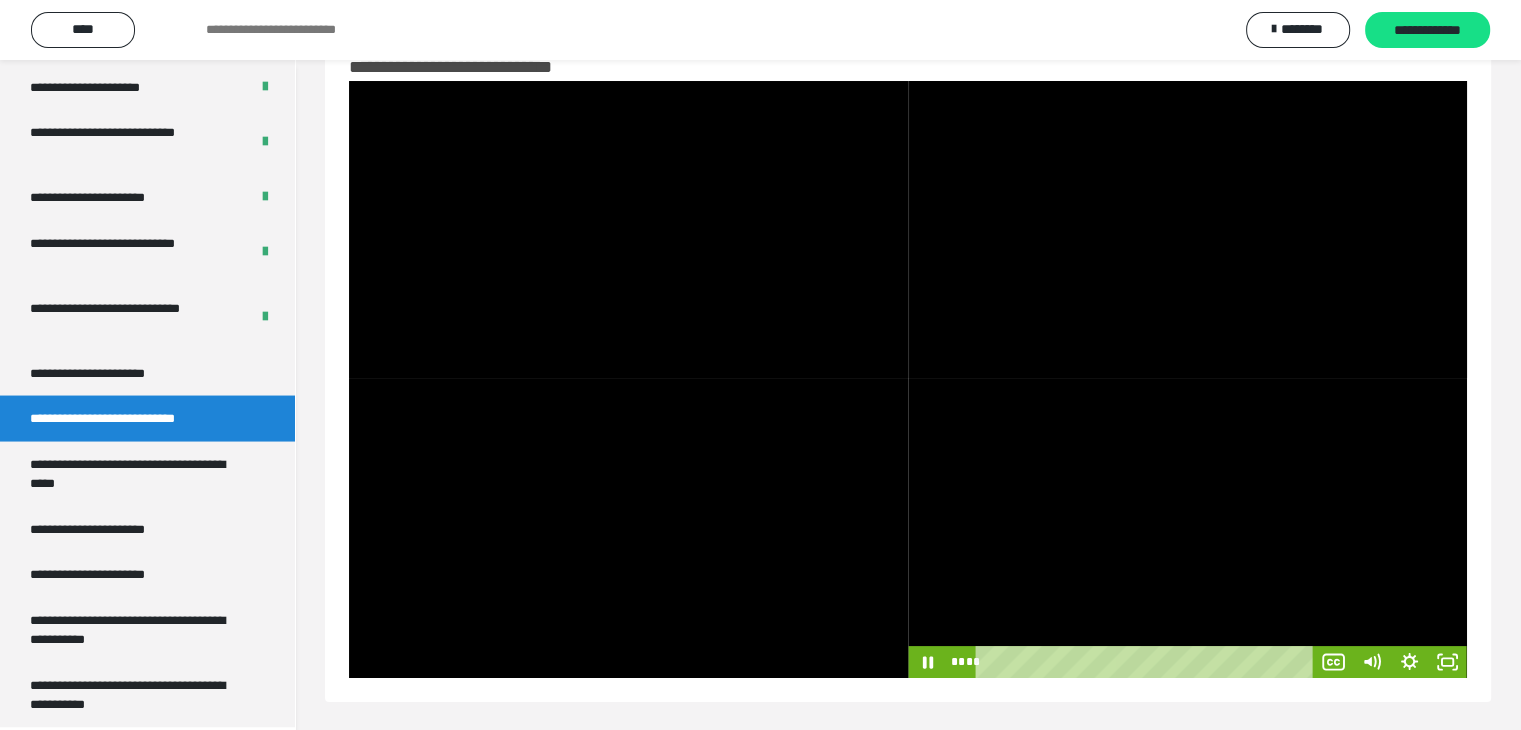 click at bounding box center (1187, 528) 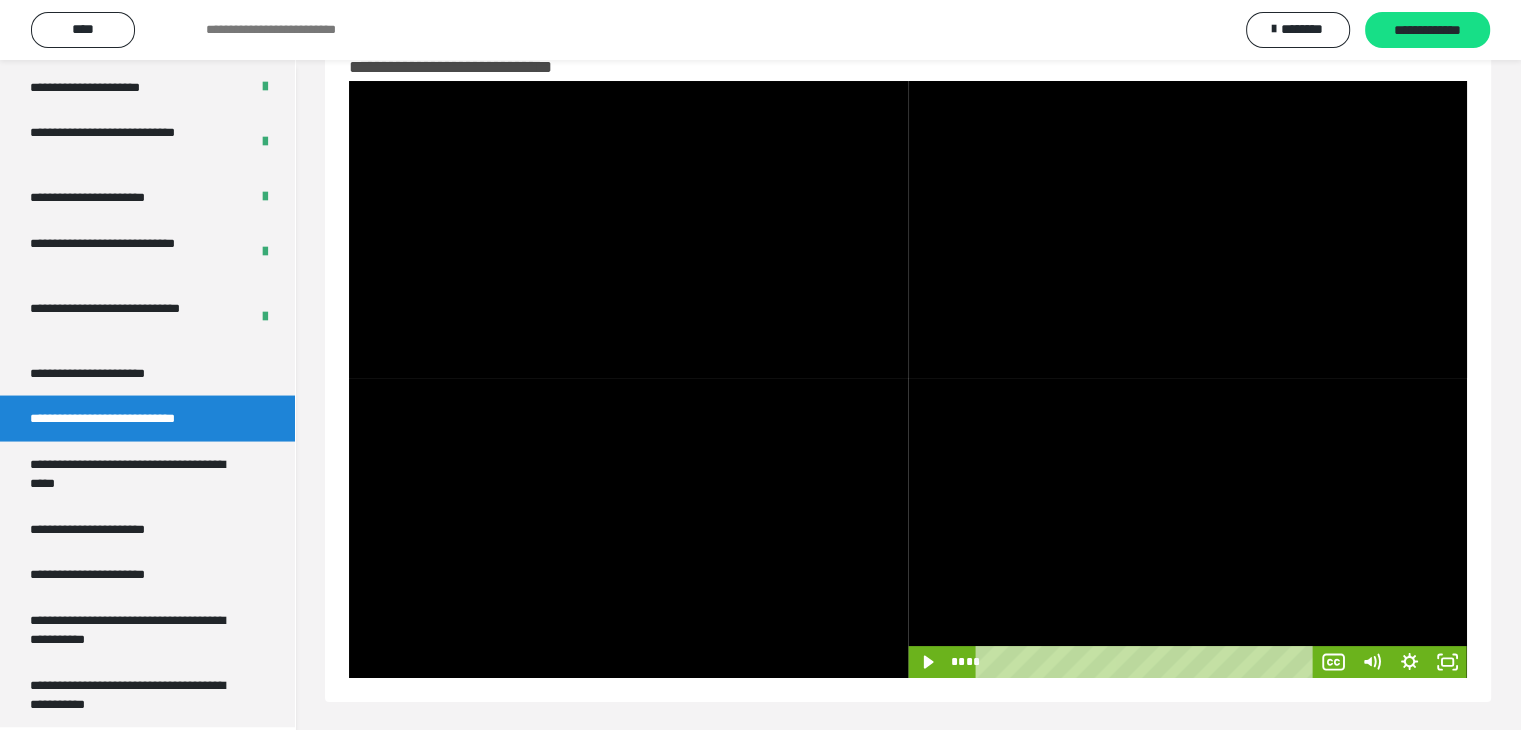 click at bounding box center (1187, 528) 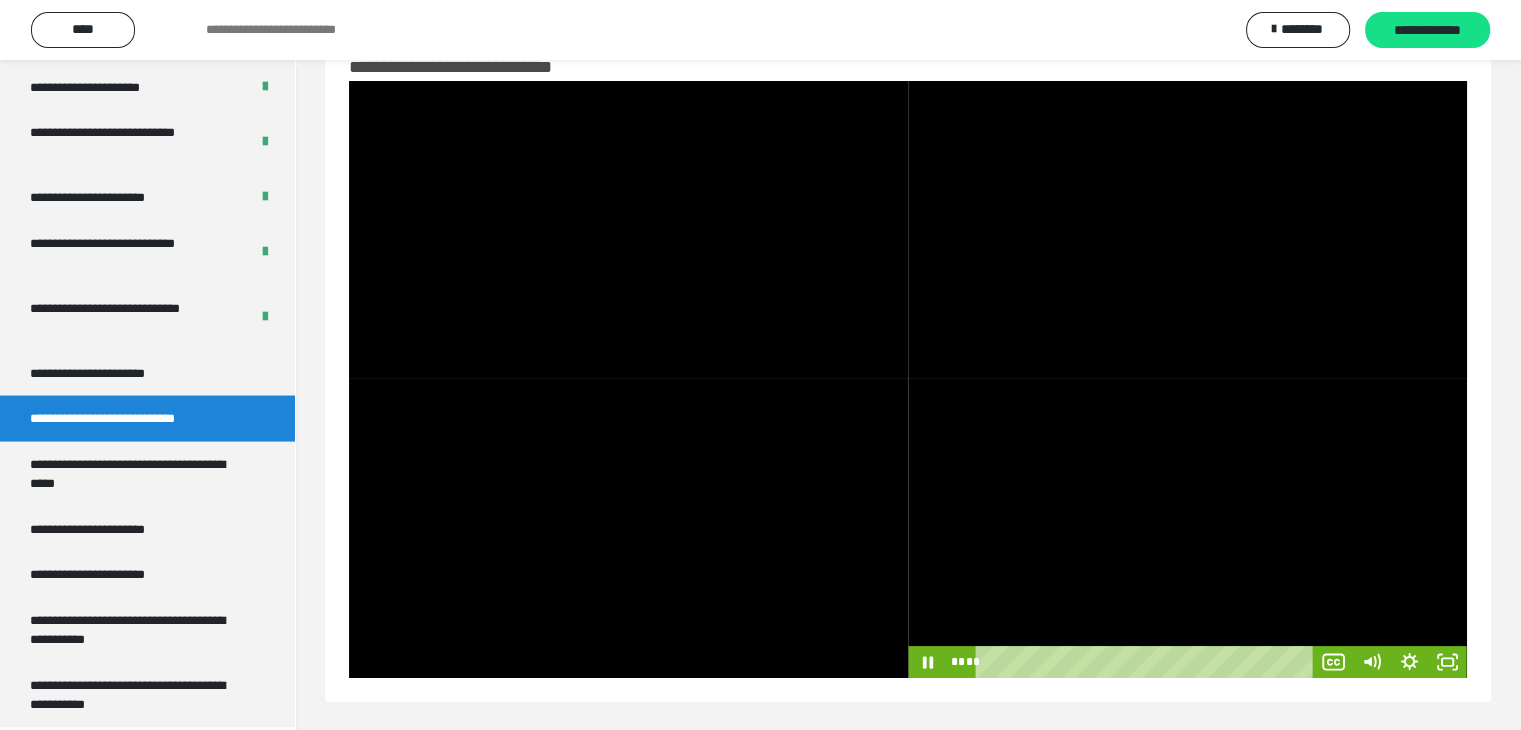 click at bounding box center (1187, 528) 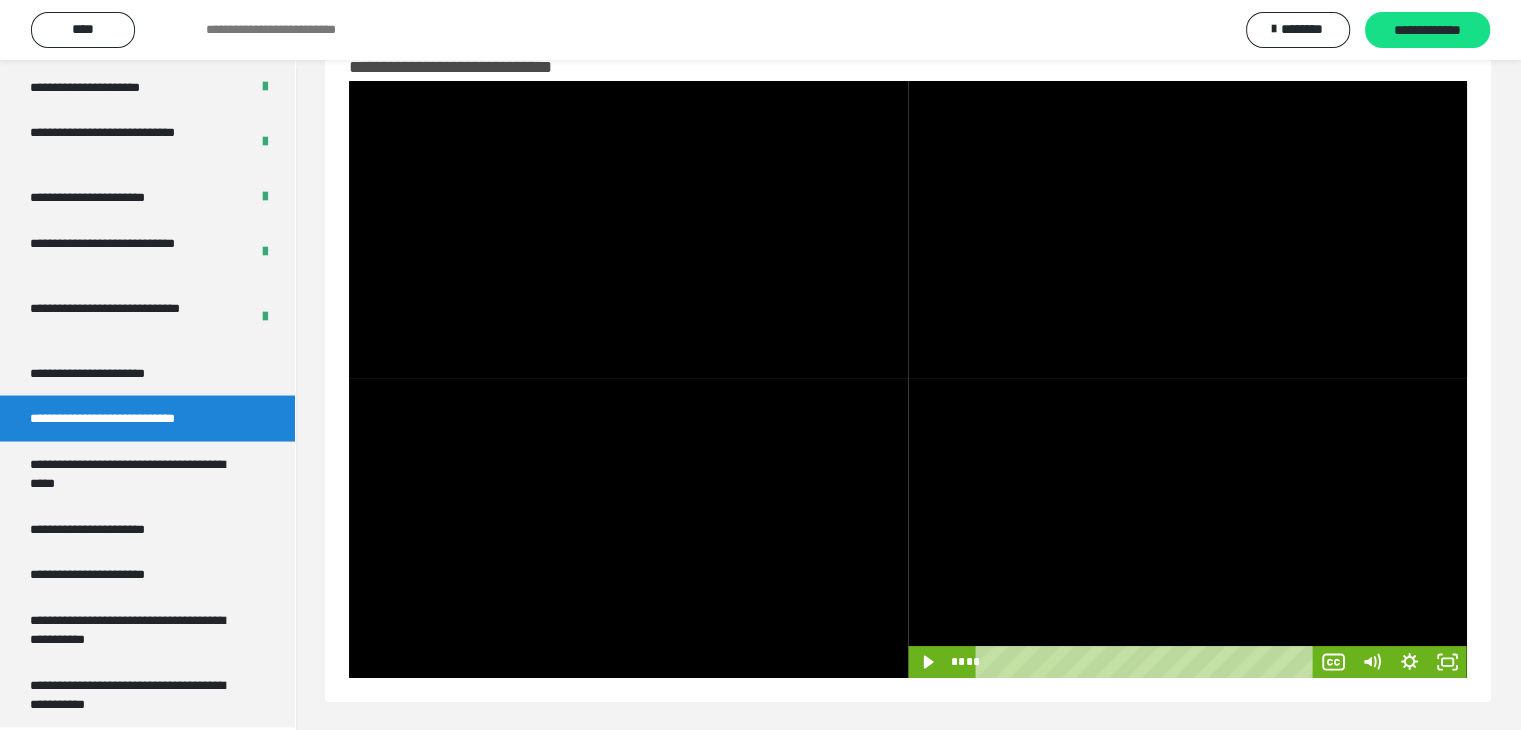 click at bounding box center [1187, 528] 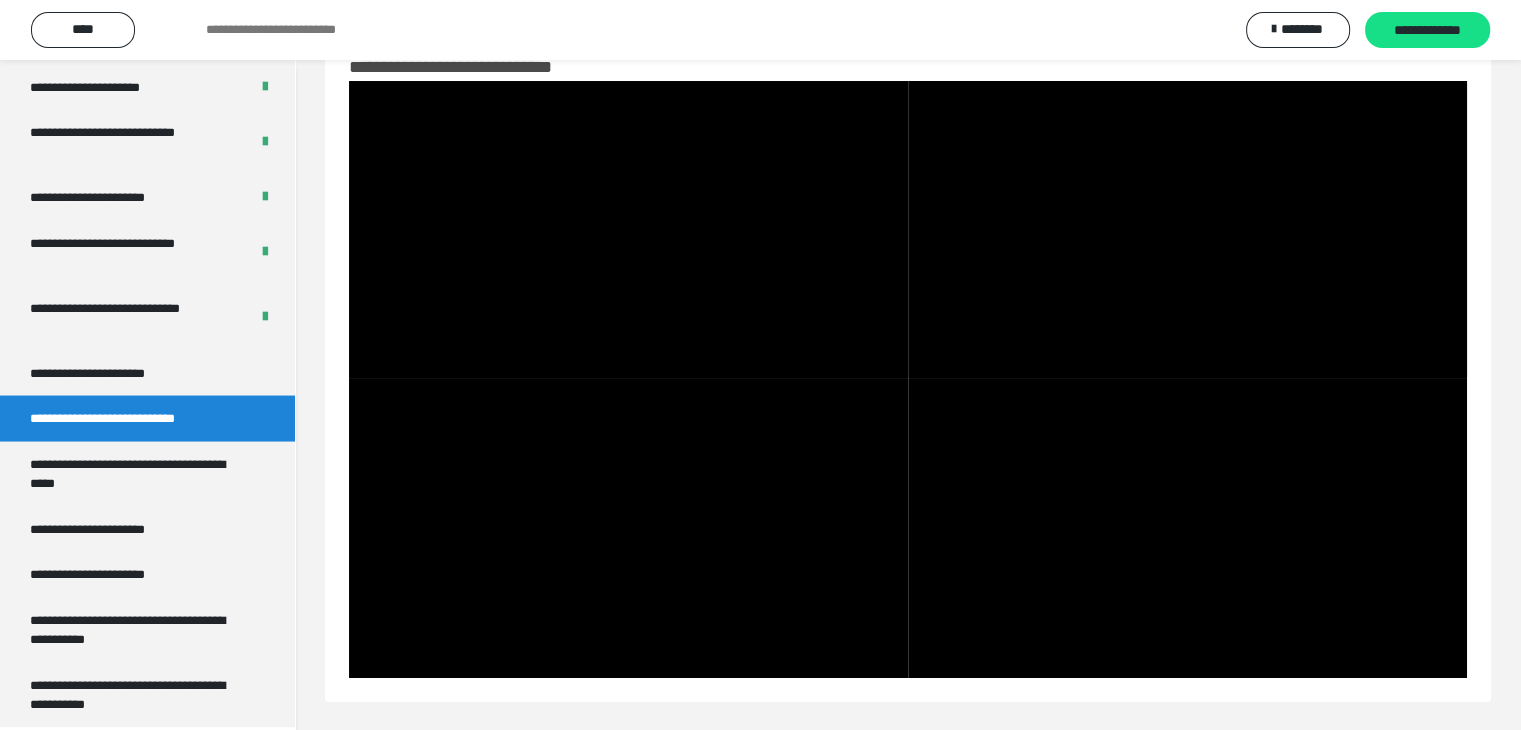 click at bounding box center (1187, 528) 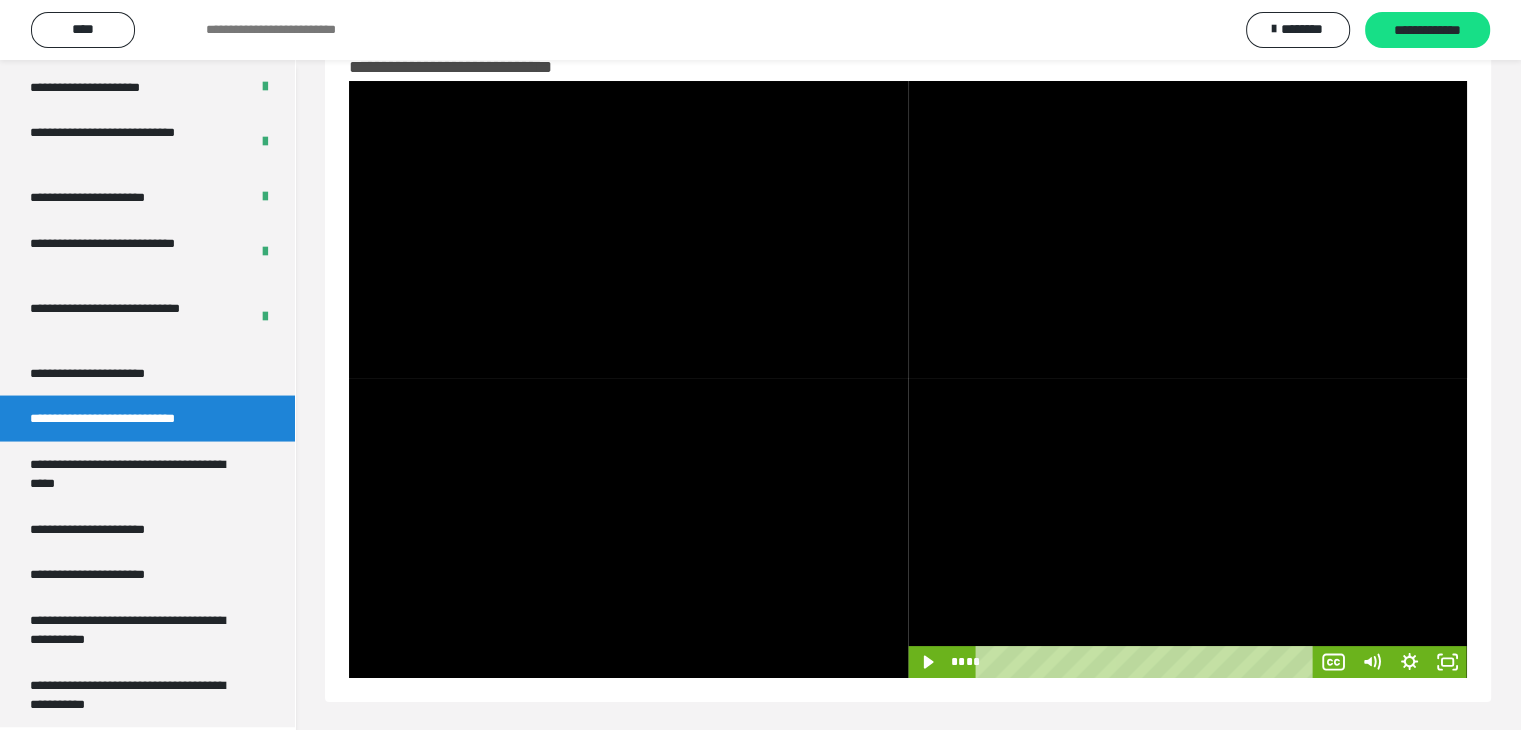 click at bounding box center [1187, 528] 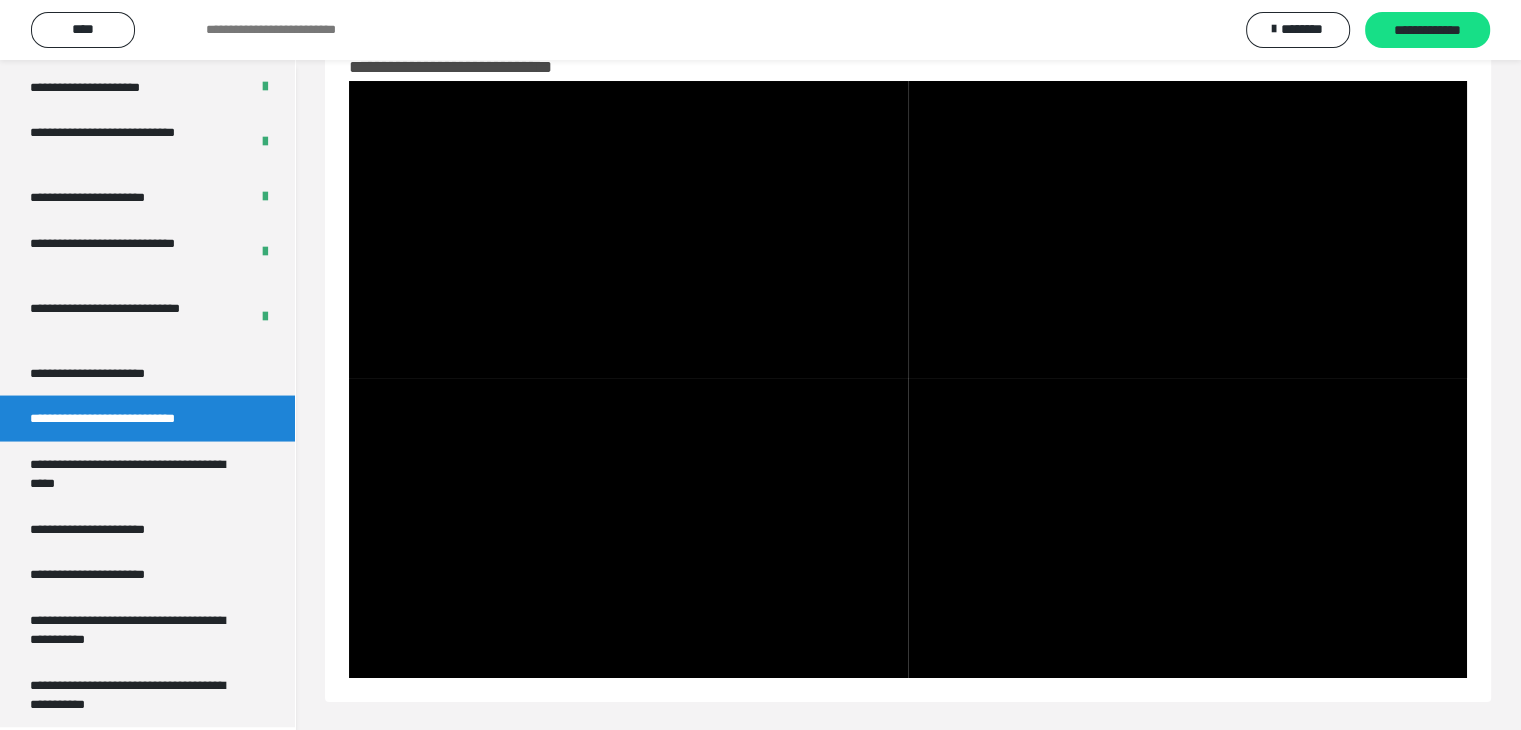 click at bounding box center (1187, 528) 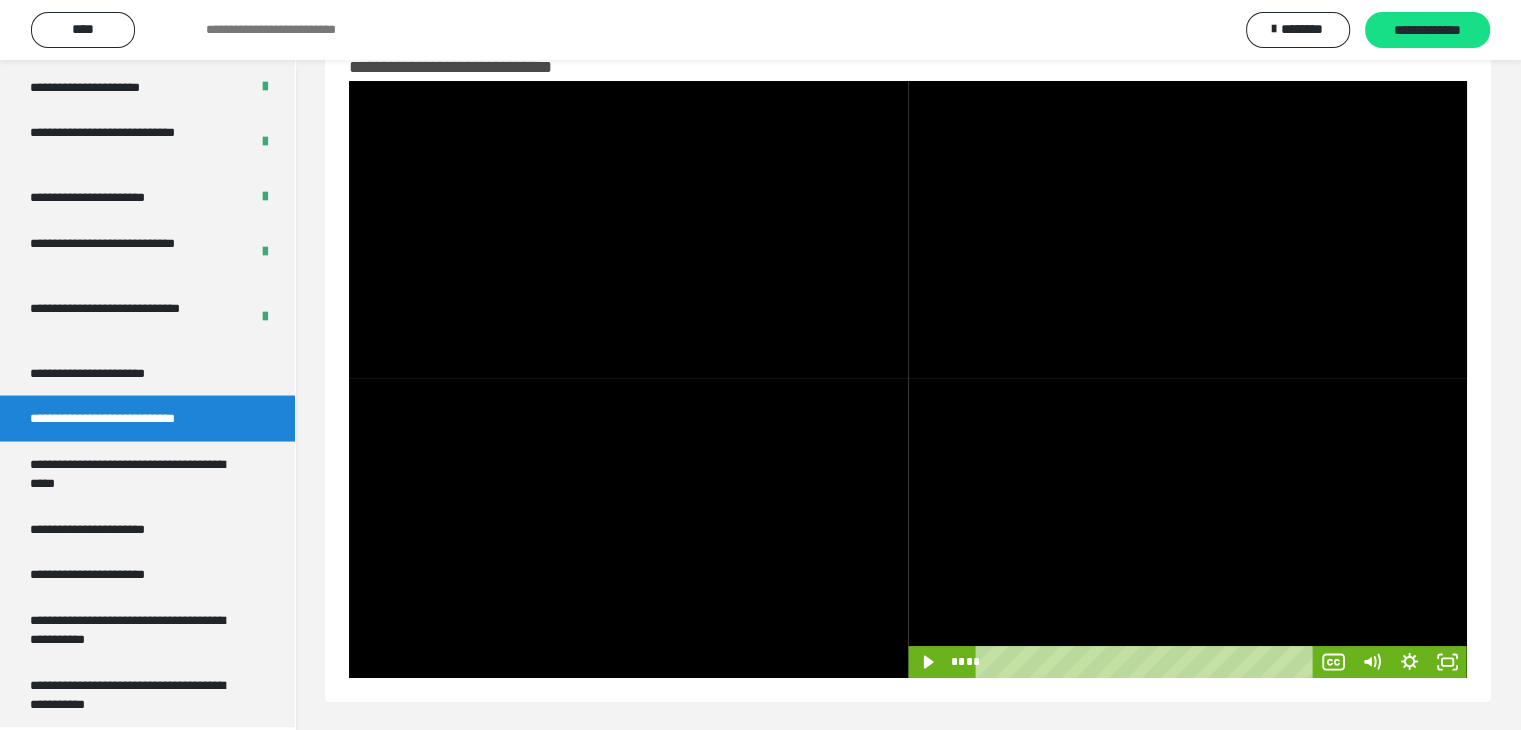click at bounding box center [1187, 528] 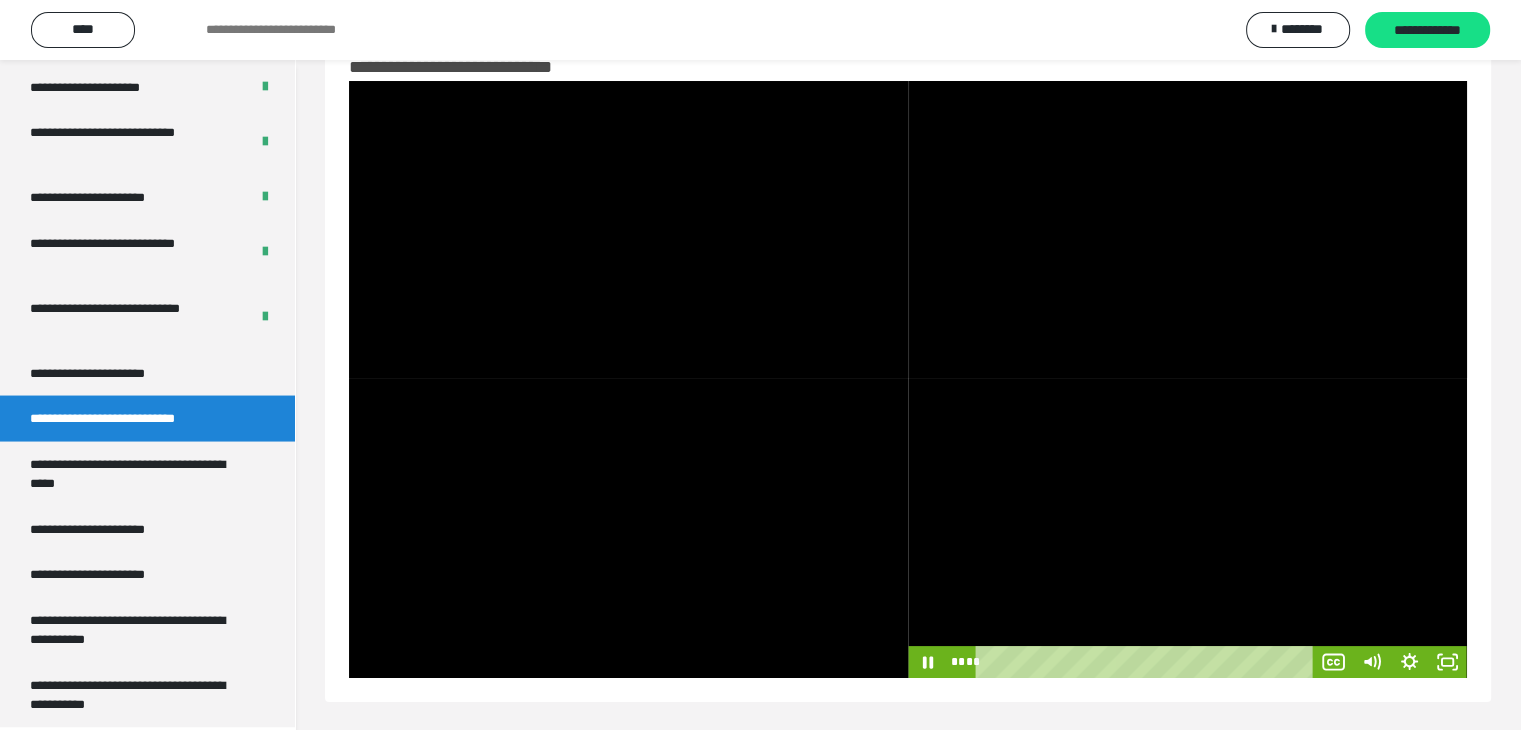 click at bounding box center [1187, 528] 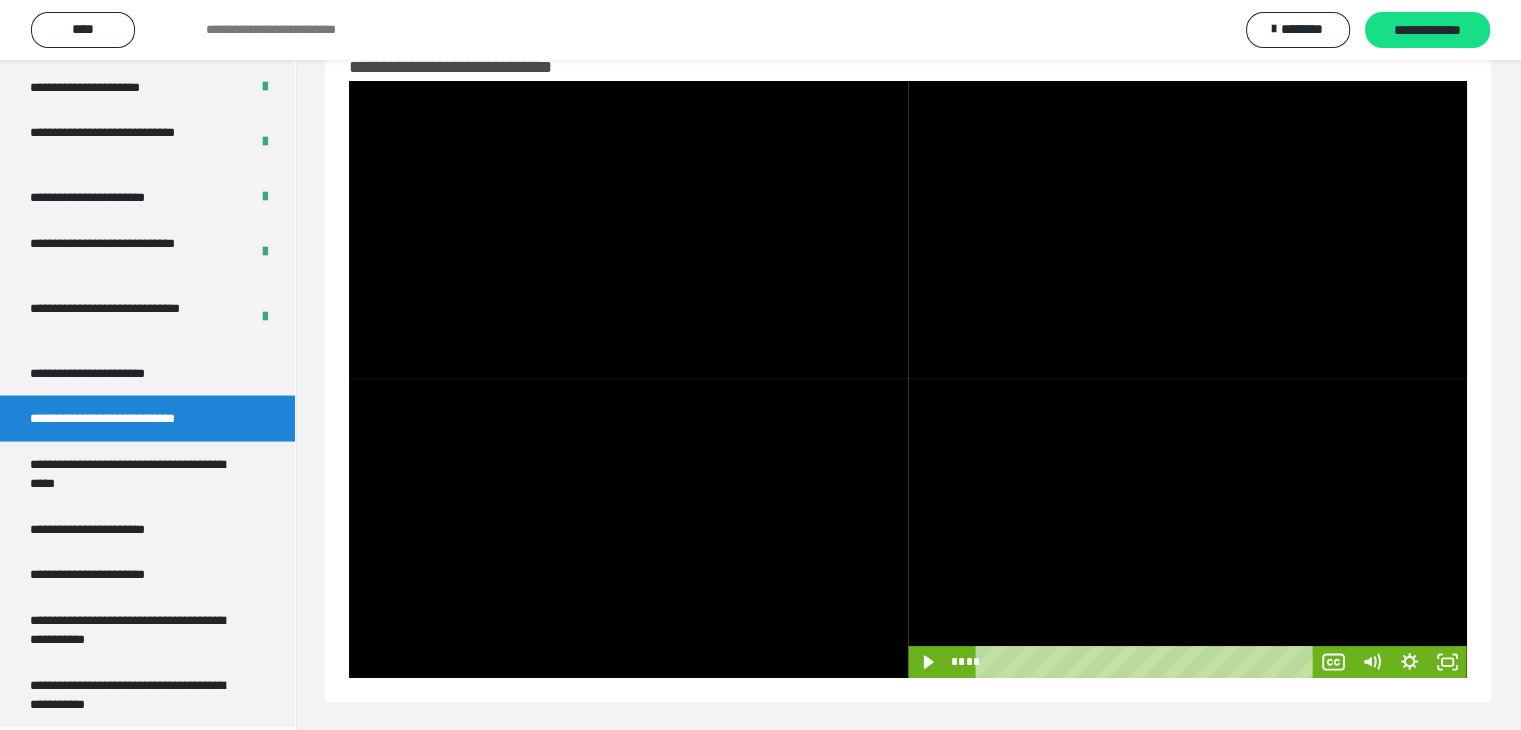 click at bounding box center [1187, 528] 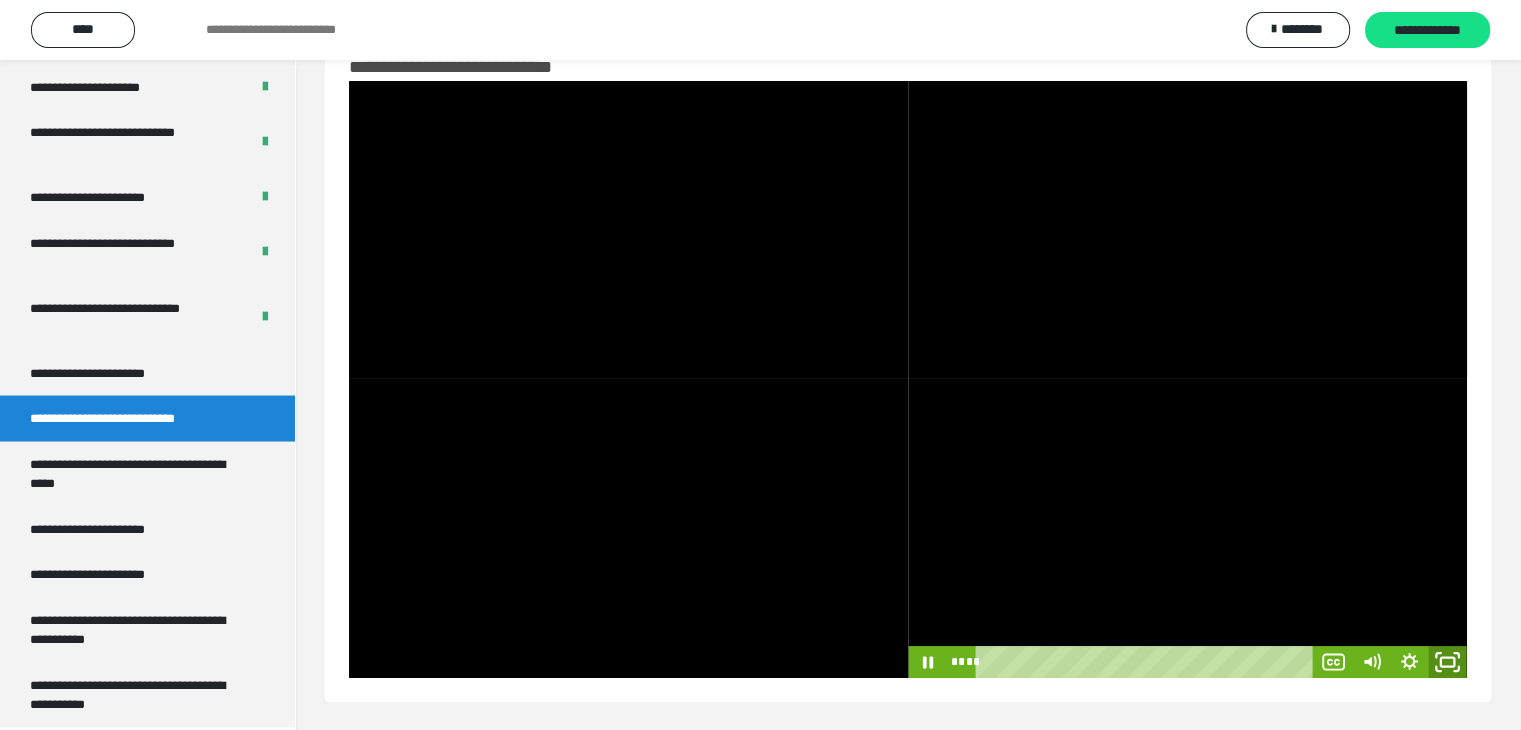 click 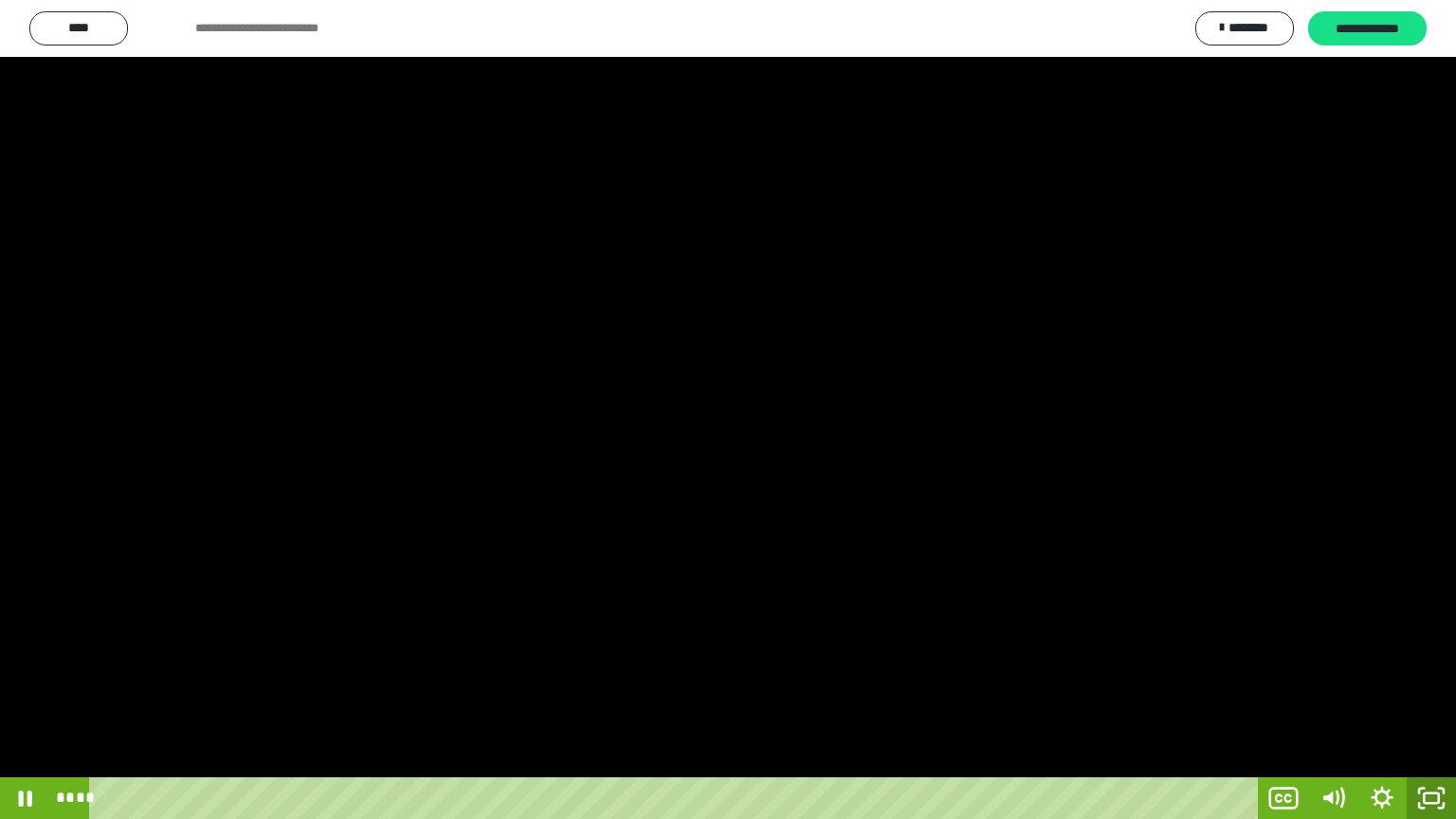 click 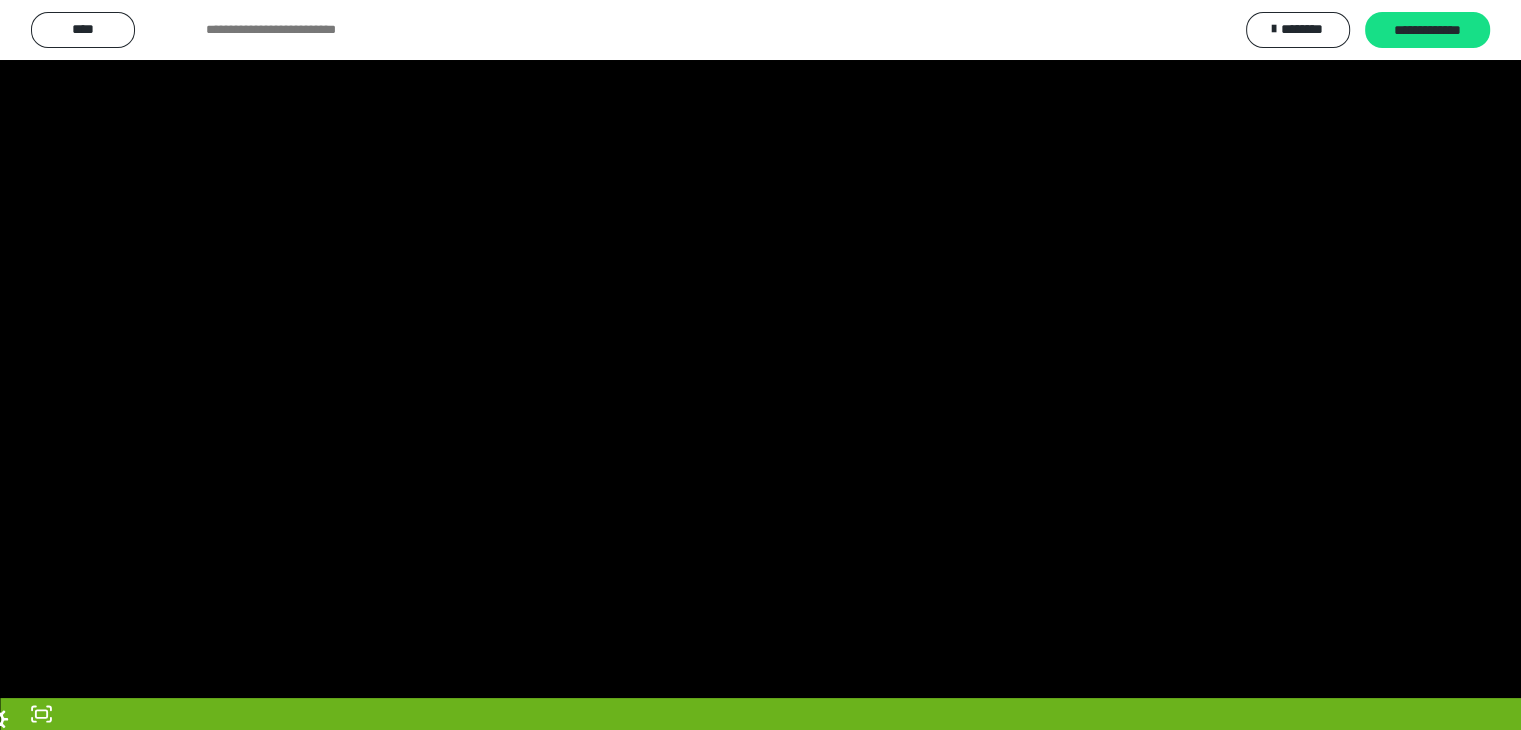 scroll, scrollTop: 3808, scrollLeft: 0, axis: vertical 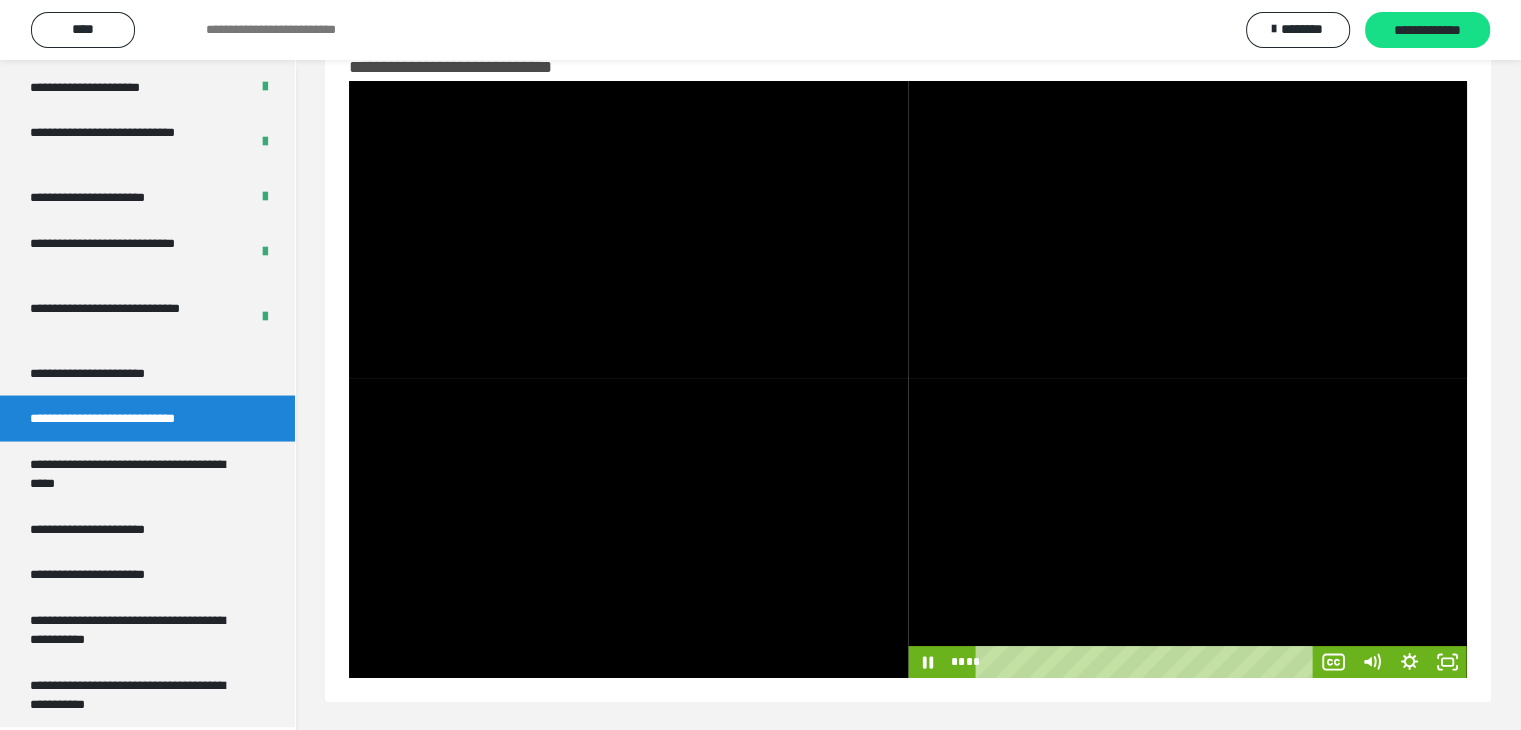 click at bounding box center [1187, 528] 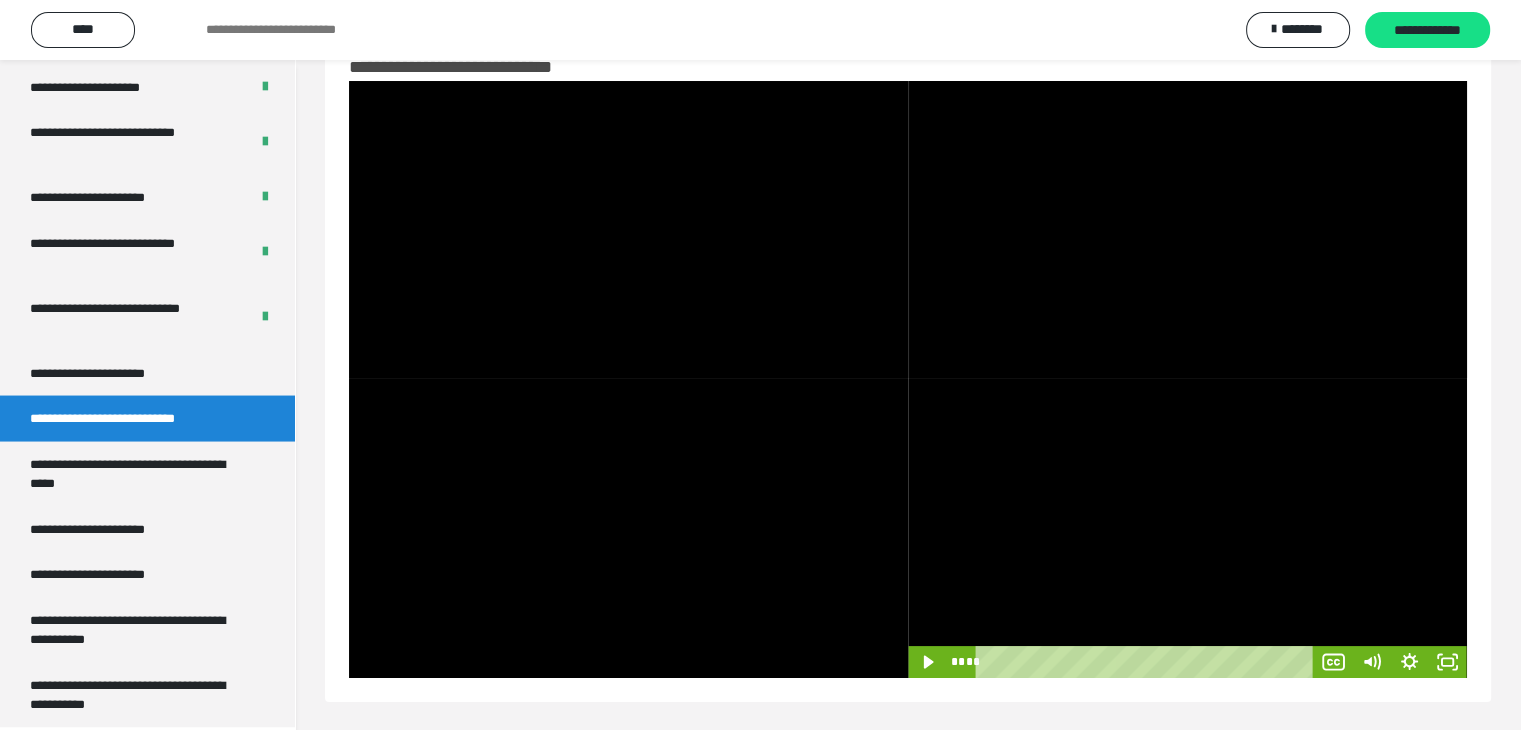 click at bounding box center [1187, 528] 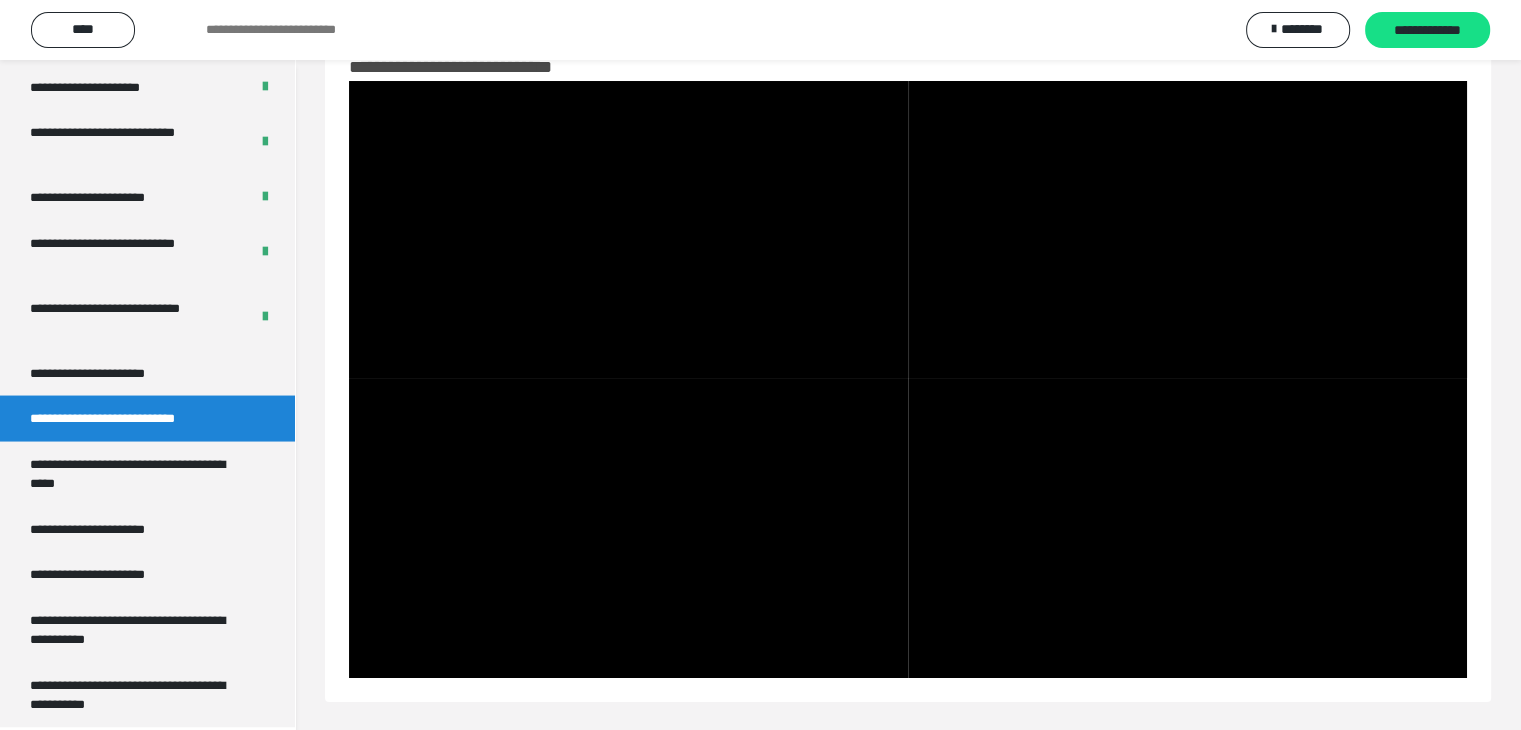 click at bounding box center [1187, 528] 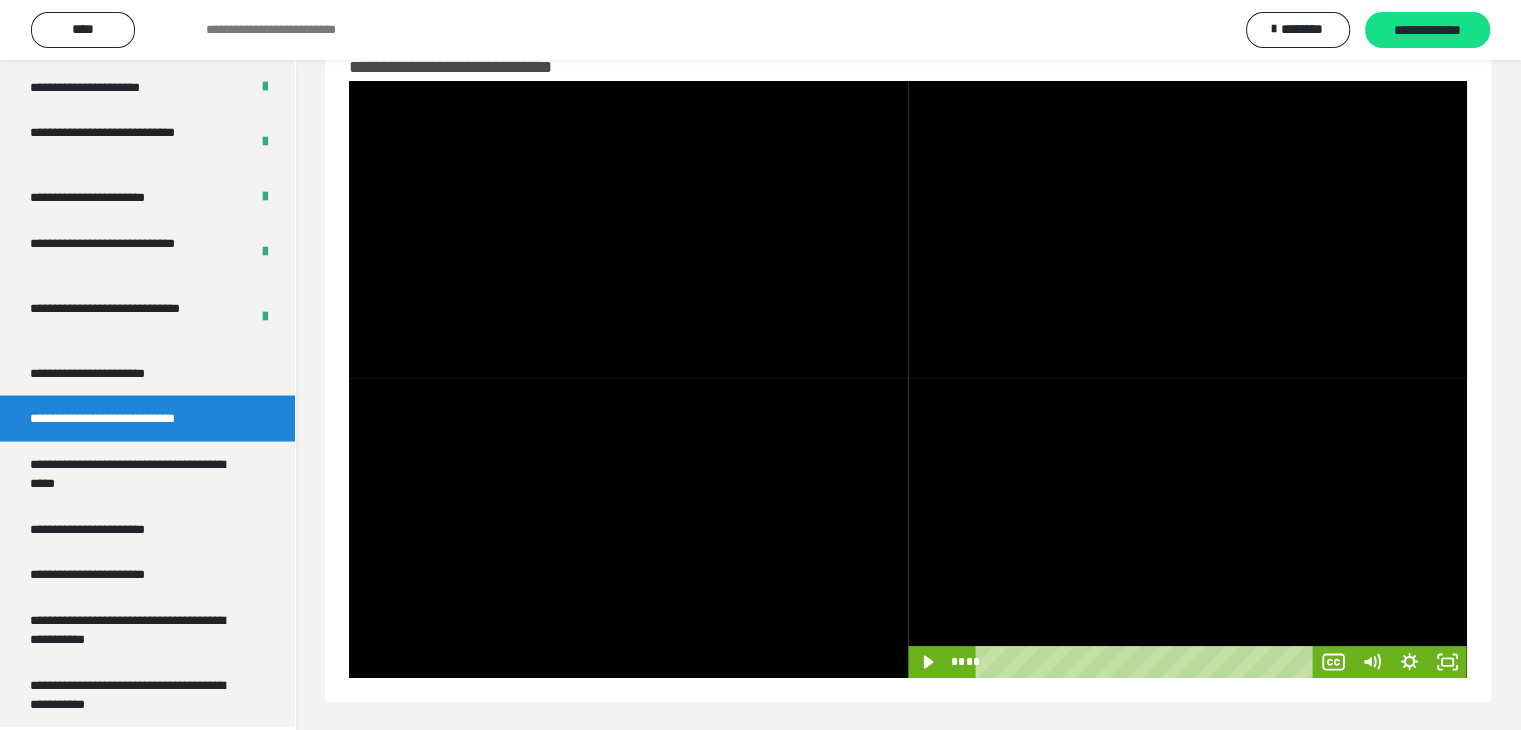 click at bounding box center (1187, 528) 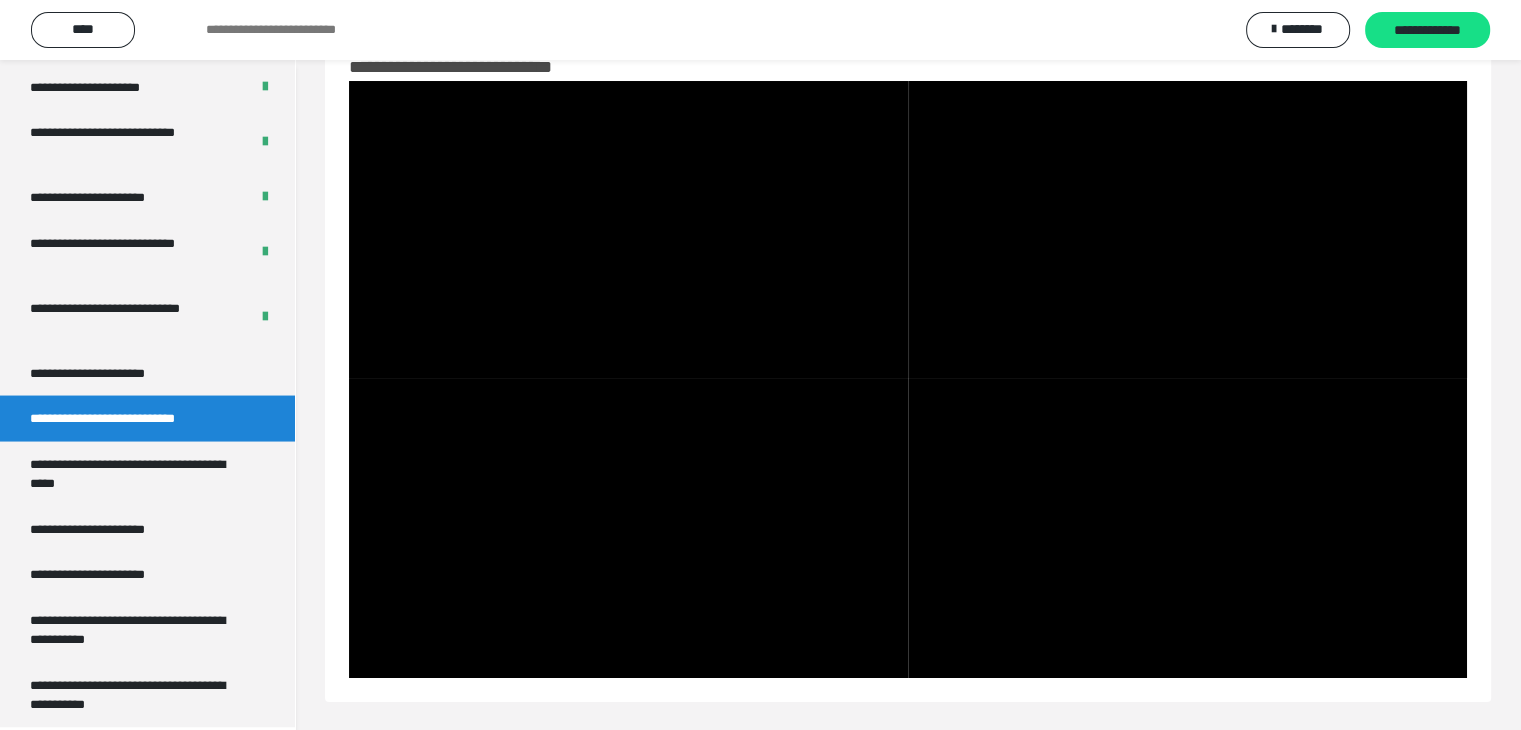 click at bounding box center [1187, 528] 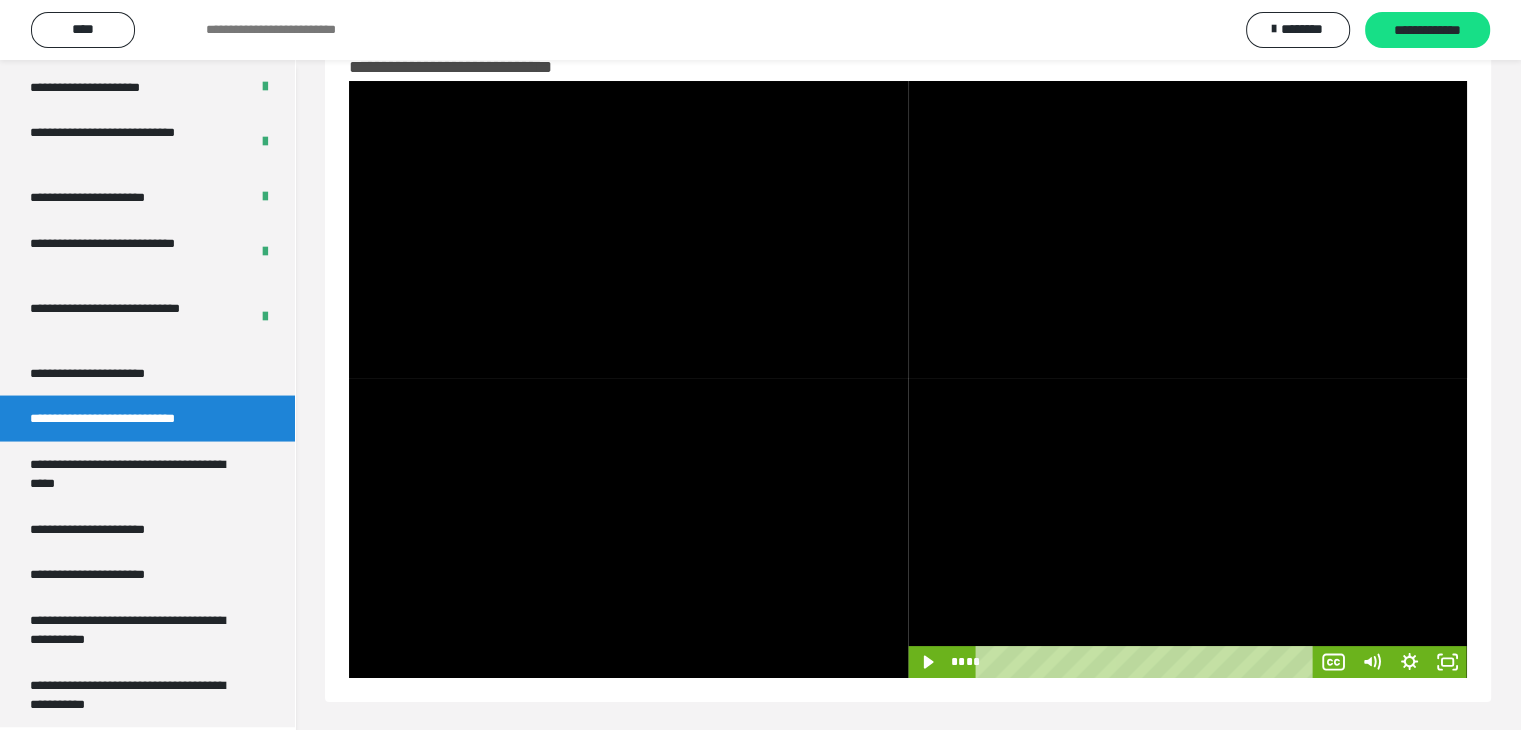 click at bounding box center (1187, 528) 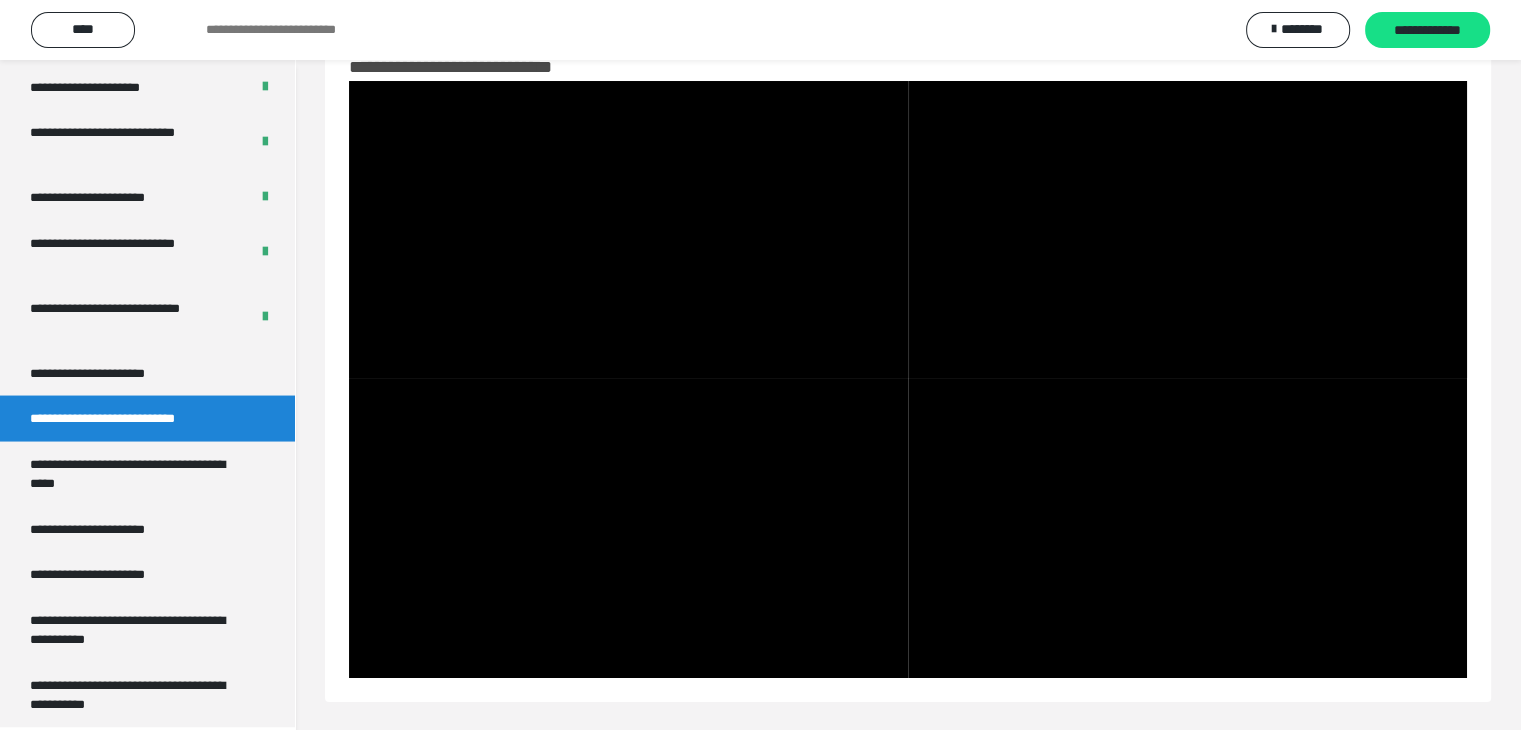 click at bounding box center (1187, 528) 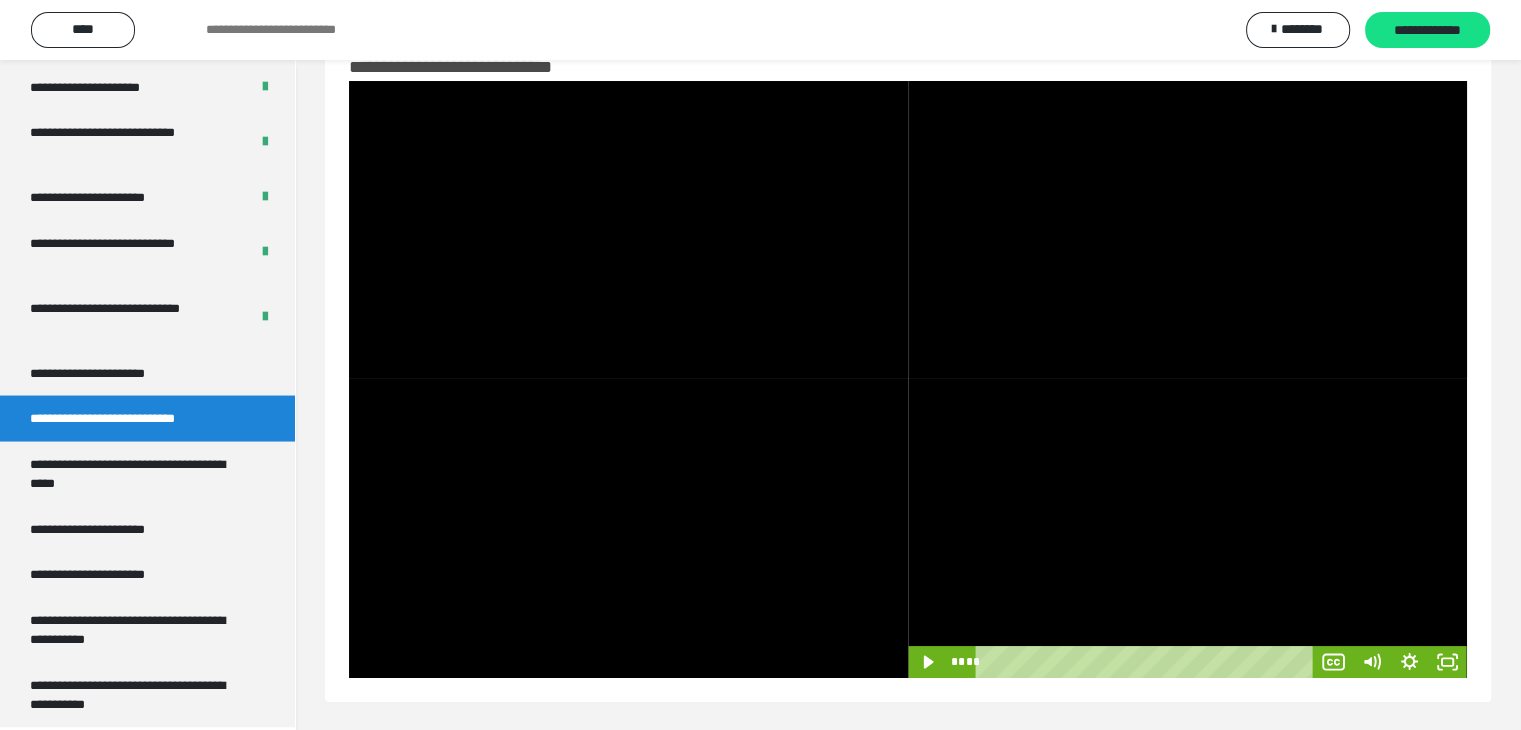 click at bounding box center [1187, 528] 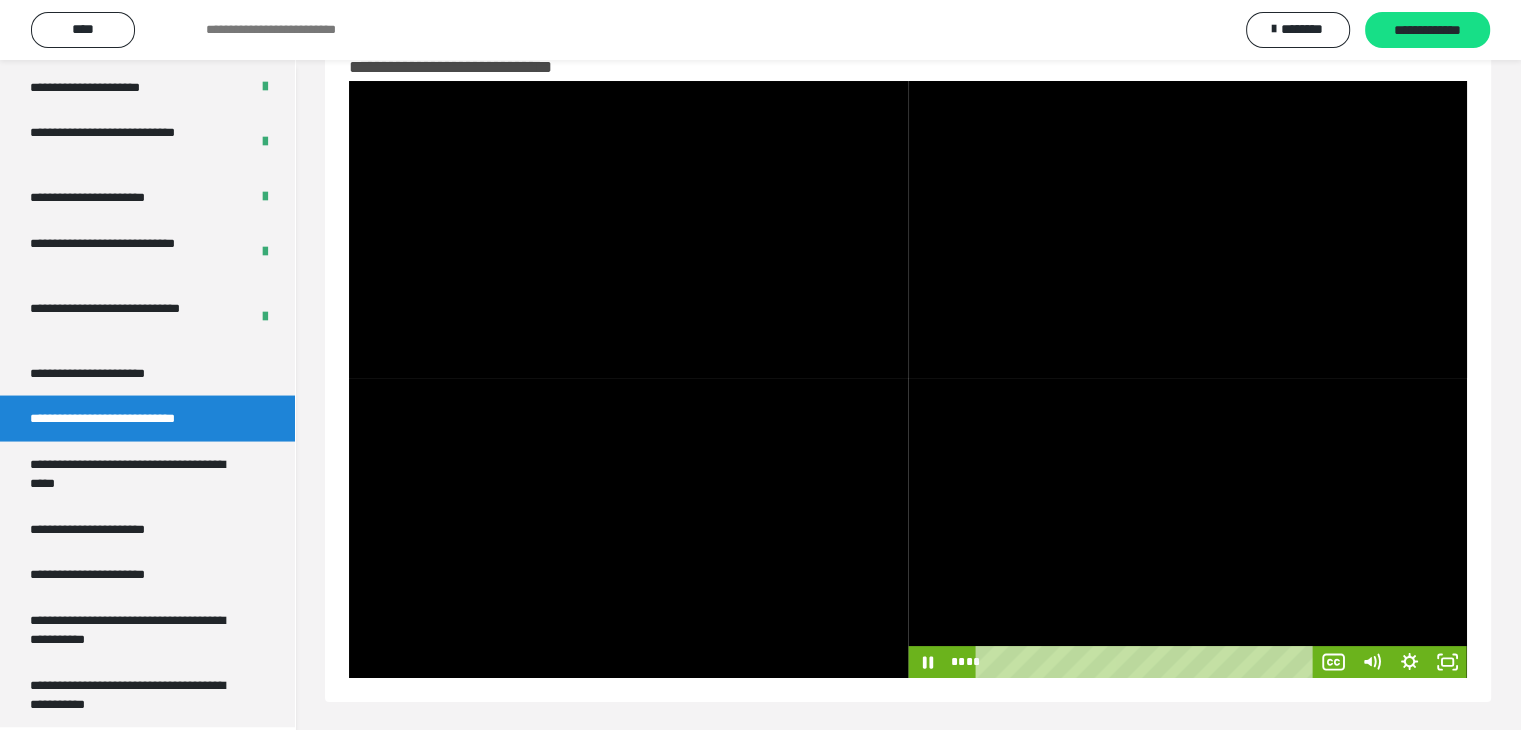 click at bounding box center (1187, 528) 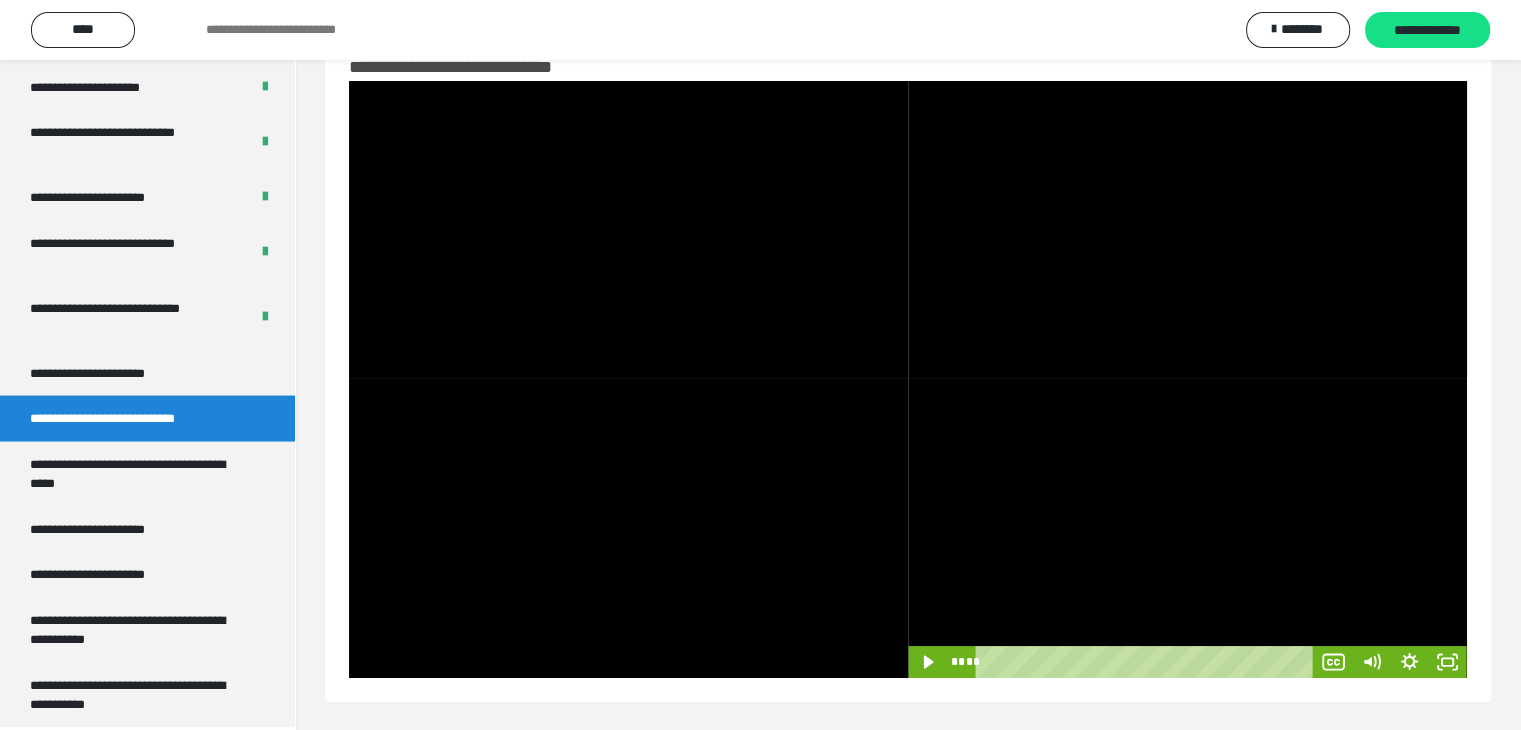 click at bounding box center (1187, 528) 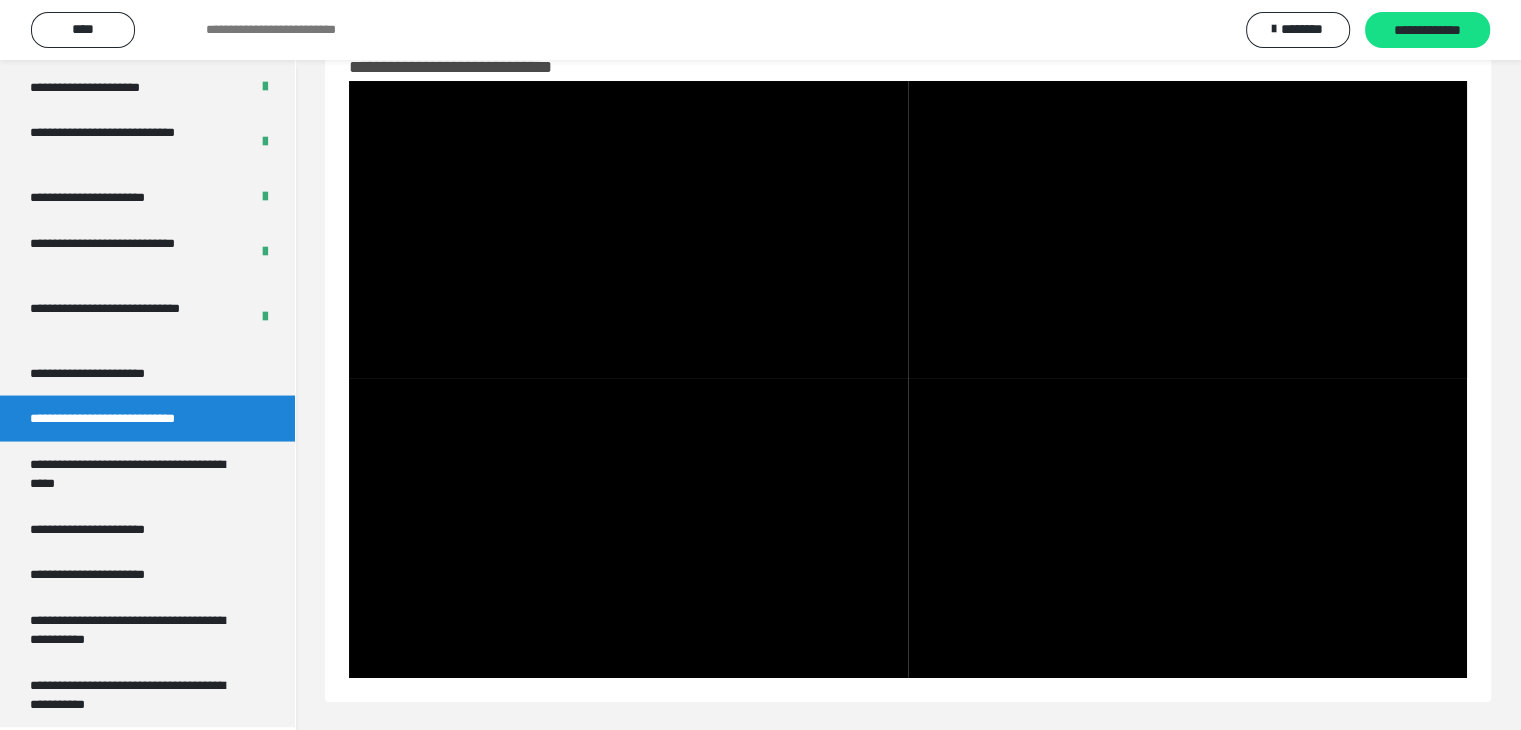 click at bounding box center [1187, 528] 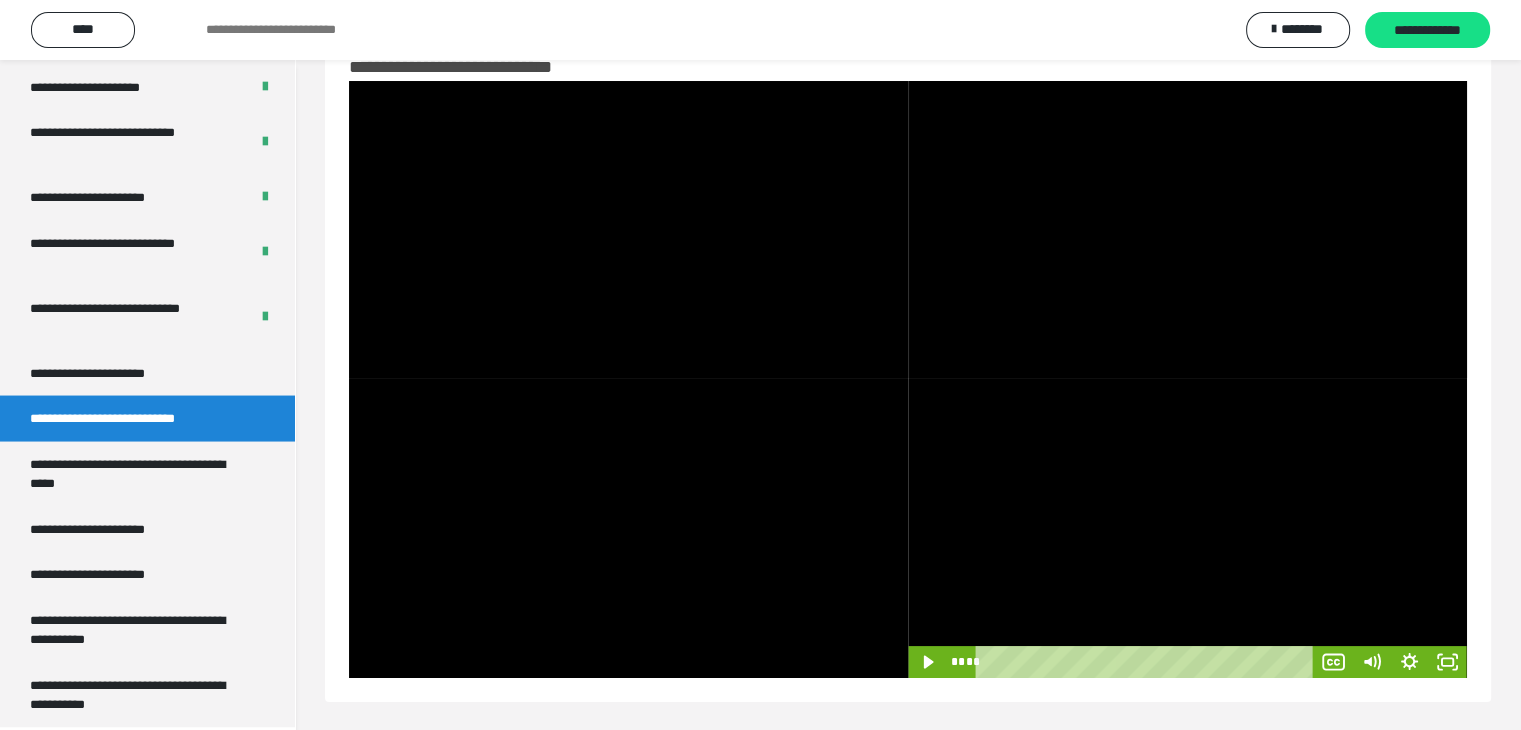 click at bounding box center (1187, 528) 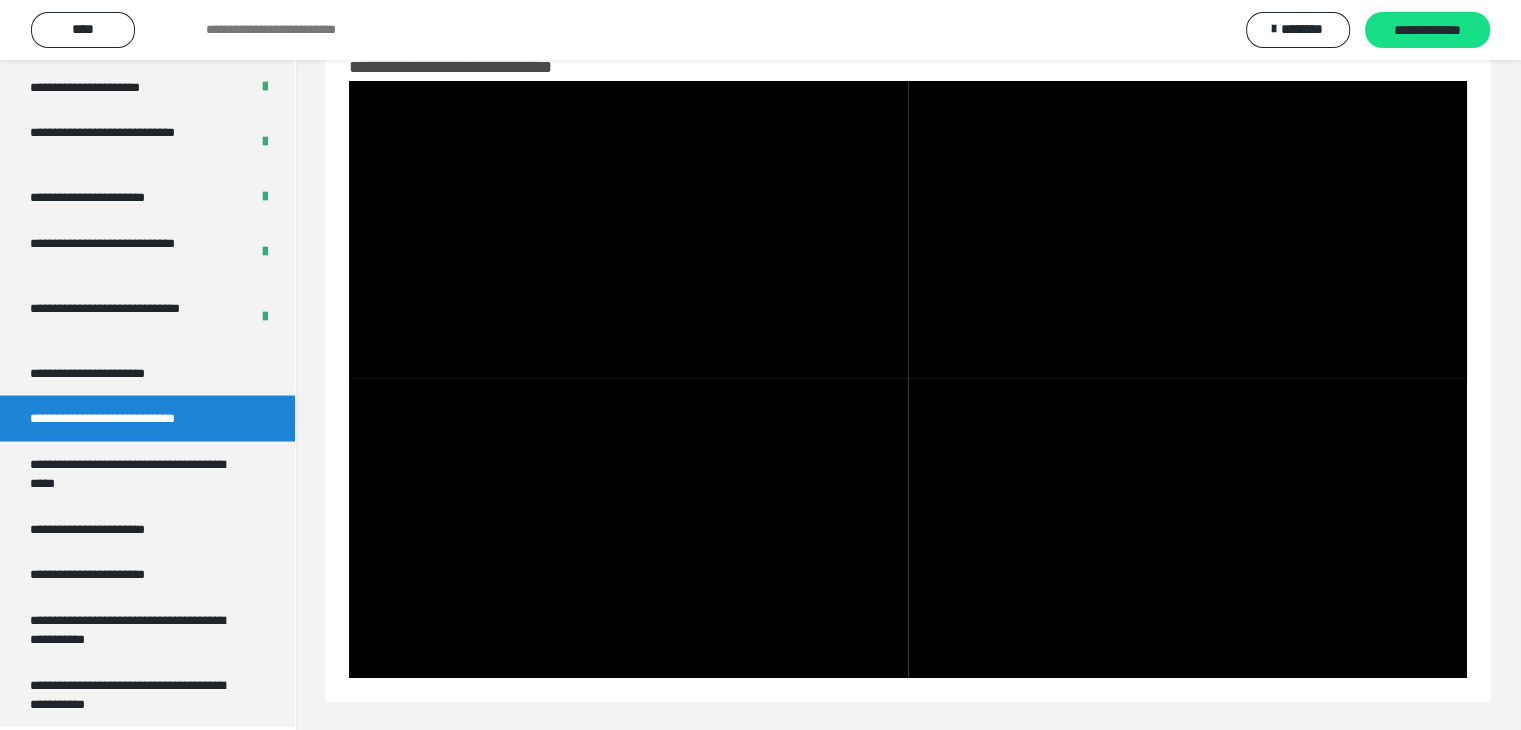click at bounding box center [1187, 528] 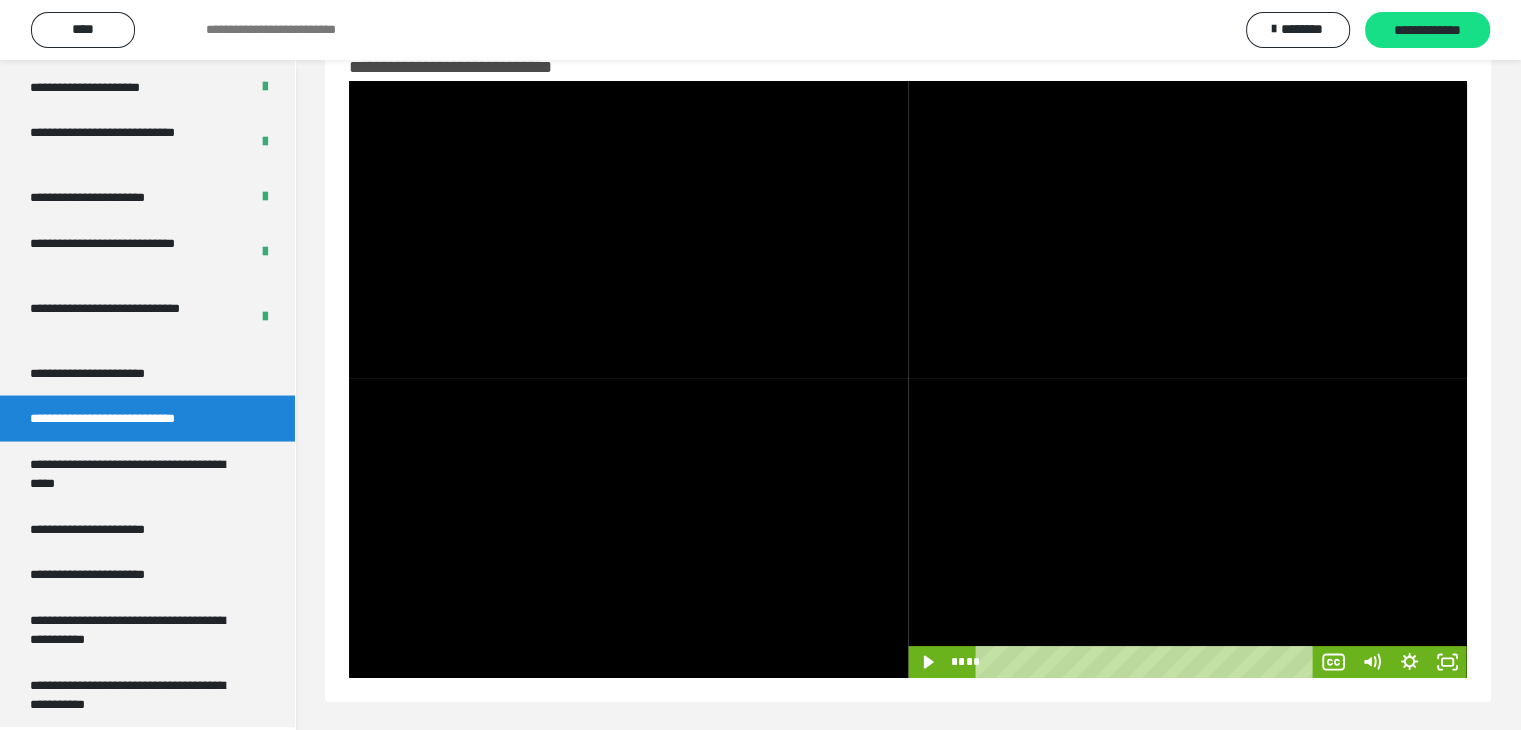 click at bounding box center (1187, 528) 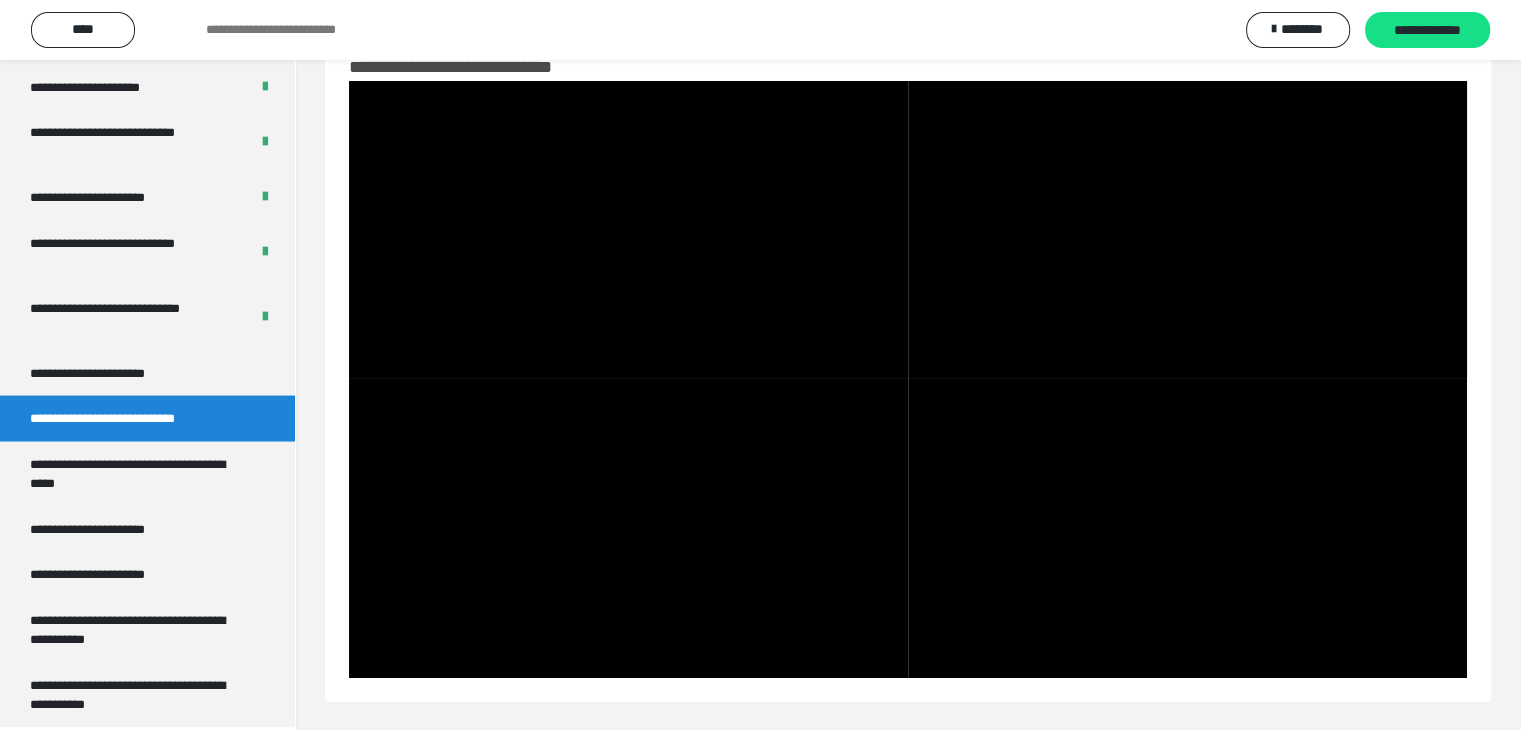 click at bounding box center [1187, 528] 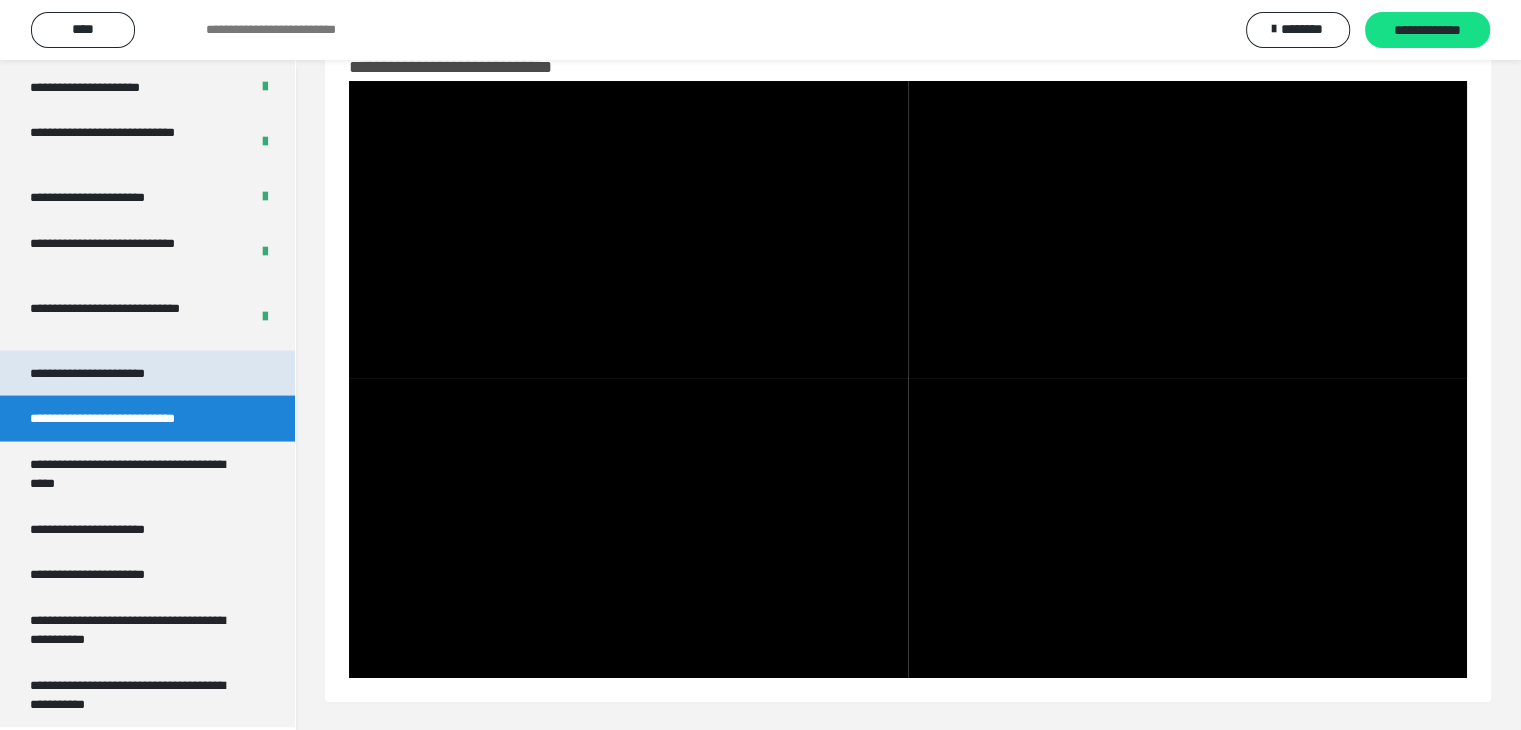 click on "**********" at bounding box center [109, 373] 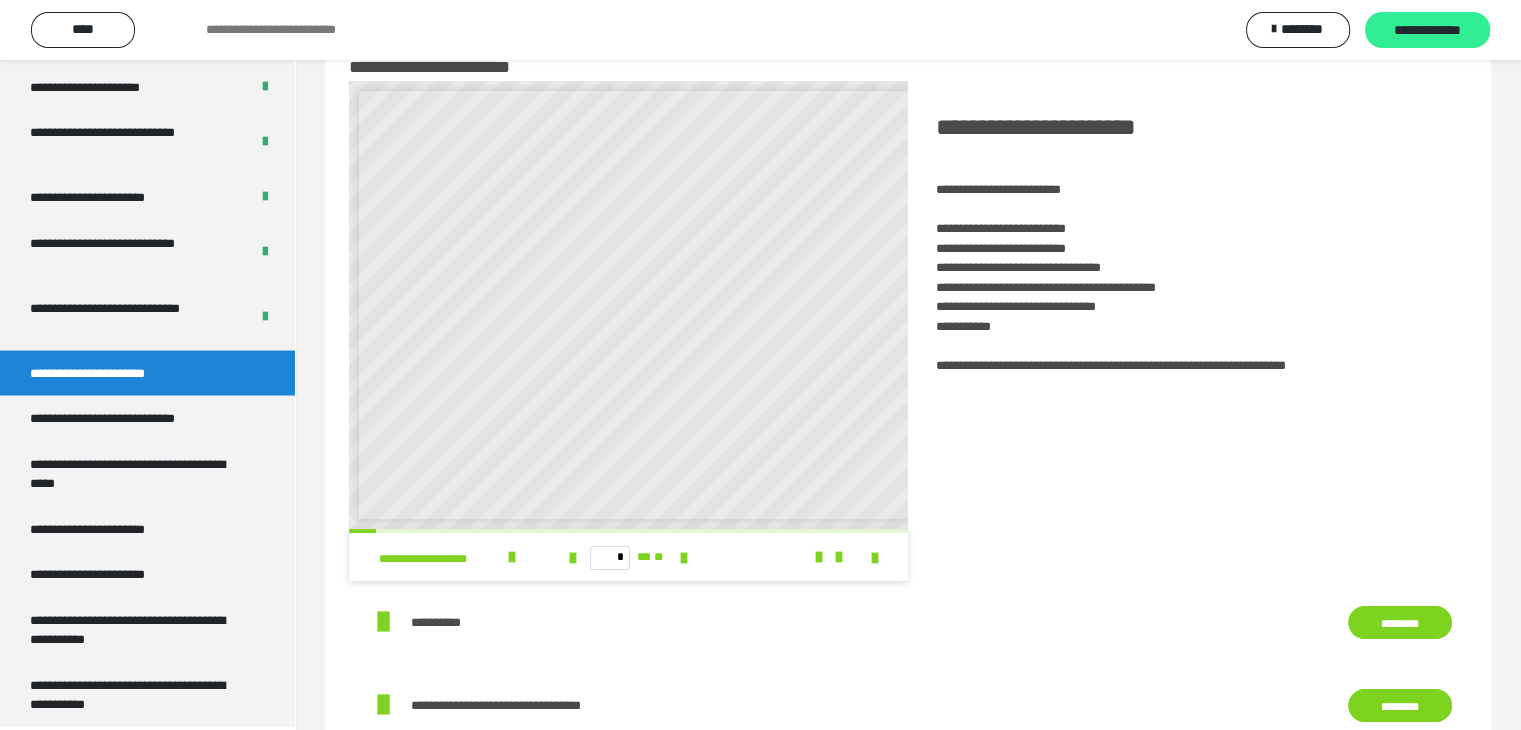 click on "**********" at bounding box center [1427, 31] 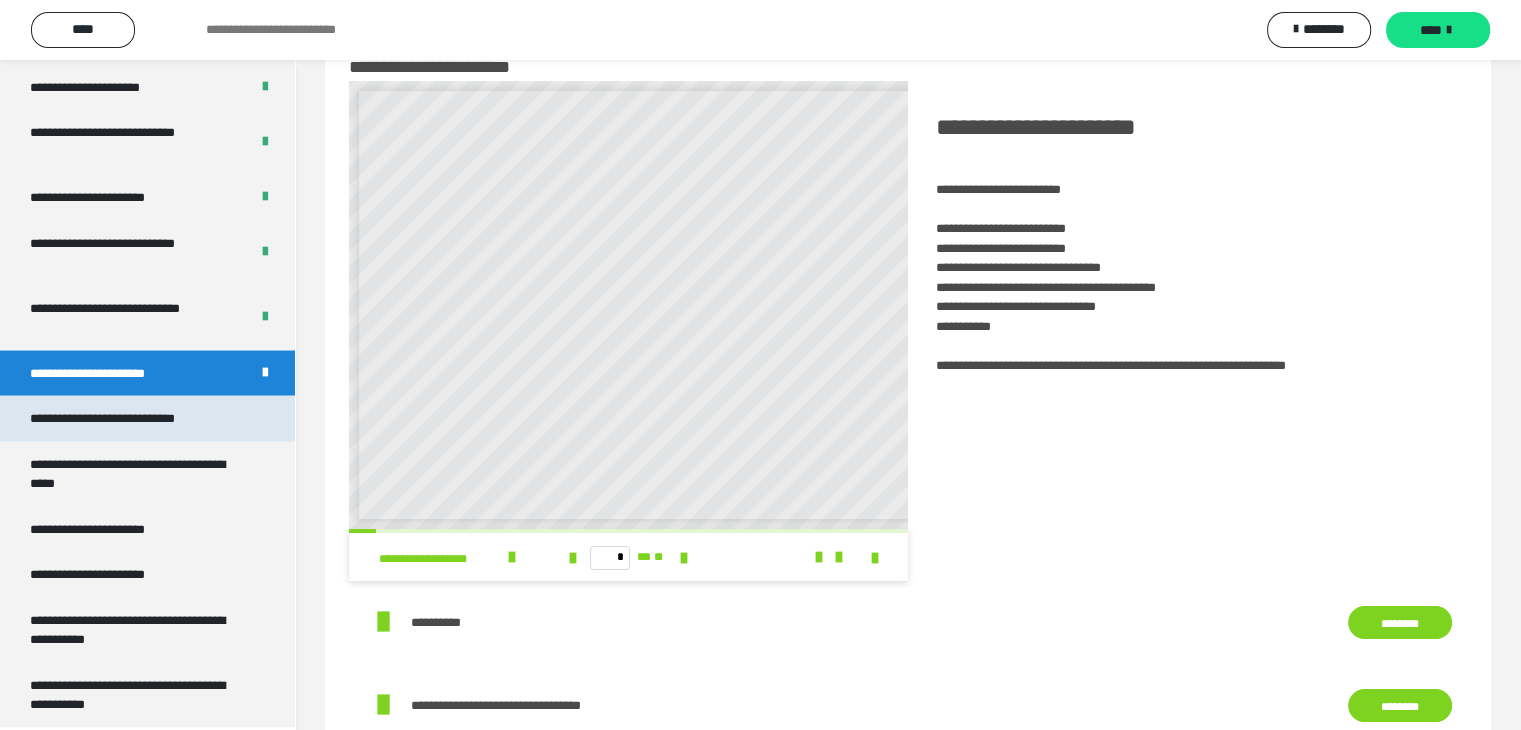click on "**********" at bounding box center (129, 418) 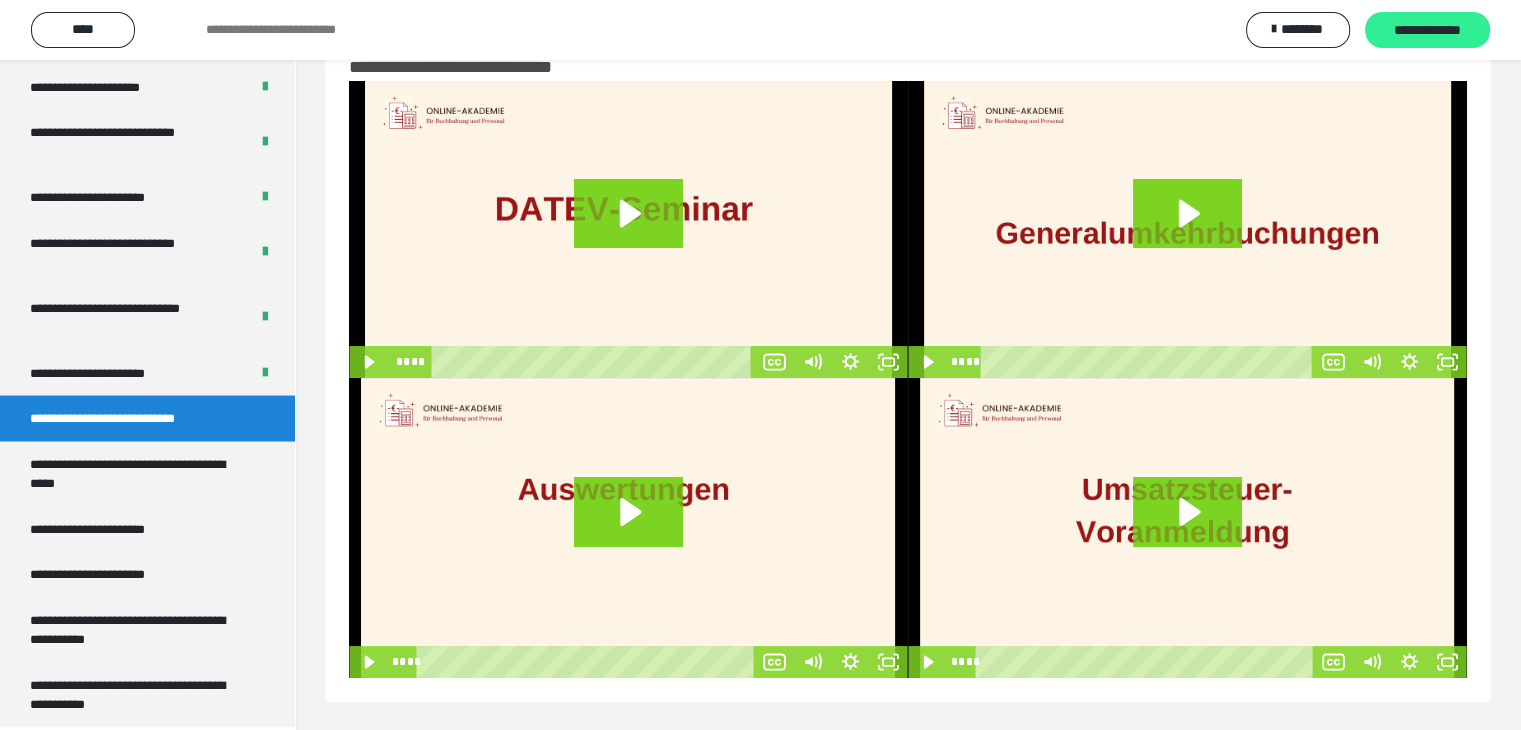 click on "**********" at bounding box center [1427, 31] 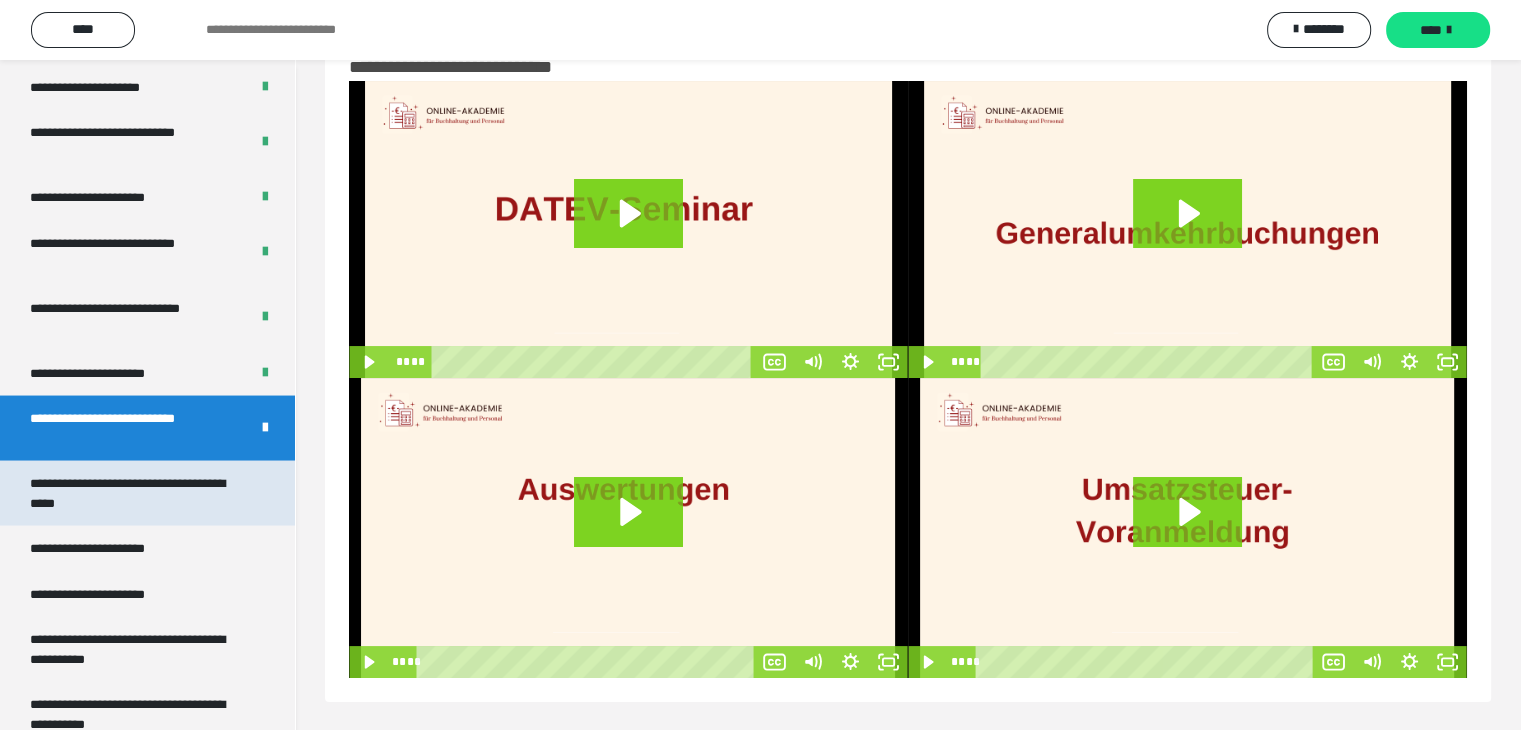 click on "**********" at bounding box center (132, 492) 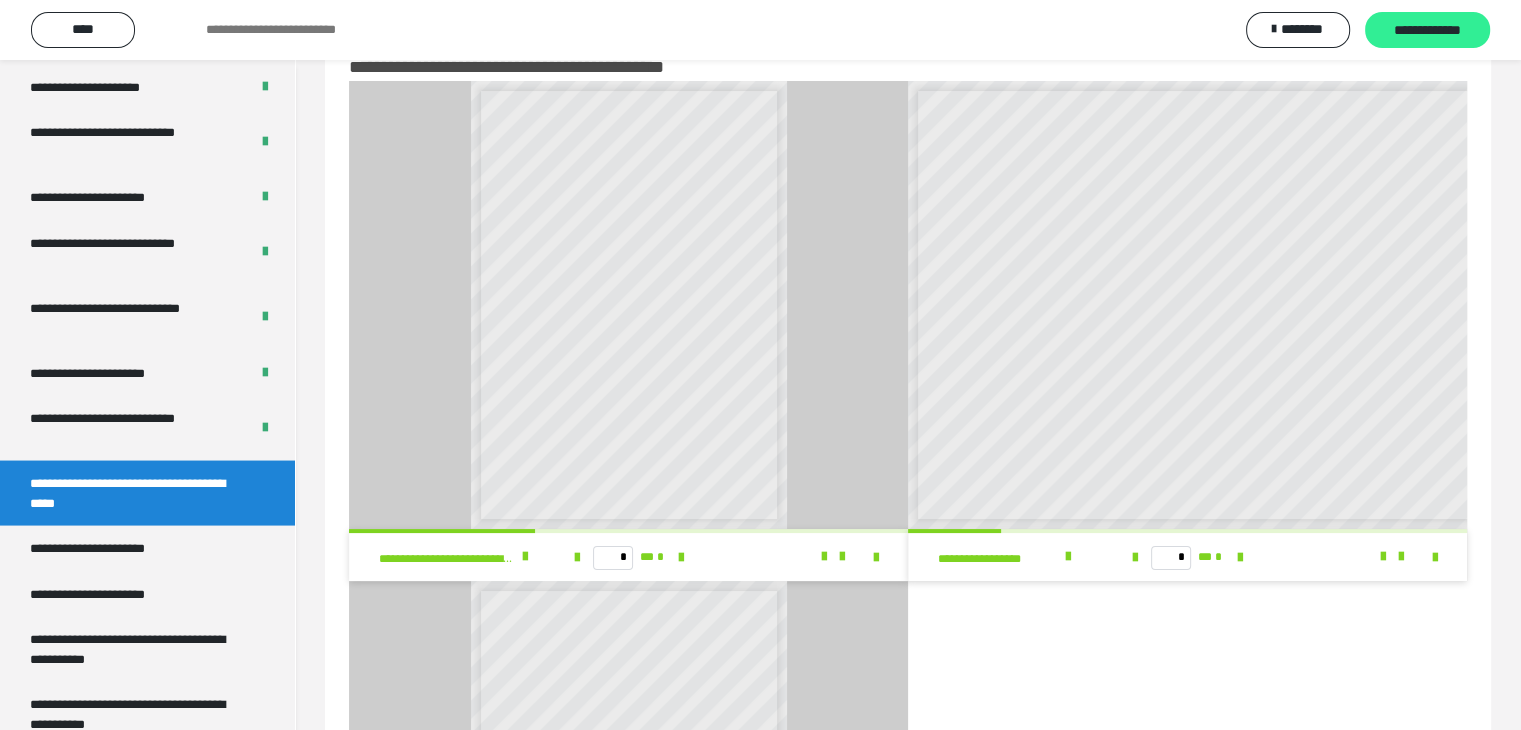 click on "**********" at bounding box center [1427, 31] 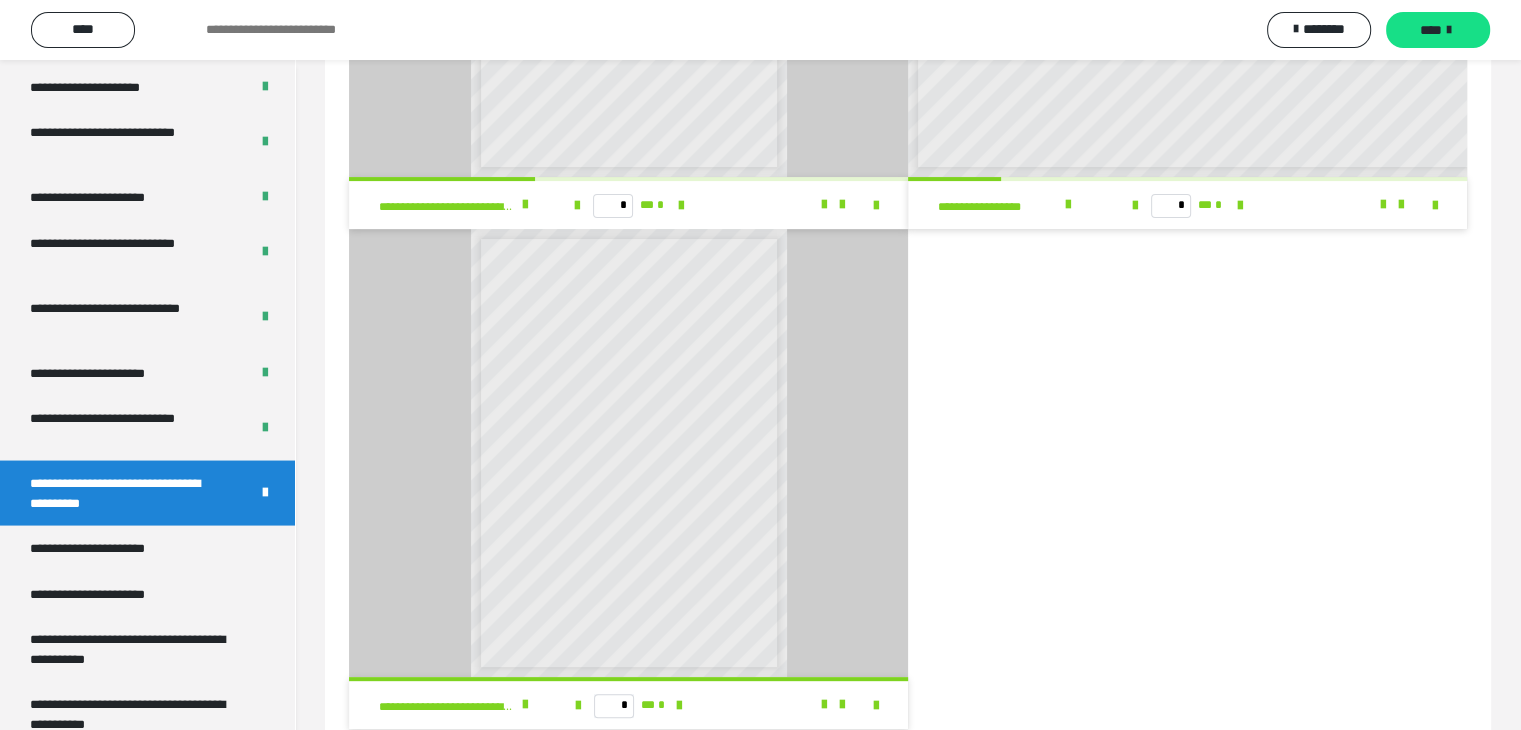 scroll, scrollTop: 465, scrollLeft: 0, axis: vertical 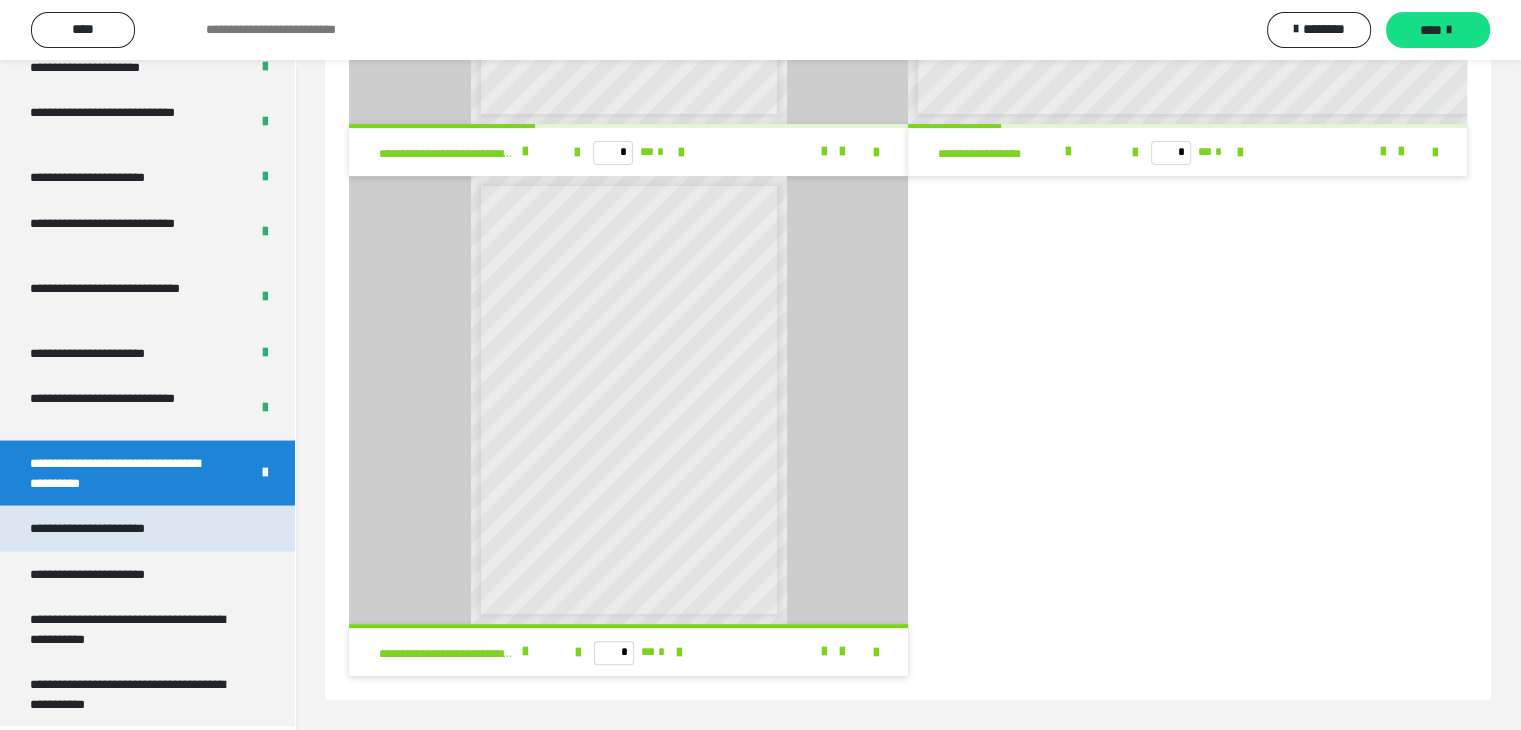 click on "**********" at bounding box center (110, 528) 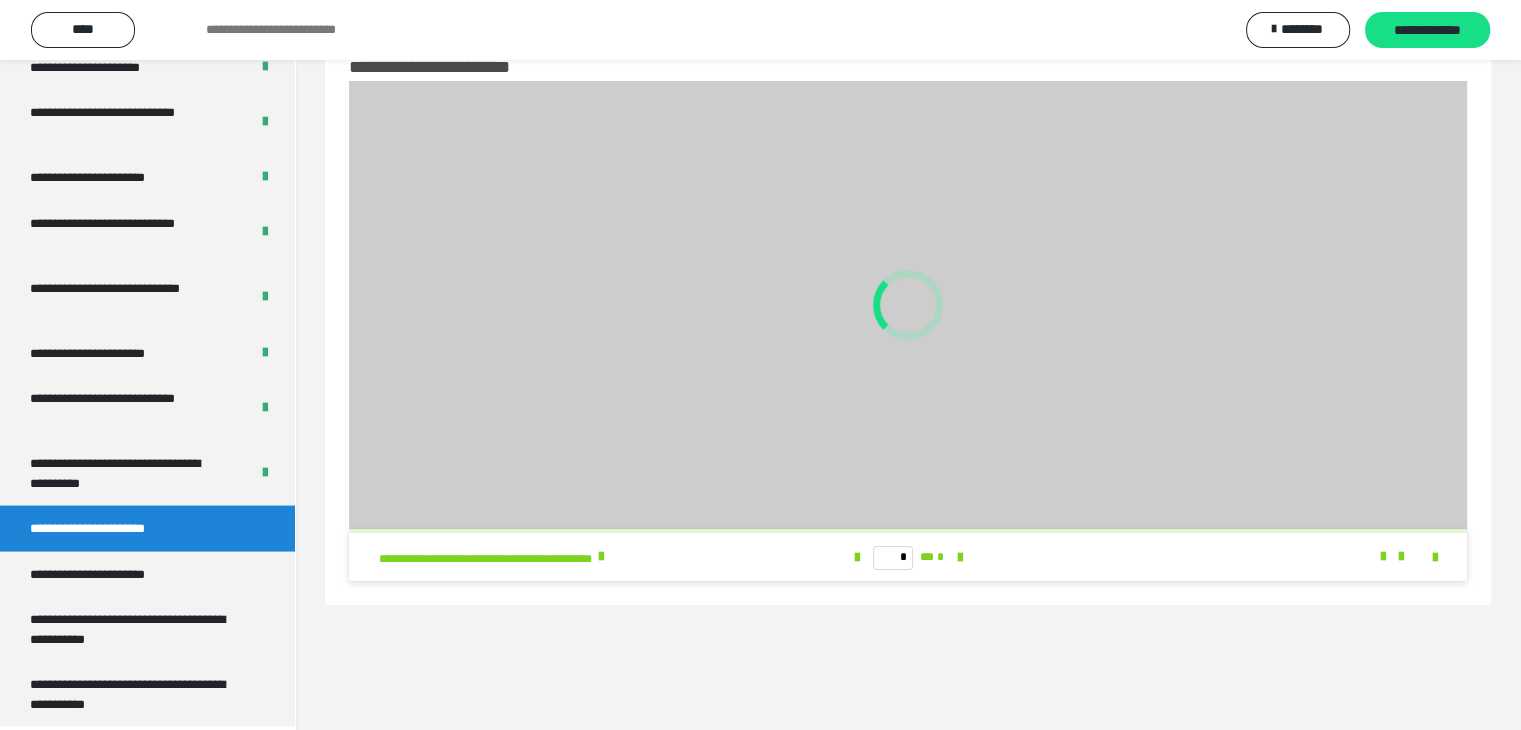 scroll, scrollTop: 60, scrollLeft: 0, axis: vertical 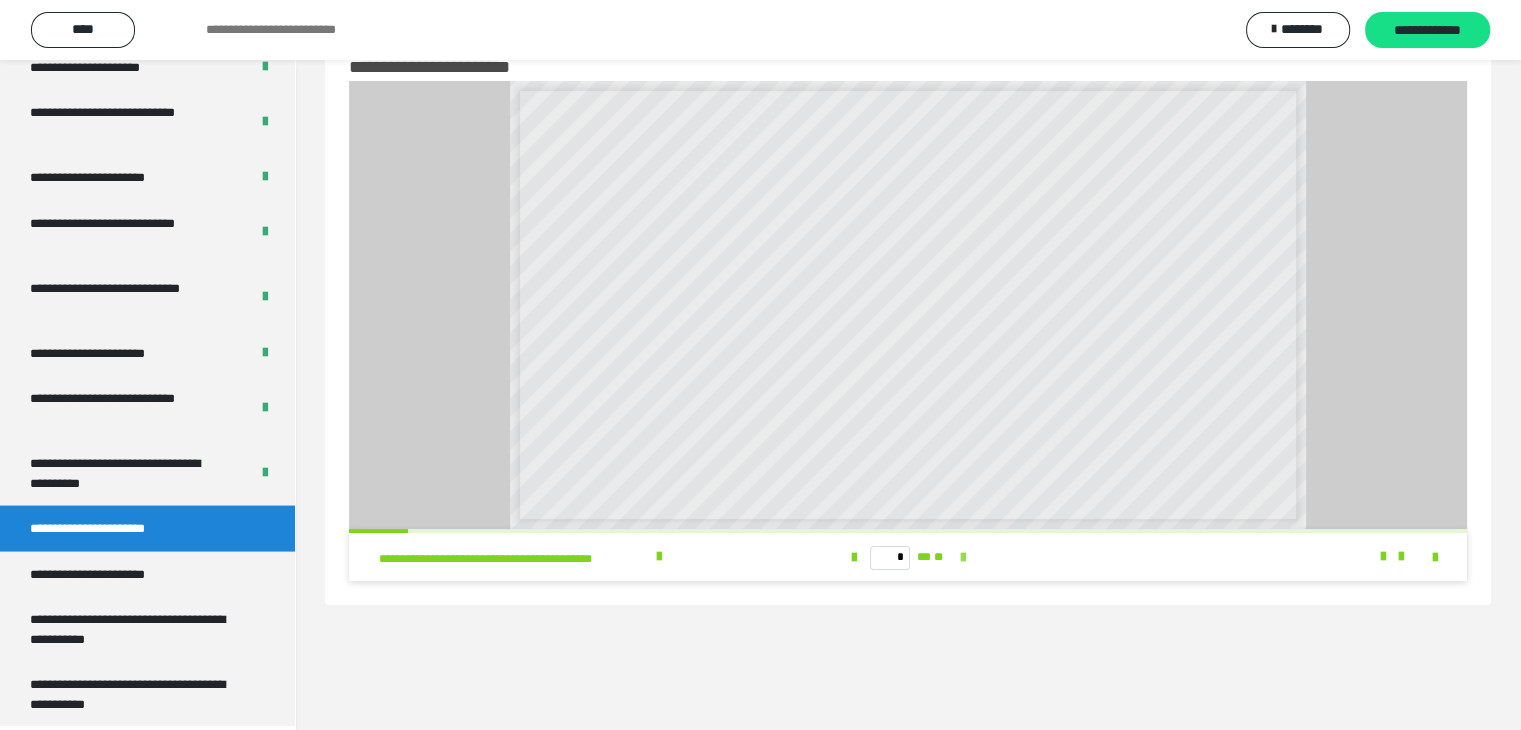 click at bounding box center (962, 558) 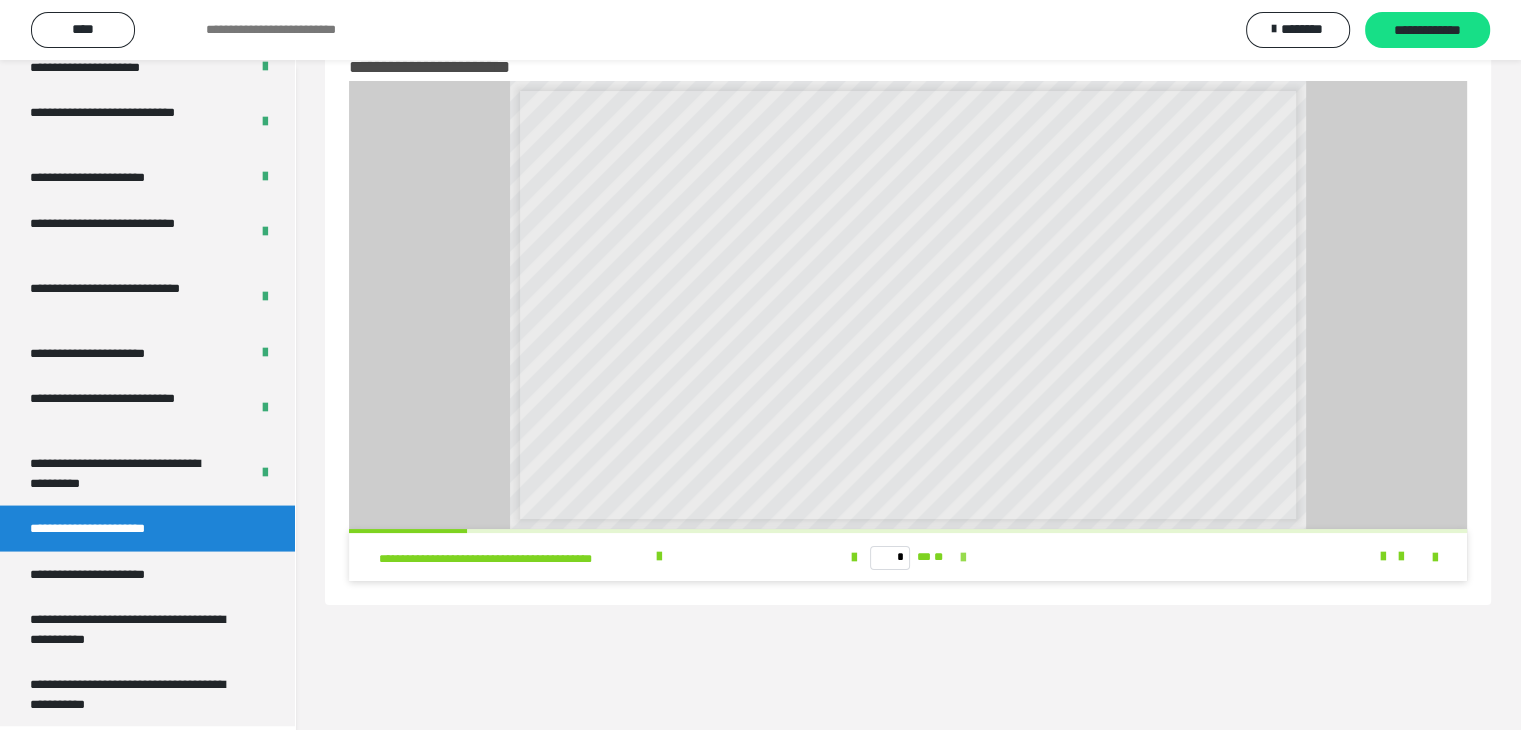 click at bounding box center [962, 558] 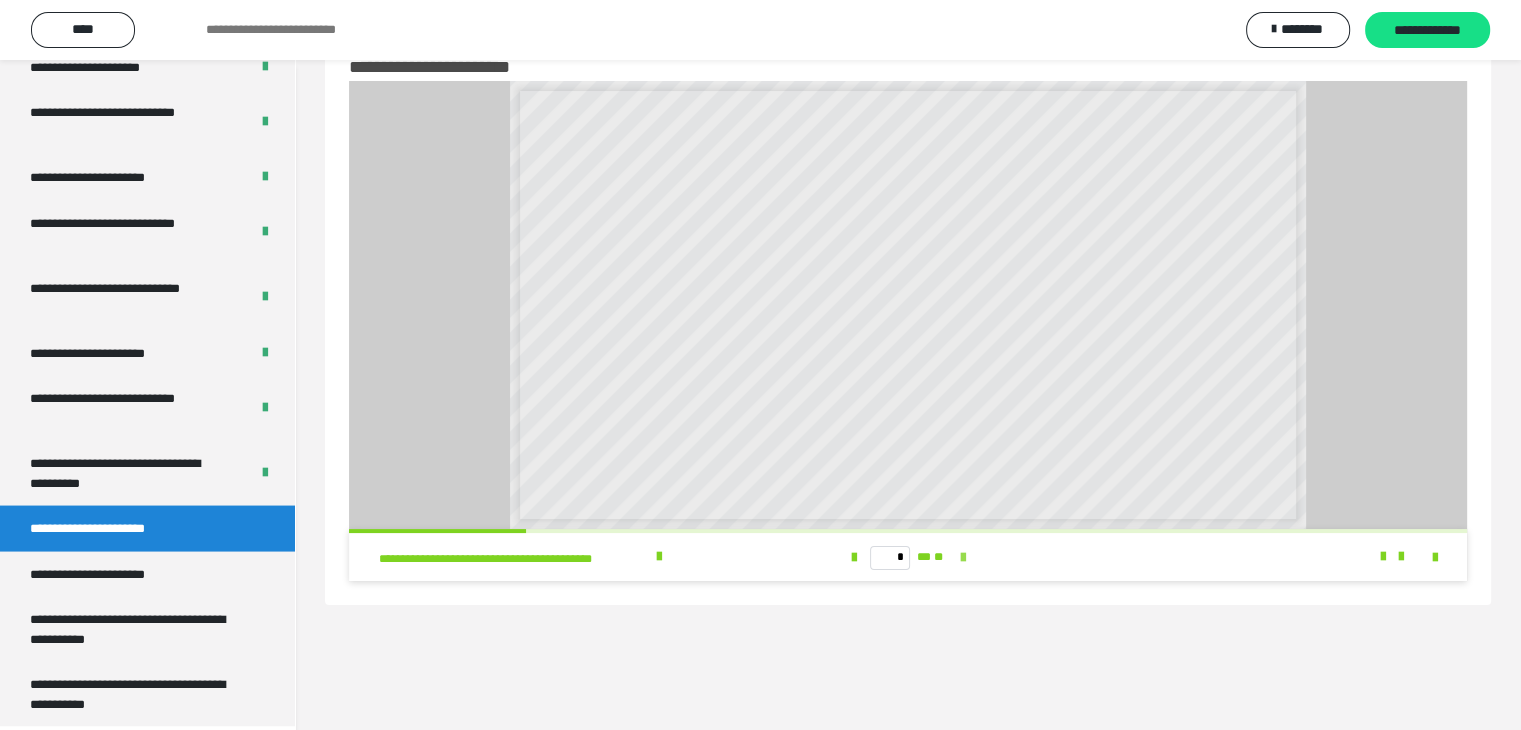 click at bounding box center (962, 558) 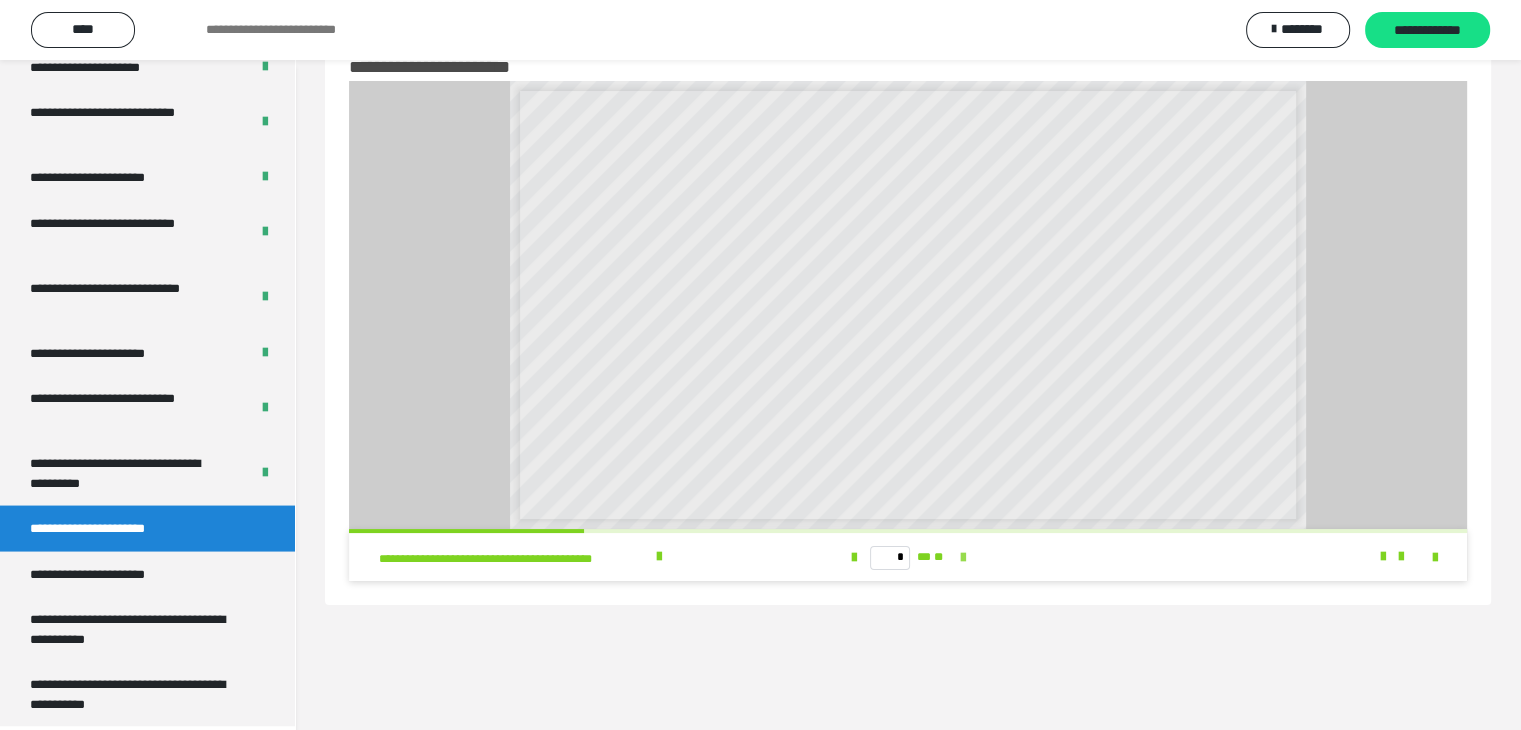 click at bounding box center (962, 558) 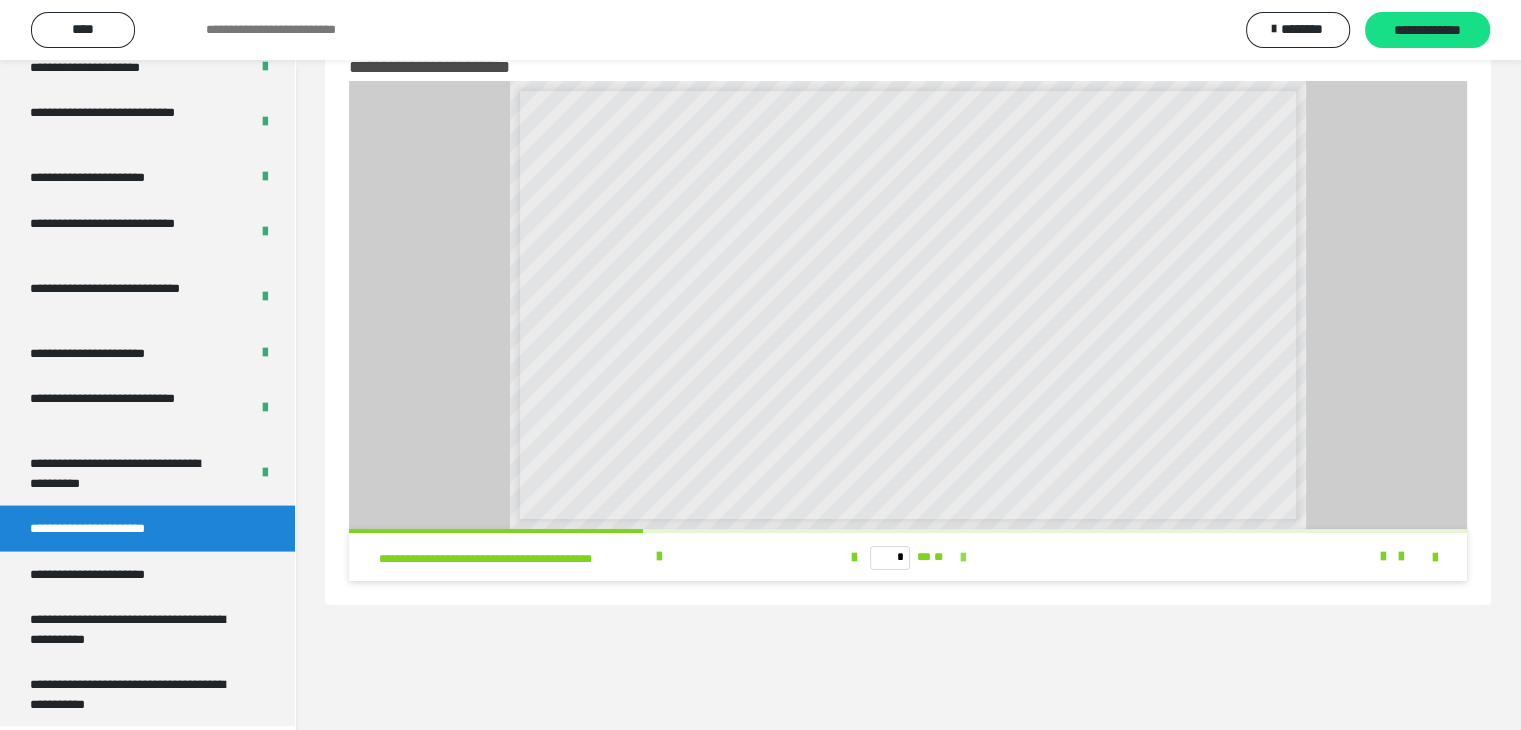 click at bounding box center [962, 558] 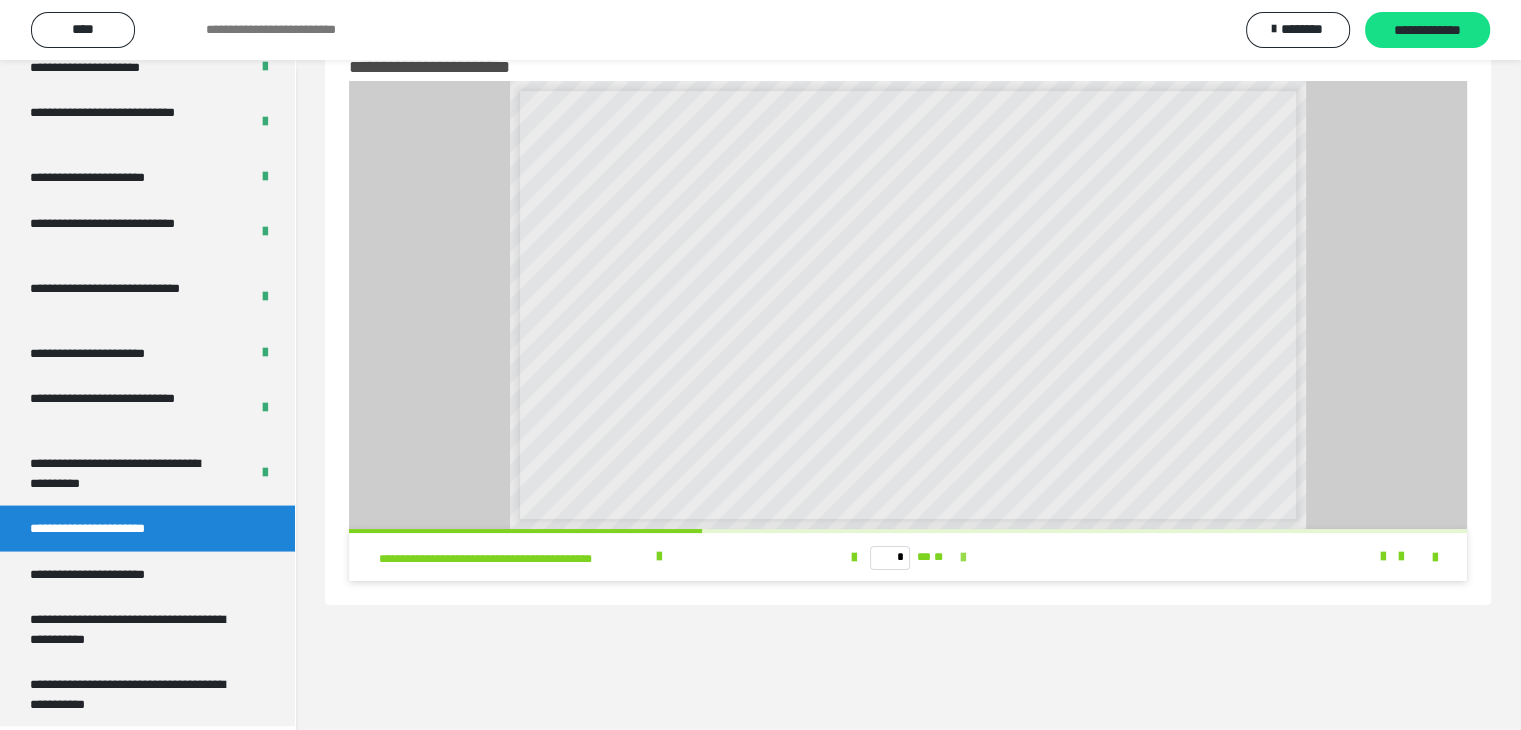 click at bounding box center (962, 558) 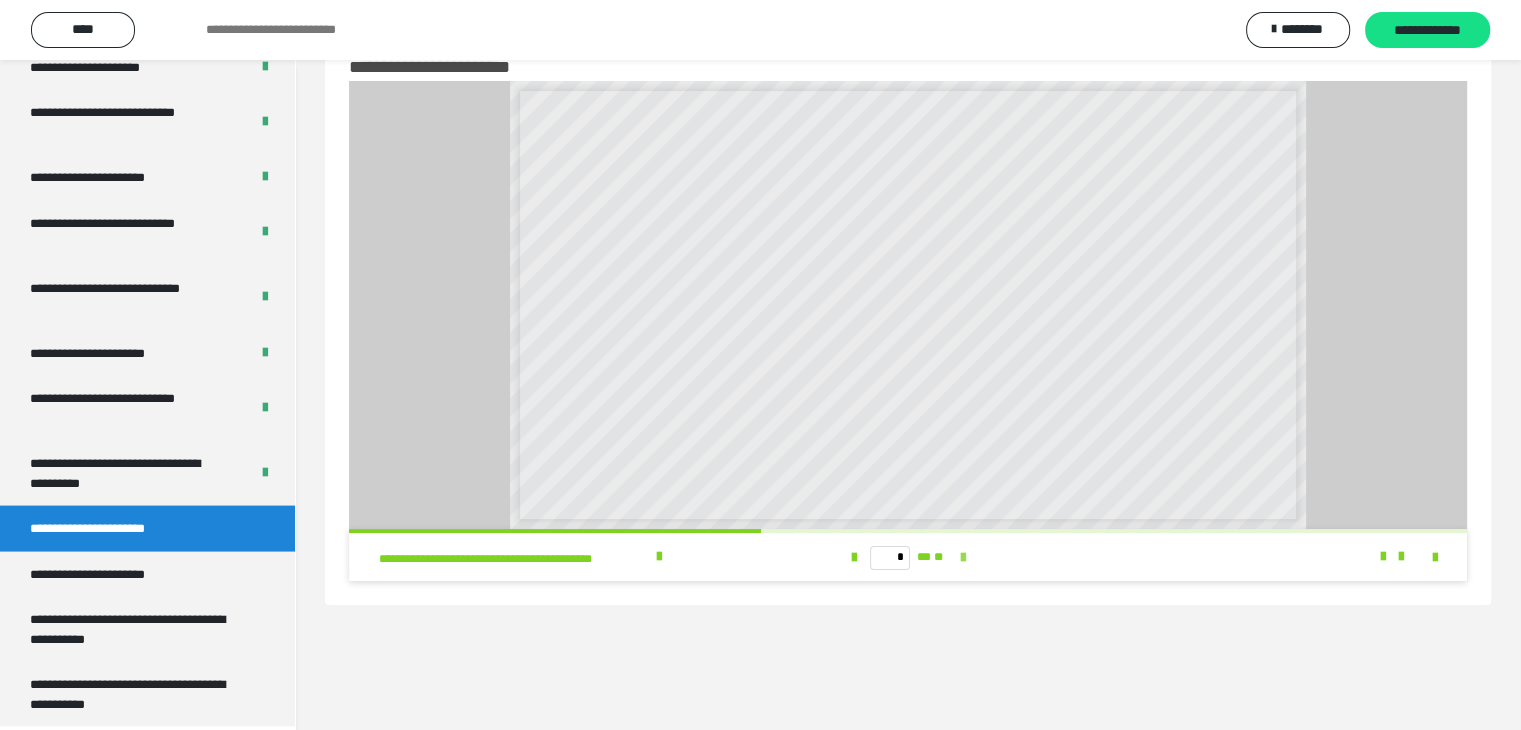 click at bounding box center (962, 558) 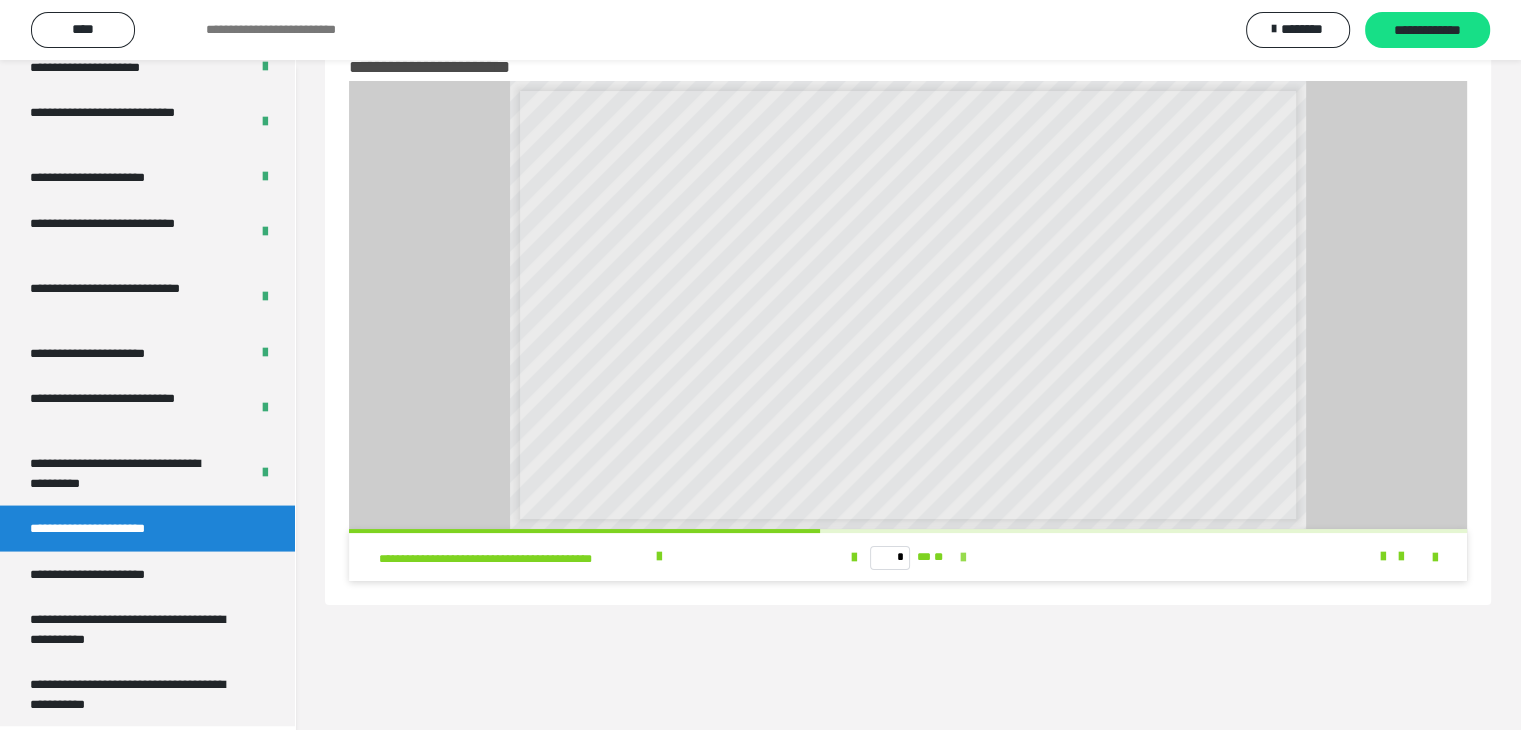 click at bounding box center [962, 558] 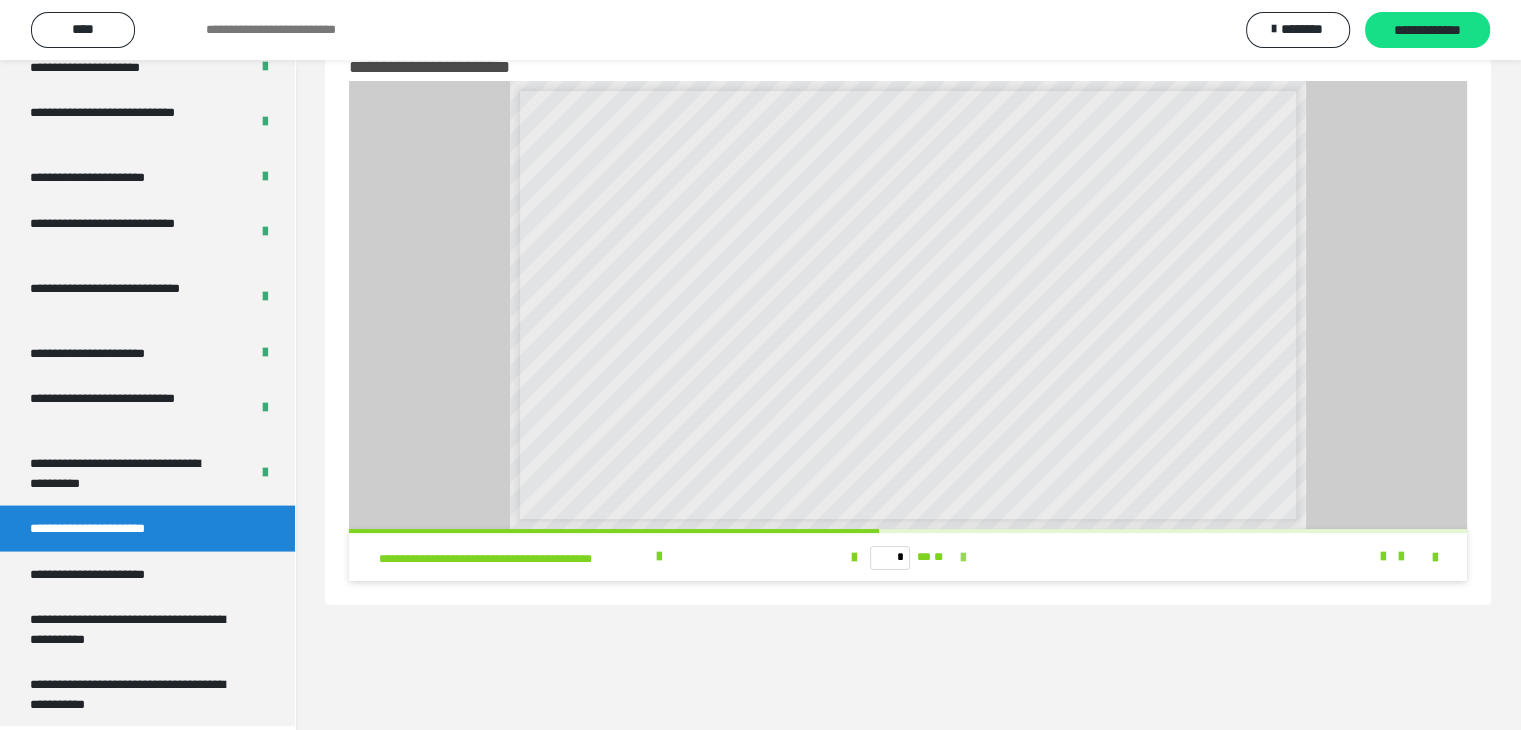 click at bounding box center (962, 558) 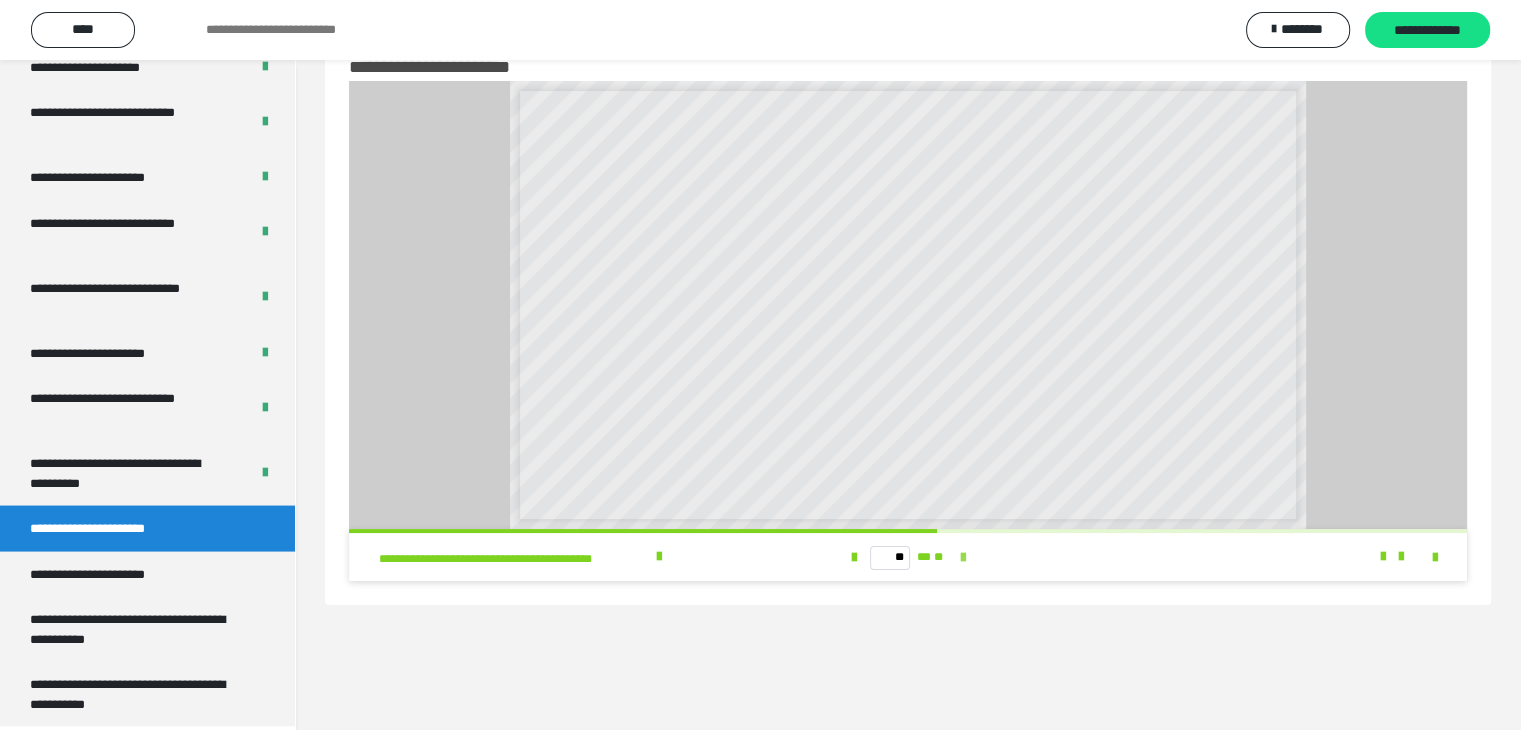 click at bounding box center (962, 558) 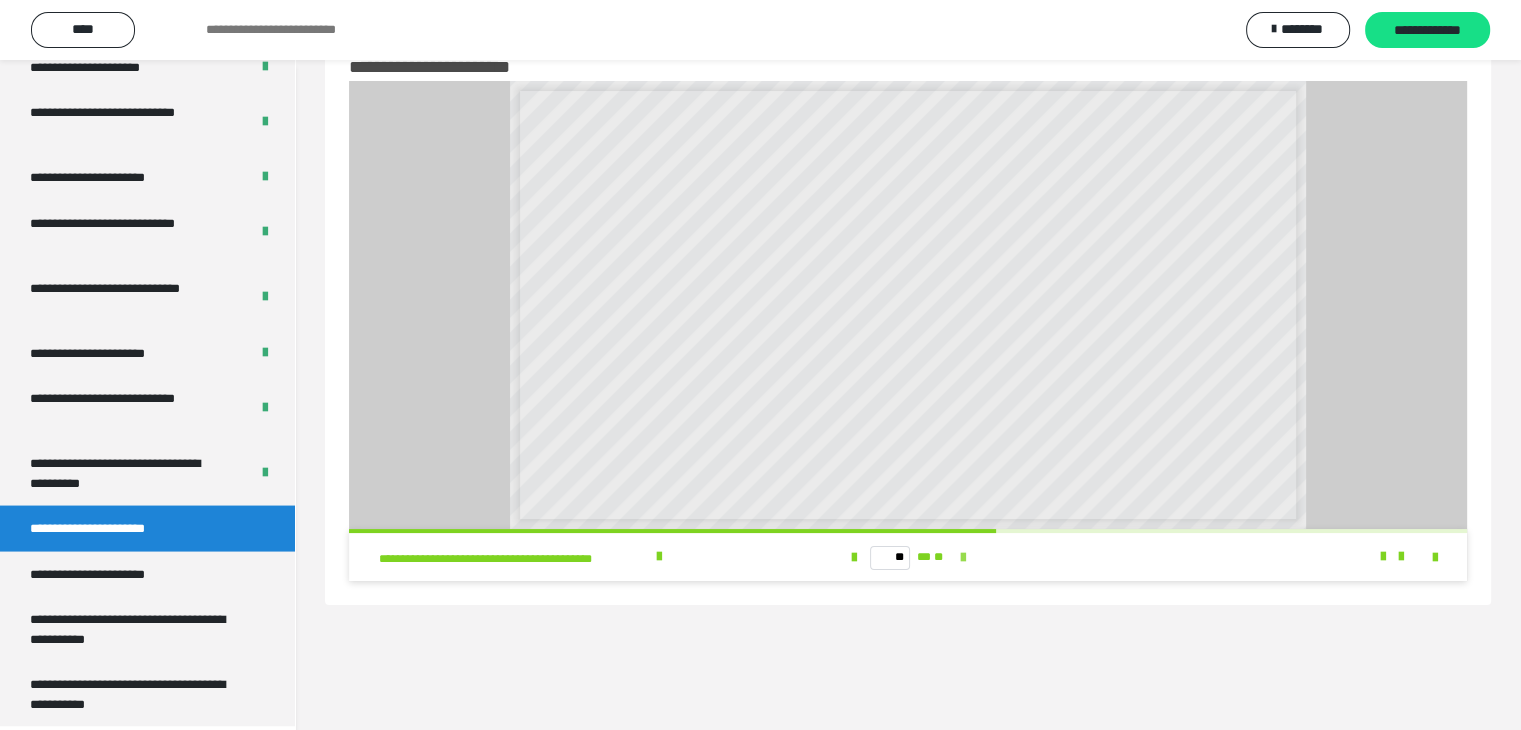 click at bounding box center (962, 558) 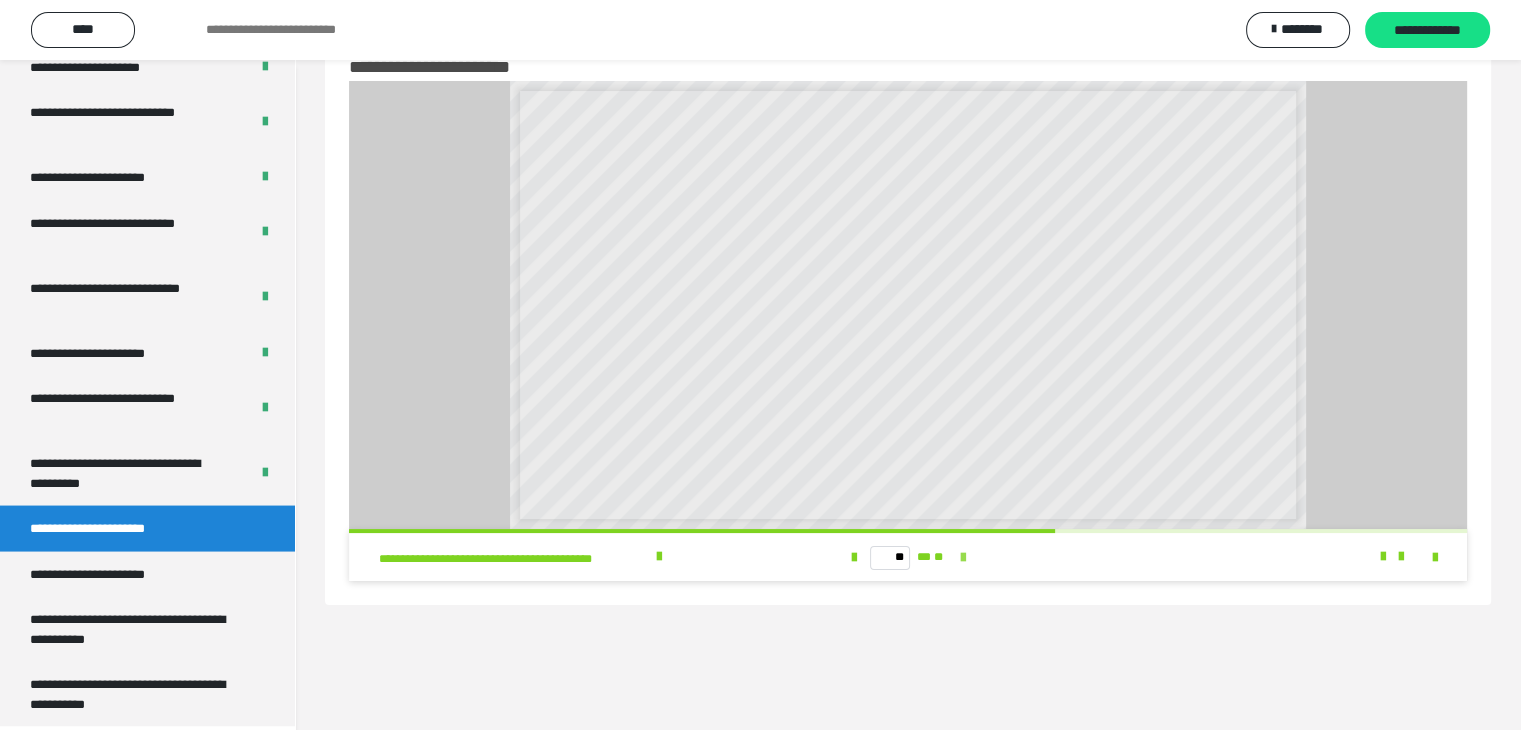 click at bounding box center [962, 558] 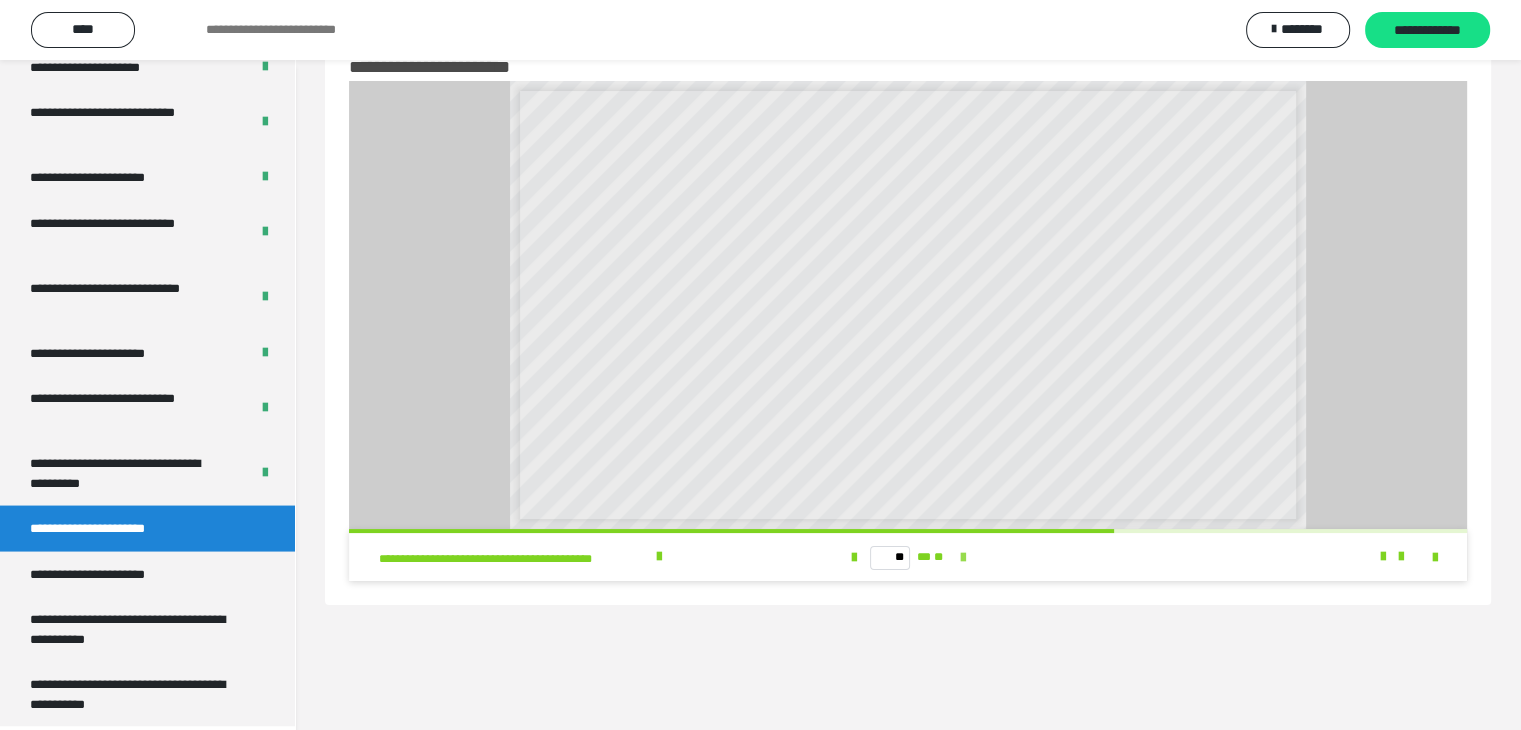 click at bounding box center (962, 558) 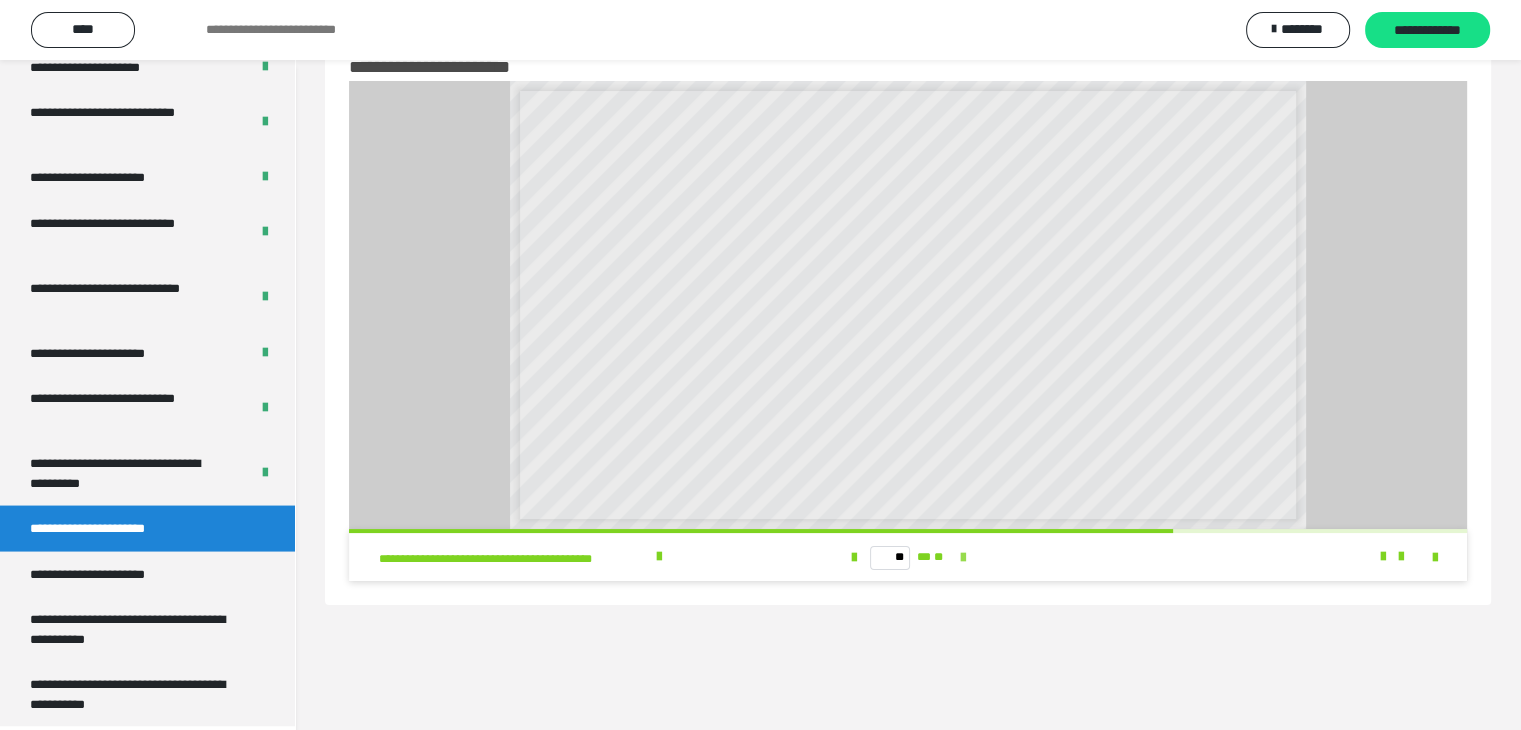 click at bounding box center [962, 558] 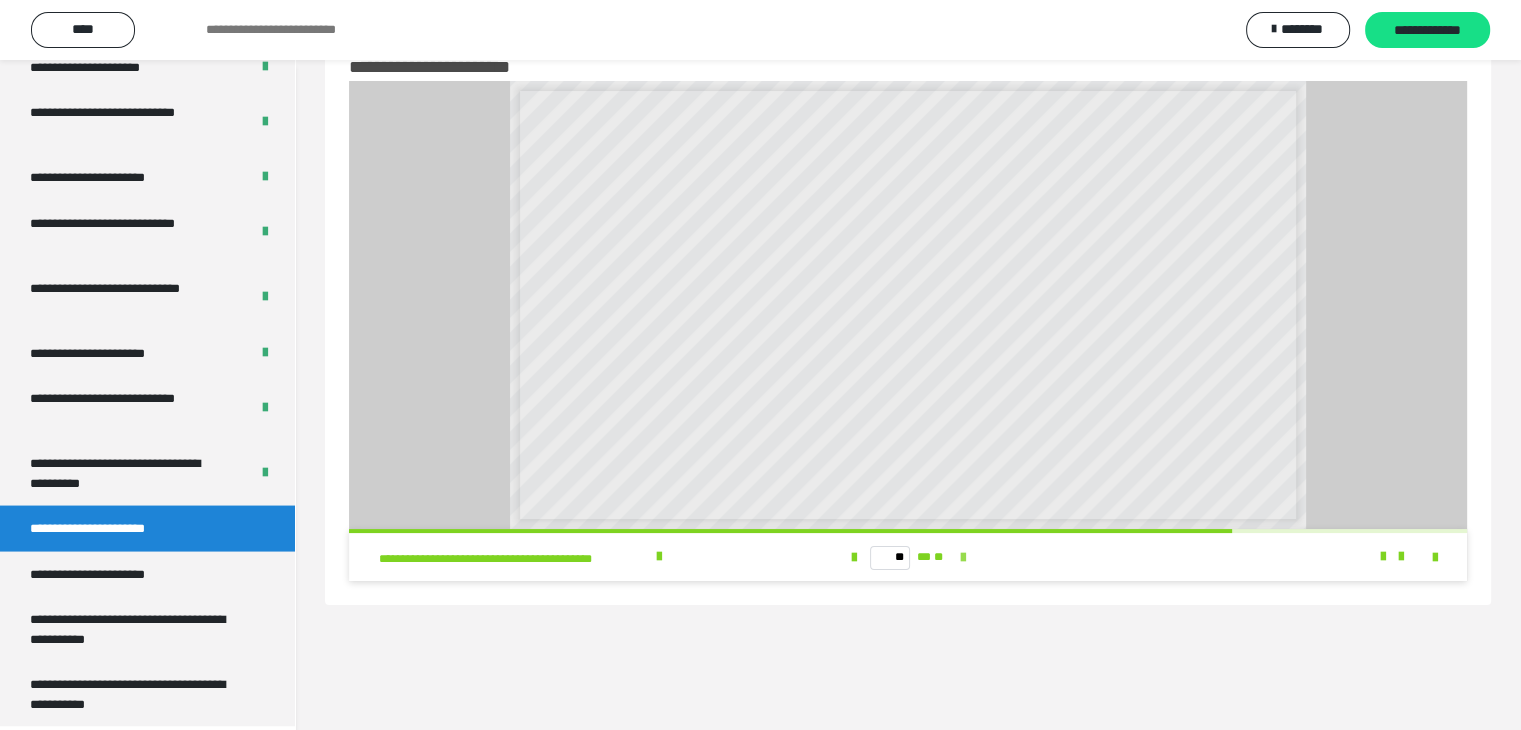 click at bounding box center (962, 558) 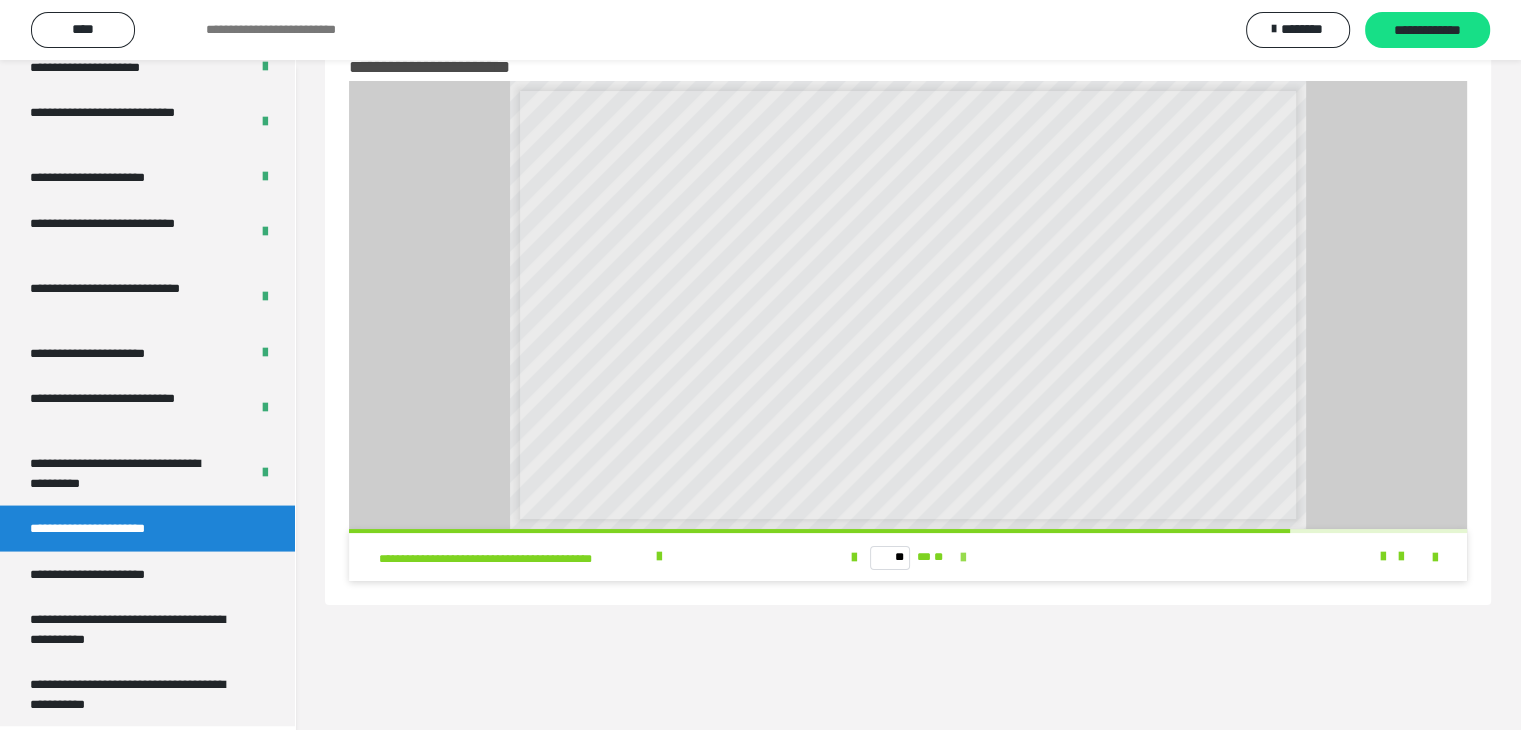 click at bounding box center (962, 558) 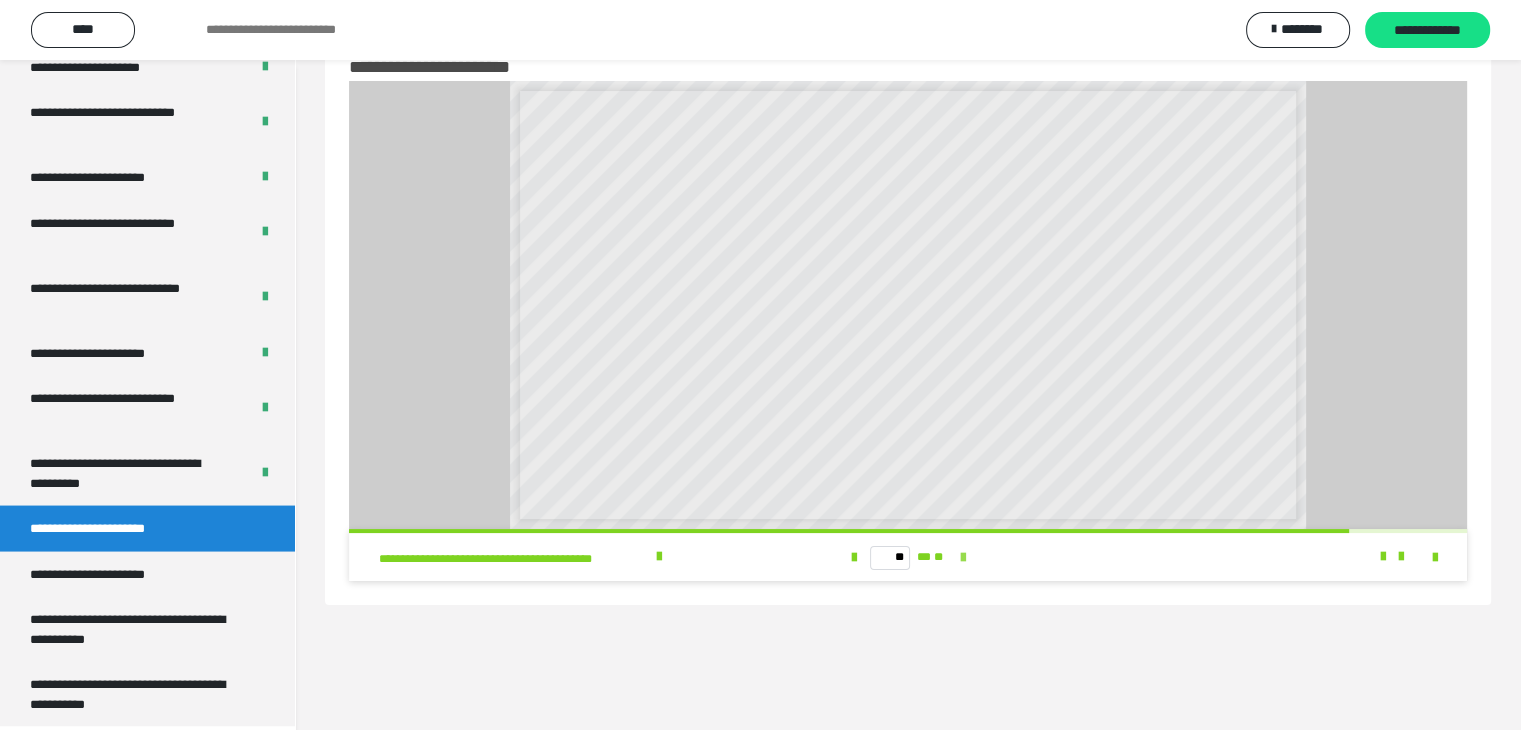 click at bounding box center (962, 558) 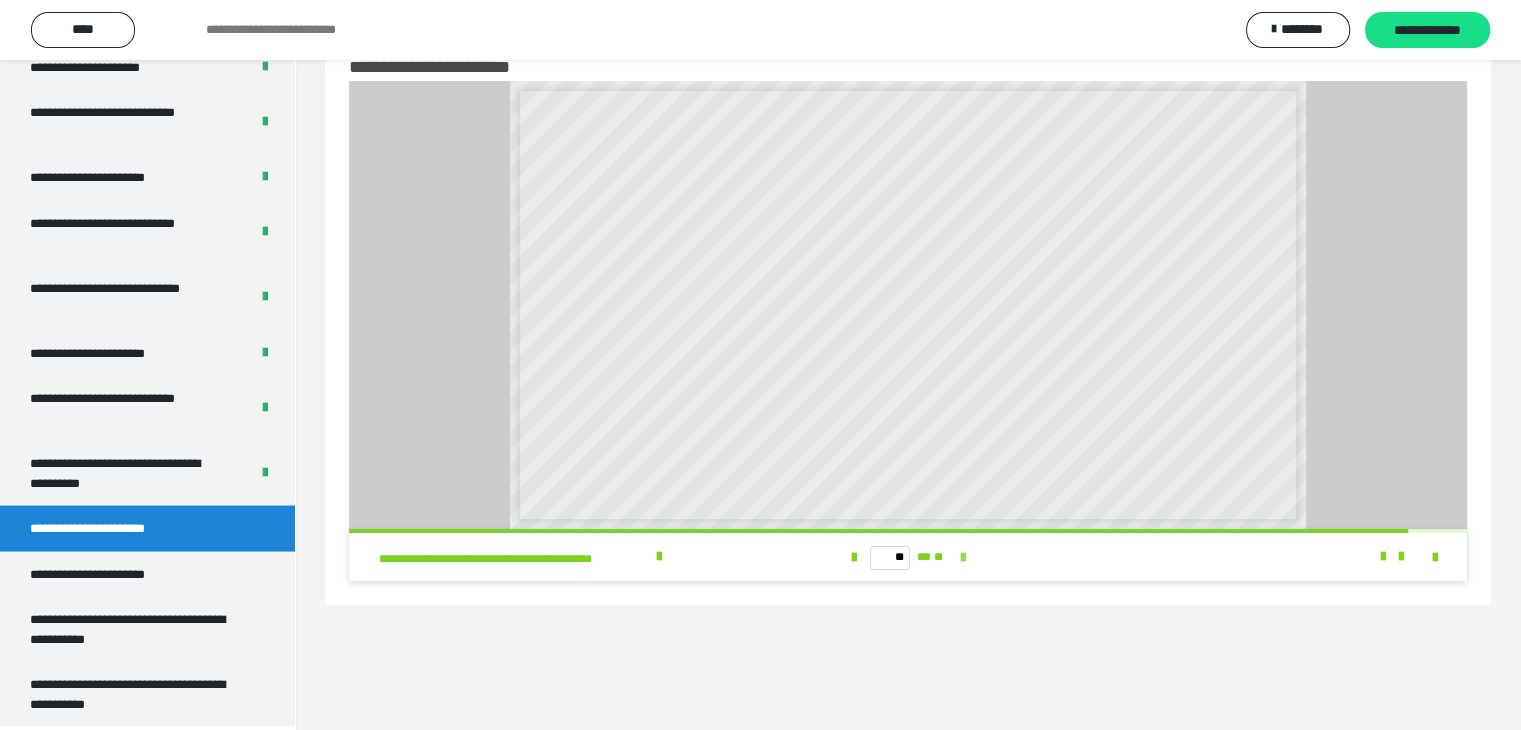 click at bounding box center [962, 558] 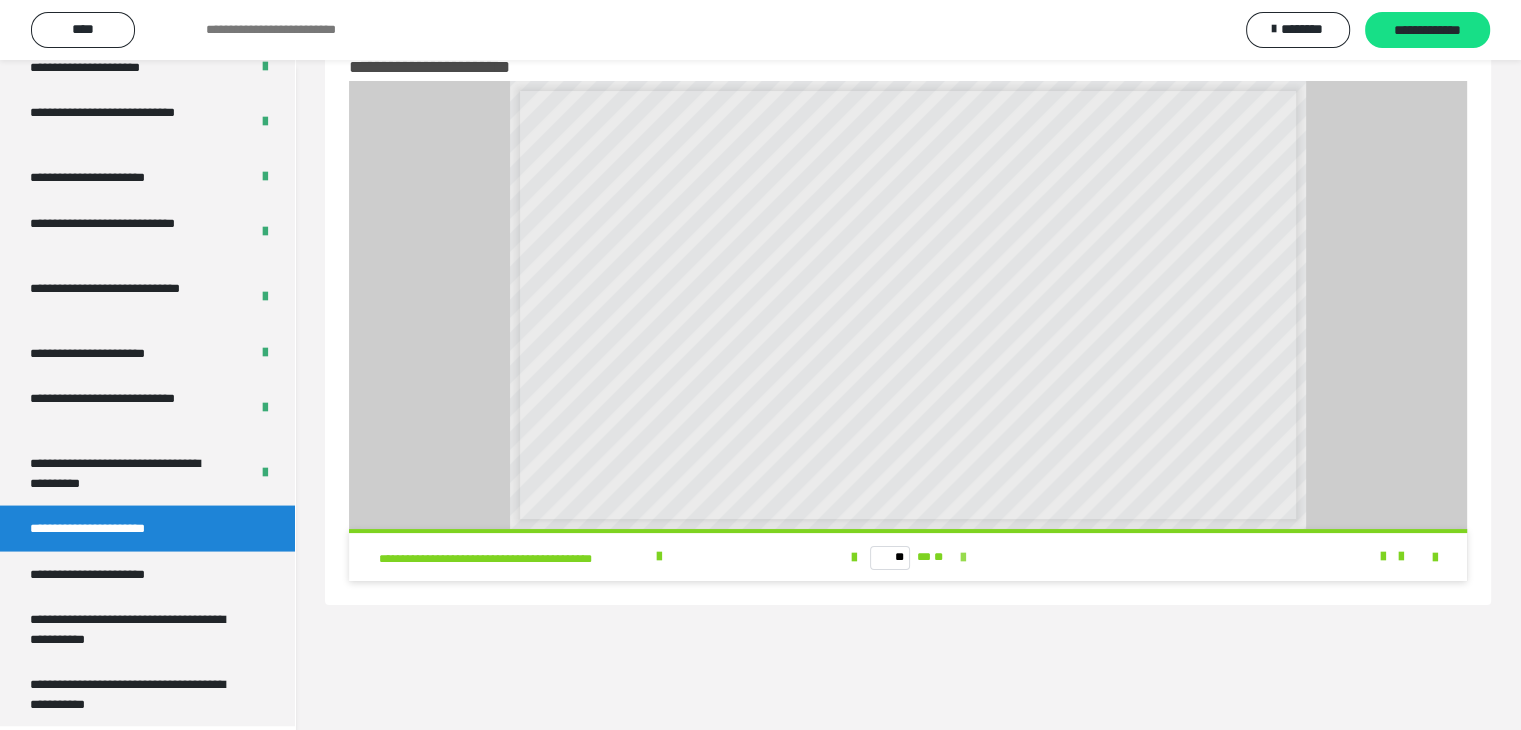 click on "** ** **" at bounding box center (908, 557) 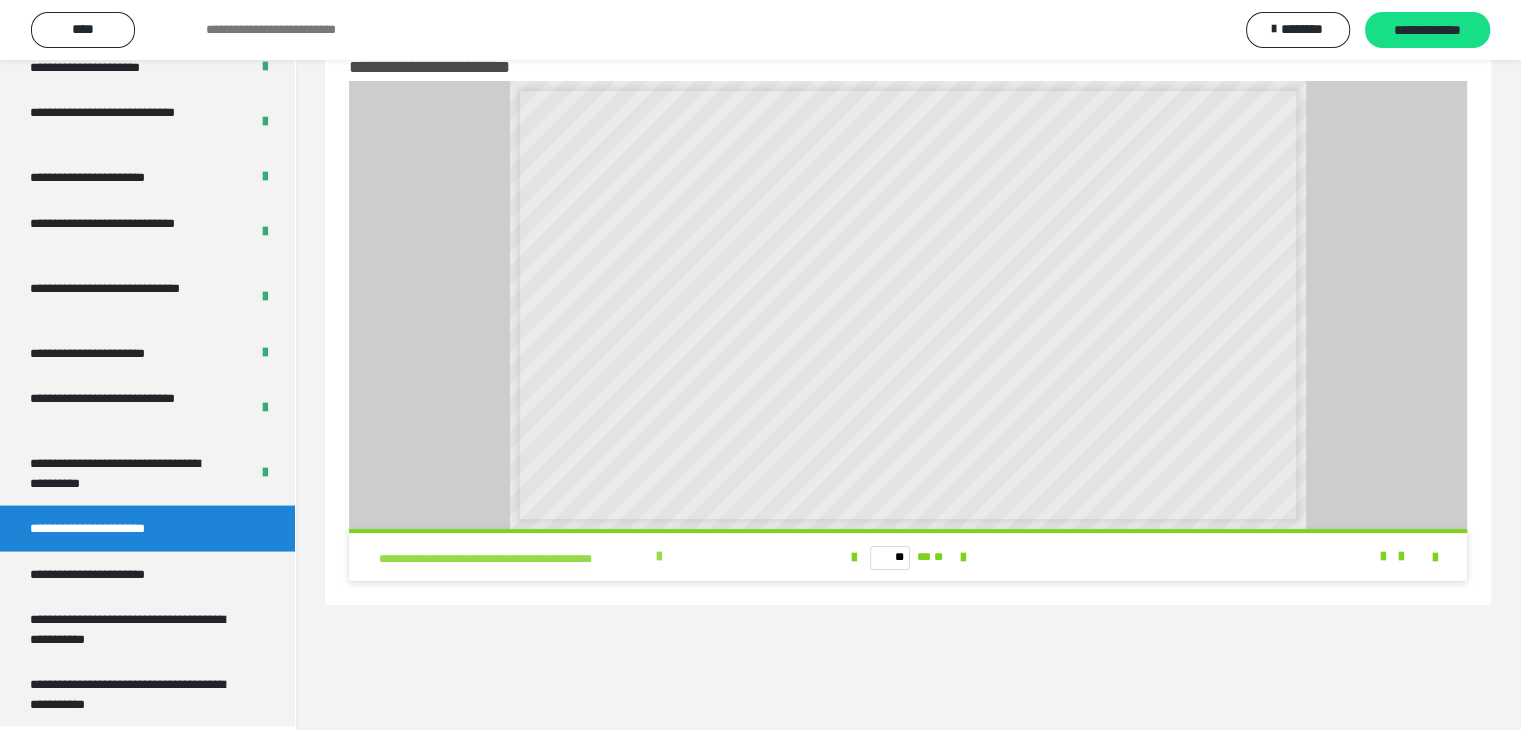 click on "**********" at bounding box center (514, 559) 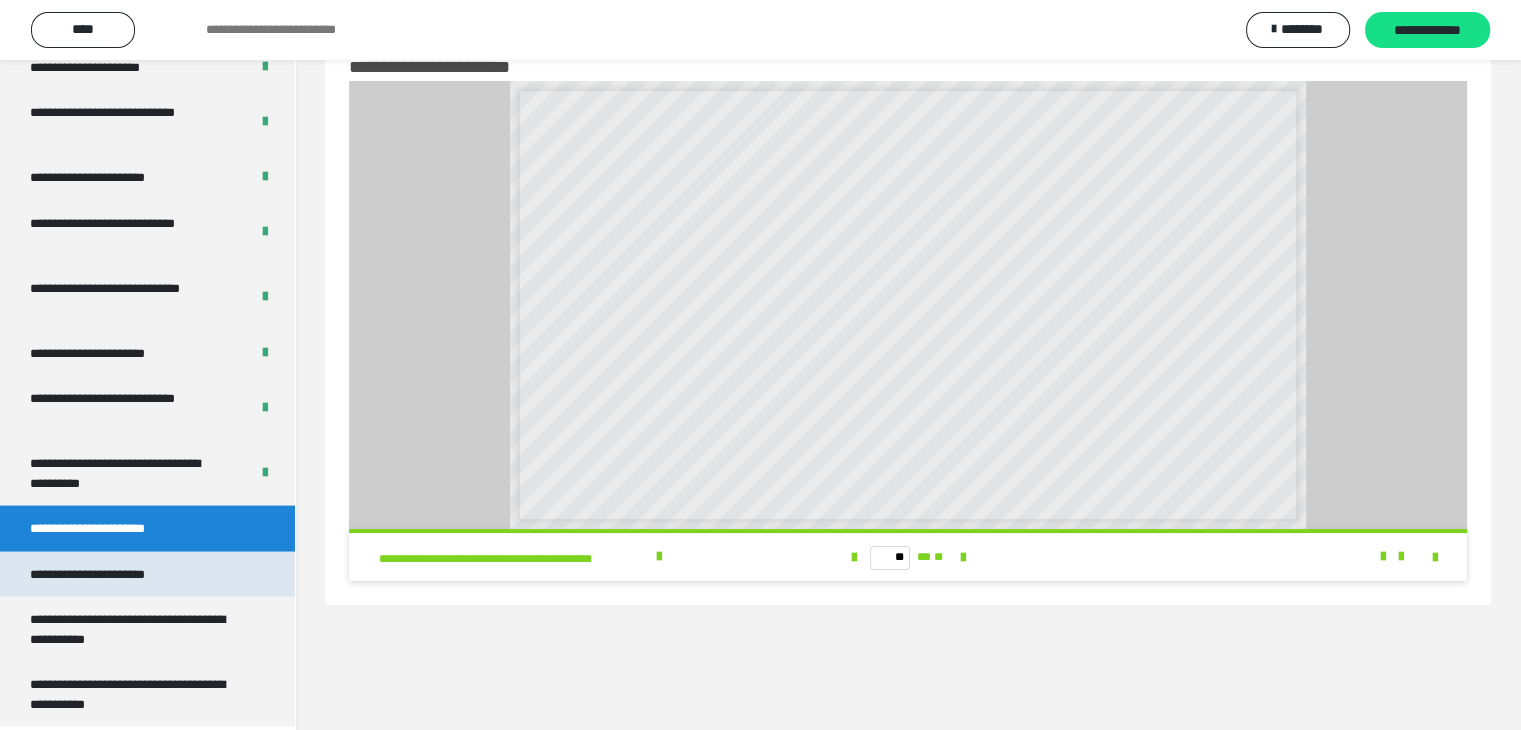 click on "**********" at bounding box center (111, 574) 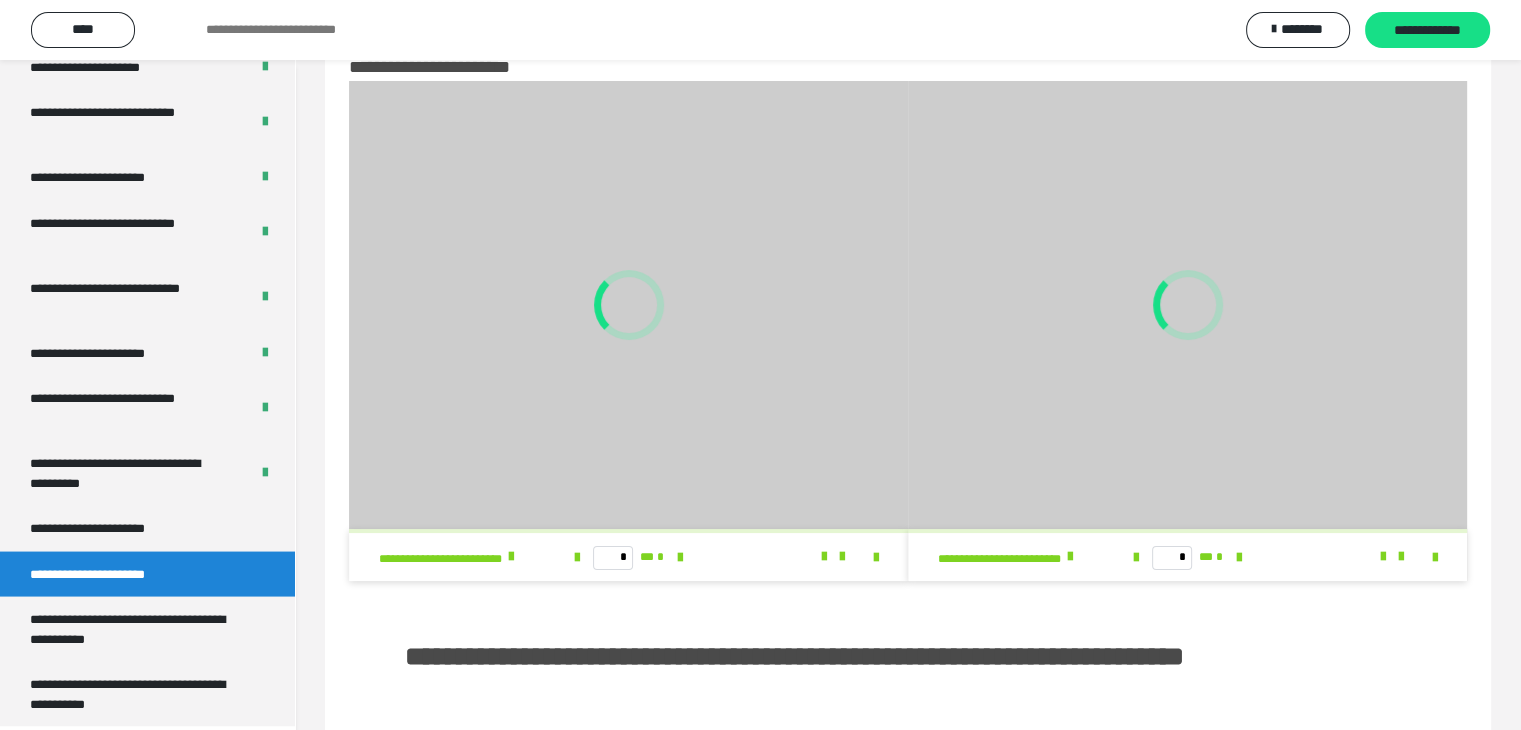 scroll, scrollTop: 465, scrollLeft: 0, axis: vertical 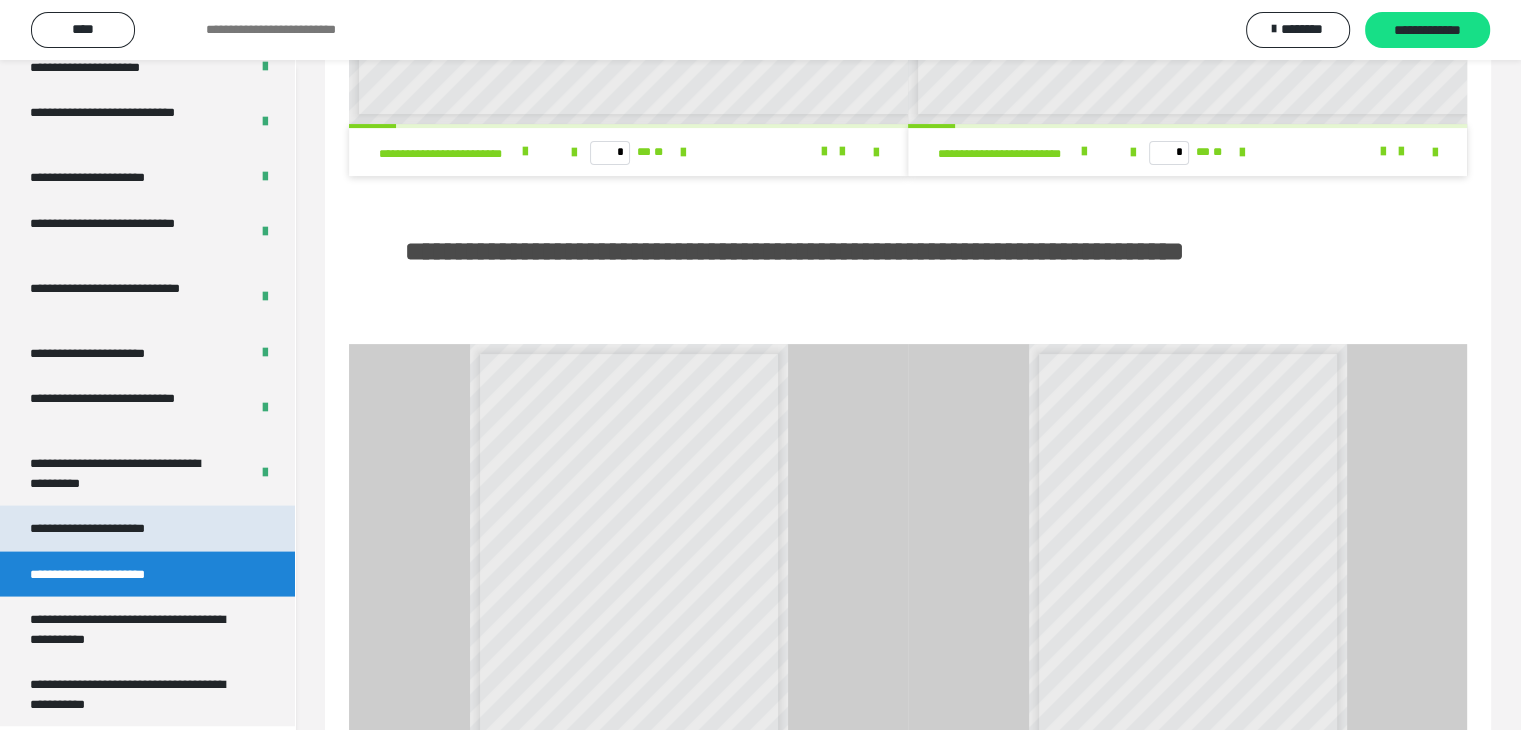 click on "**********" at bounding box center (110, 528) 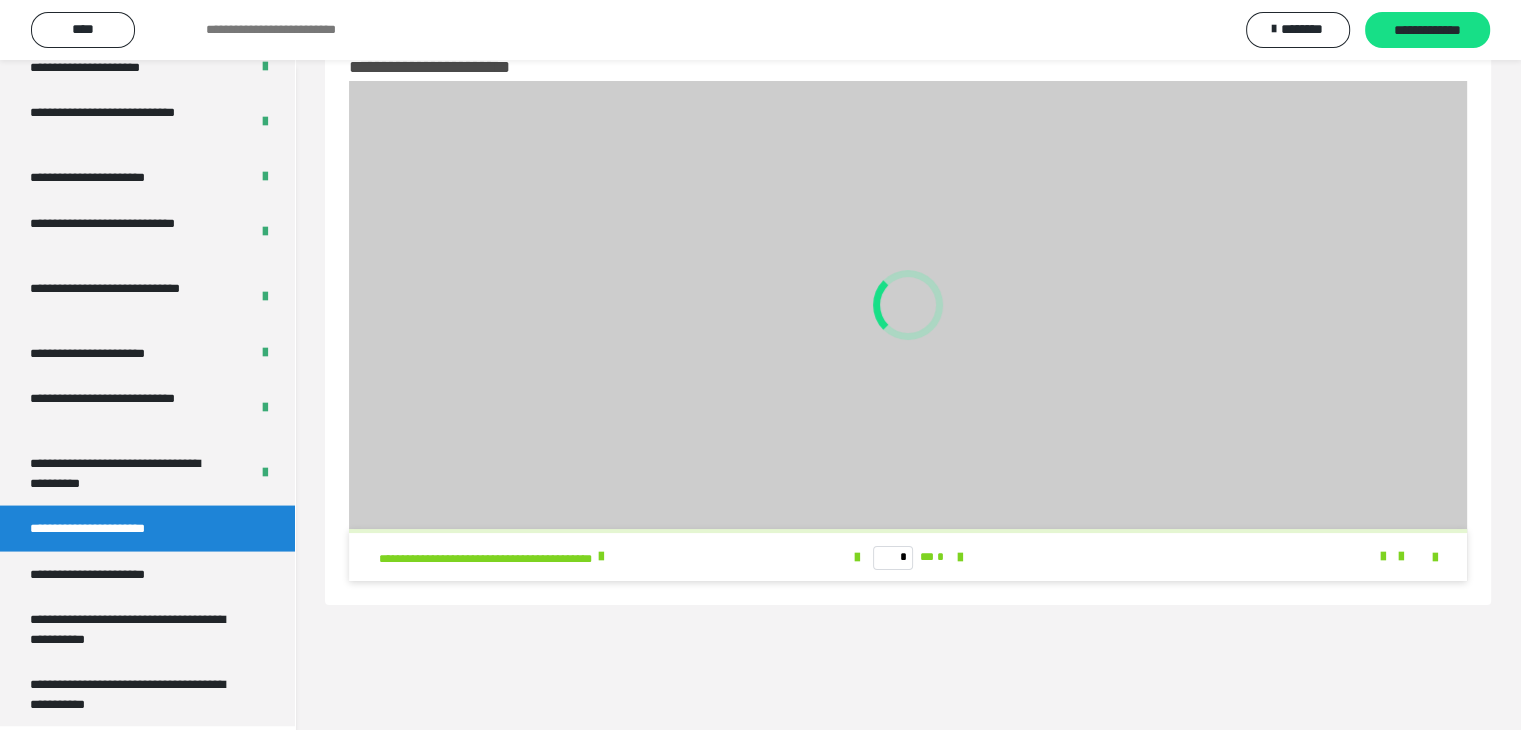 scroll, scrollTop: 60, scrollLeft: 0, axis: vertical 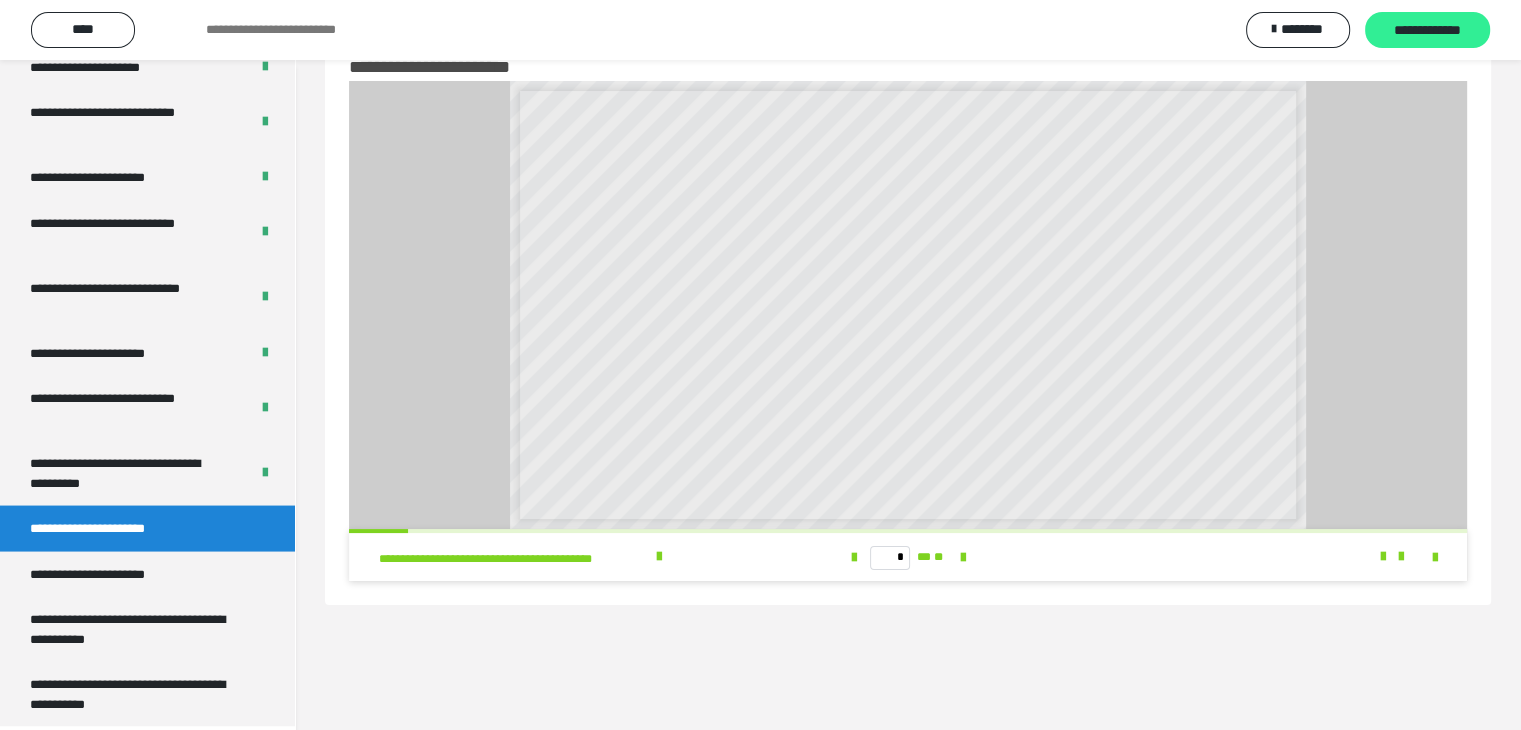 click on "**********" at bounding box center (1427, 31) 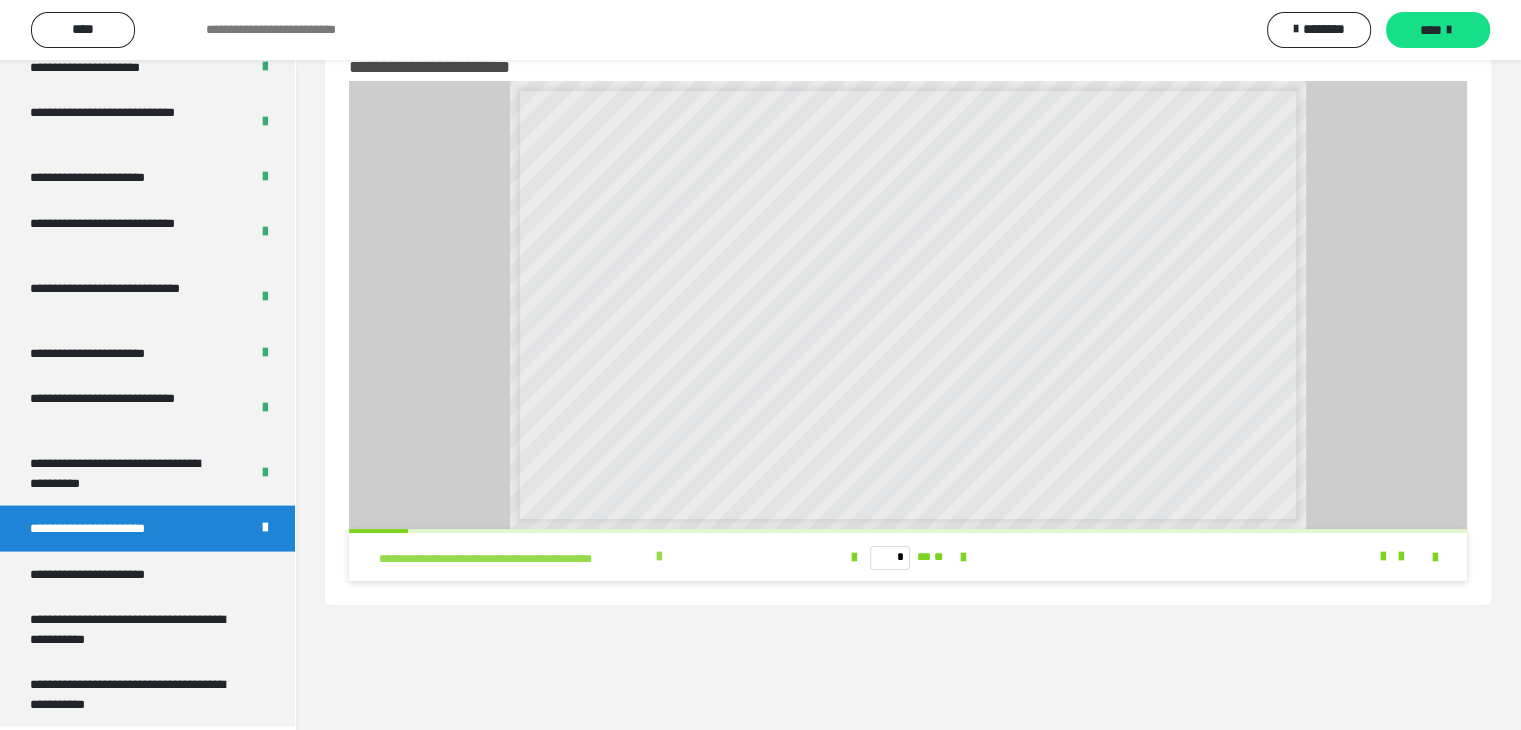 click at bounding box center (659, 557) 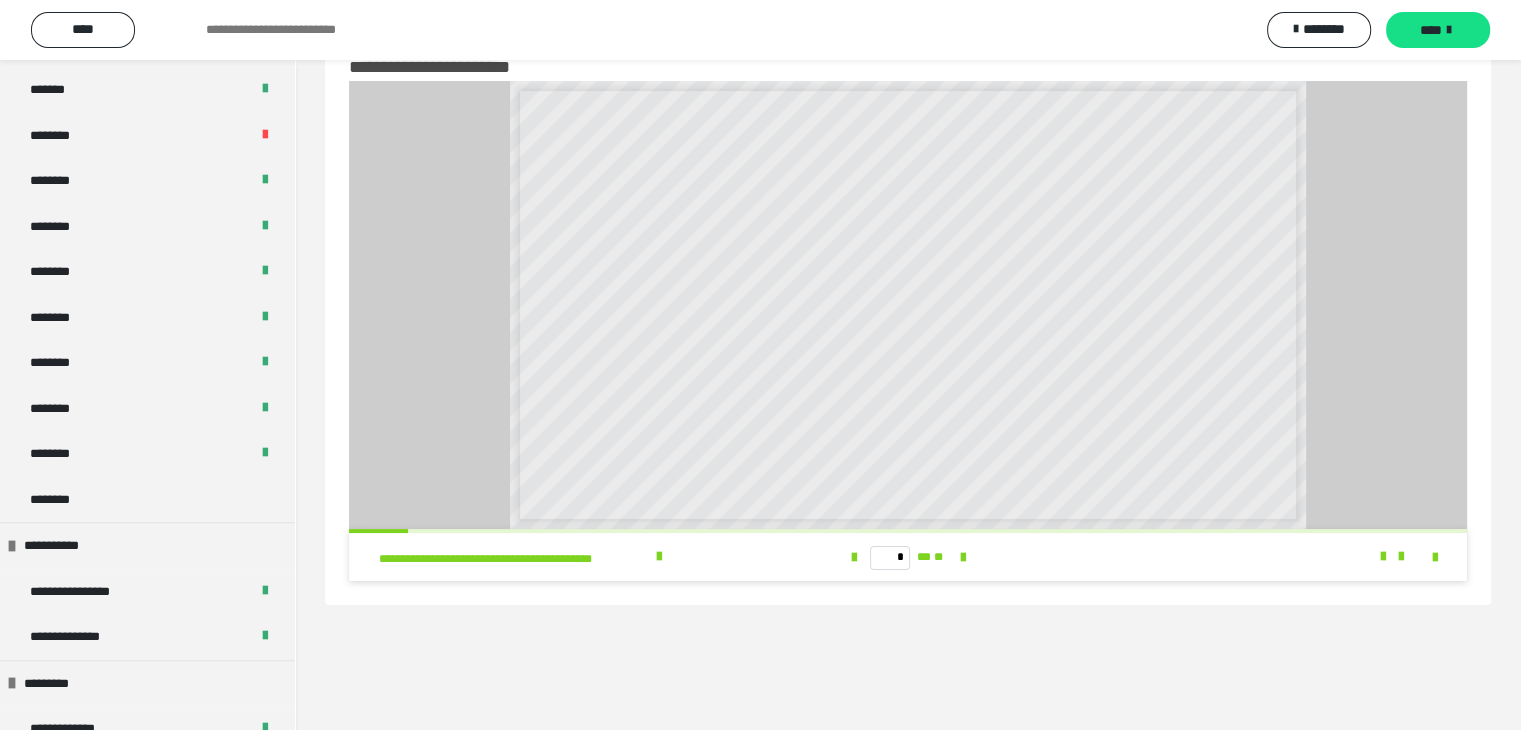 scroll, scrollTop: 1136, scrollLeft: 0, axis: vertical 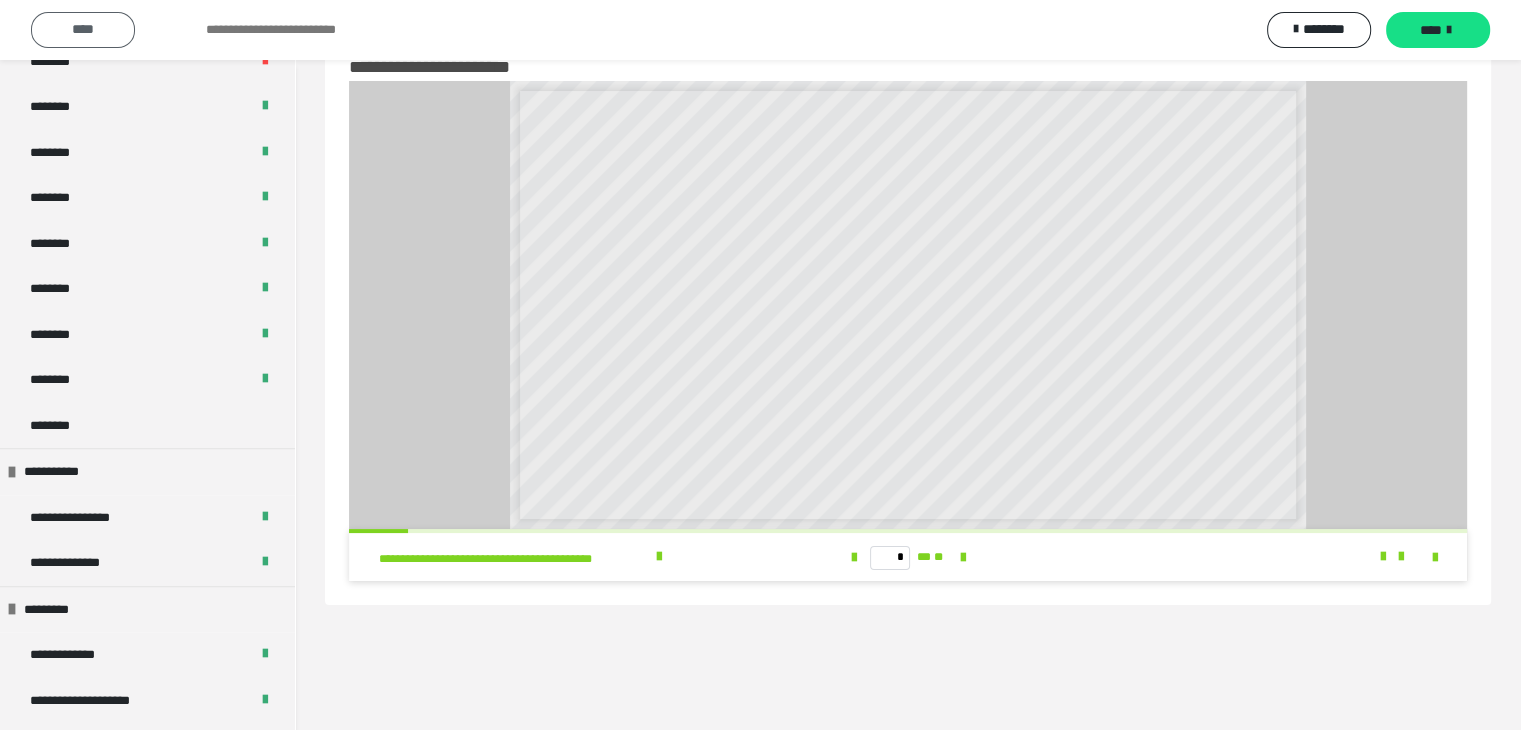 click on "****" at bounding box center (83, 29) 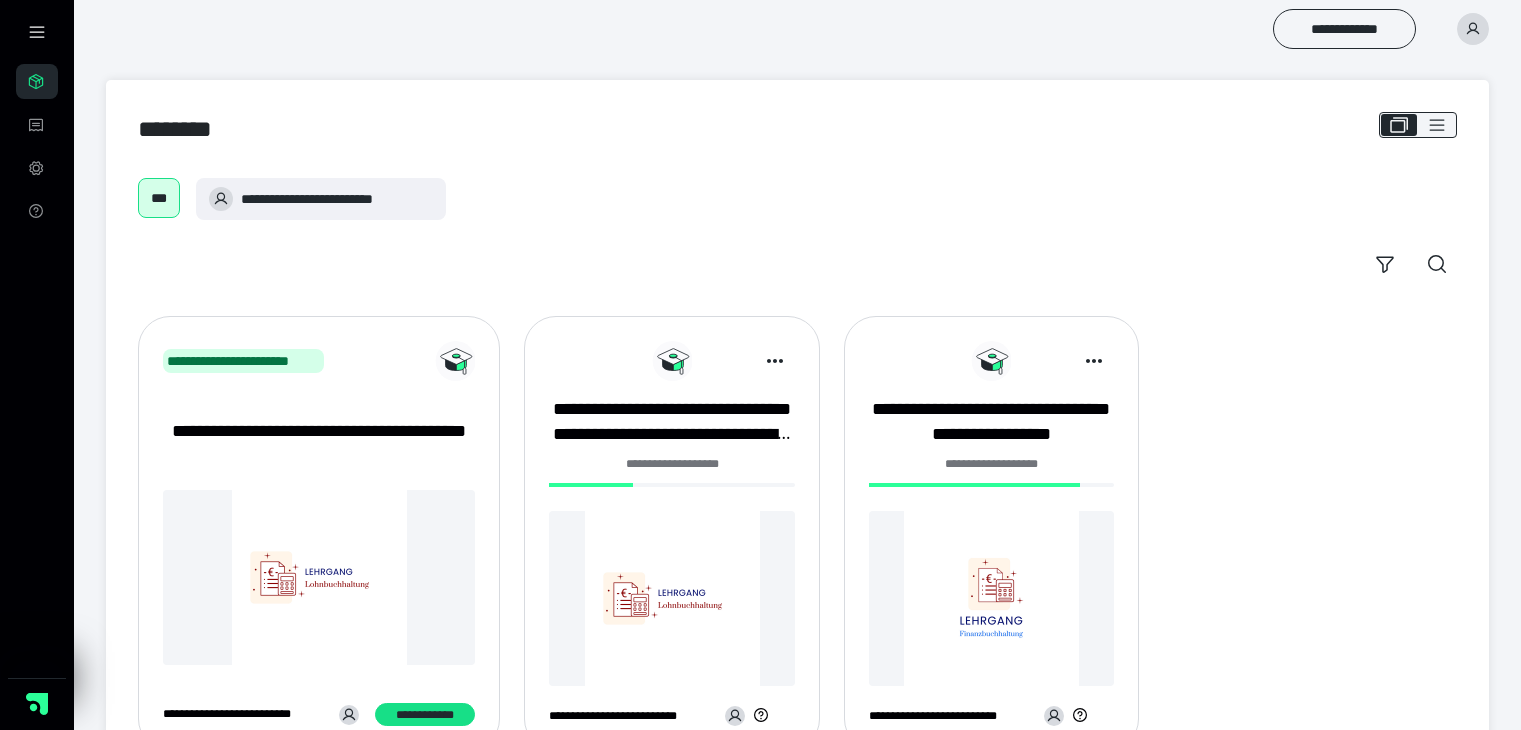 scroll, scrollTop: 0, scrollLeft: 0, axis: both 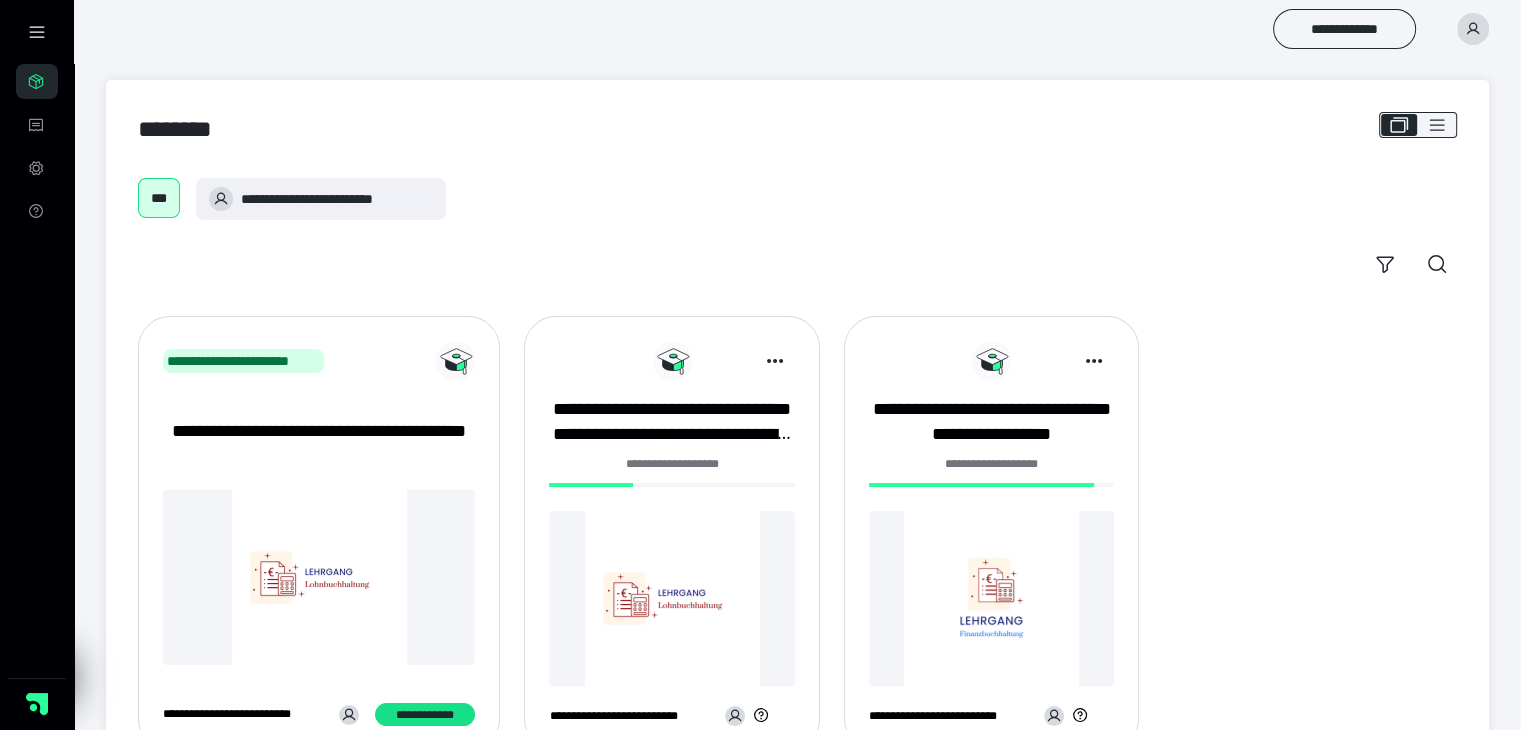 click at bounding box center [671, 361] 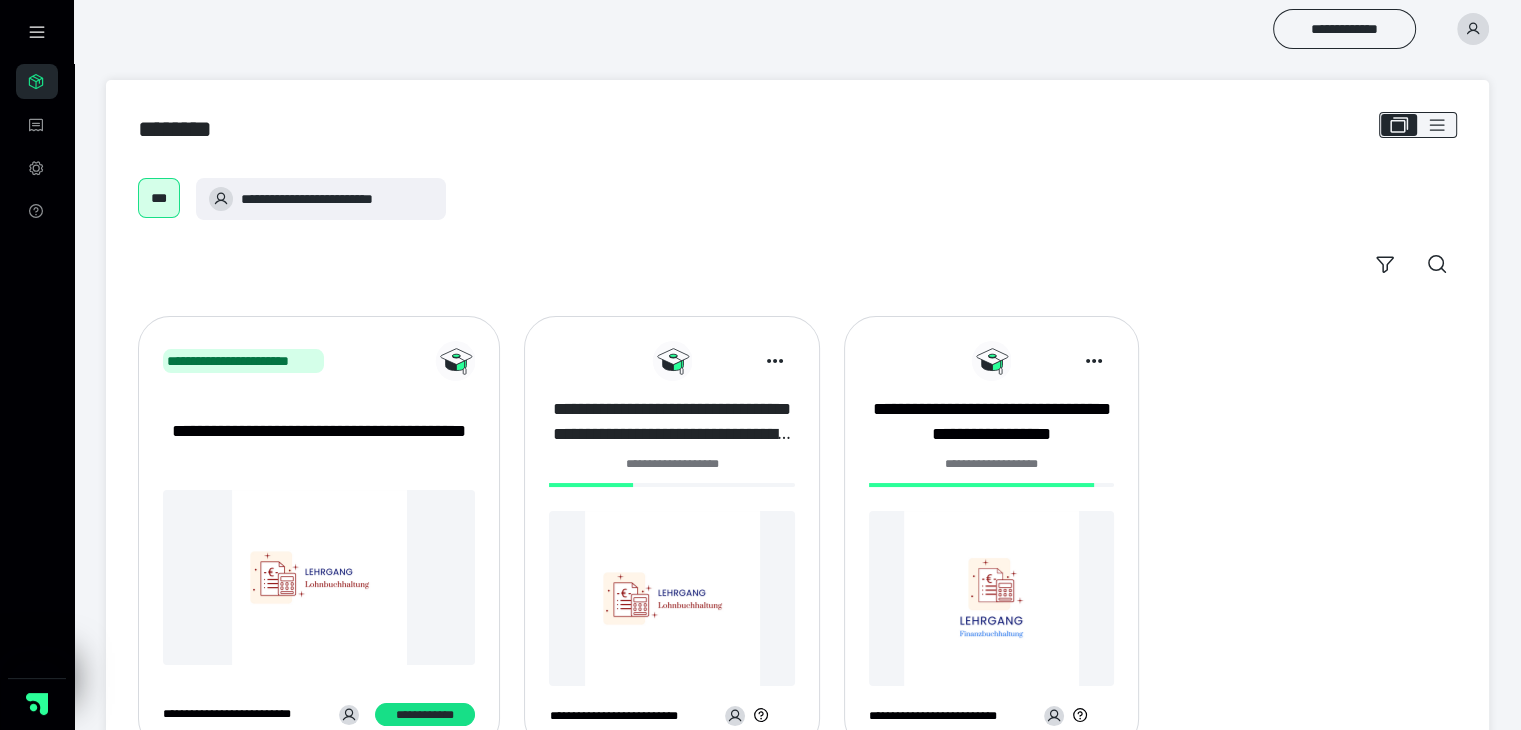 click on "**********" at bounding box center (671, 422) 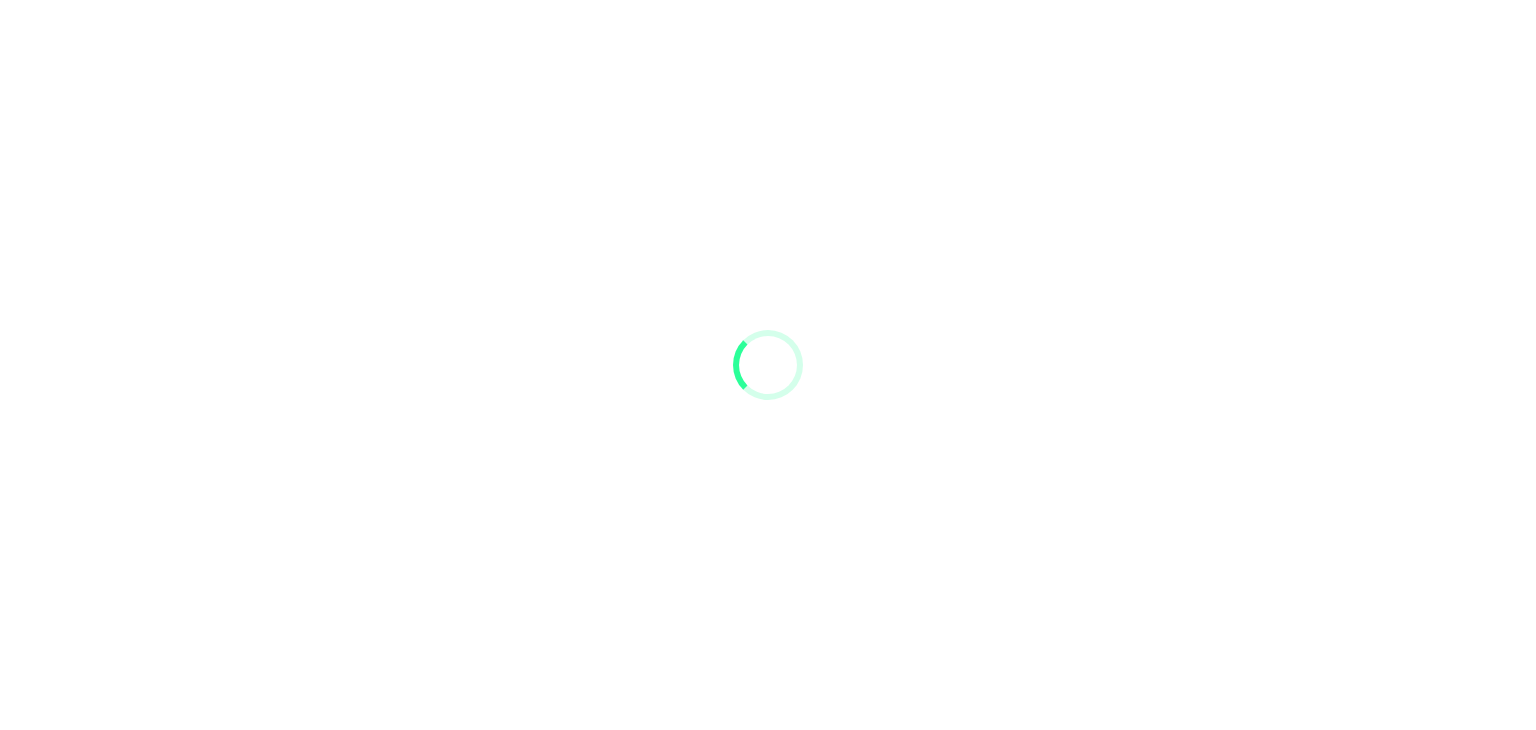 scroll, scrollTop: 0, scrollLeft: 0, axis: both 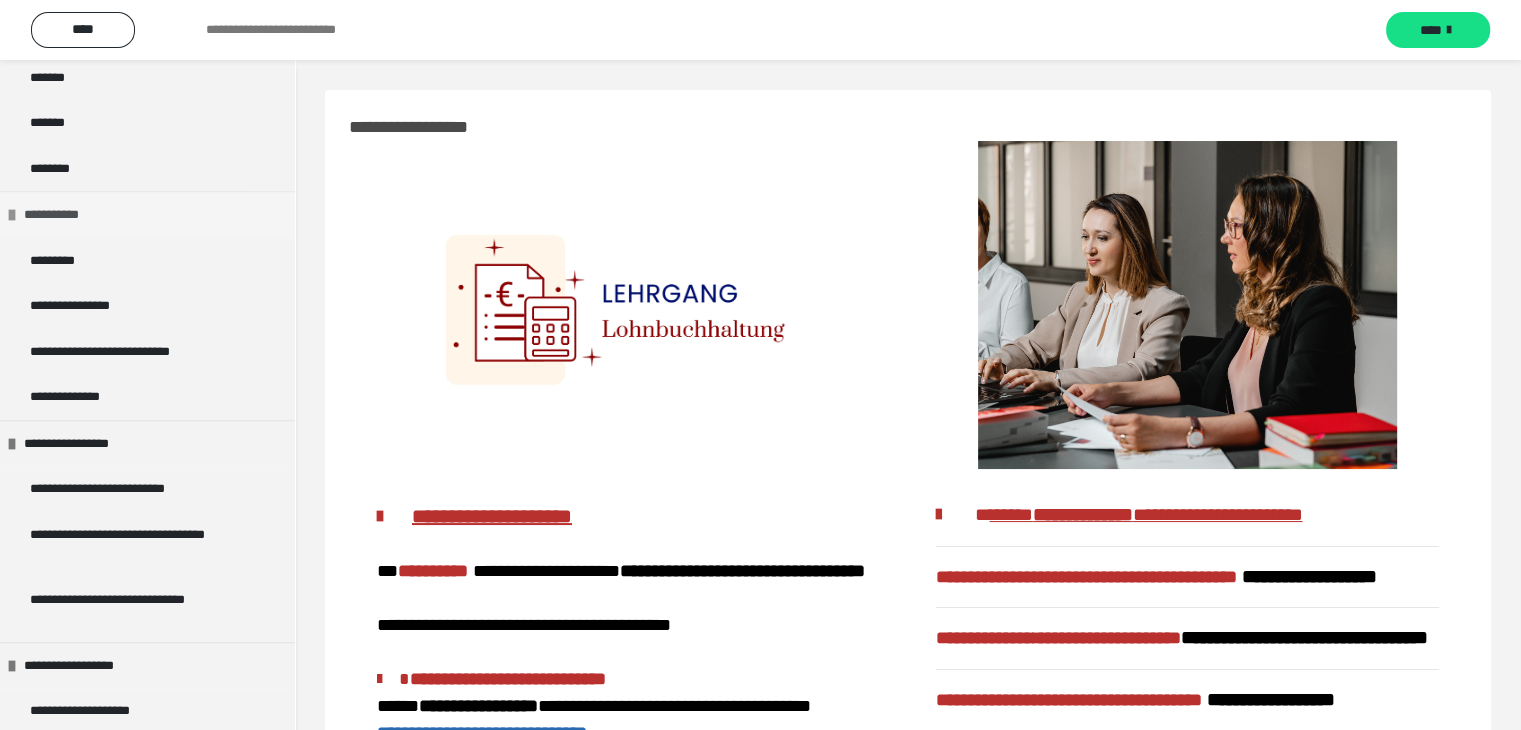 click on "**********" at bounding box center [67, 215] 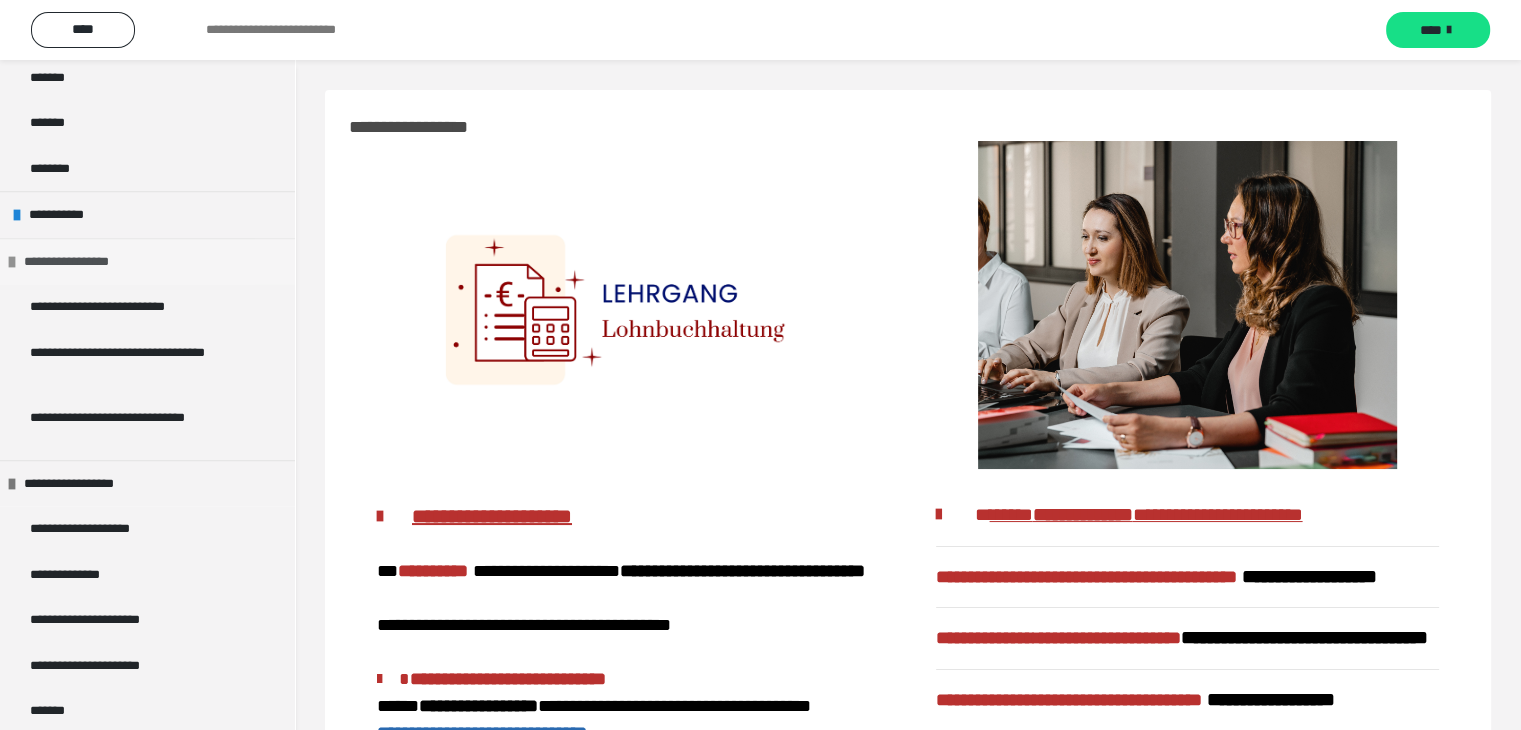 click on "**********" at bounding box center [82, 262] 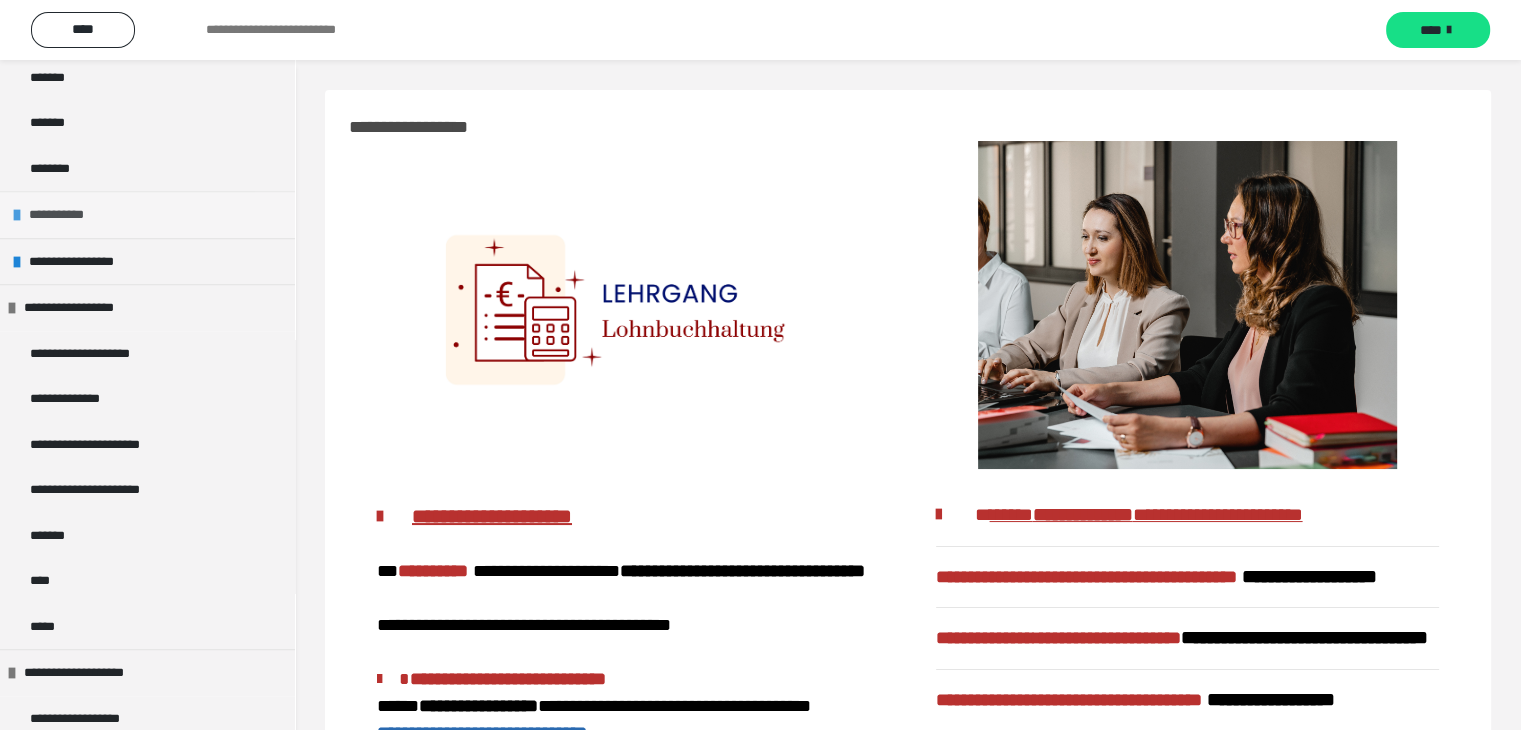 click on "**********" at bounding box center (72, 215) 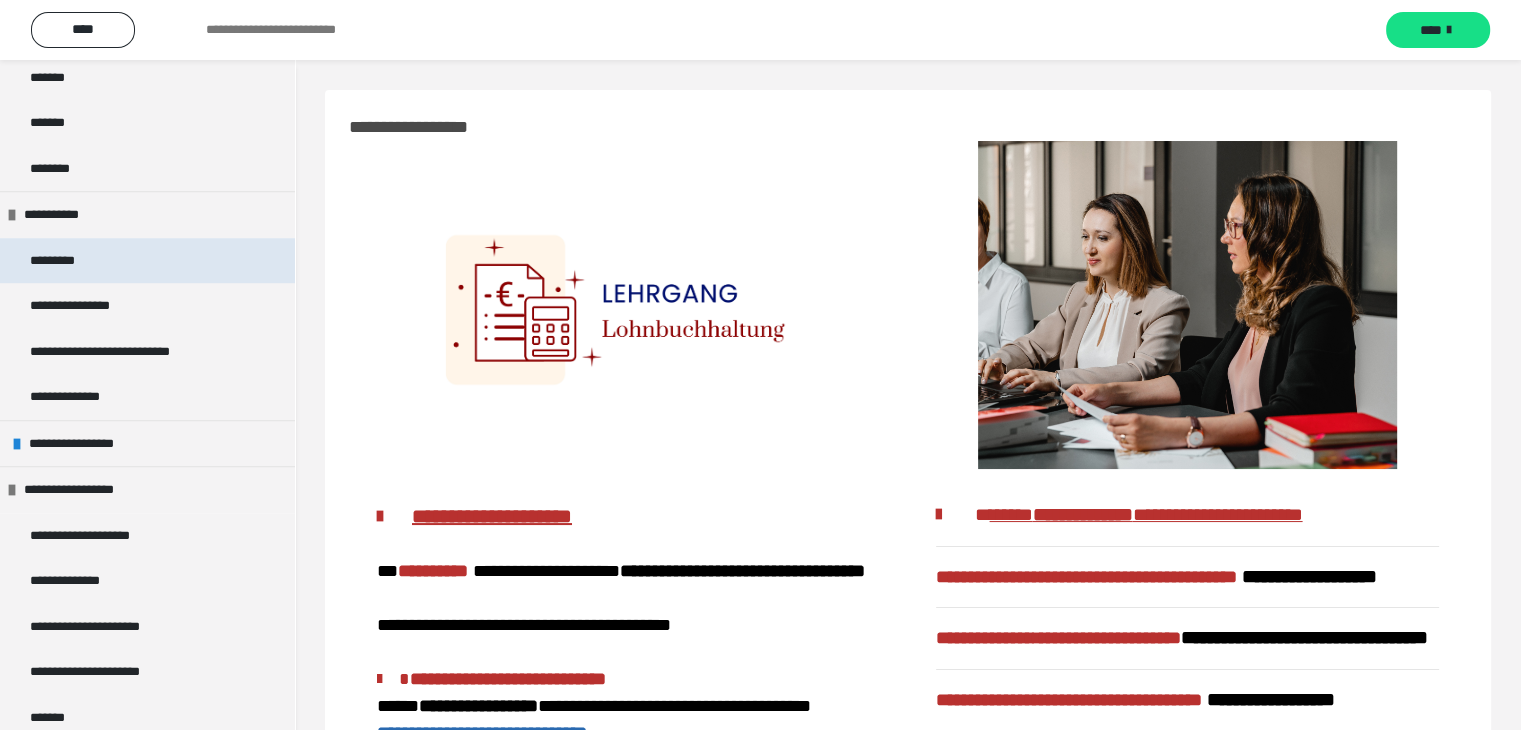 click on "*********" at bounding box center (65, 261) 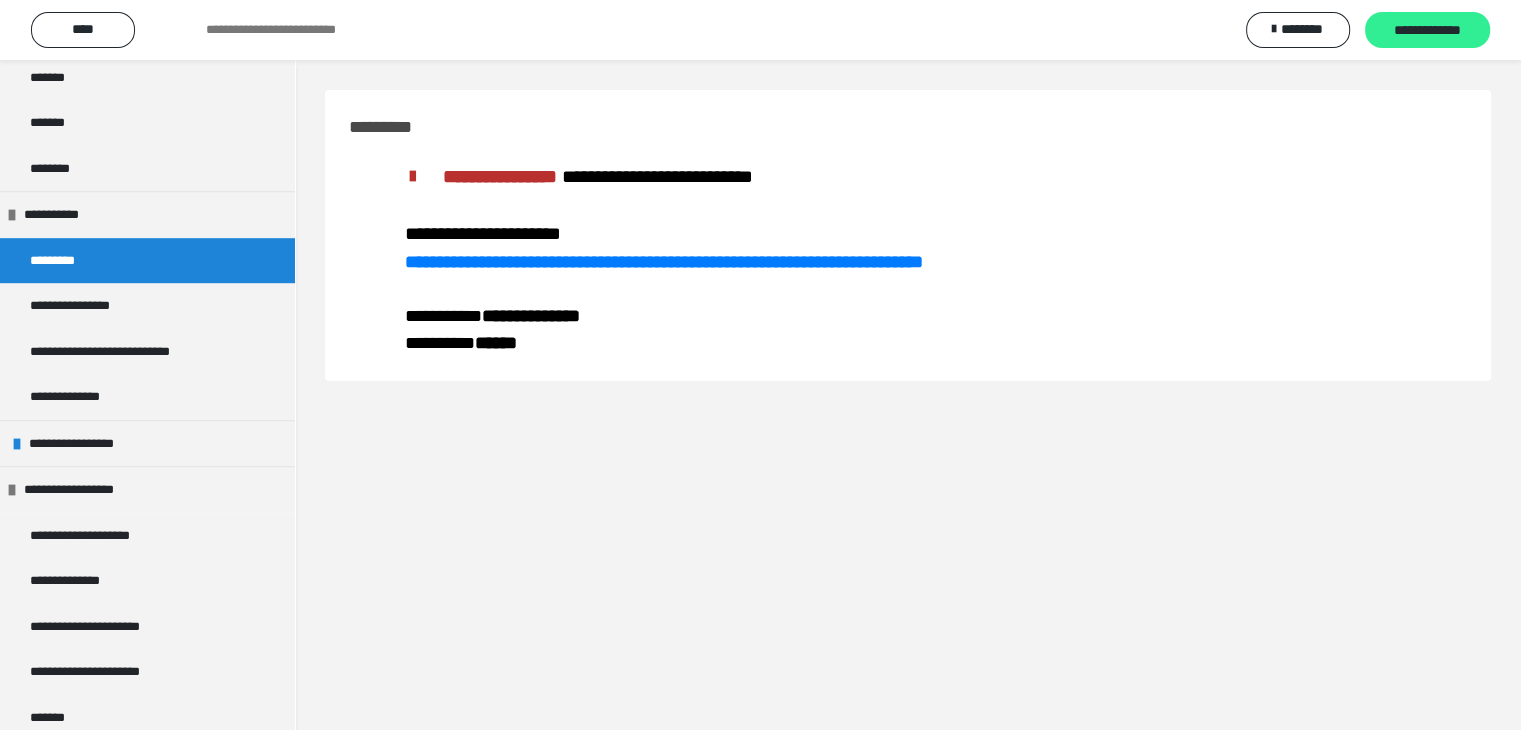 click on "**********" at bounding box center [1427, 31] 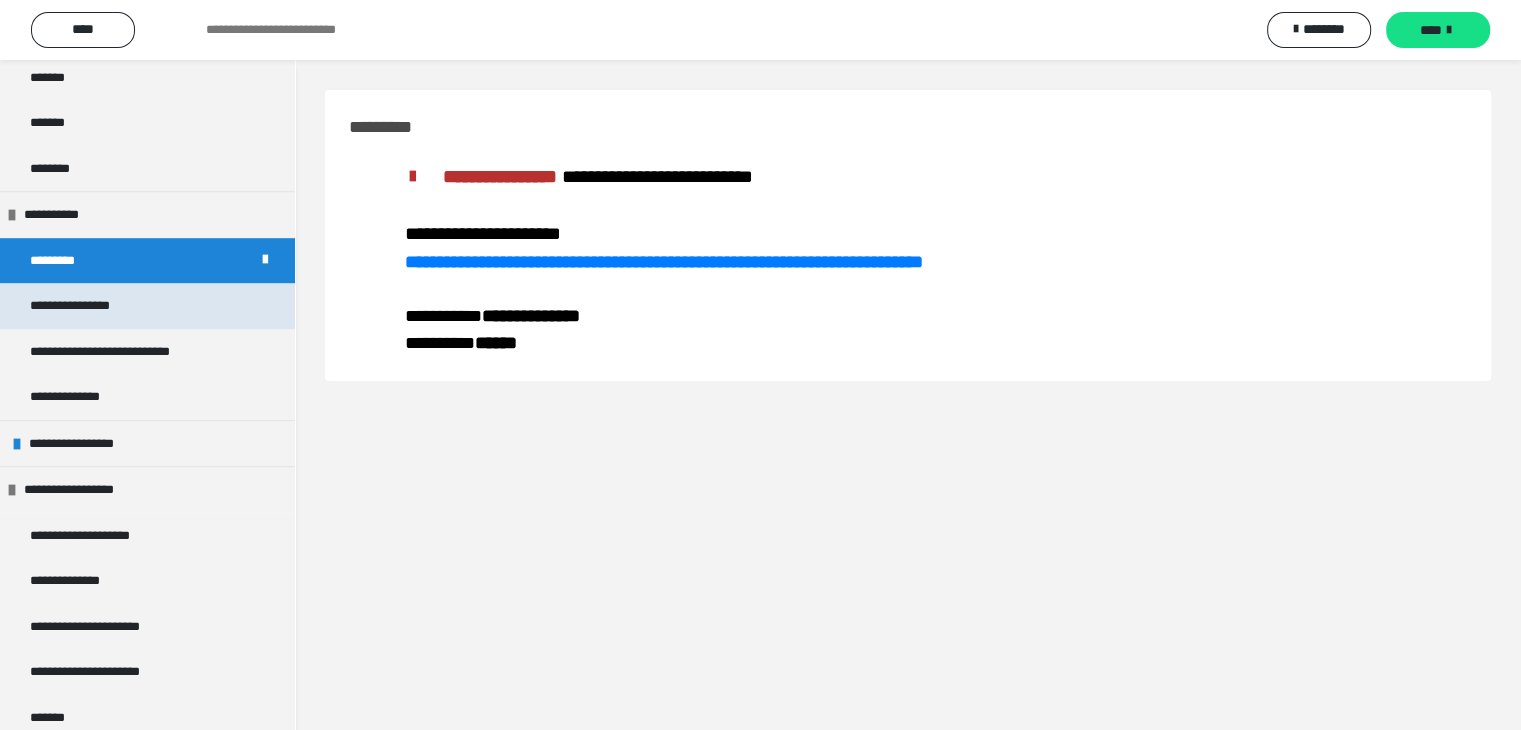 click on "**********" at bounding box center (95, 306) 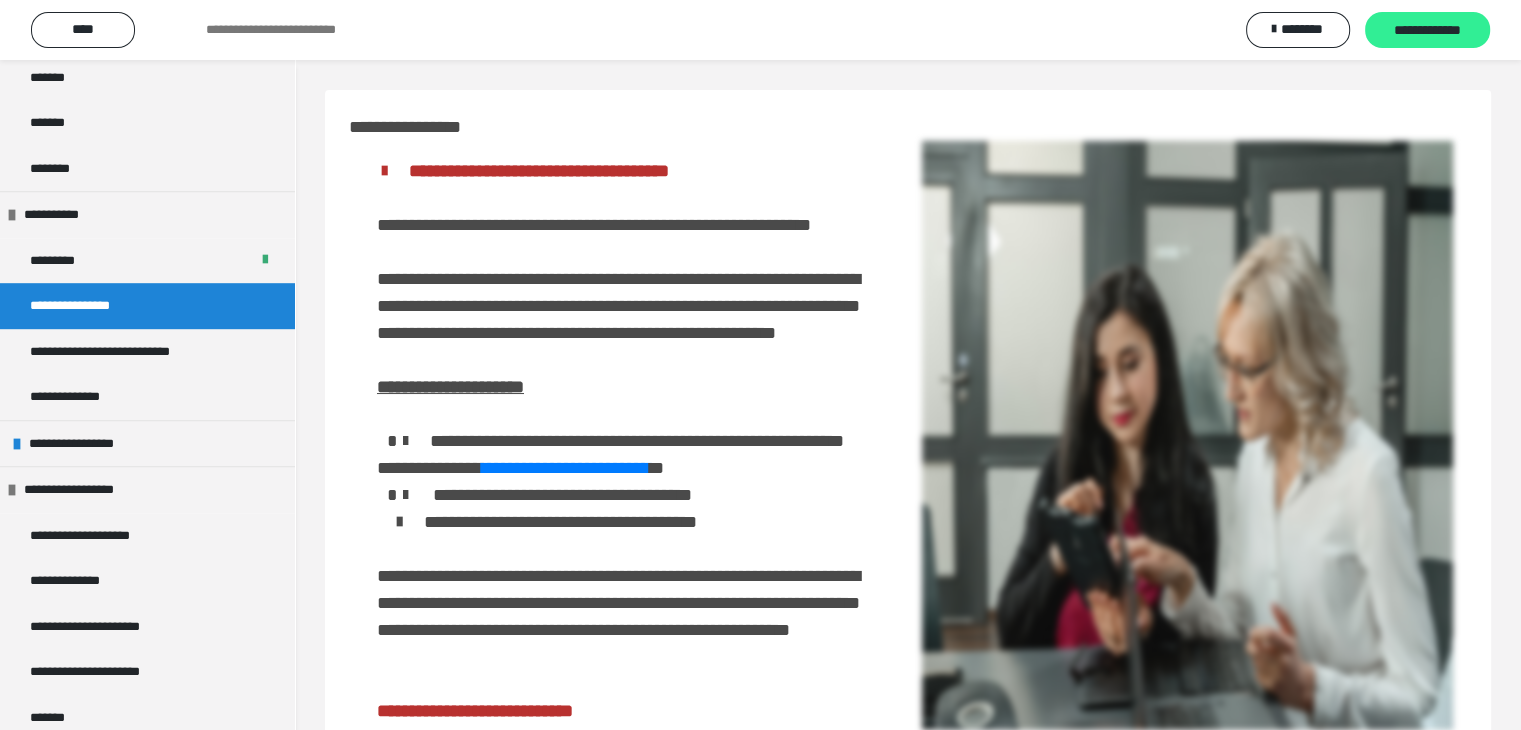 click on "**********" at bounding box center (1427, 31) 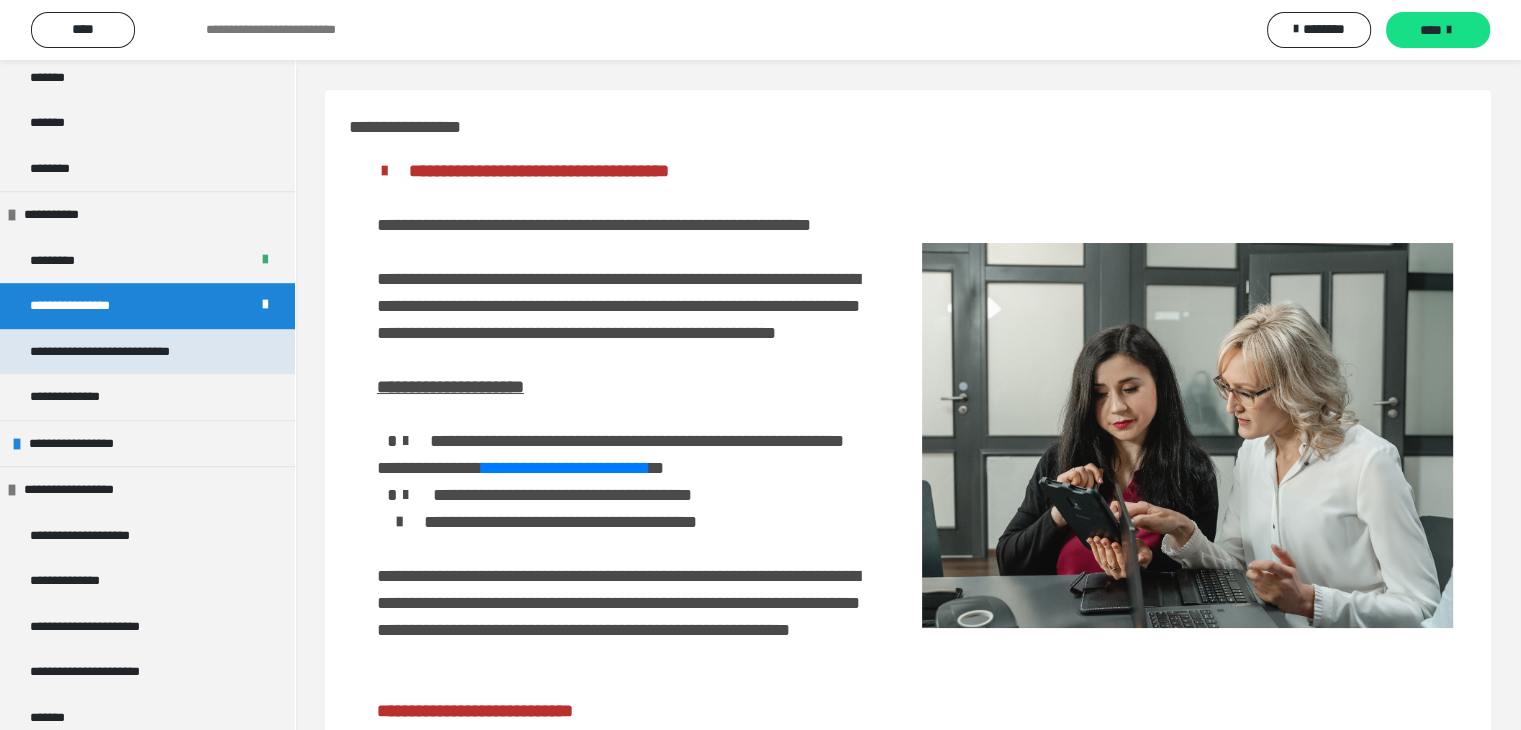 click on "**********" at bounding box center [128, 352] 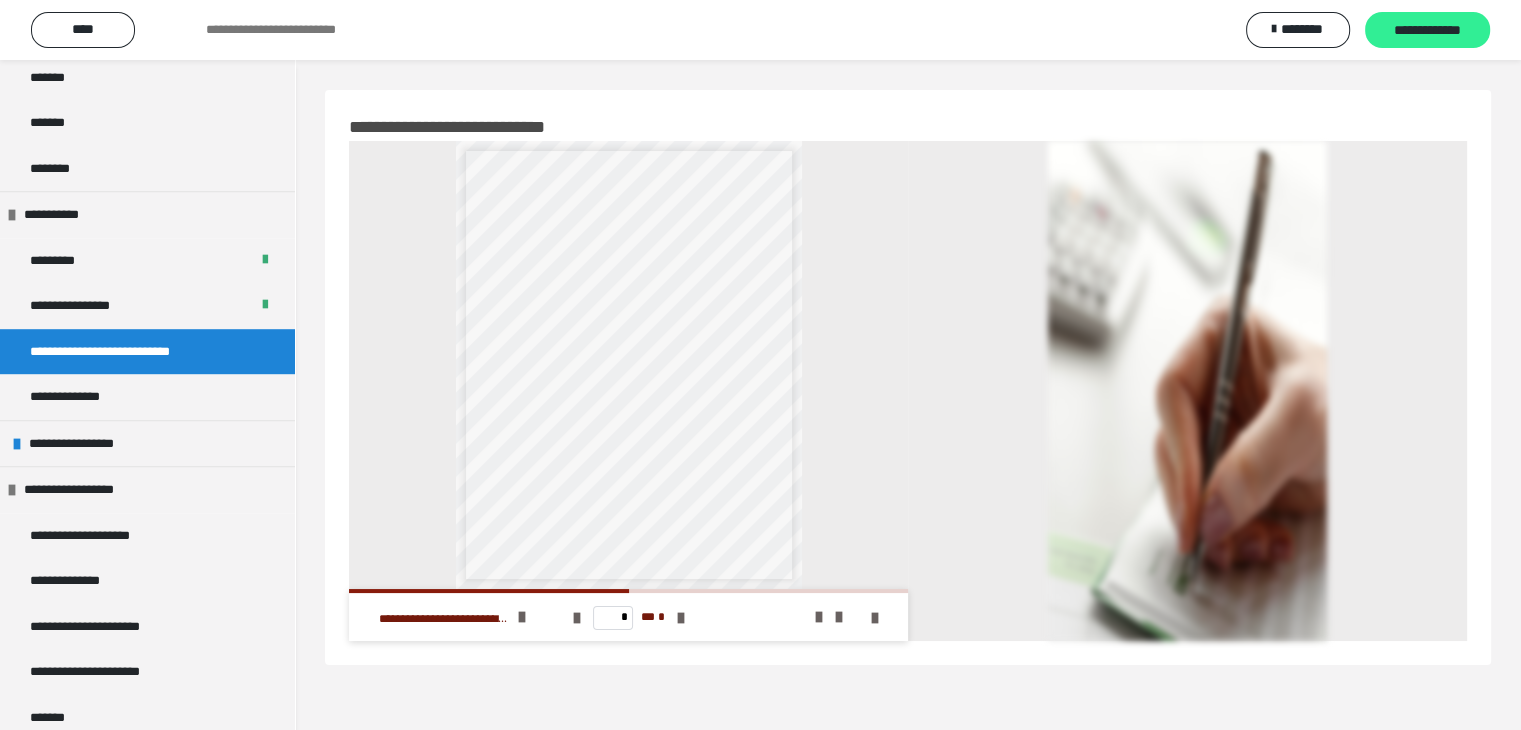 click on "**********" at bounding box center (1427, 31) 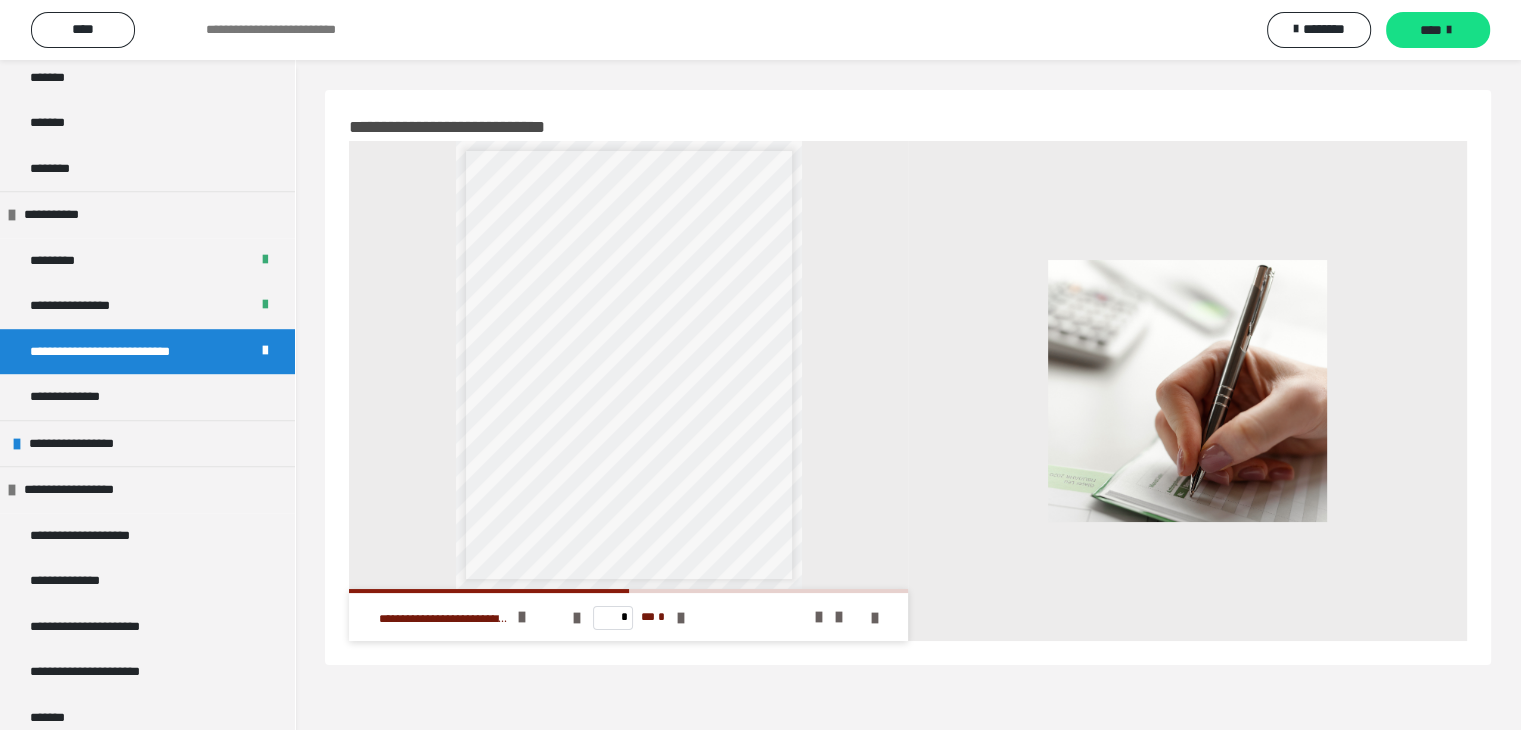 click on "****" at bounding box center (1431, 30) 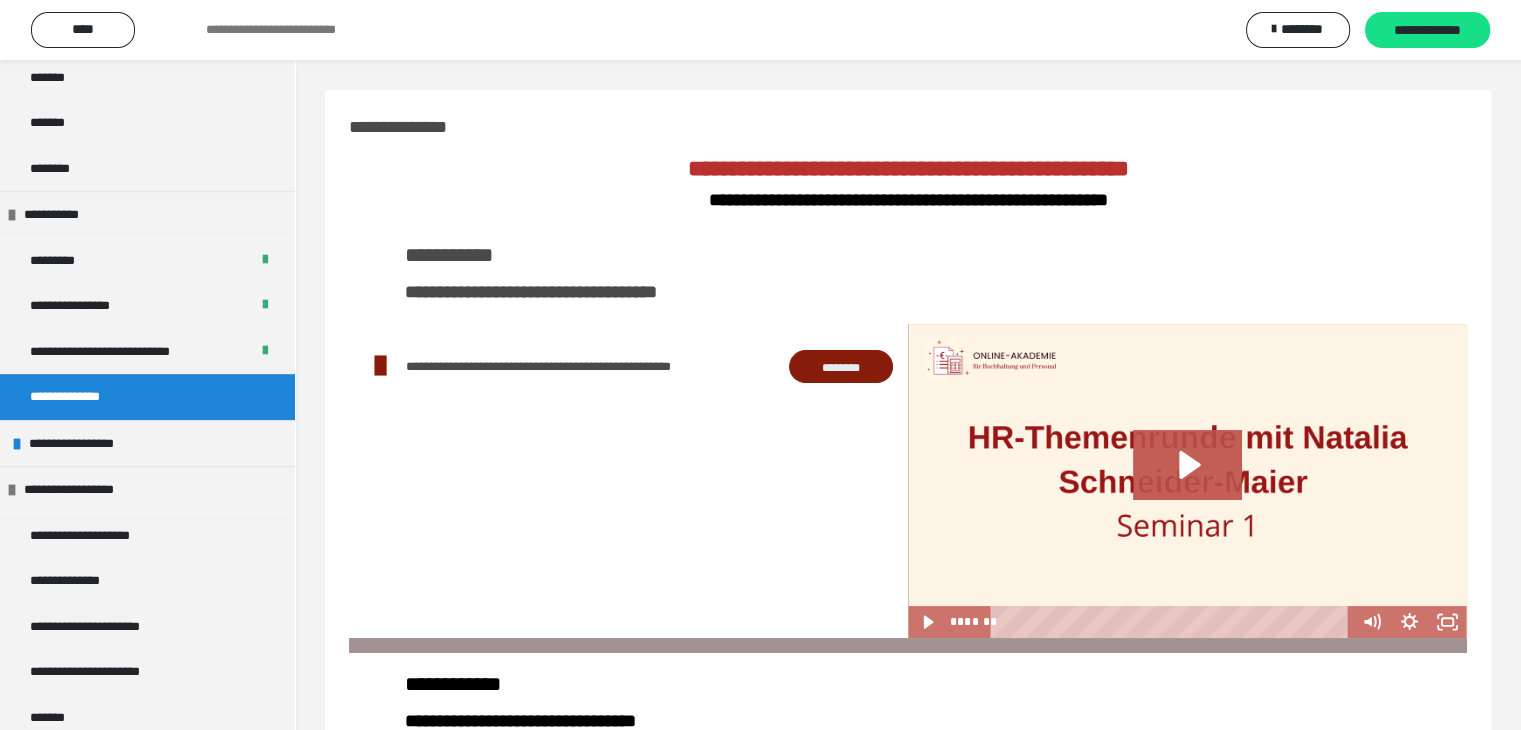 click on "**********" at bounding box center [1427, 31] 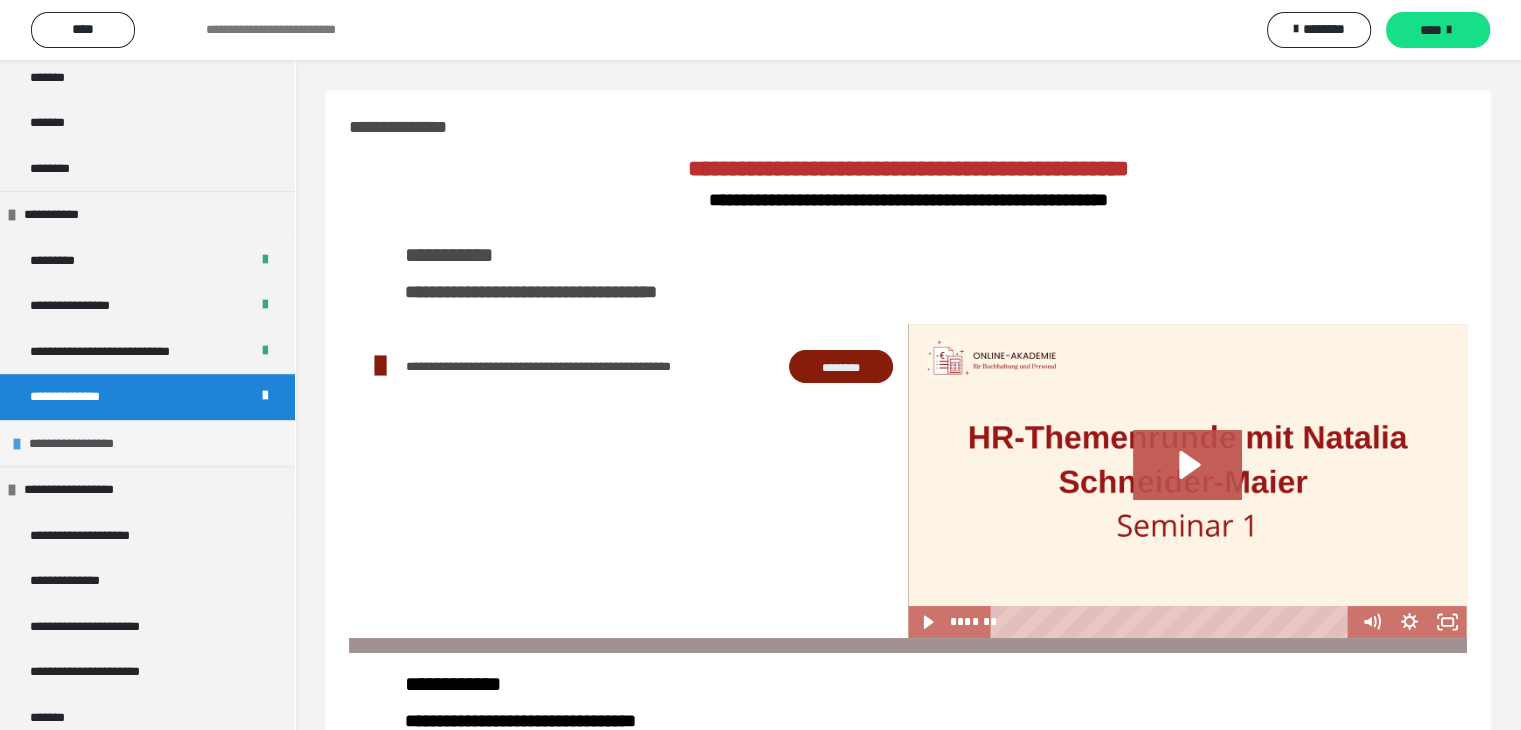 click on "**********" at bounding box center (87, 444) 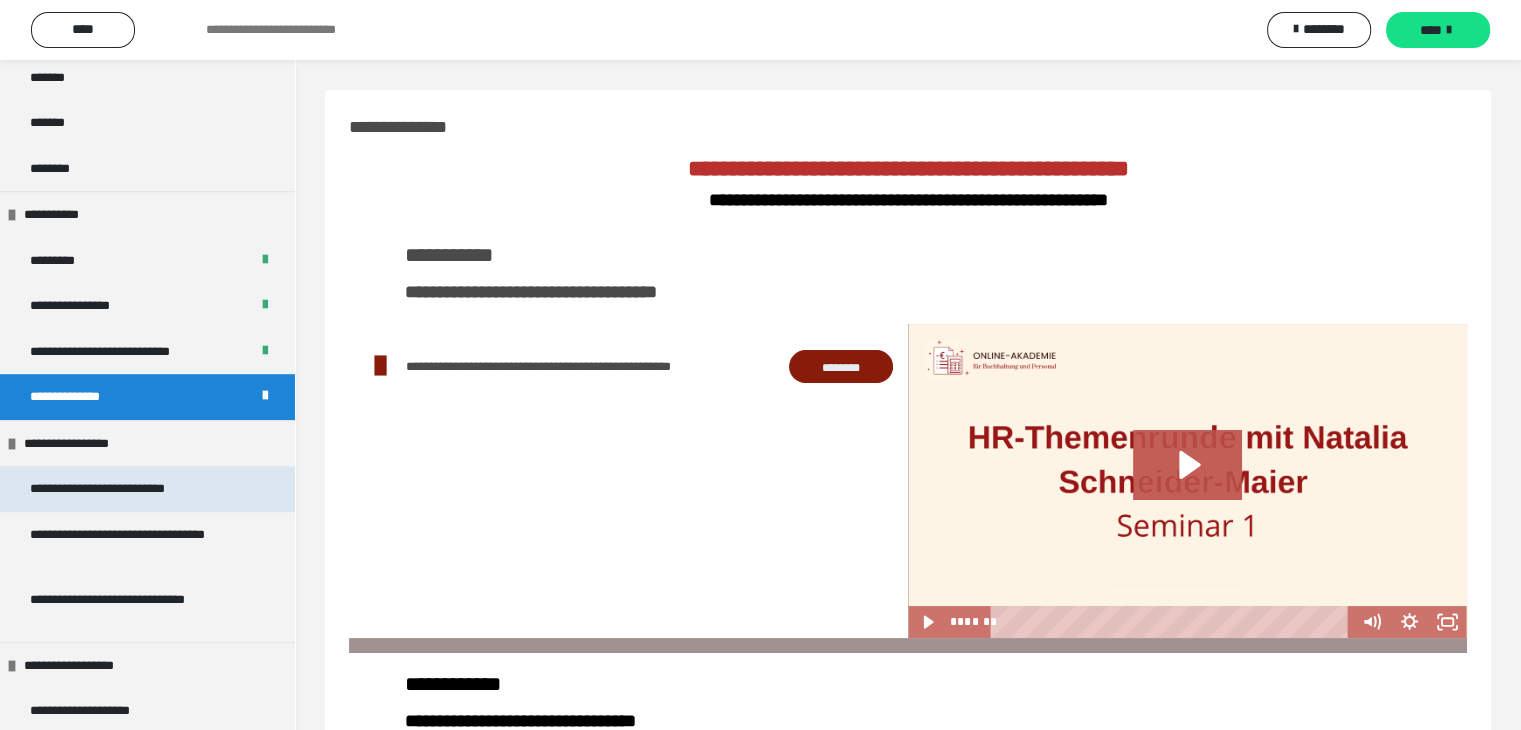 click on "**********" at bounding box center (129, 489) 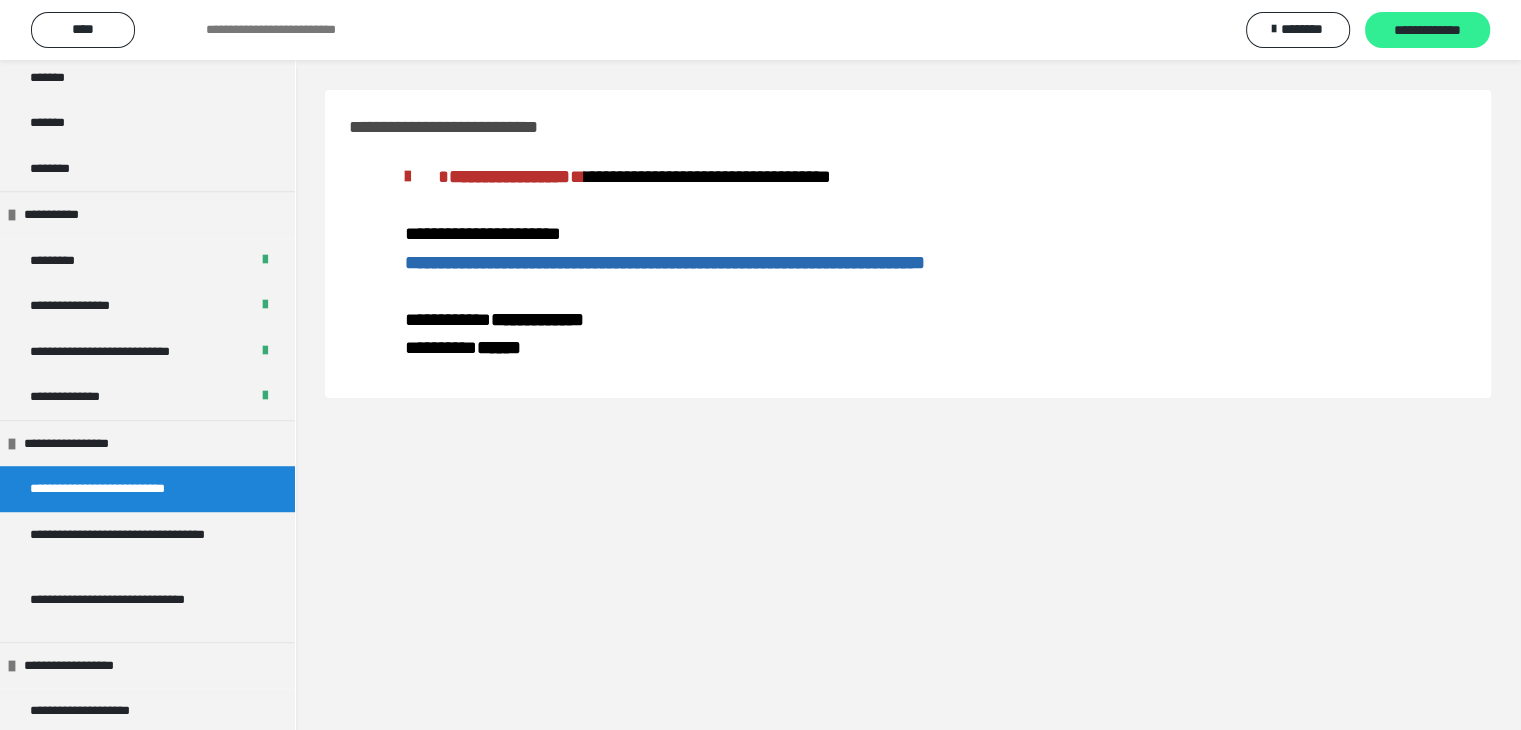 click on "**********" at bounding box center [1427, 31] 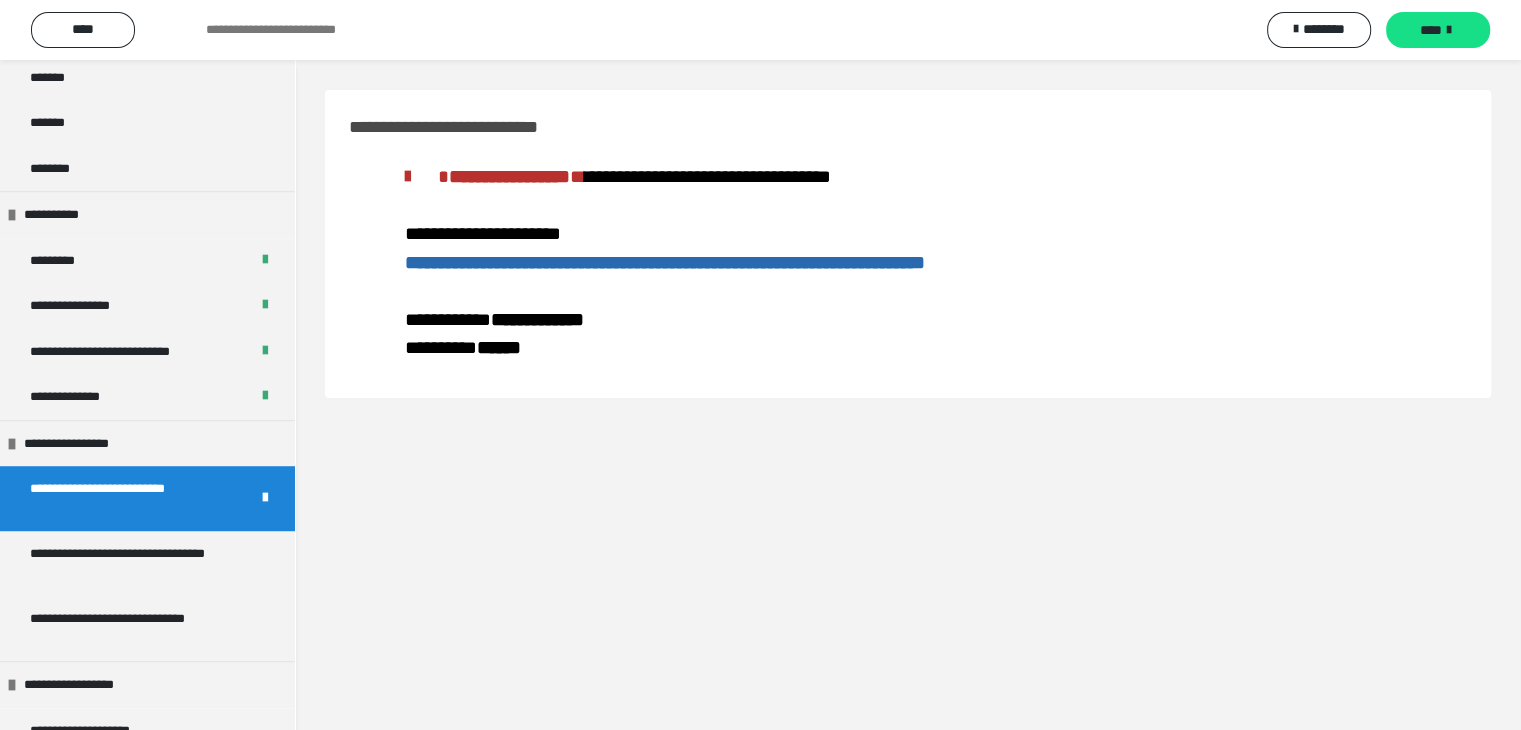 click on "****" at bounding box center (1438, 30) 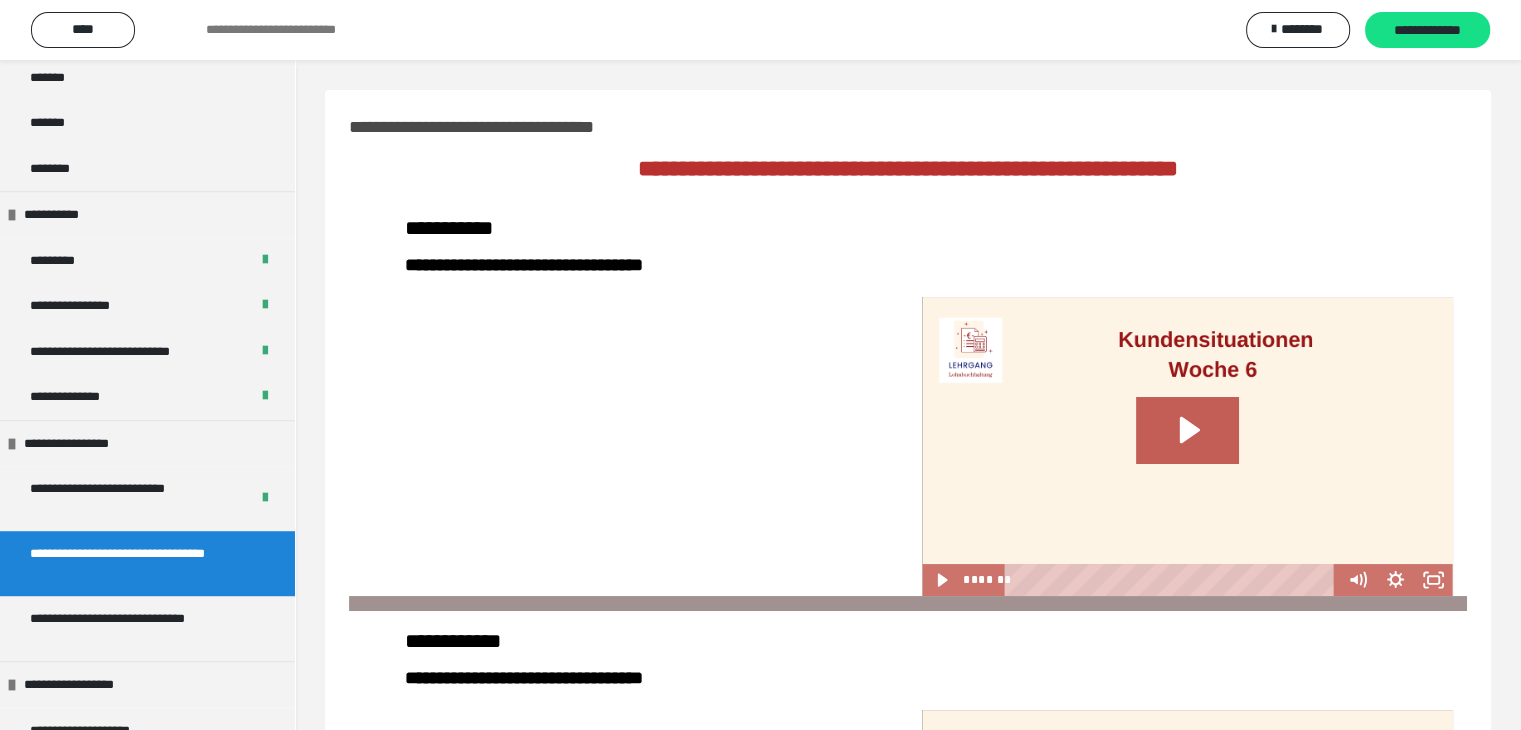 click on "**********" at bounding box center (1427, 31) 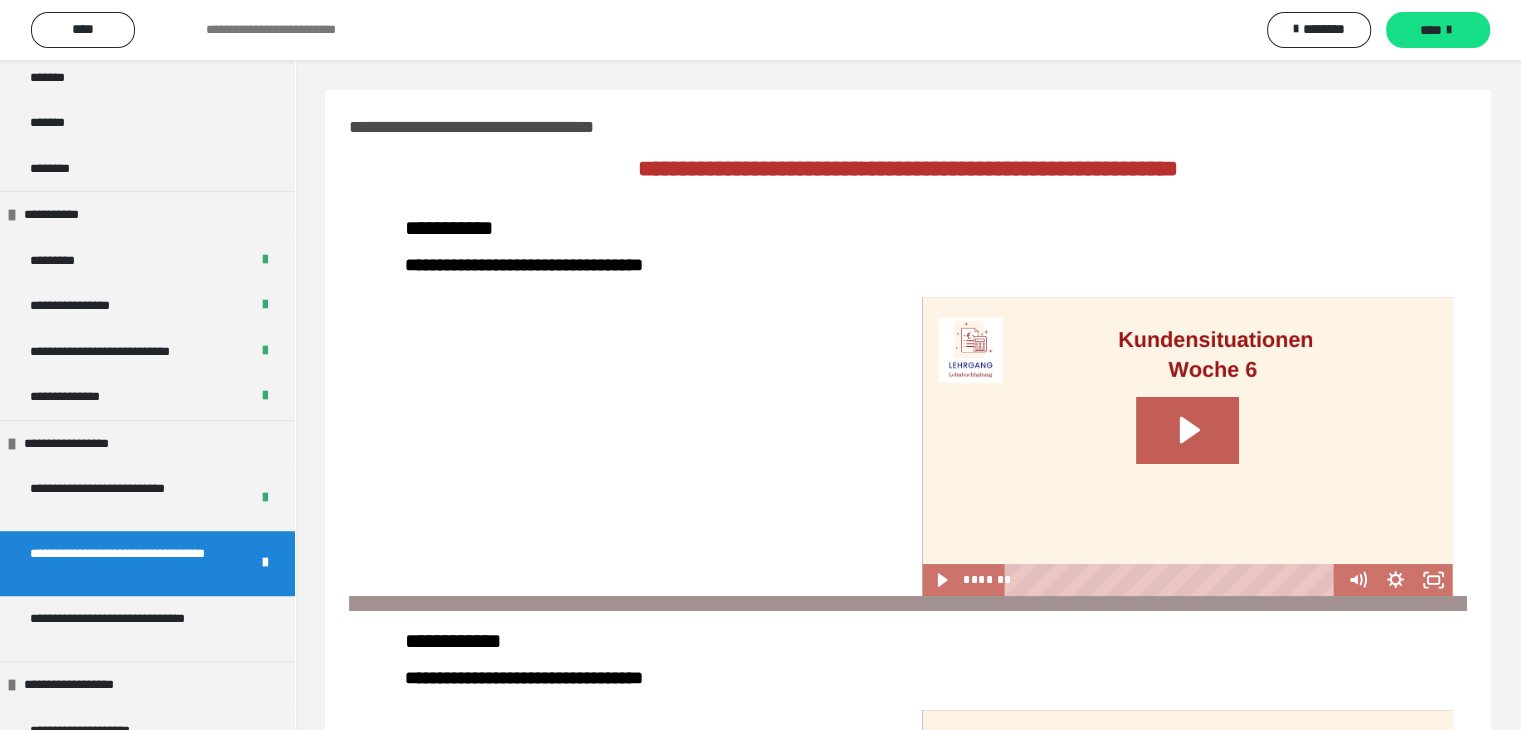 click on "****" at bounding box center (1438, 30) 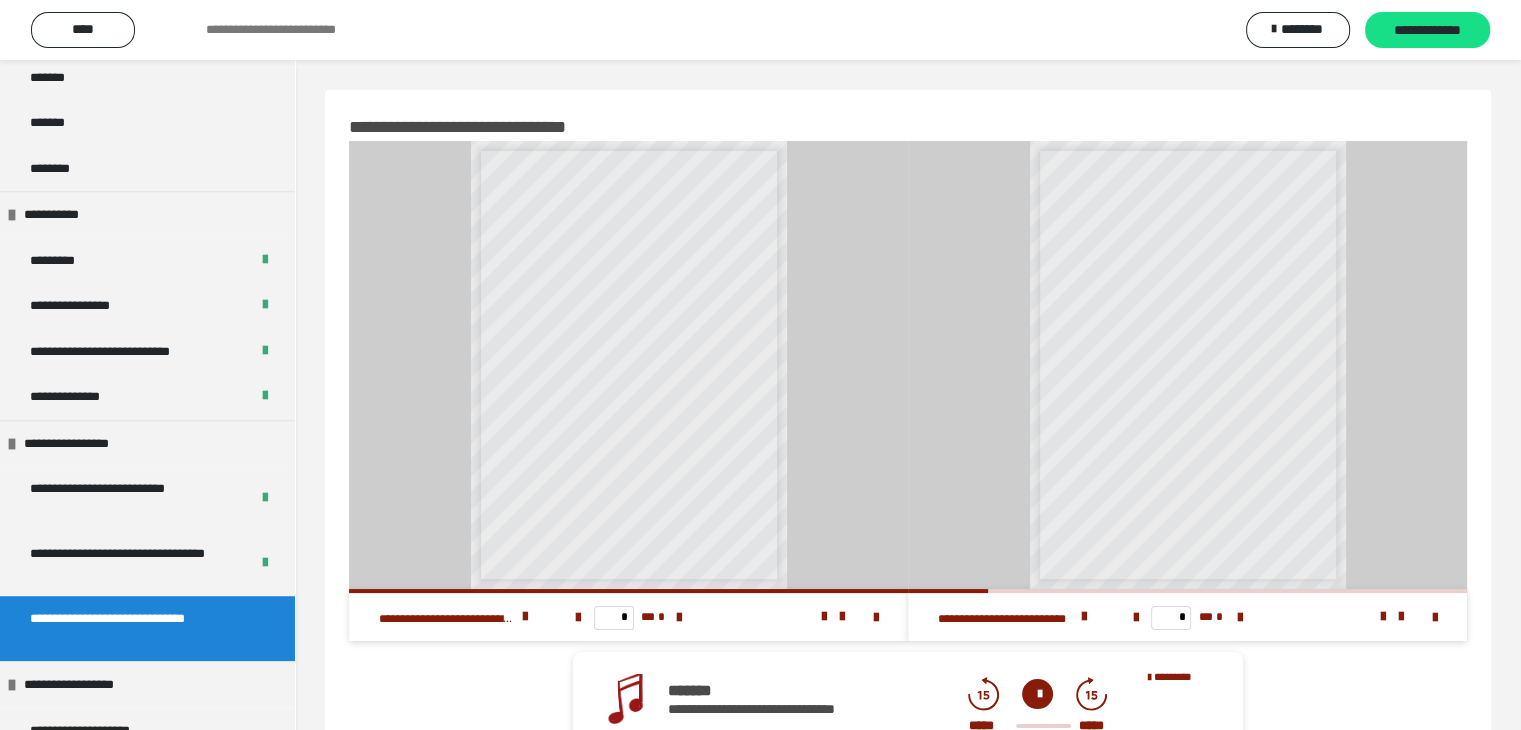 click on "**********" at bounding box center (1427, 31) 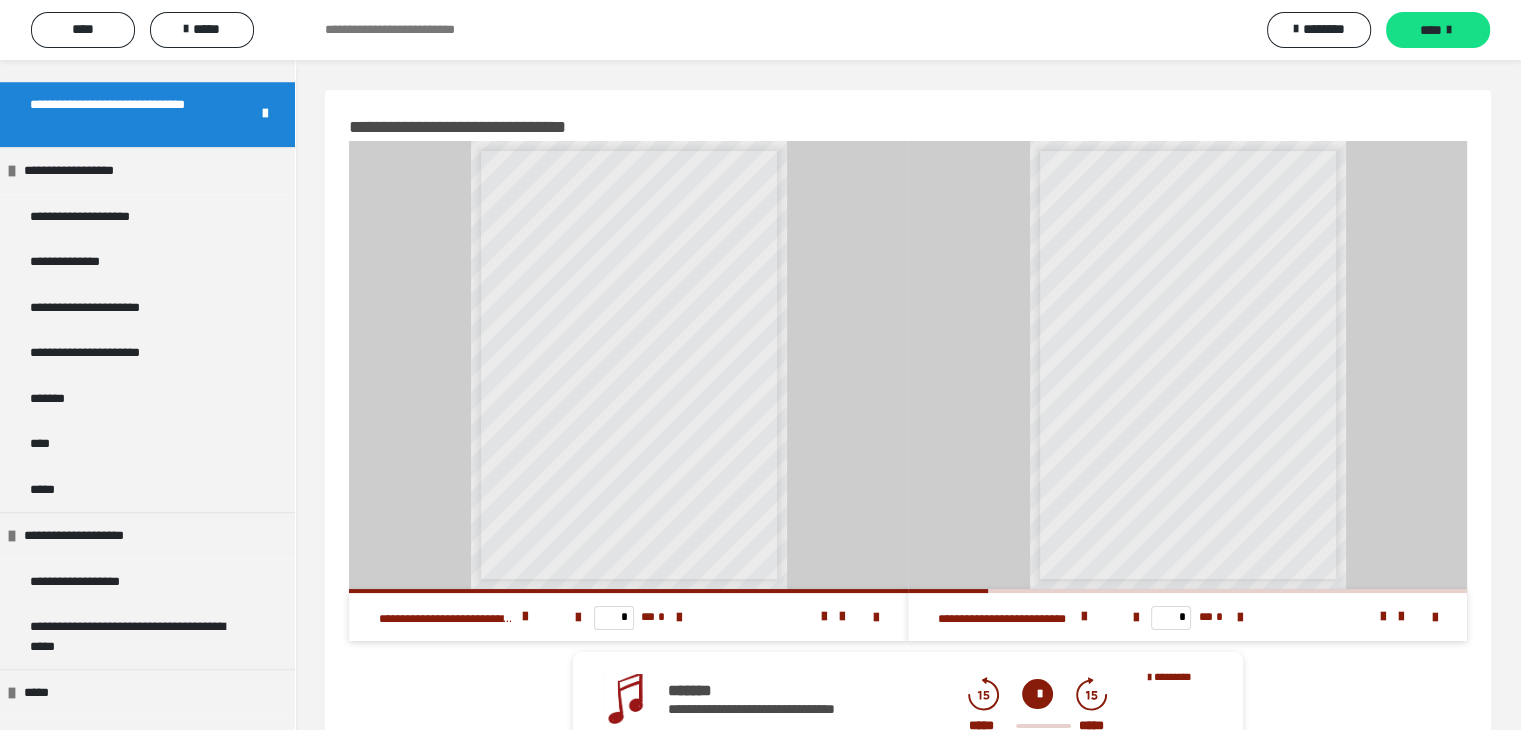 scroll, scrollTop: 1762, scrollLeft: 0, axis: vertical 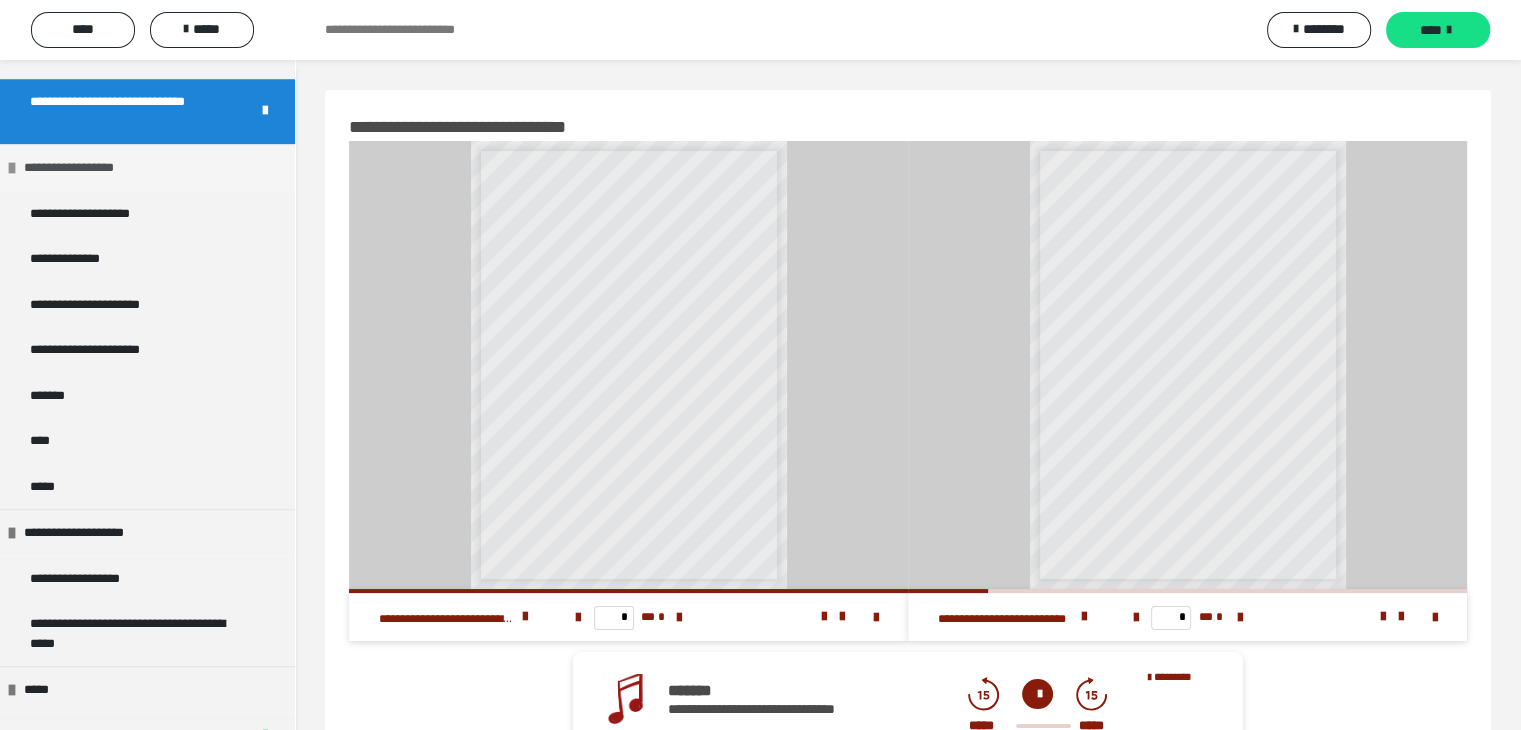 click on "**********" at bounding box center (85, 168) 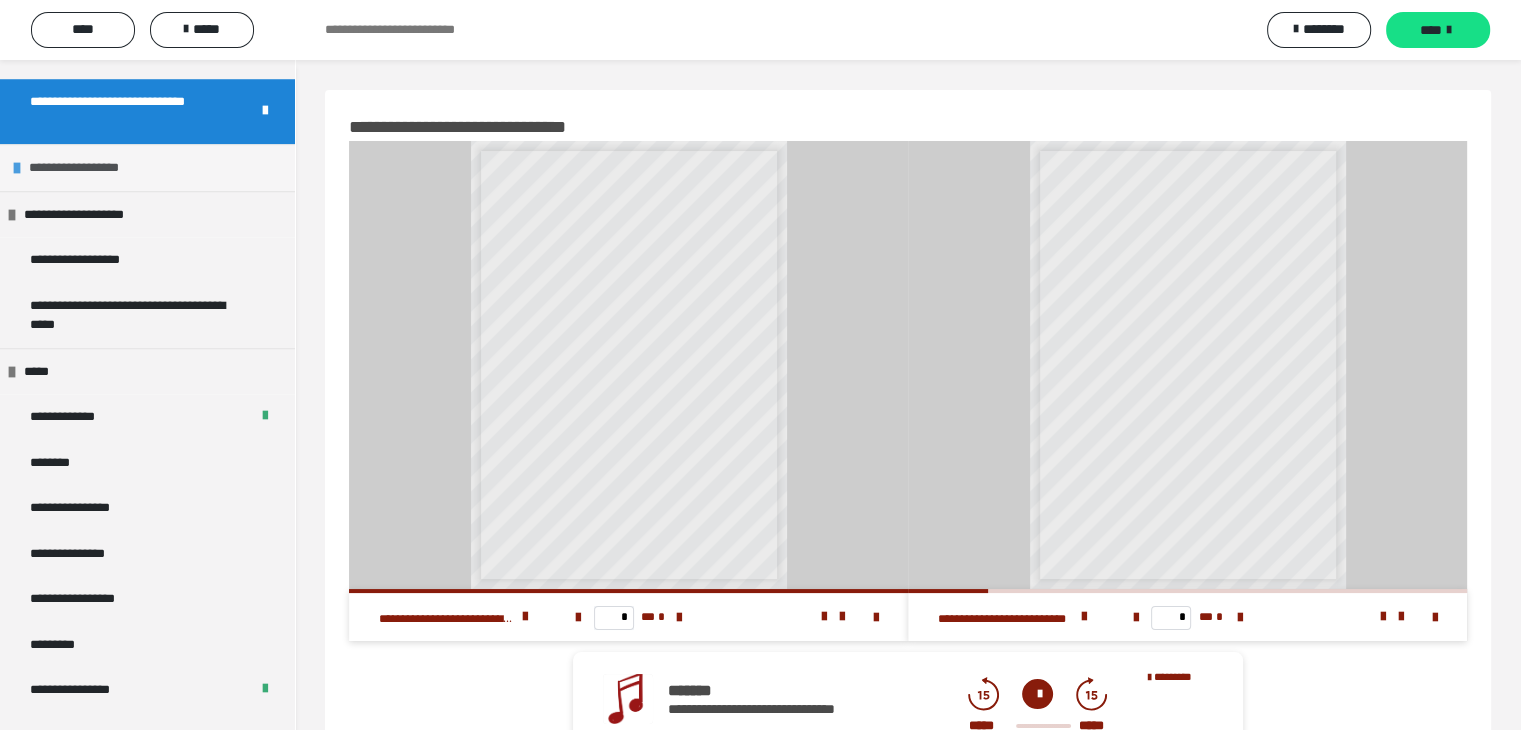 click on "**********" at bounding box center (90, 168) 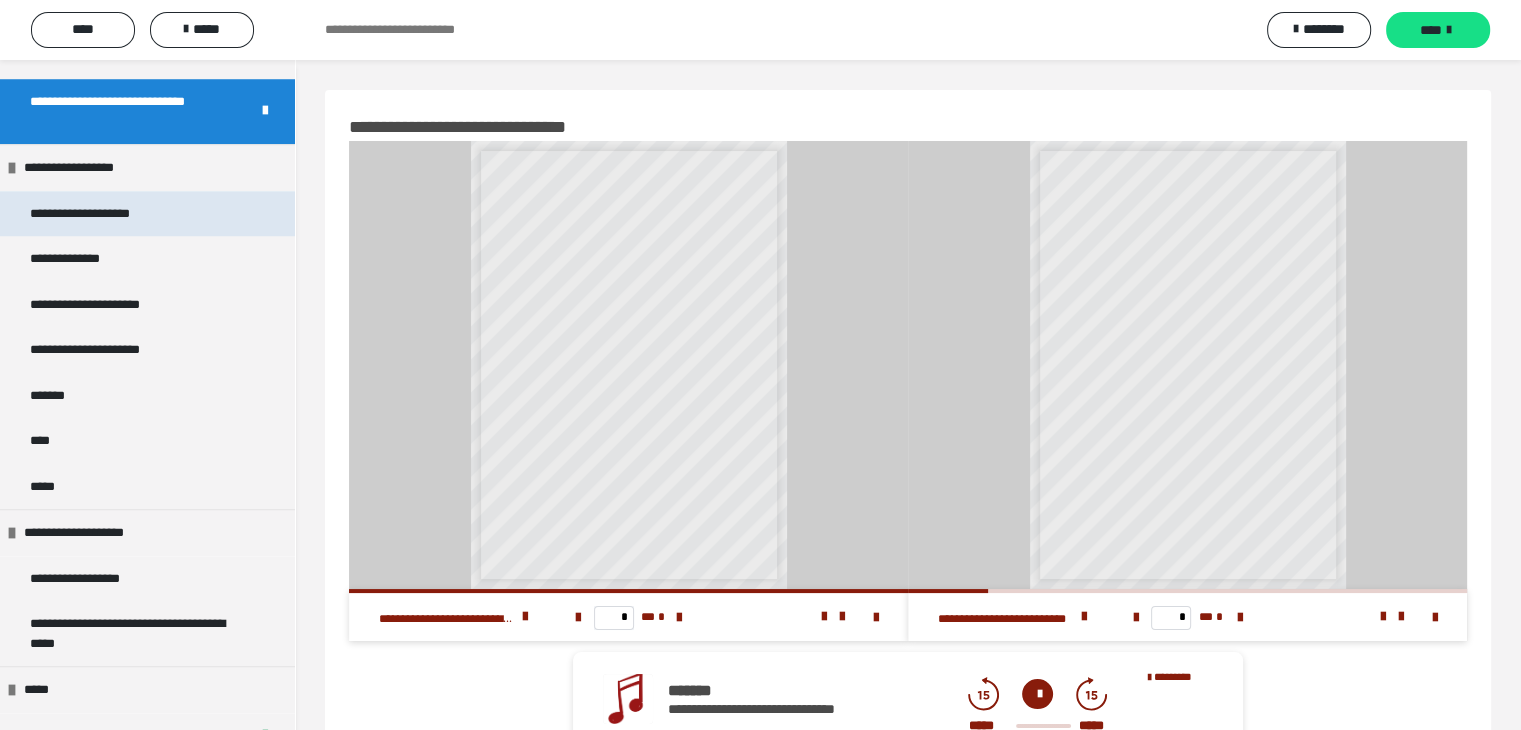 click on "**********" at bounding box center (94, 214) 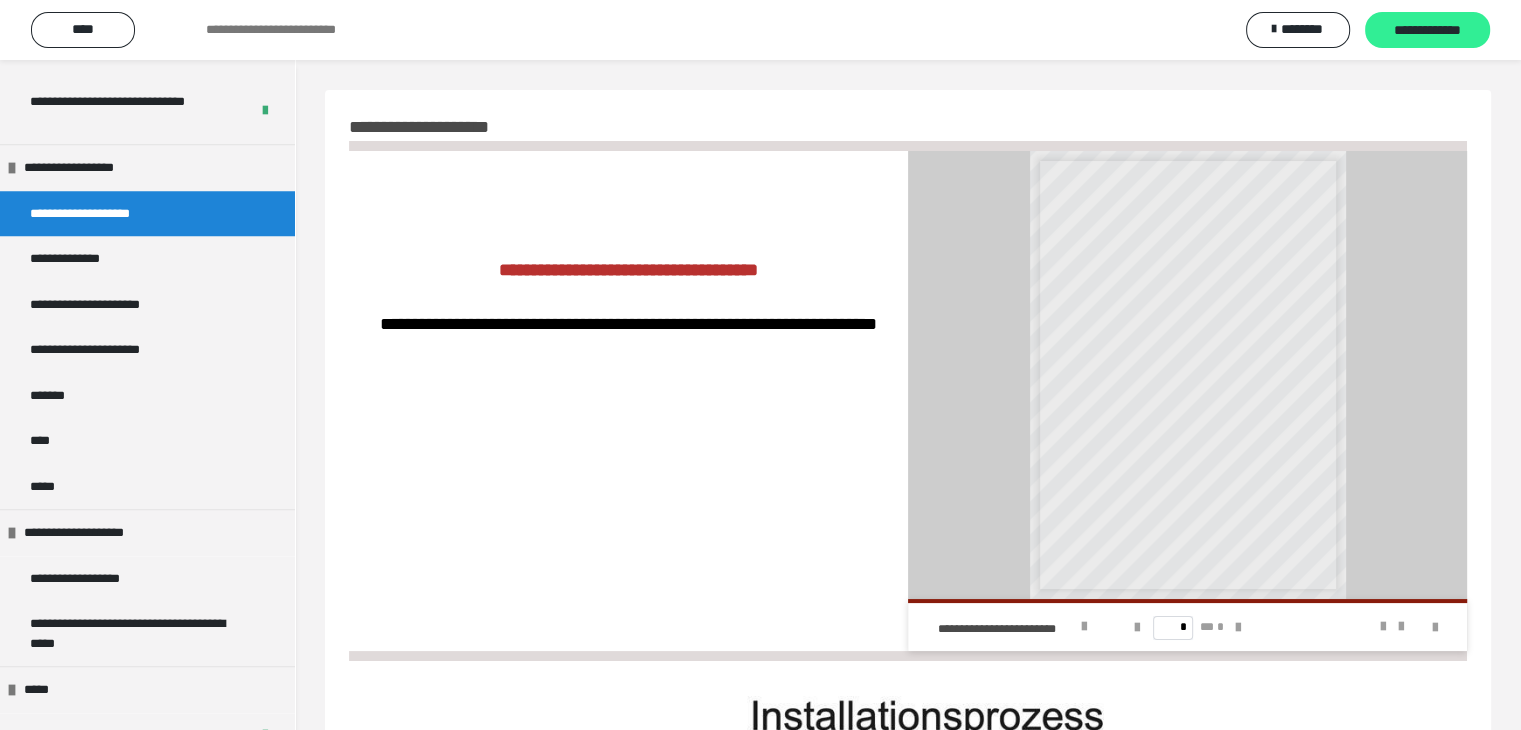 click on "**********" at bounding box center [1427, 31] 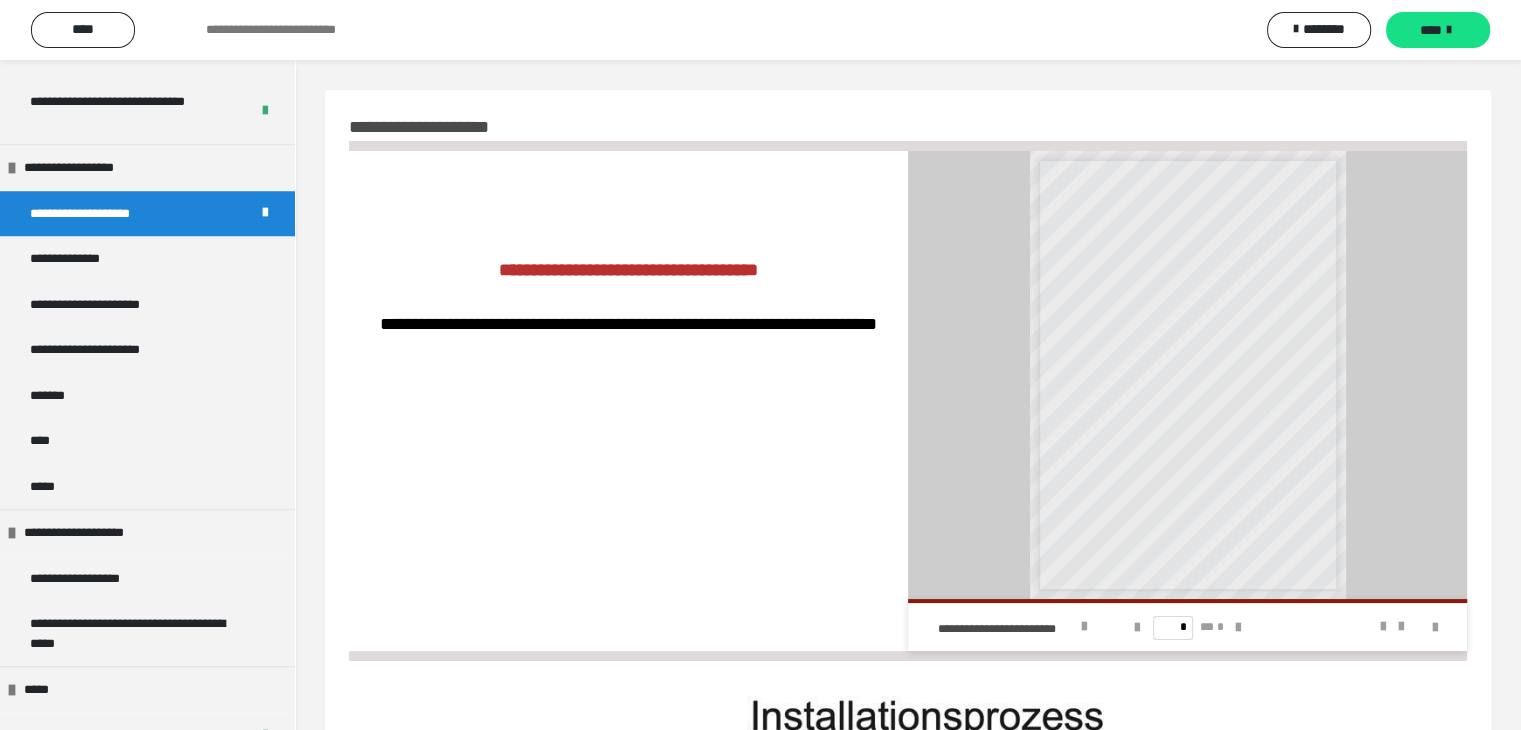 click on "****" at bounding box center (1438, 30) 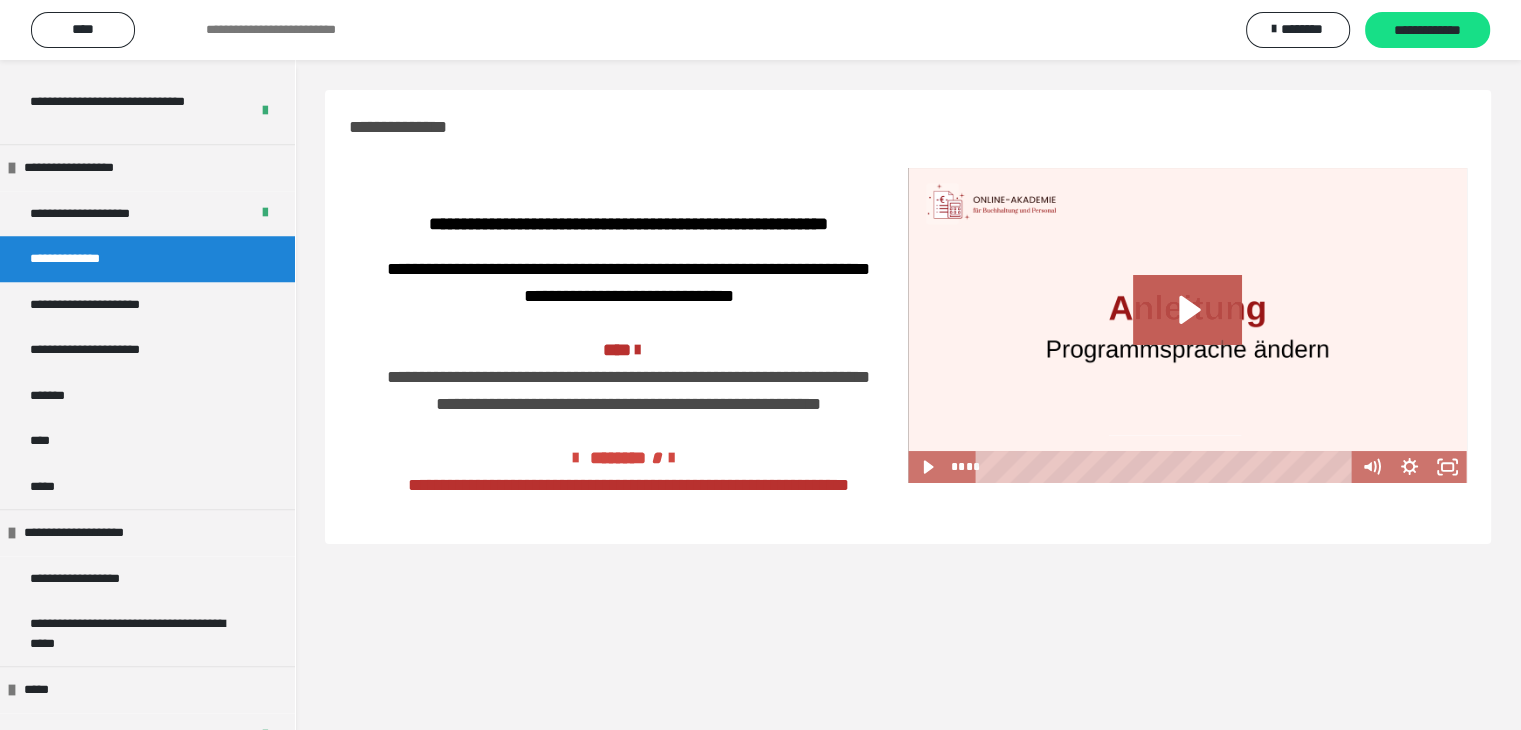 click on "**********" at bounding box center [1427, 31] 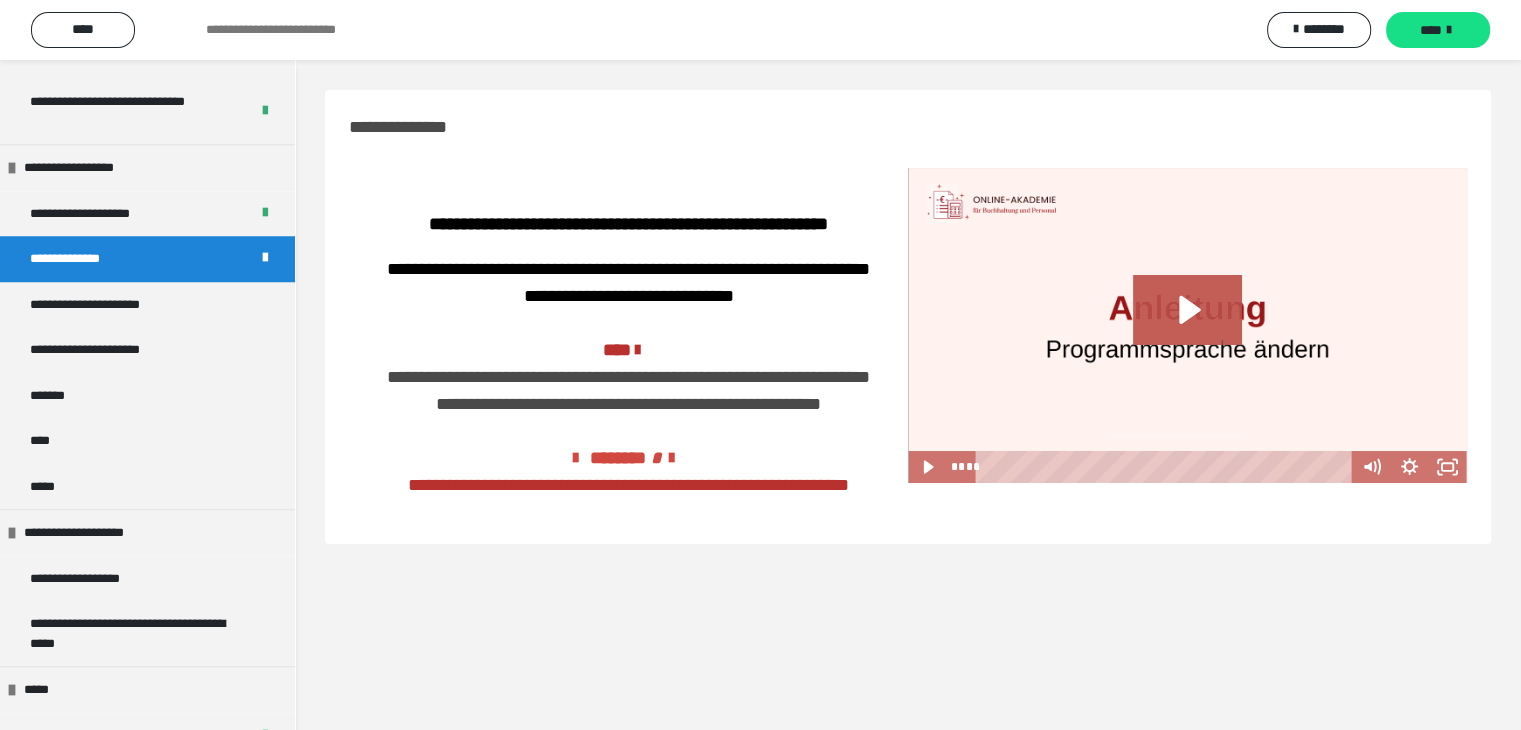 click on "****" at bounding box center [1438, 30] 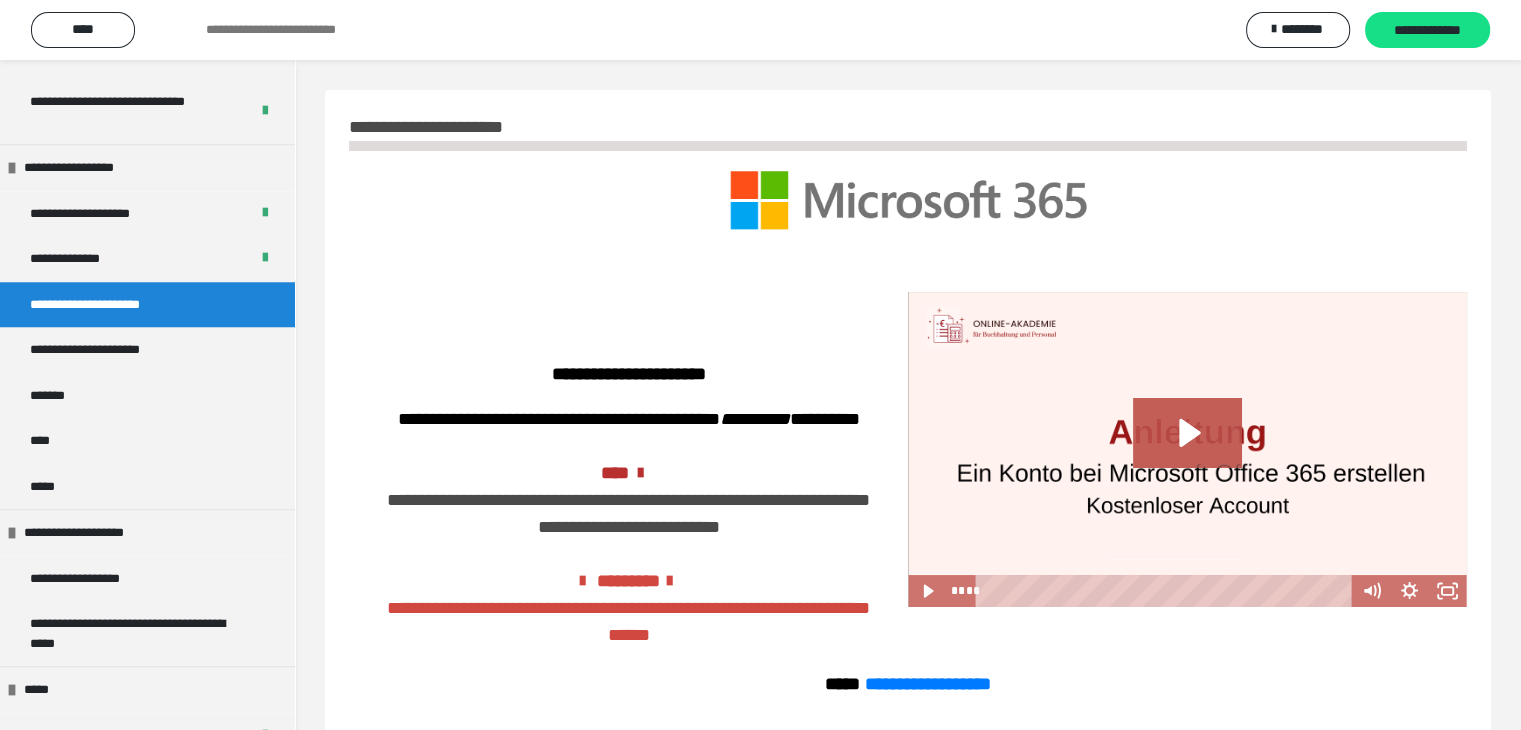 click on "**********" at bounding box center [1427, 31] 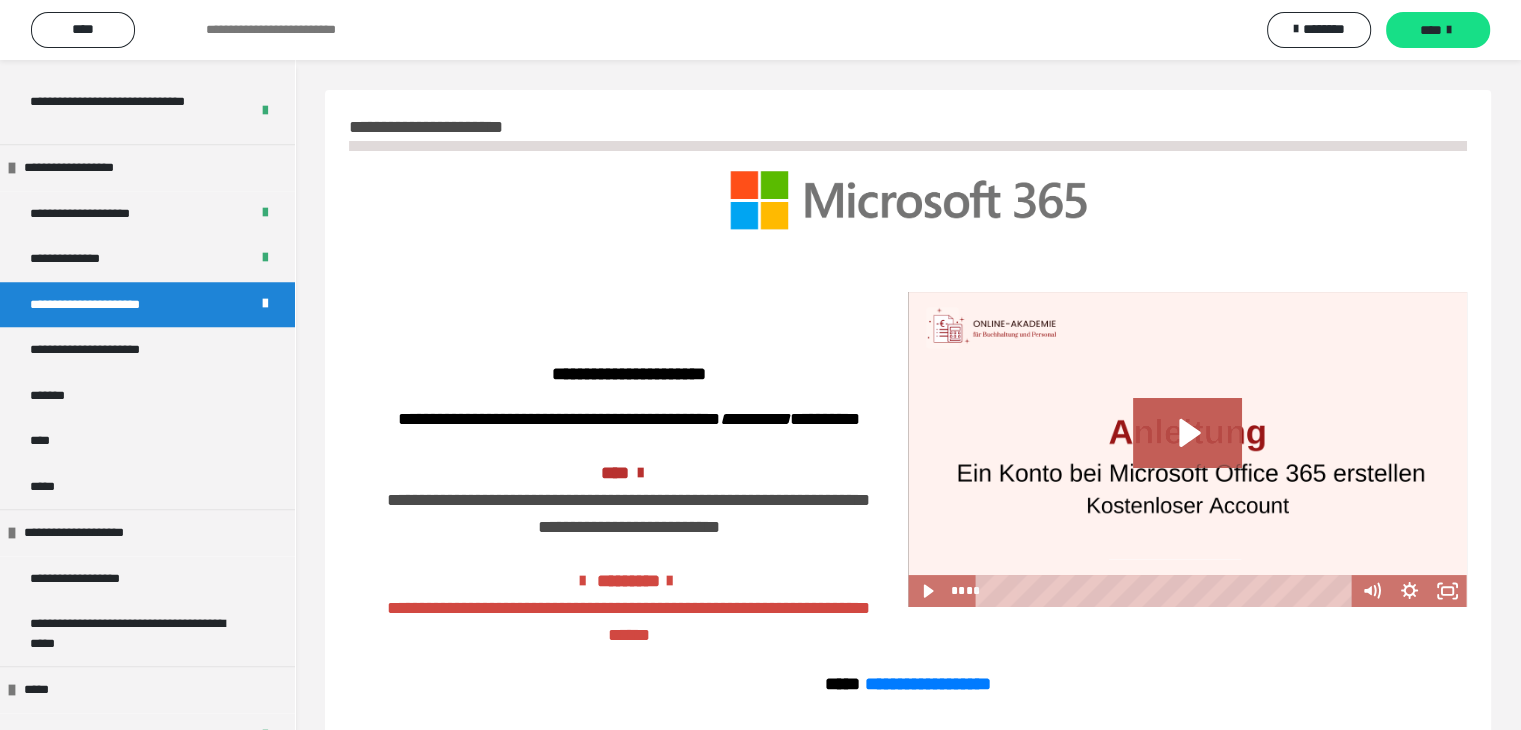 click on "****" at bounding box center [1438, 30] 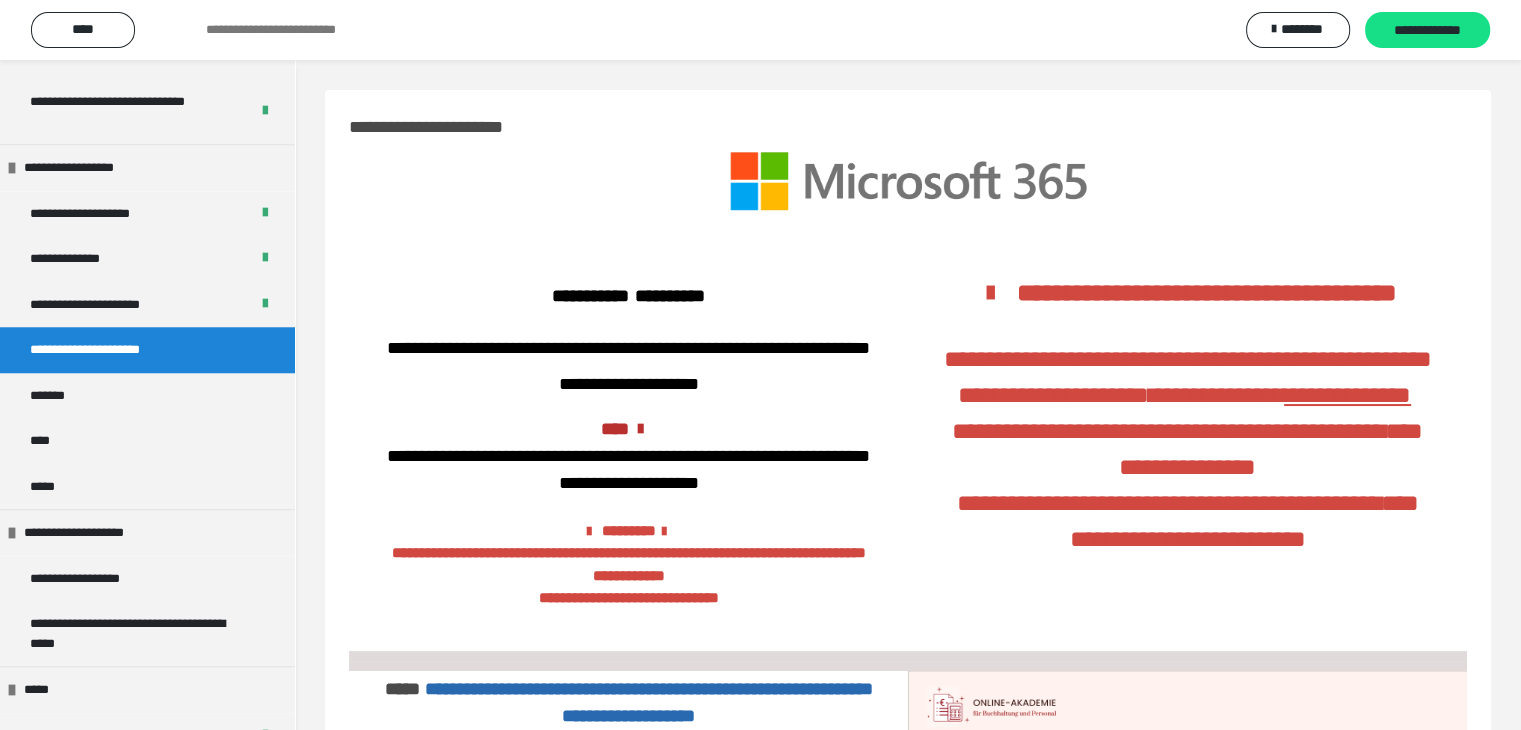 click on "**********" at bounding box center [1427, 31] 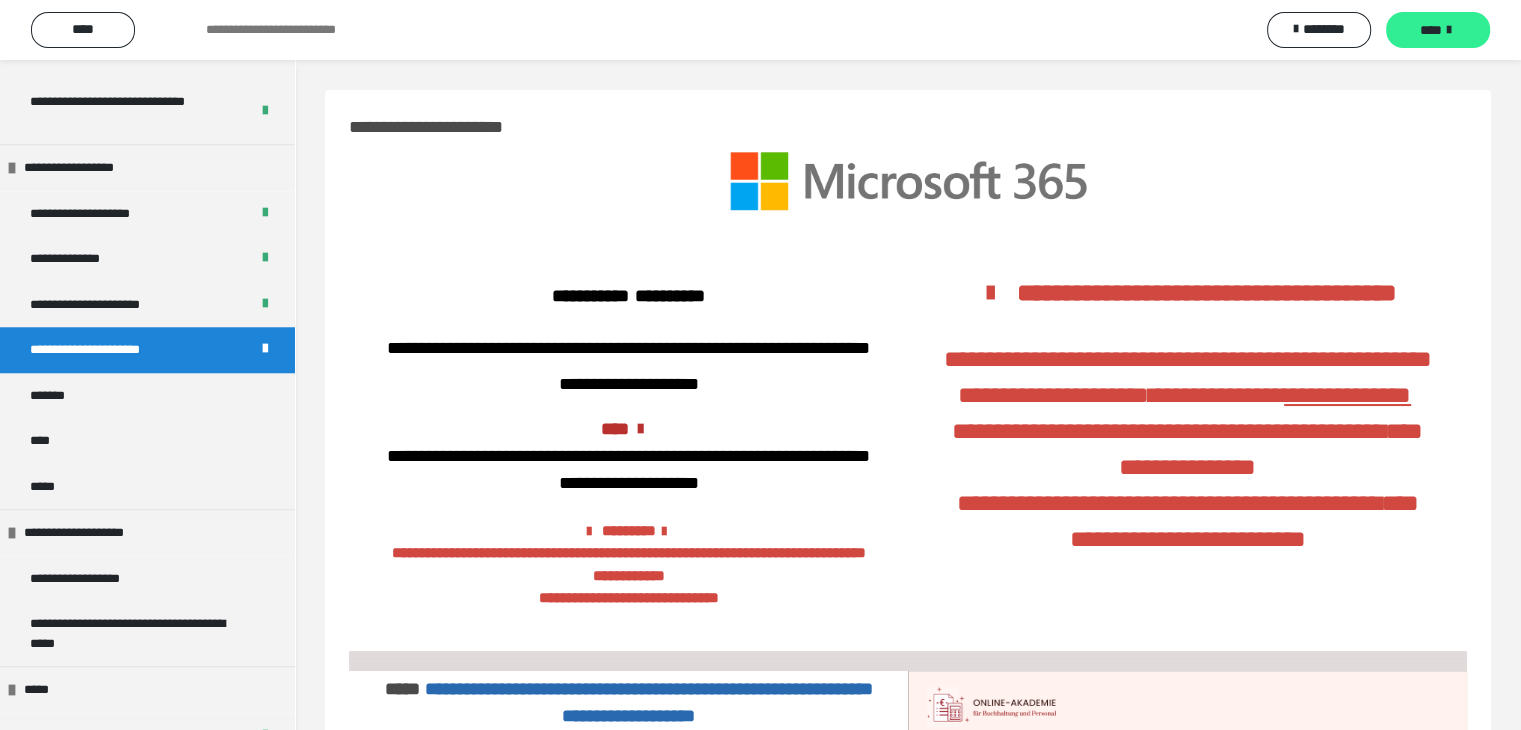click on "****" at bounding box center (1438, 30) 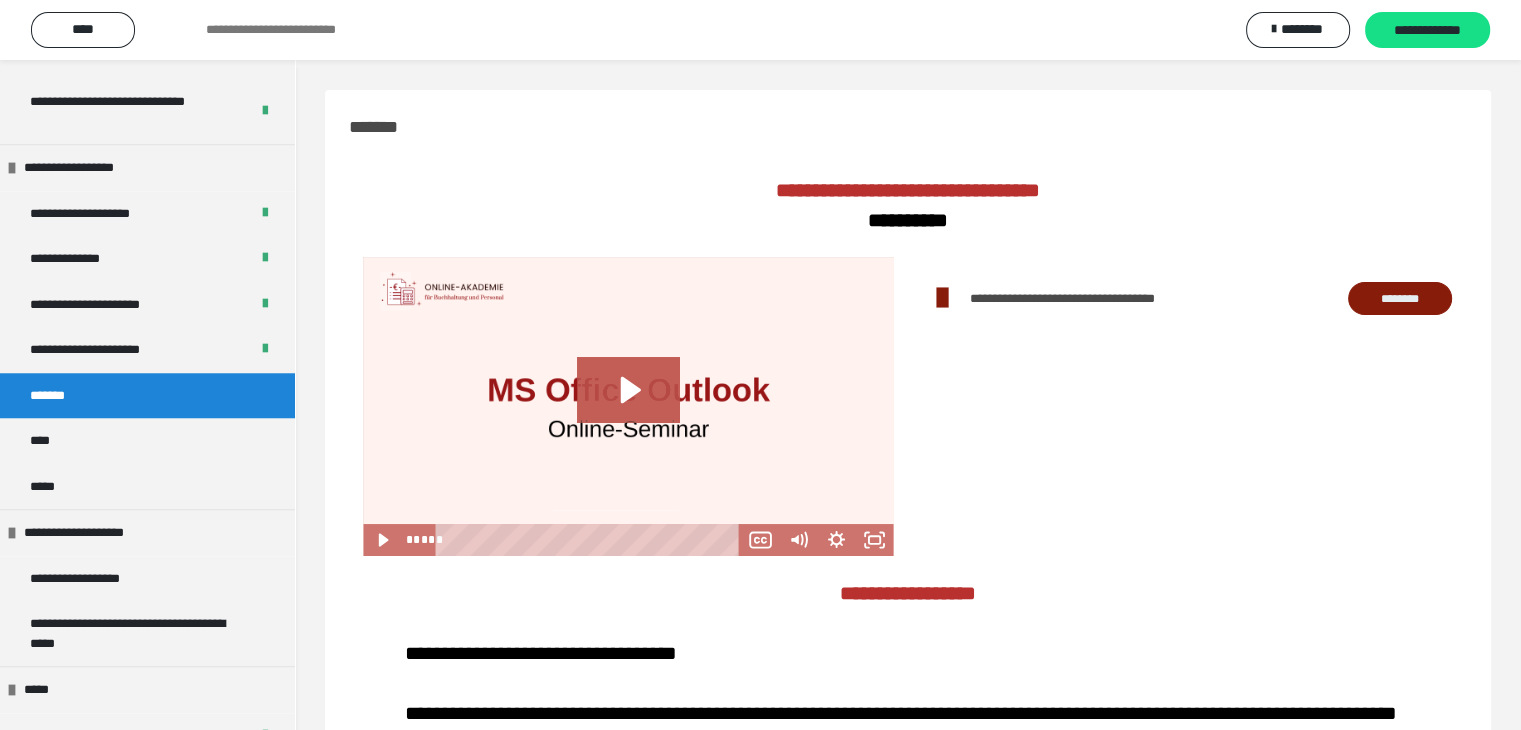 click on "**********" at bounding box center [1427, 31] 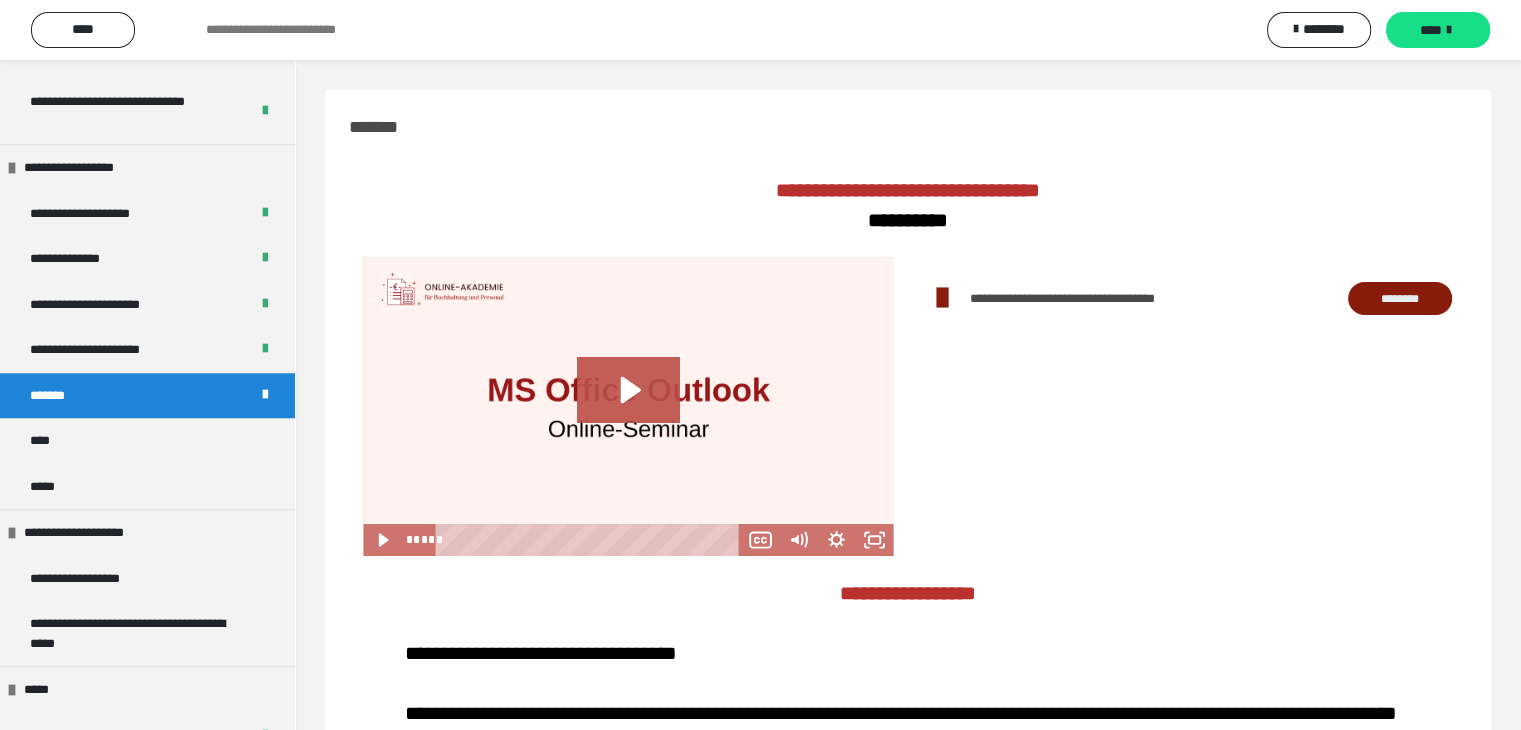 click on "****" at bounding box center [1438, 30] 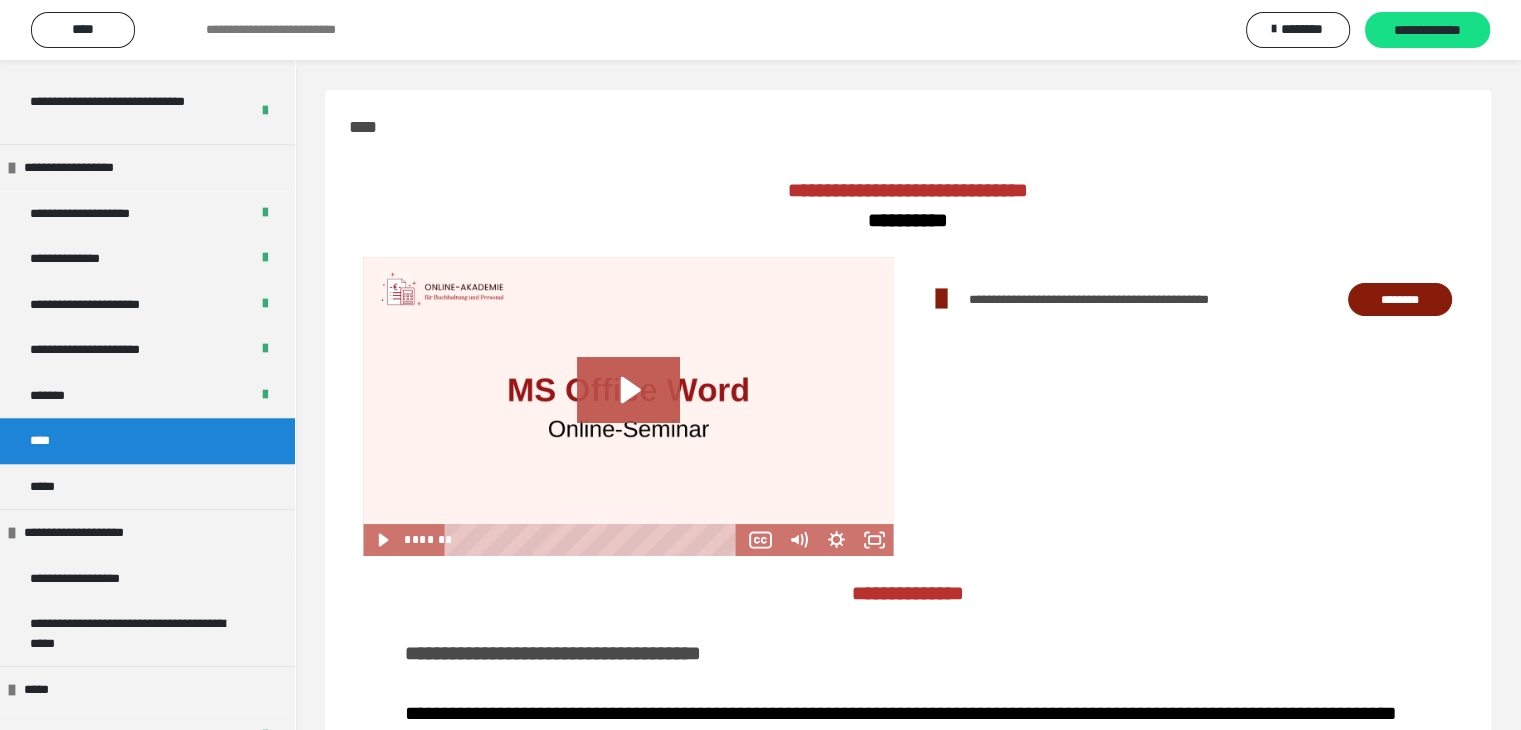 click on "**********" at bounding box center [1427, 31] 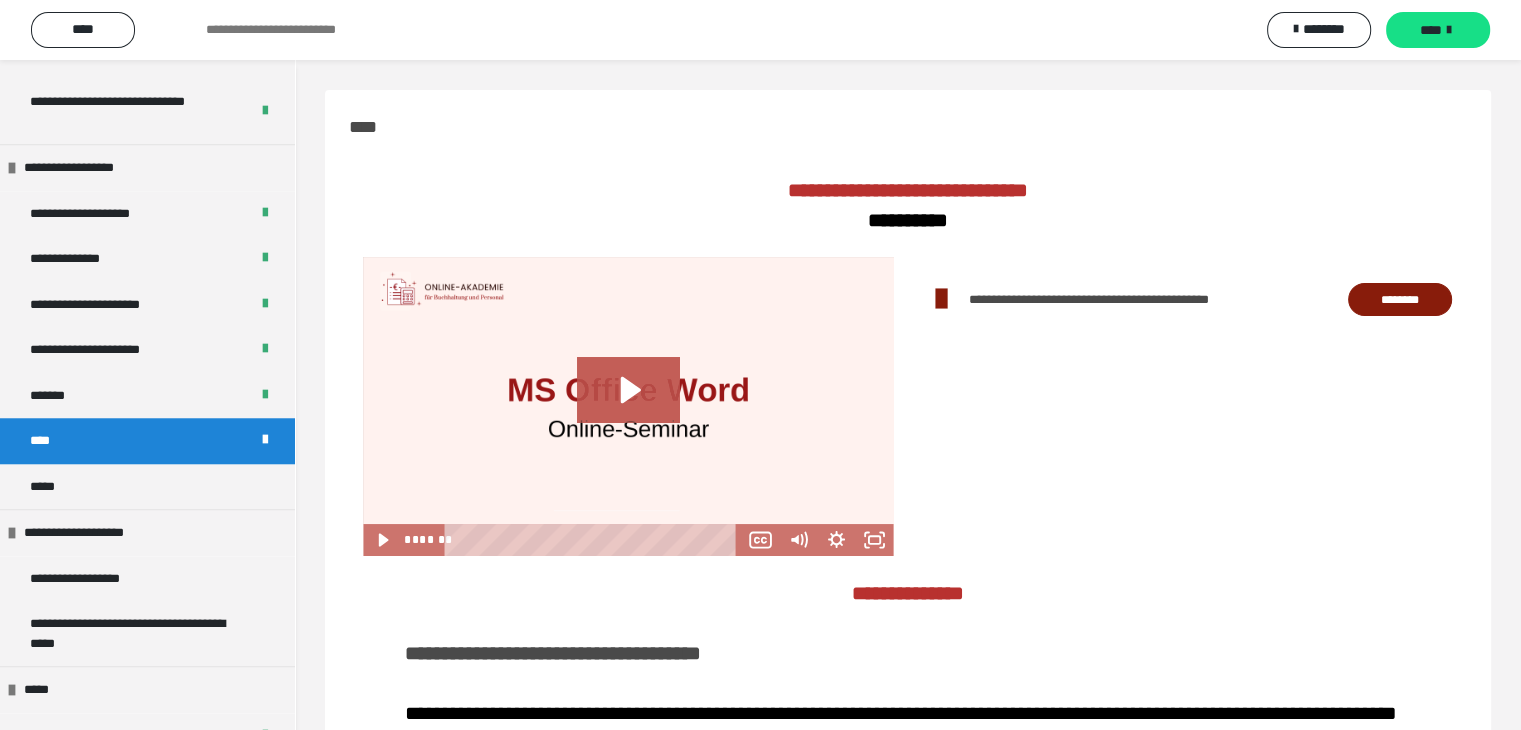 click on "****" at bounding box center (1438, 30) 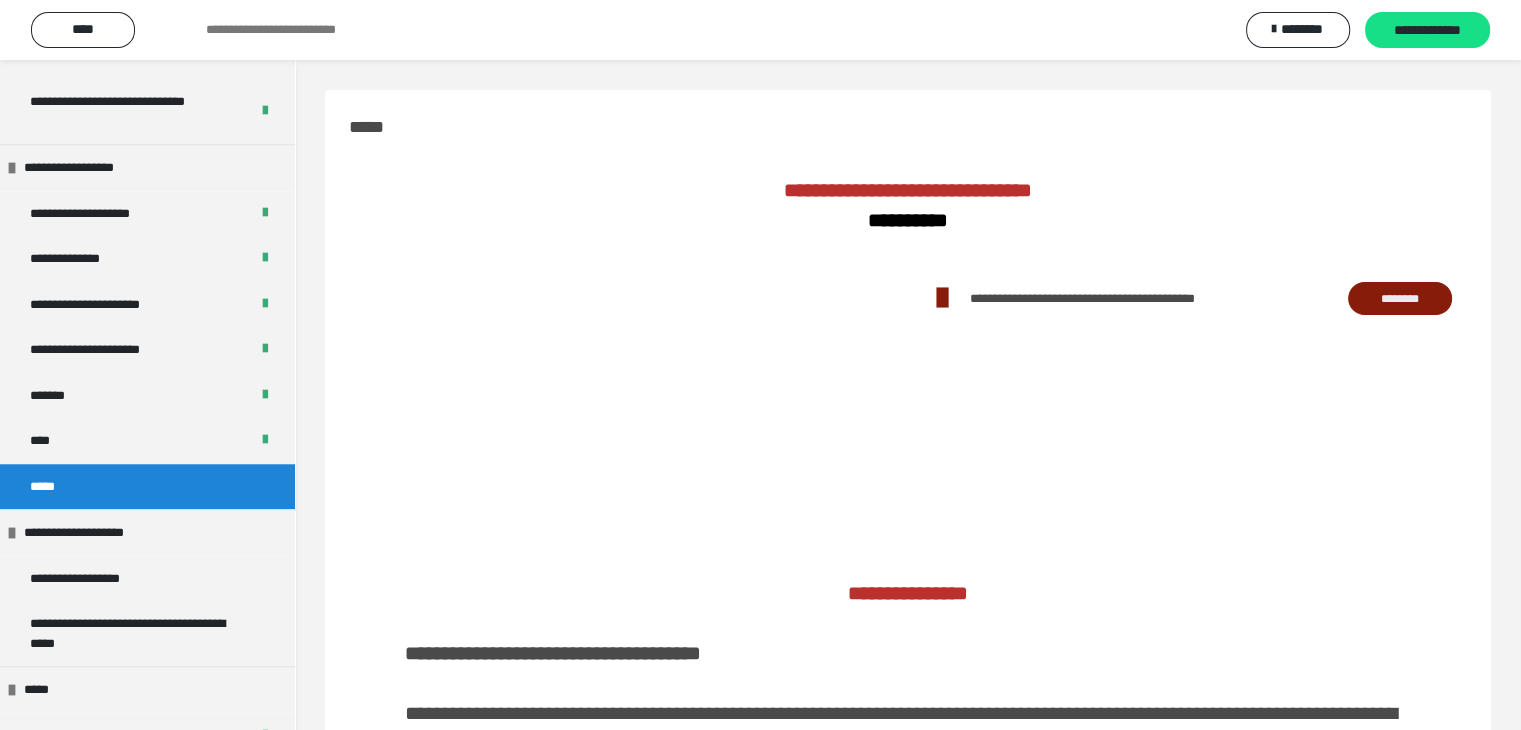 click on "**********" at bounding box center (1427, 31) 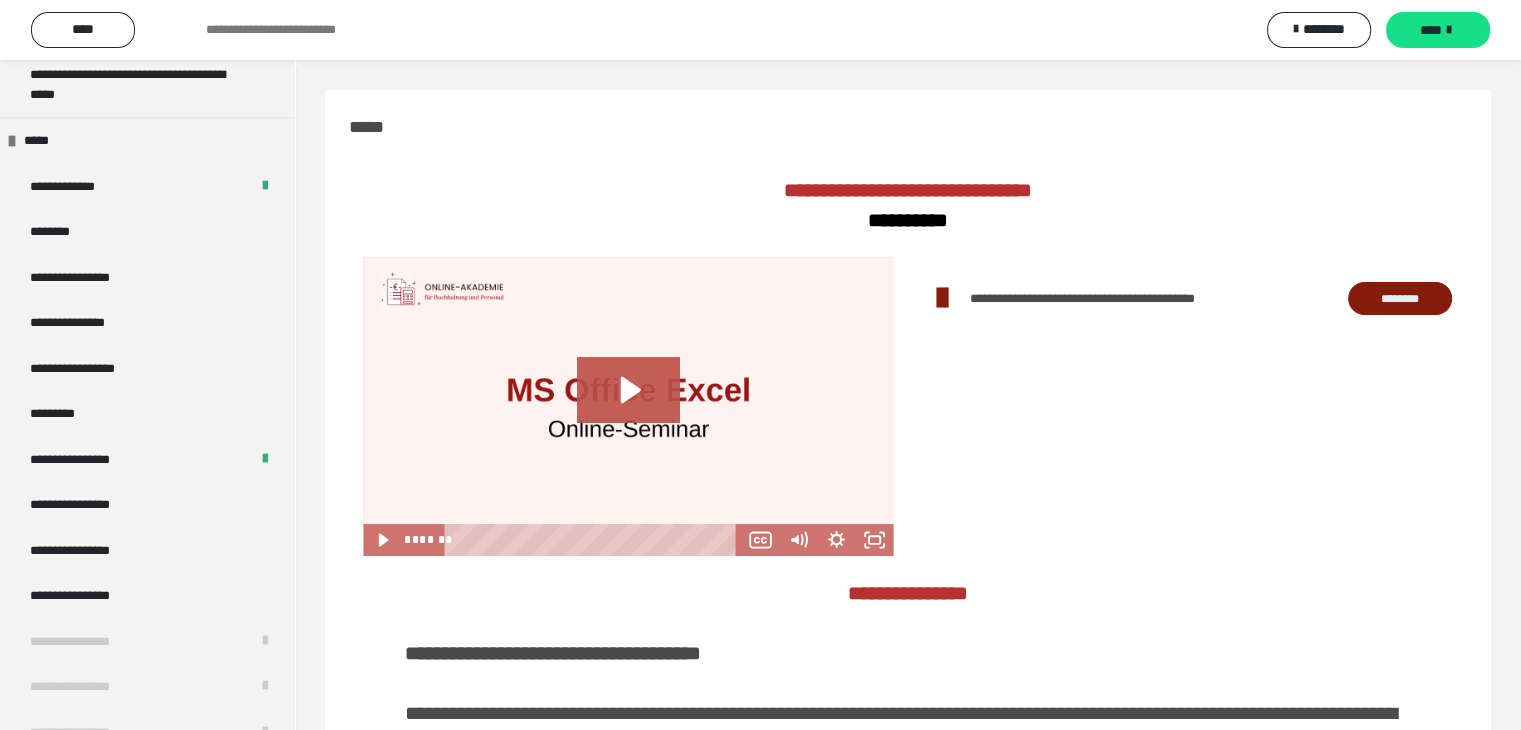 scroll, scrollTop: 2385, scrollLeft: 0, axis: vertical 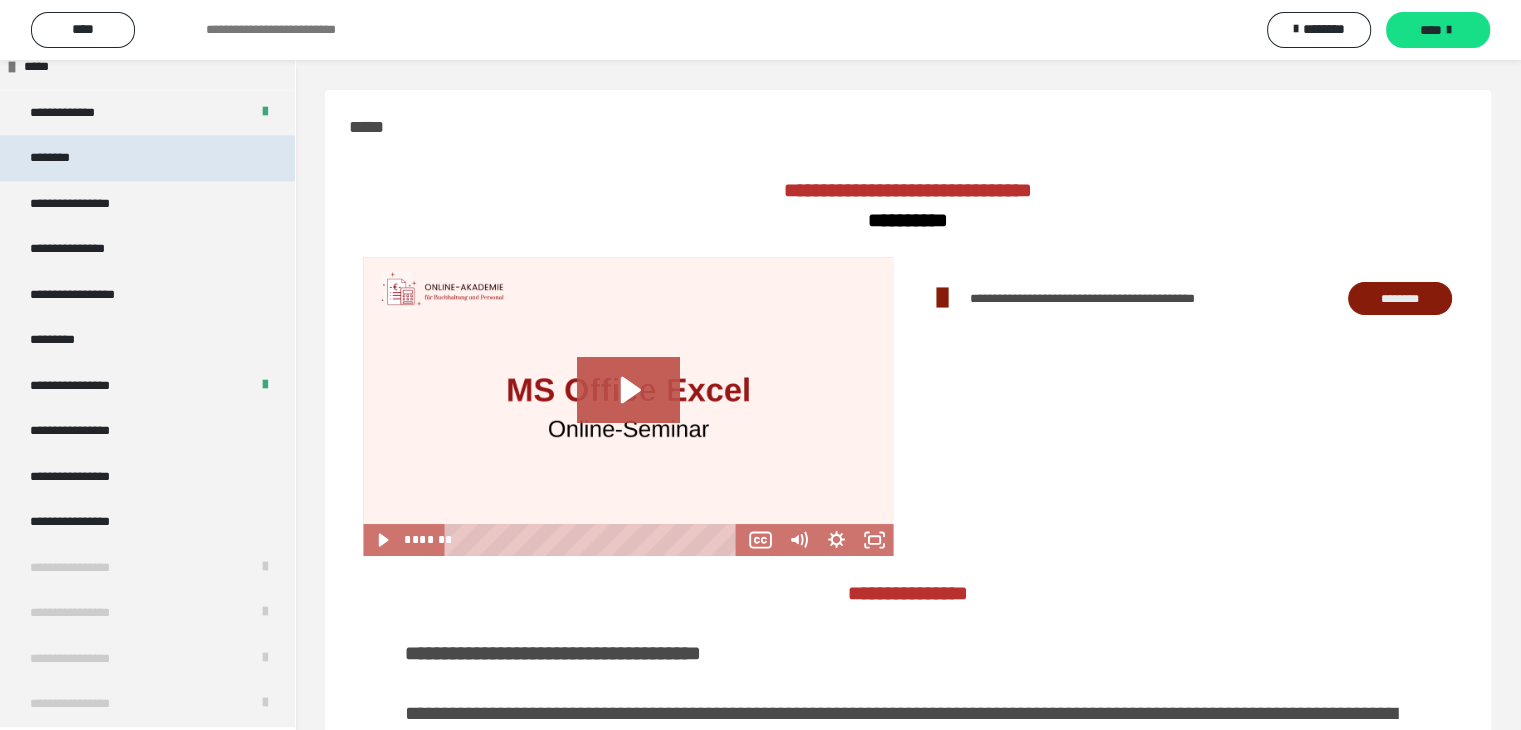 click on "********" at bounding box center [147, 158] 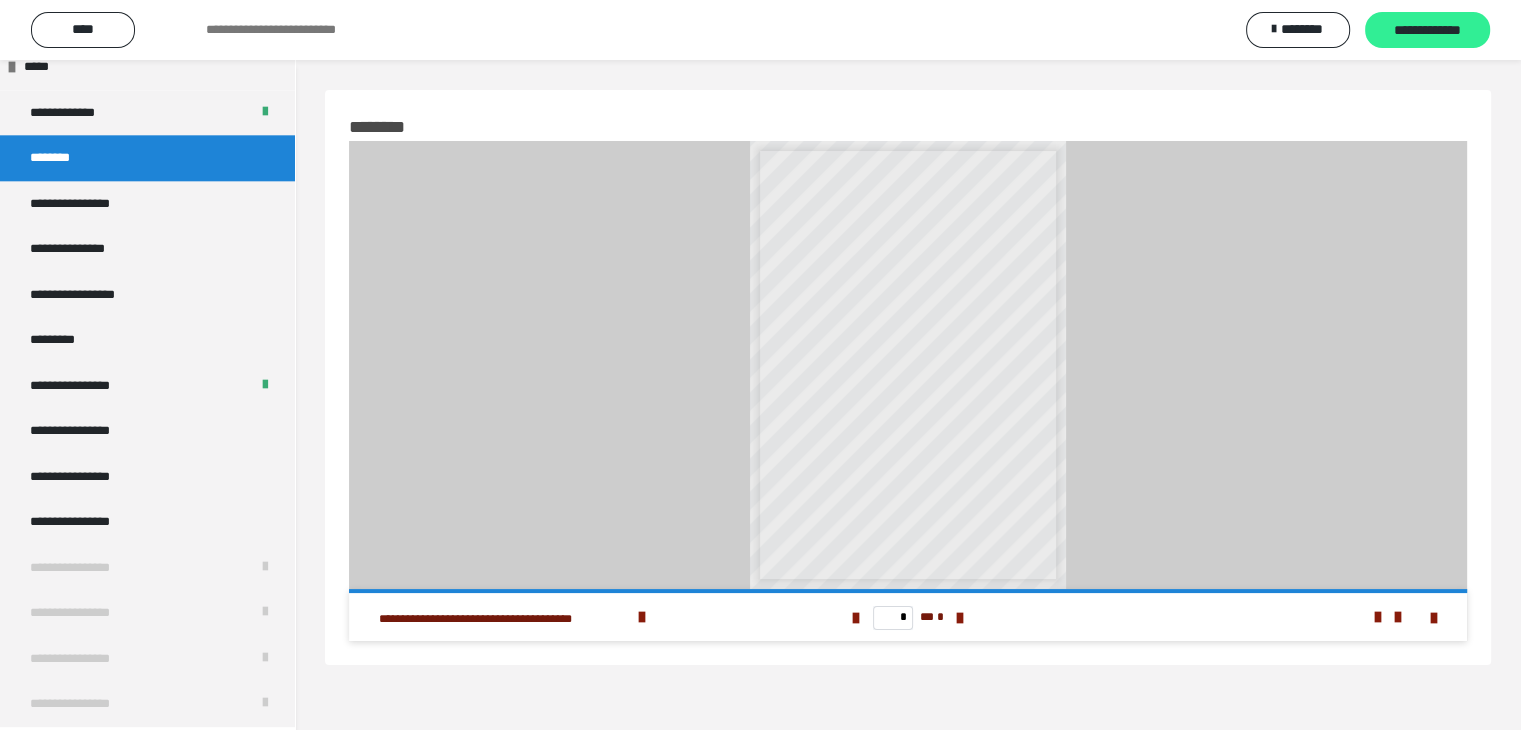 click on "**********" at bounding box center [1427, 31] 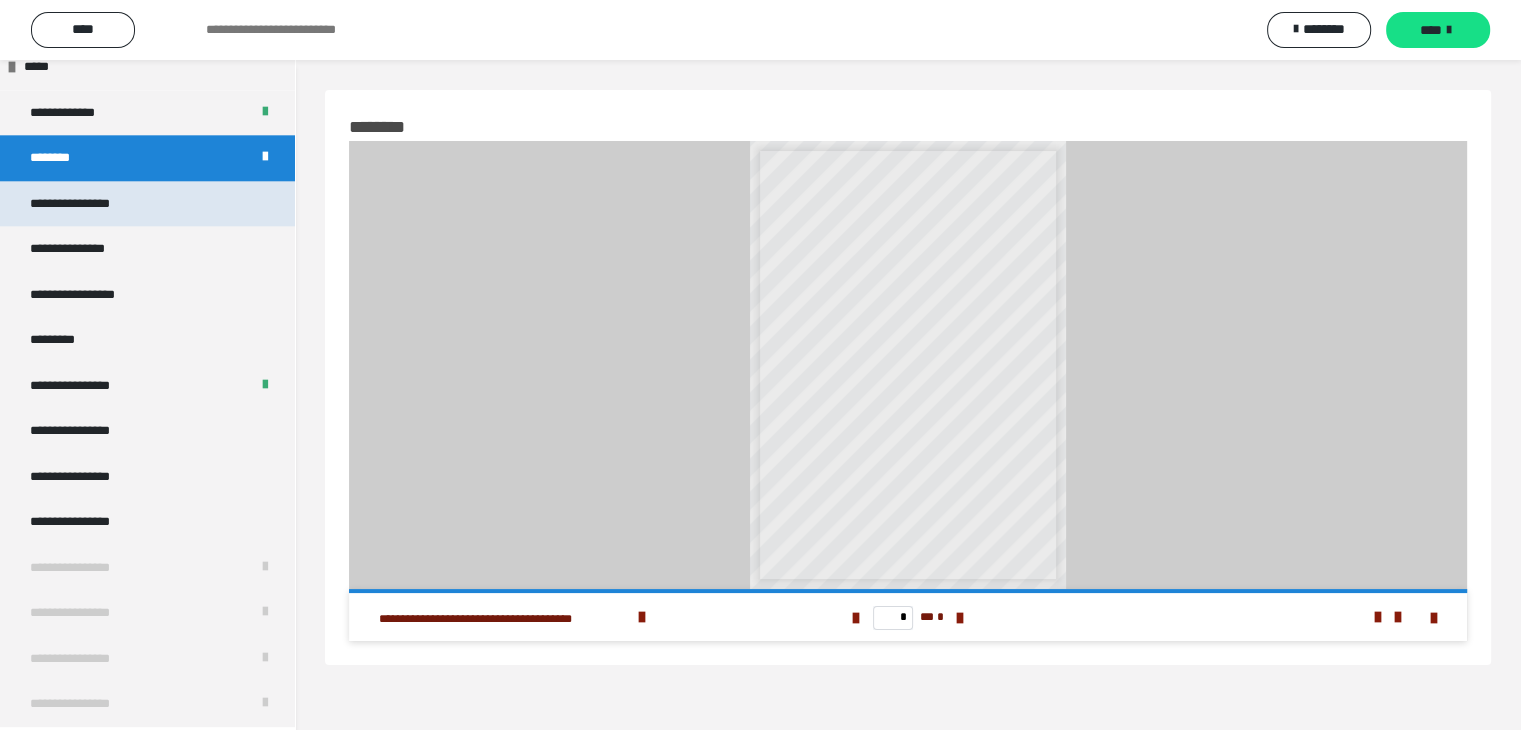 click on "**********" at bounding box center (147, 204) 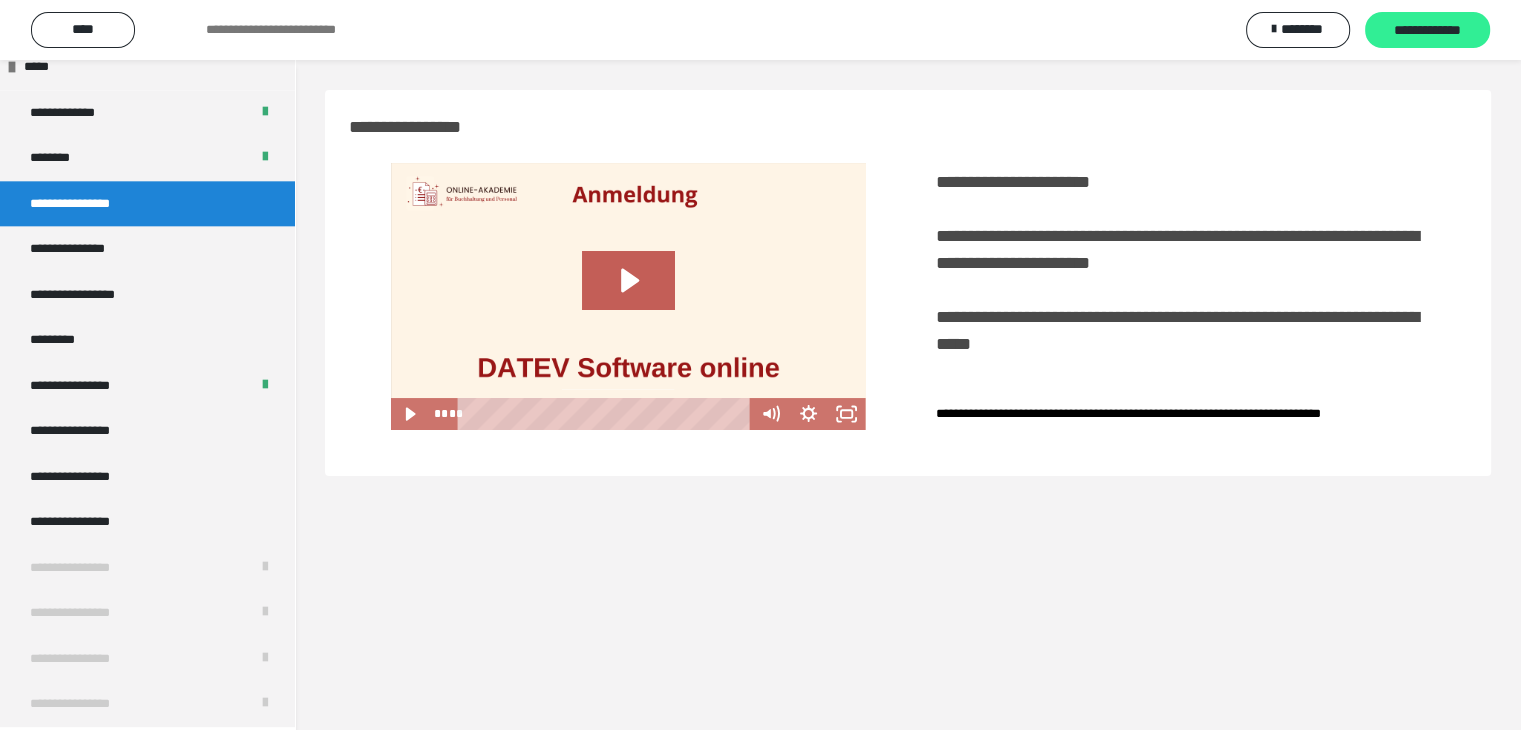 click on "**********" at bounding box center [1427, 31] 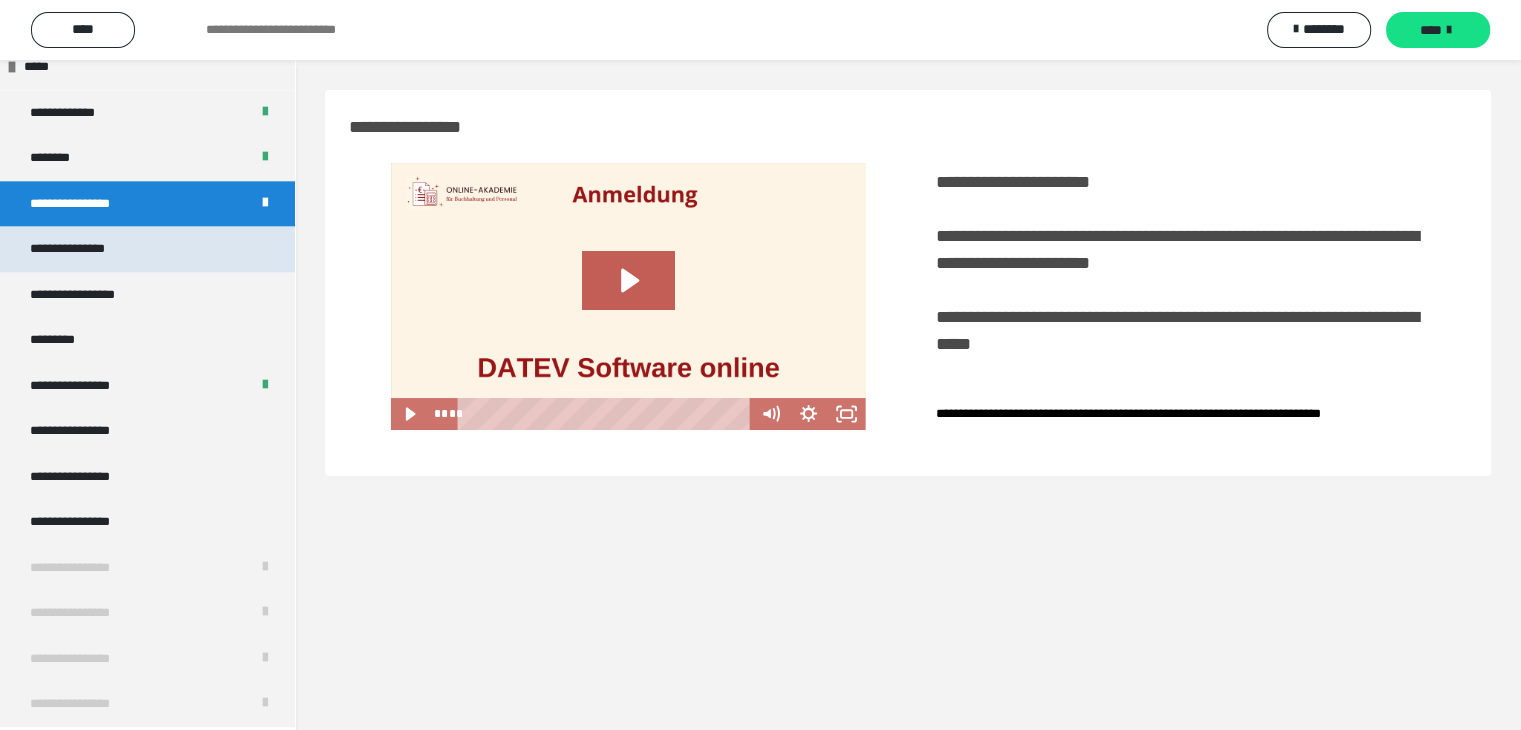 click on "**********" at bounding box center [89, 249] 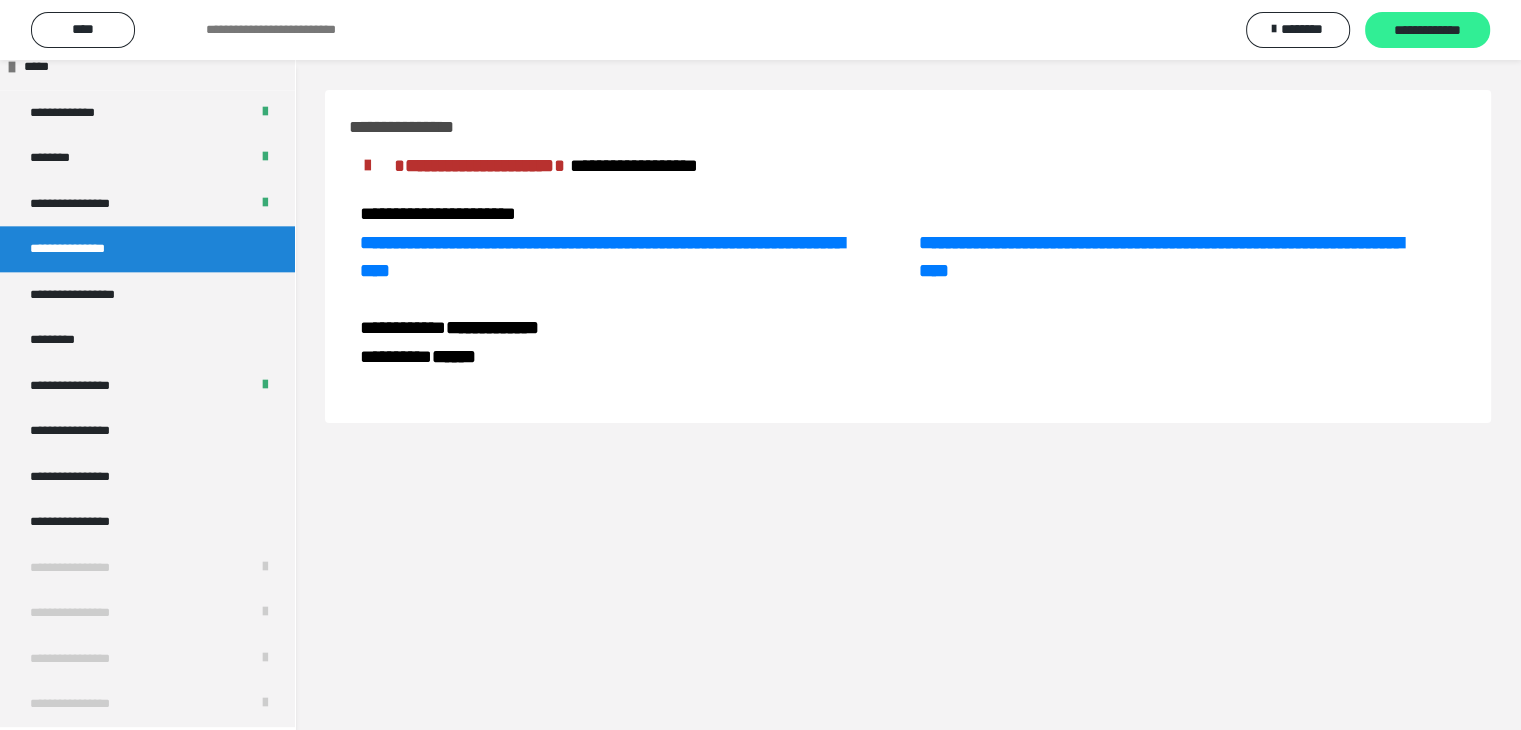 click on "**********" at bounding box center (1427, 30) 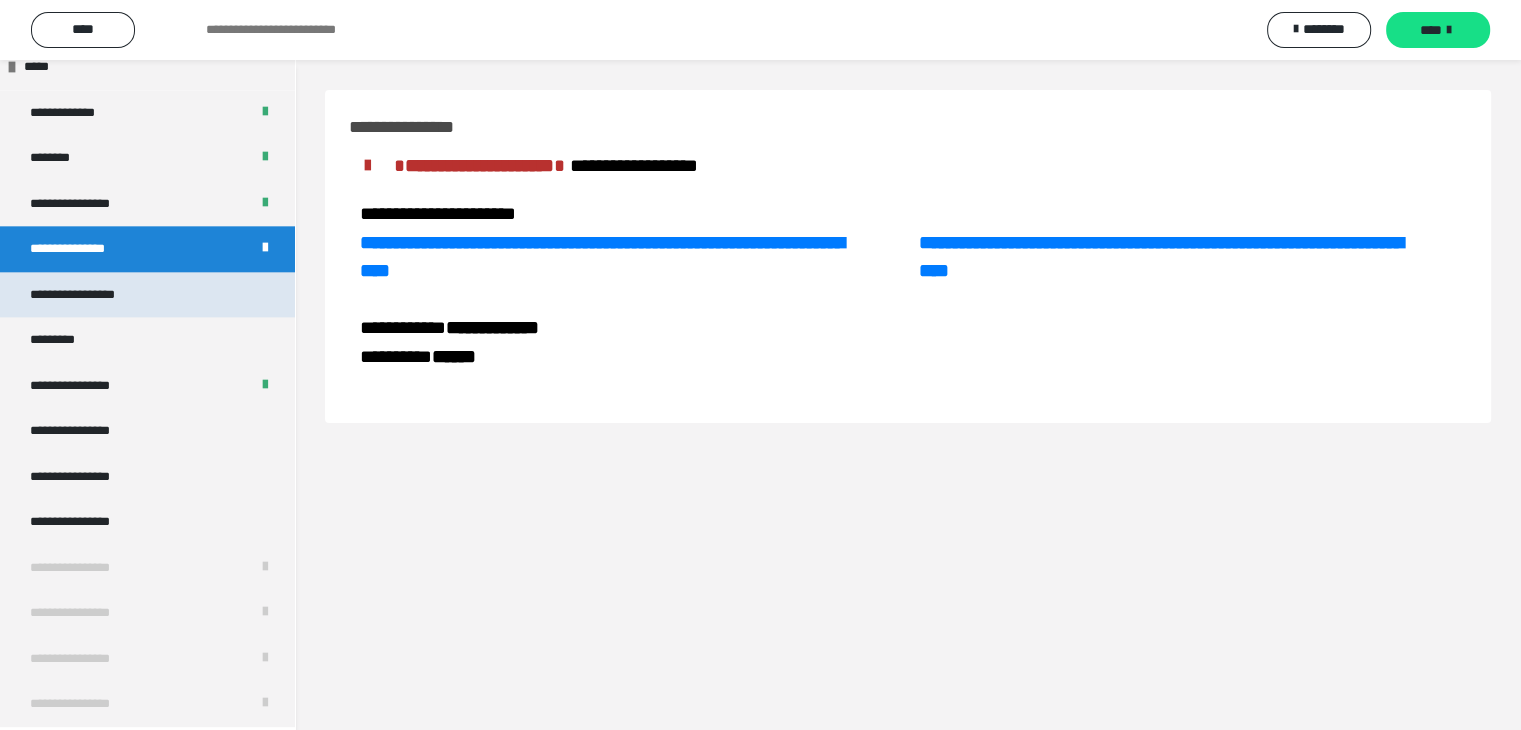 click on "**********" at bounding box center (93, 295) 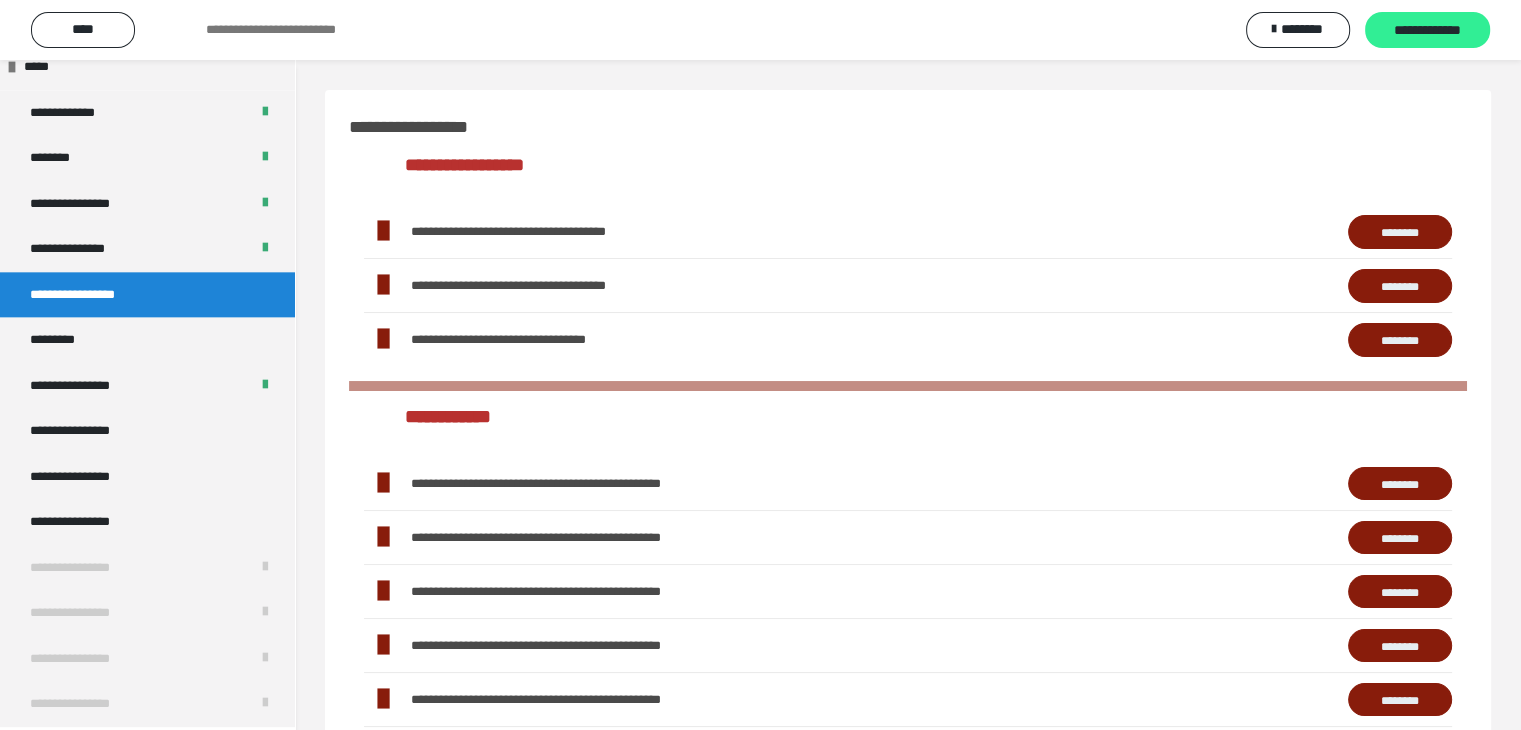 click on "**********" at bounding box center (1427, 31) 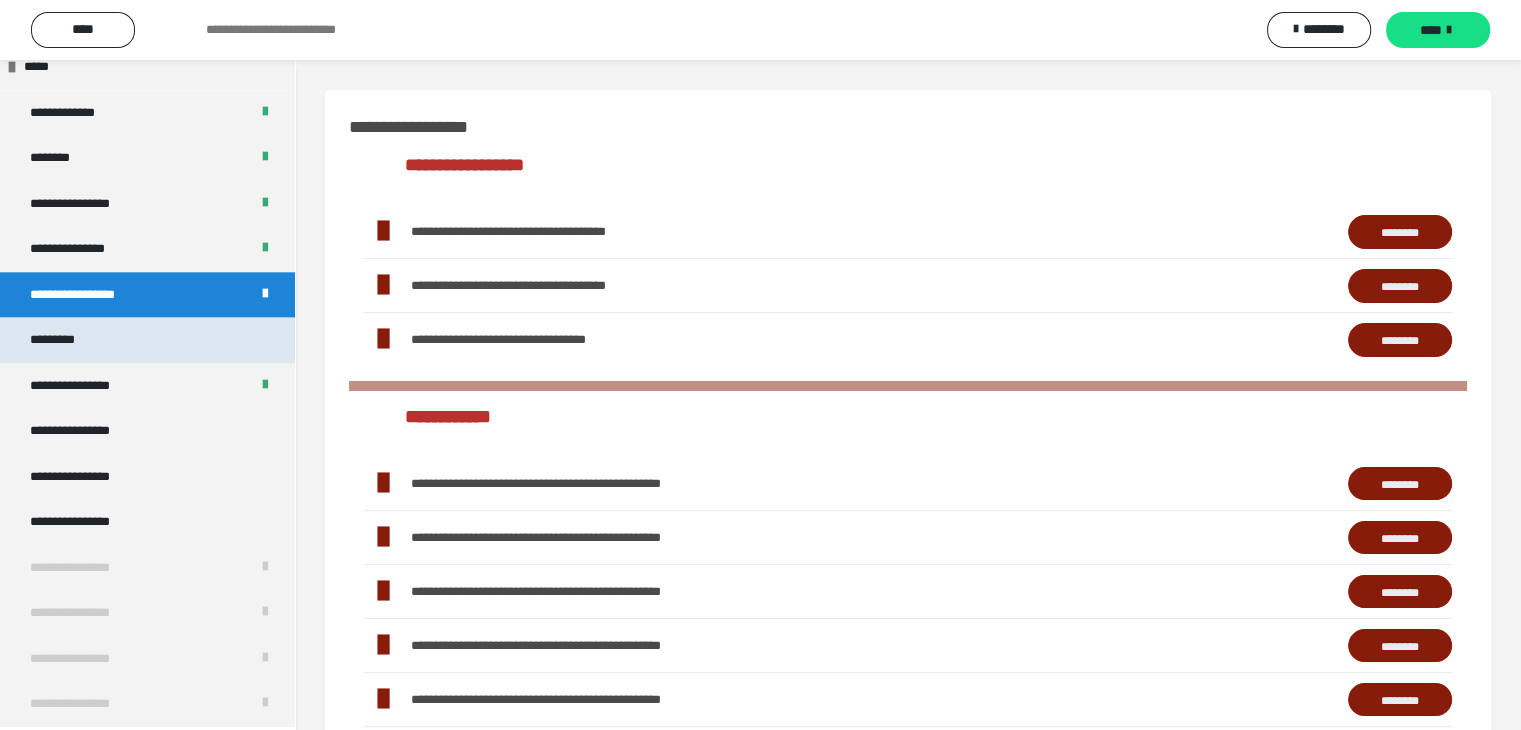 click on "*********" at bounding box center (68, 340) 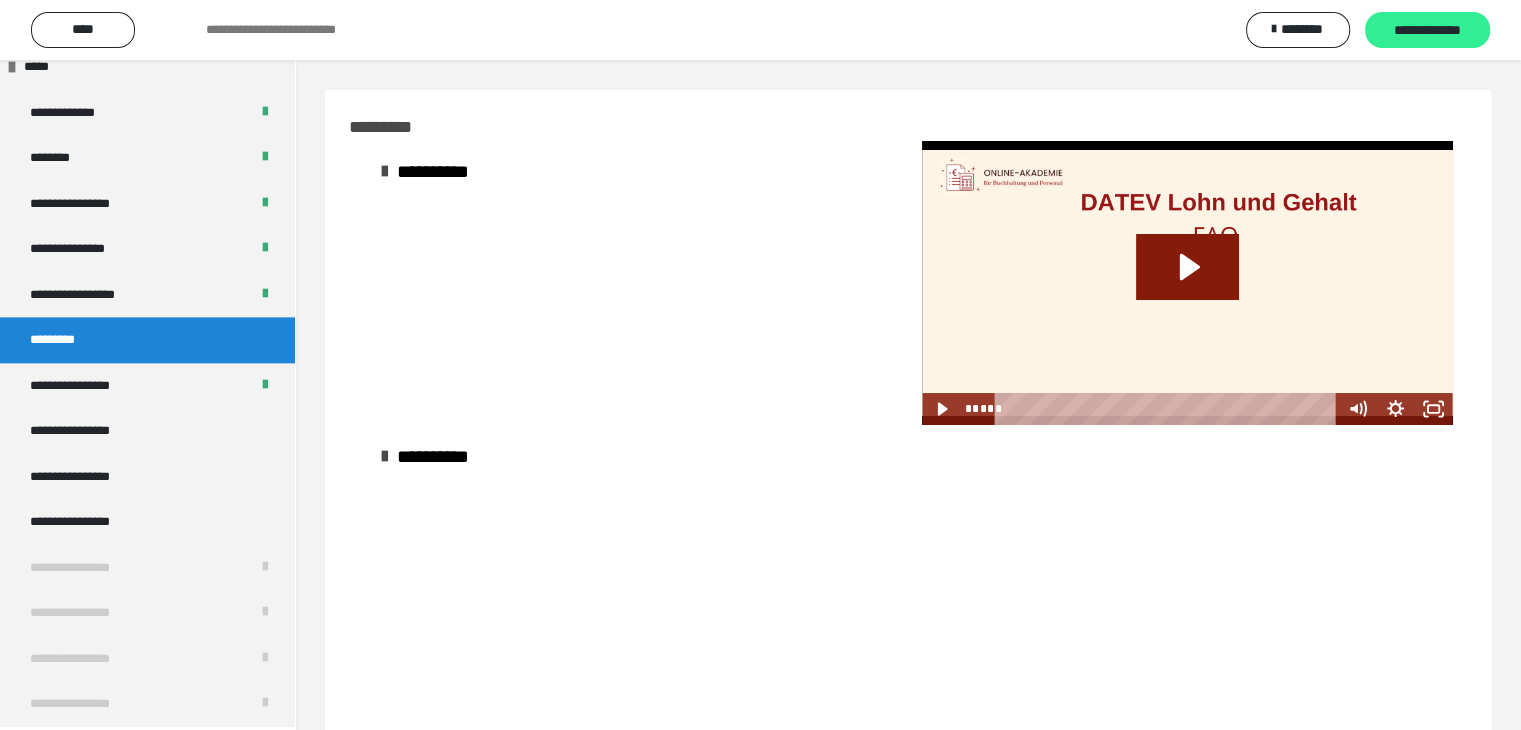 click on "**********" at bounding box center [1427, 31] 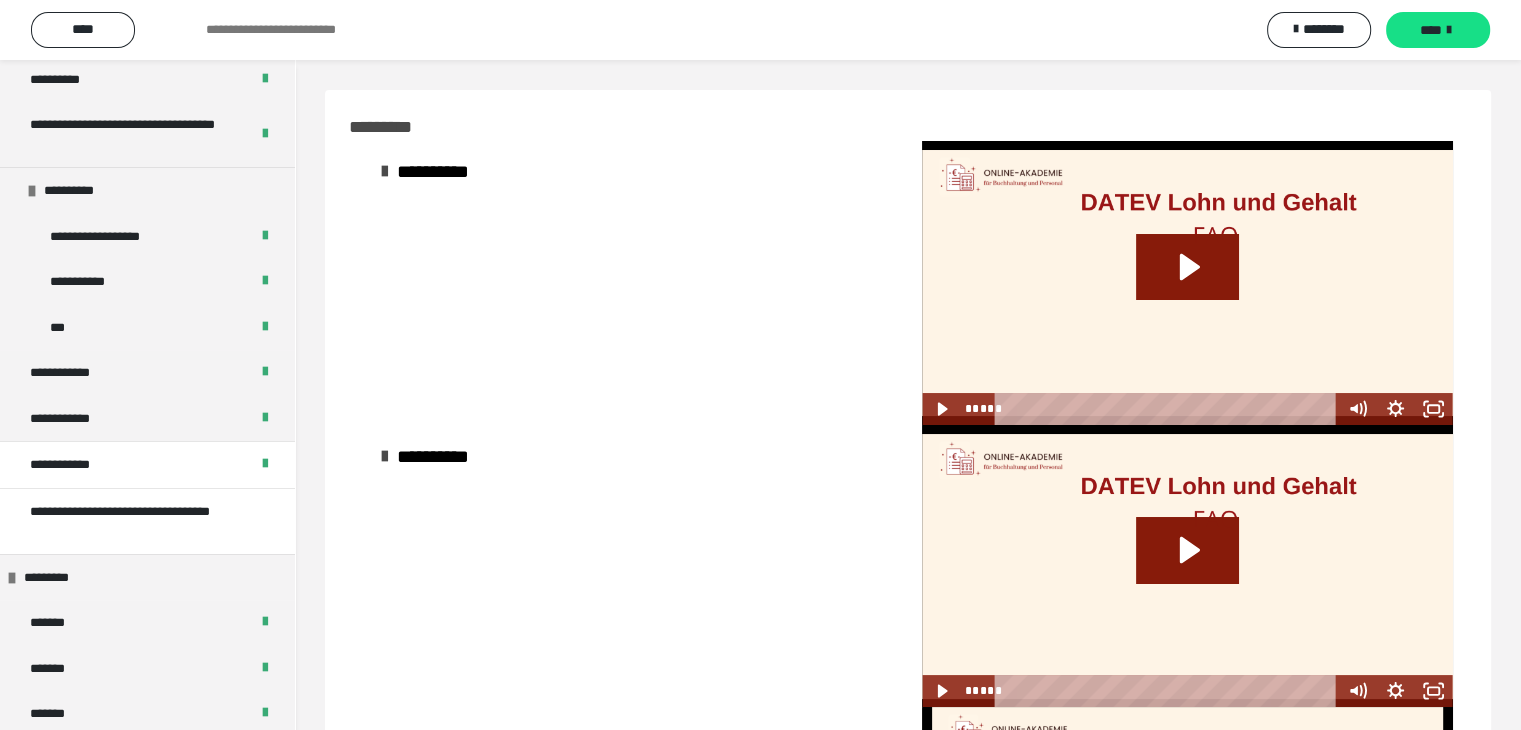 scroll, scrollTop: 290, scrollLeft: 0, axis: vertical 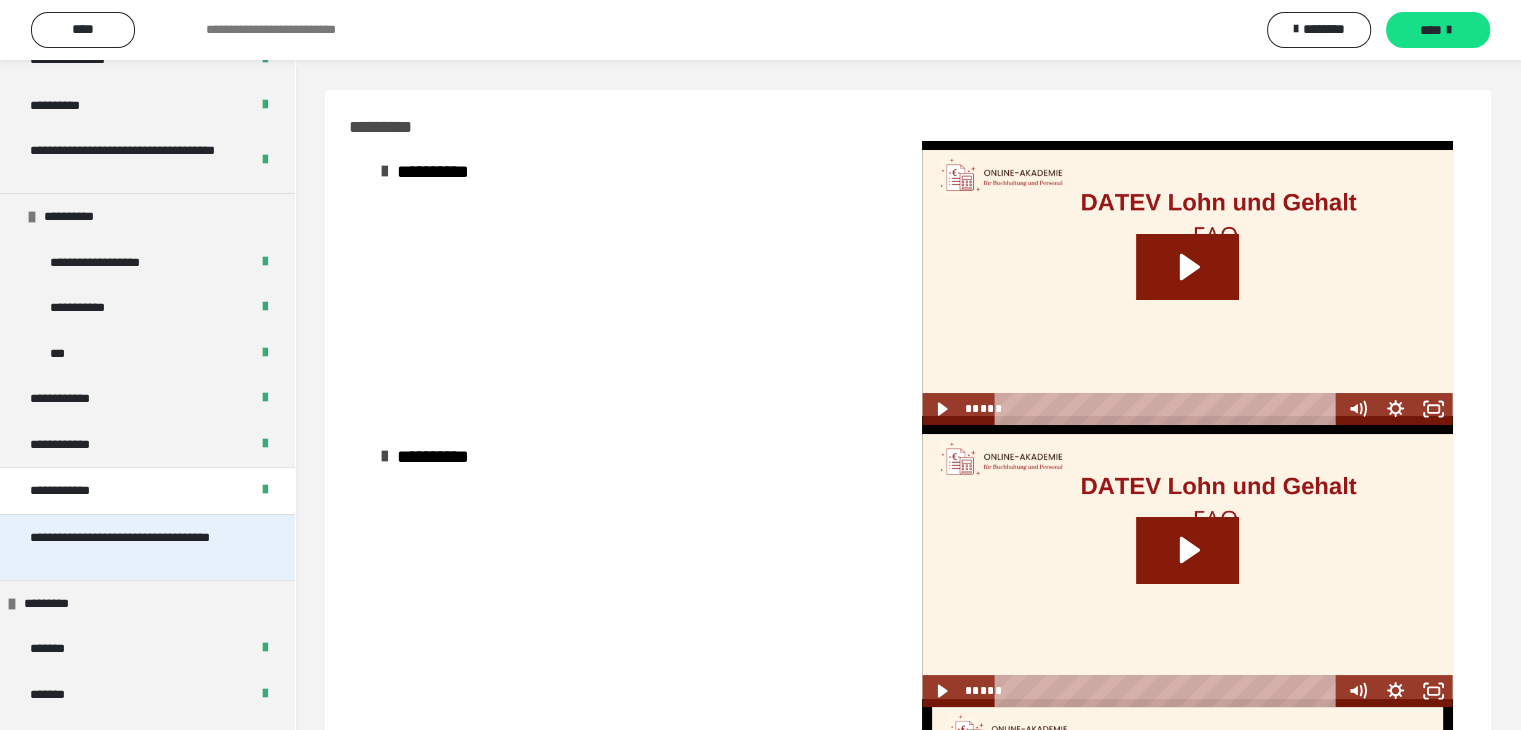 click on "**********" at bounding box center [132, 547] 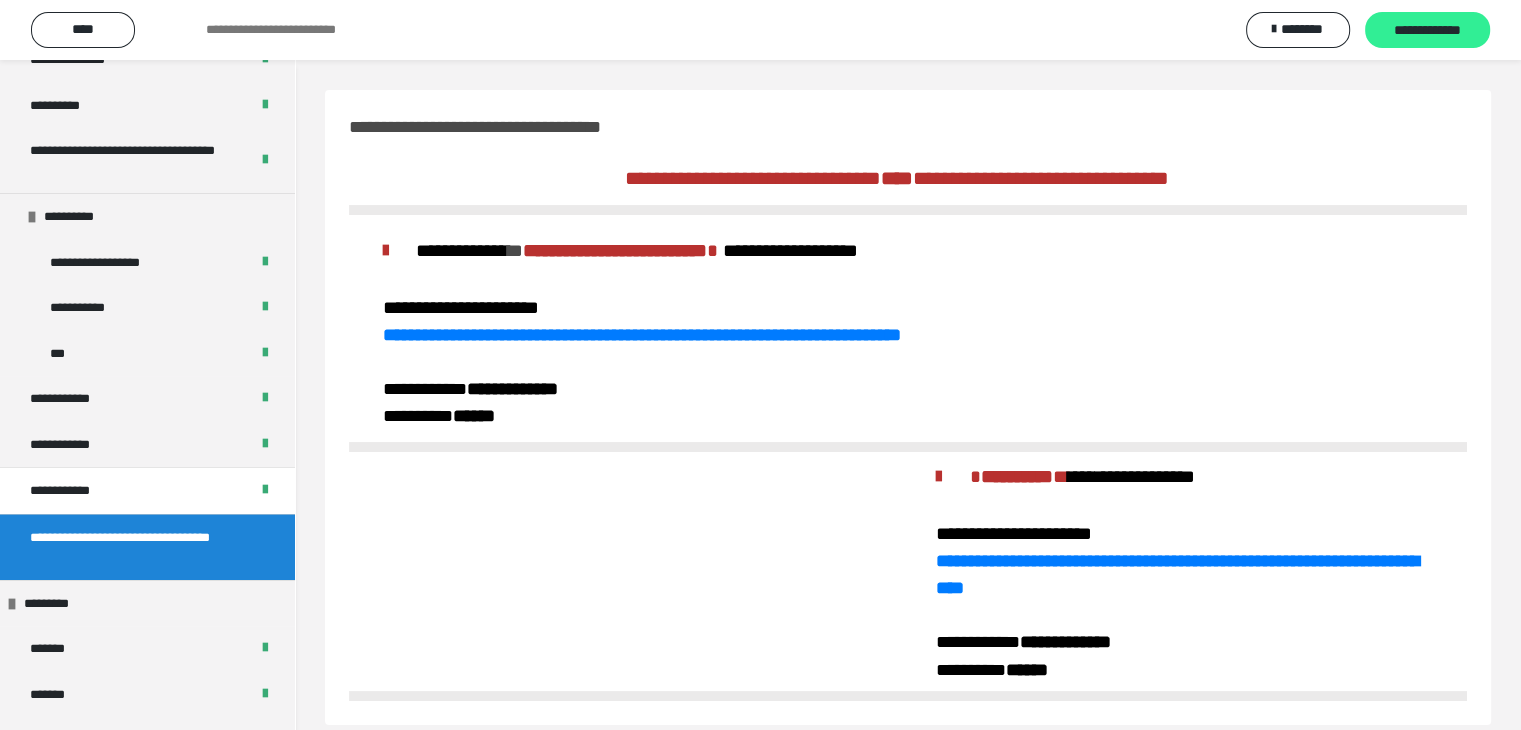 click on "**********" at bounding box center (1427, 30) 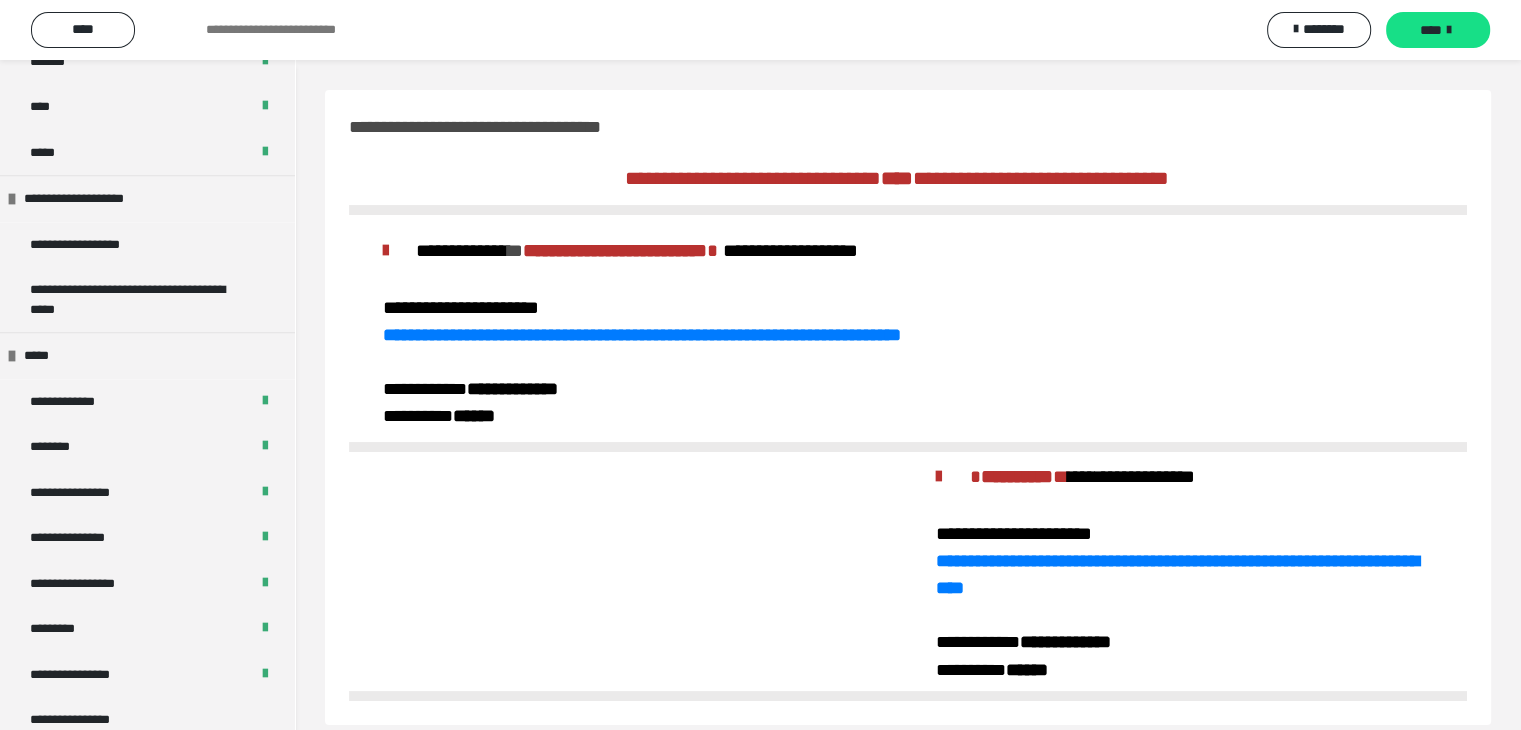 scroll, scrollTop: 2385, scrollLeft: 0, axis: vertical 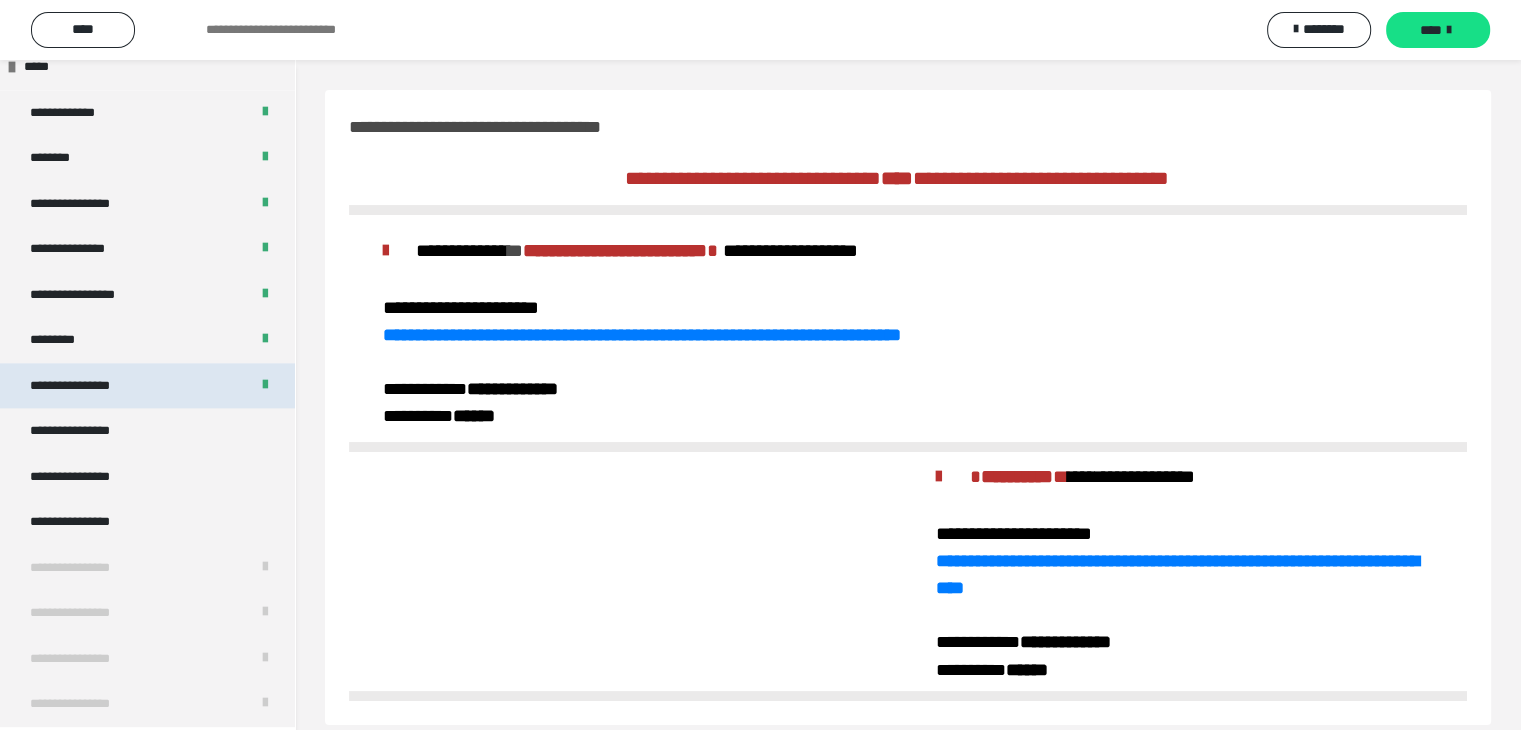 click on "**********" at bounding box center (85, 386) 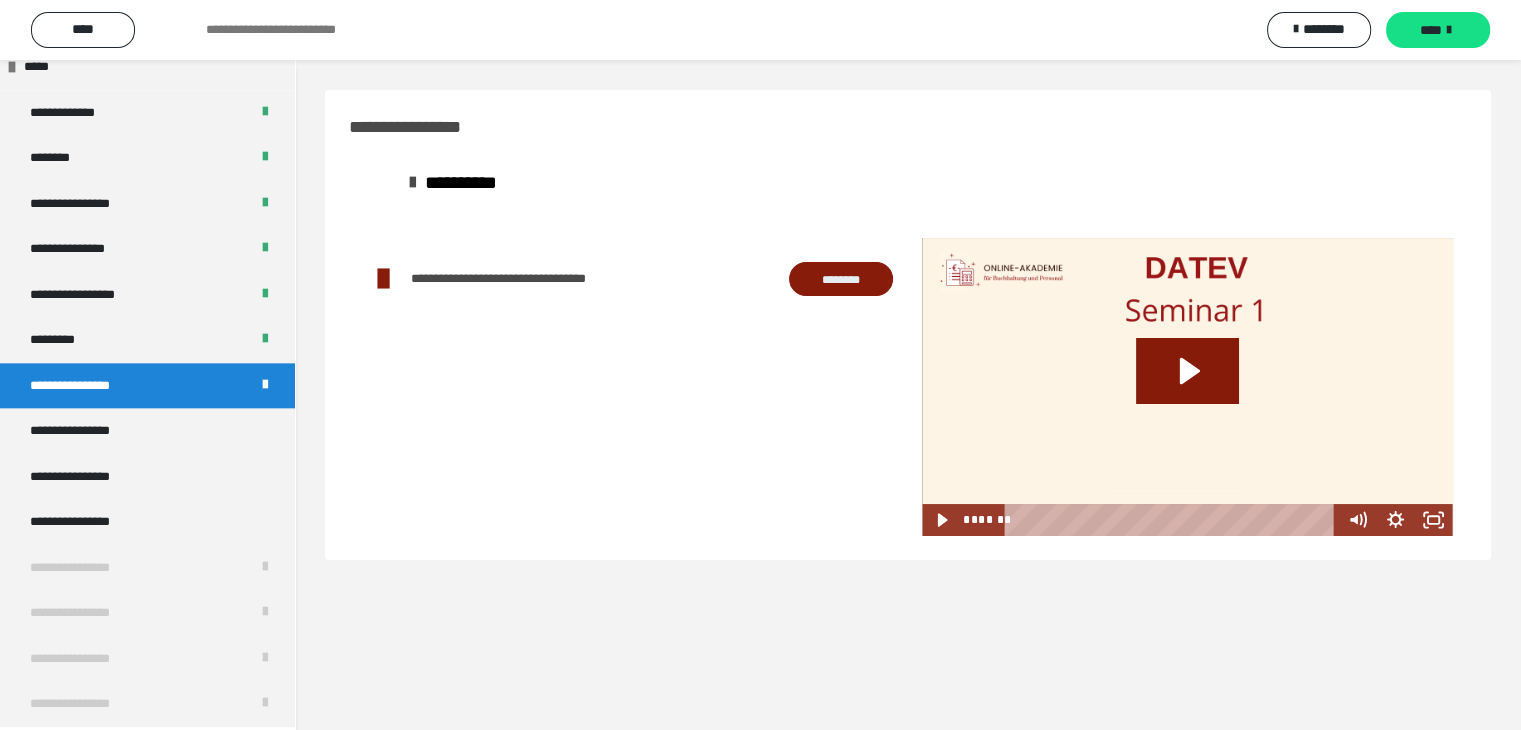 click on "********" at bounding box center [841, 279] 